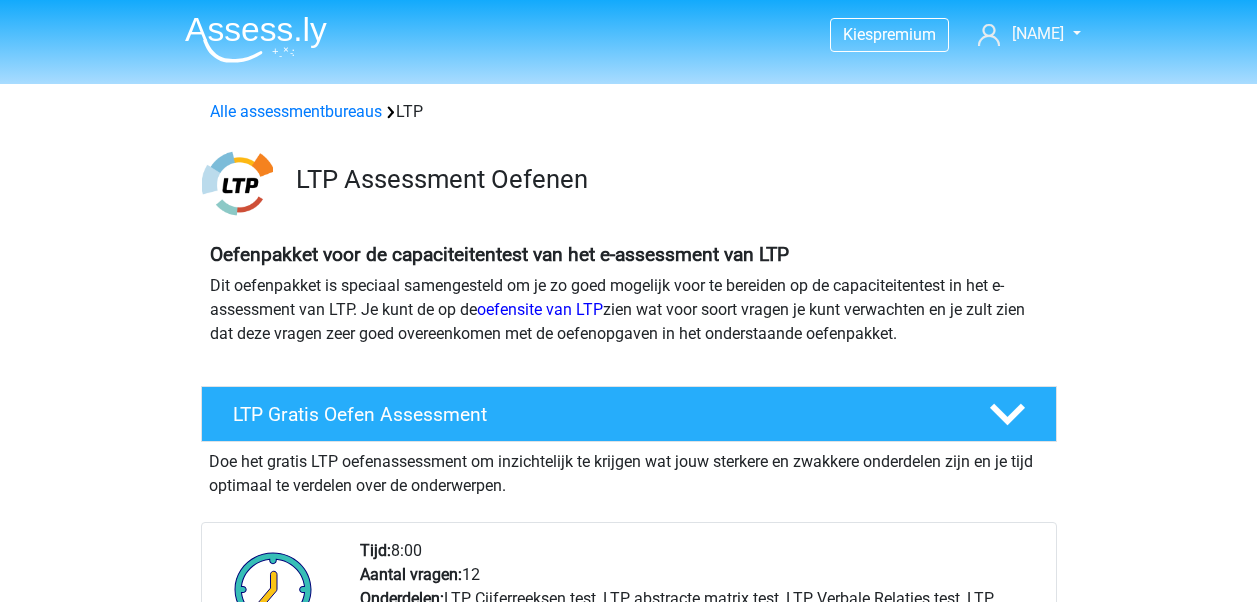 scroll, scrollTop: 0, scrollLeft: 0, axis: both 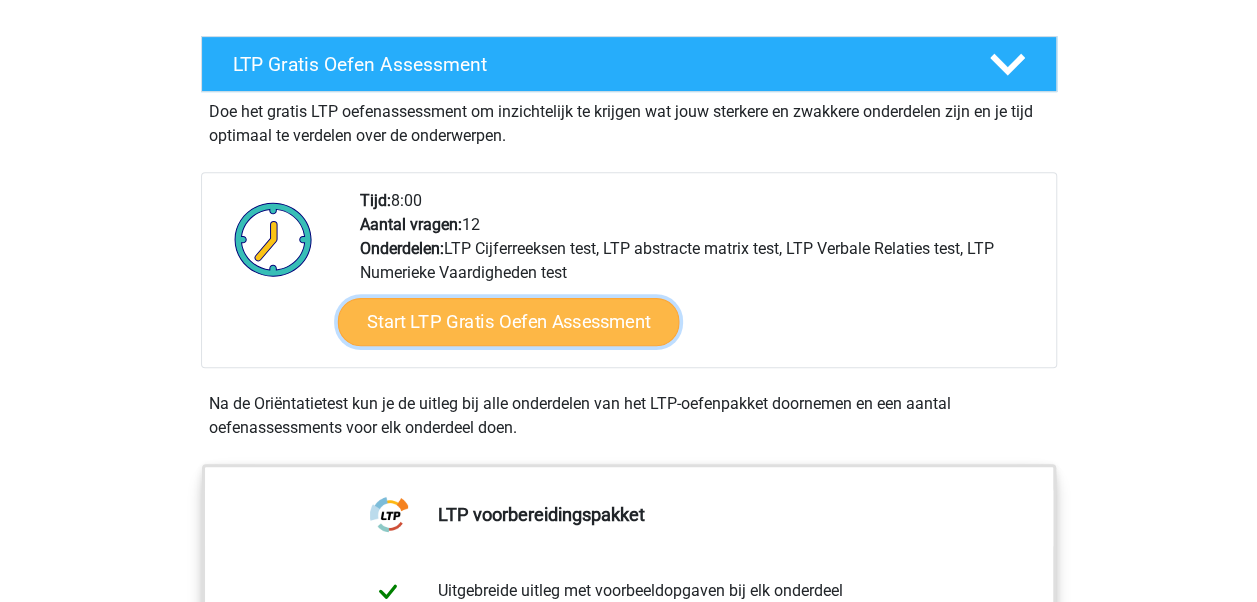 click on "Start LTP Gratis Oefen Assessment" at bounding box center [508, 322] 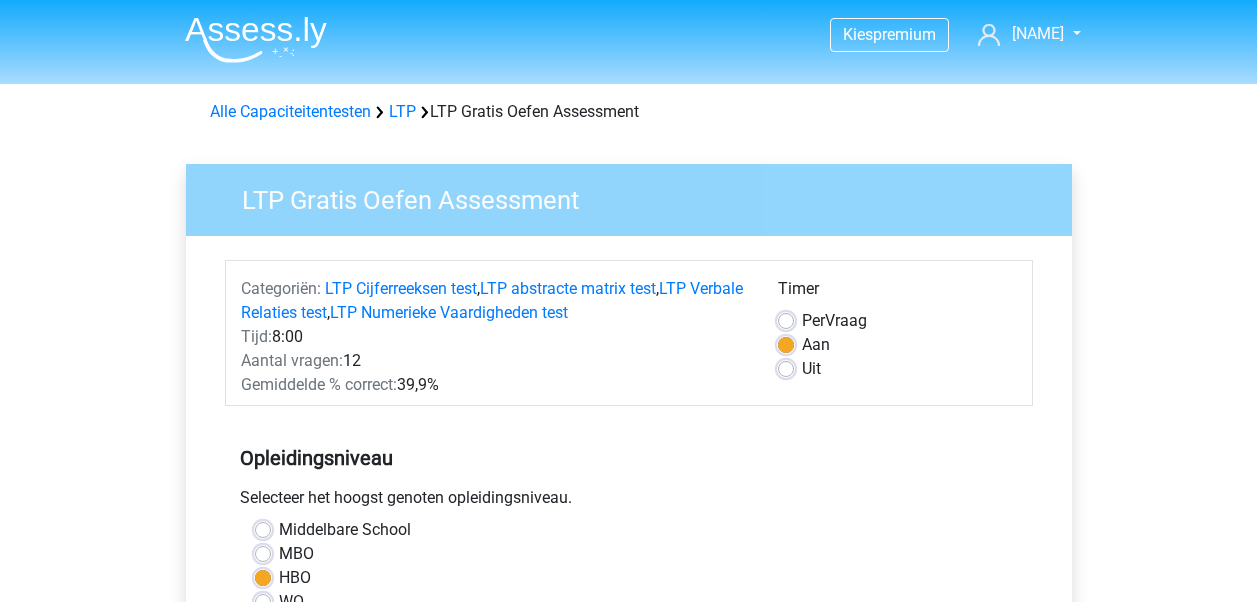 scroll, scrollTop: 0, scrollLeft: 0, axis: both 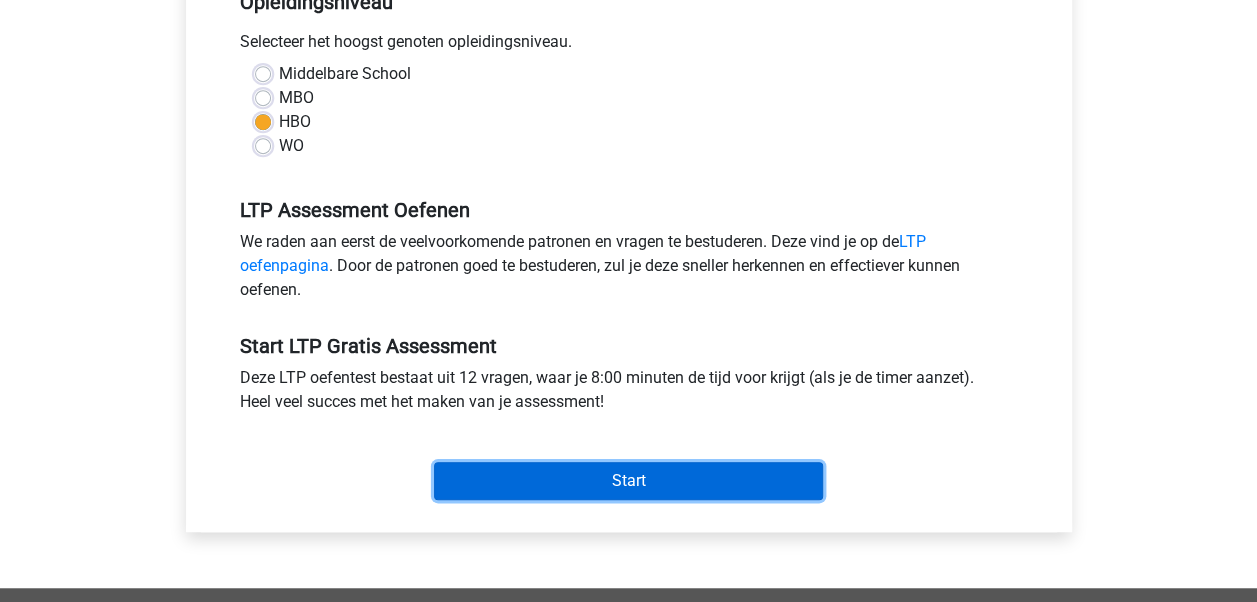 click on "Start" at bounding box center (628, 481) 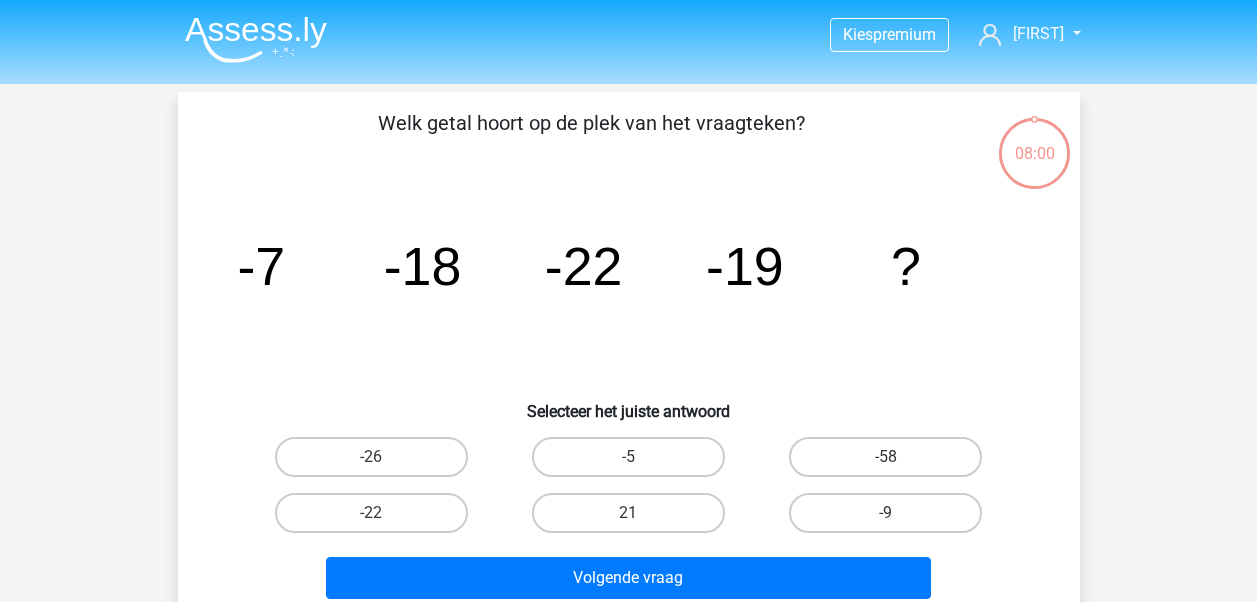 scroll, scrollTop: 0, scrollLeft: 0, axis: both 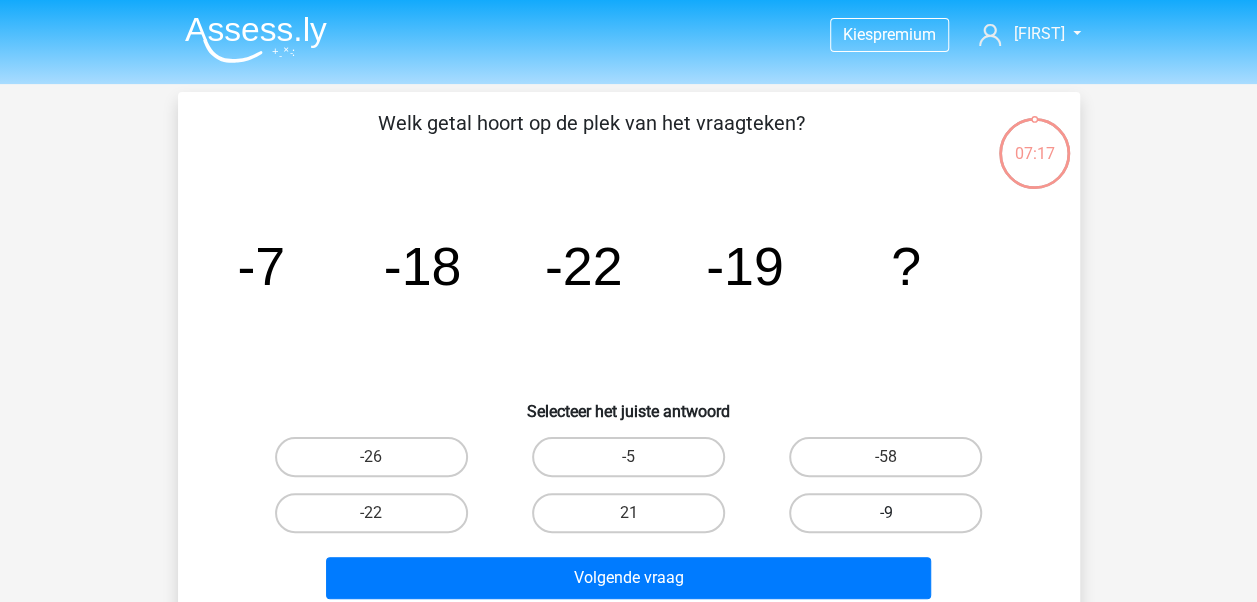 click on "-9" at bounding box center (885, 513) 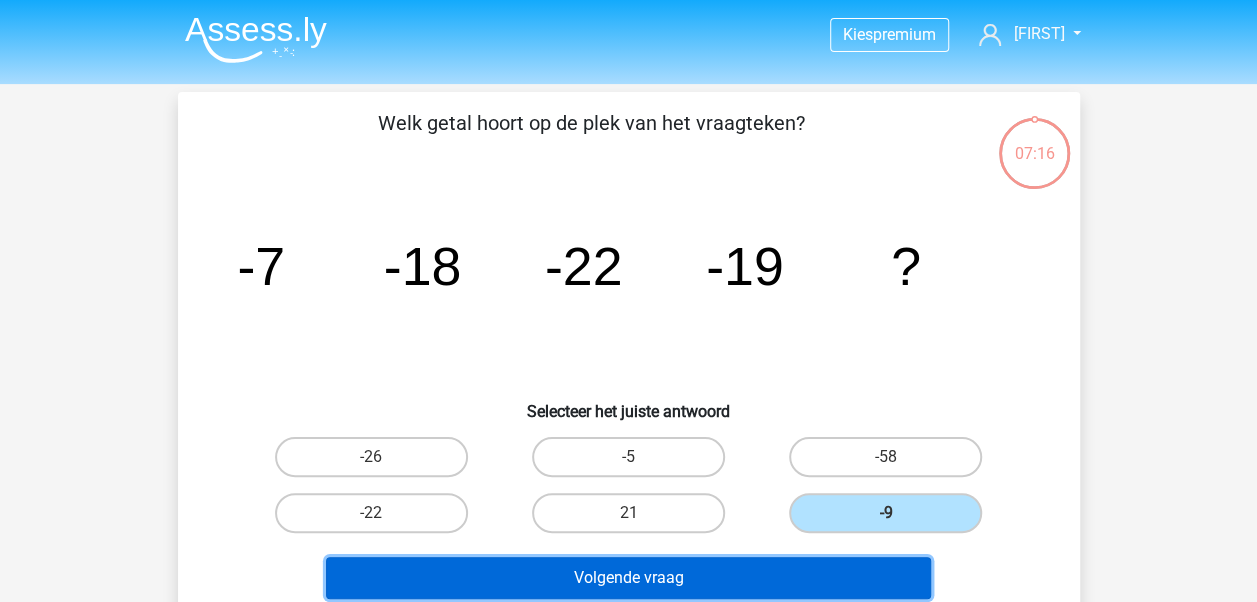 click on "Volgende vraag" at bounding box center [628, 578] 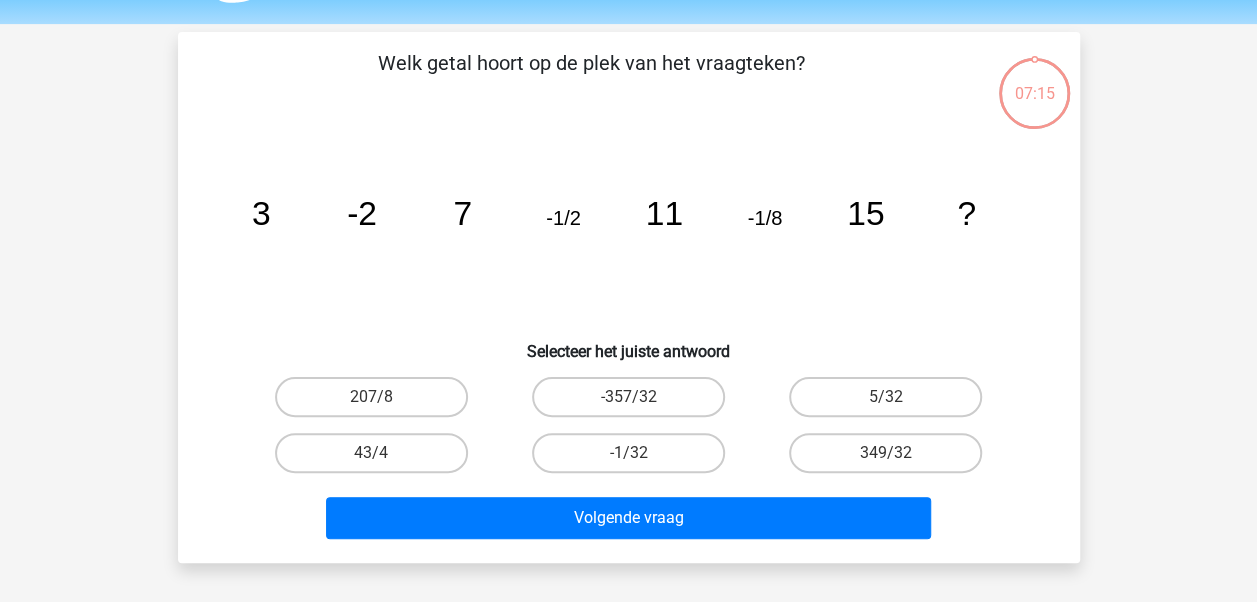 scroll, scrollTop: 92, scrollLeft: 0, axis: vertical 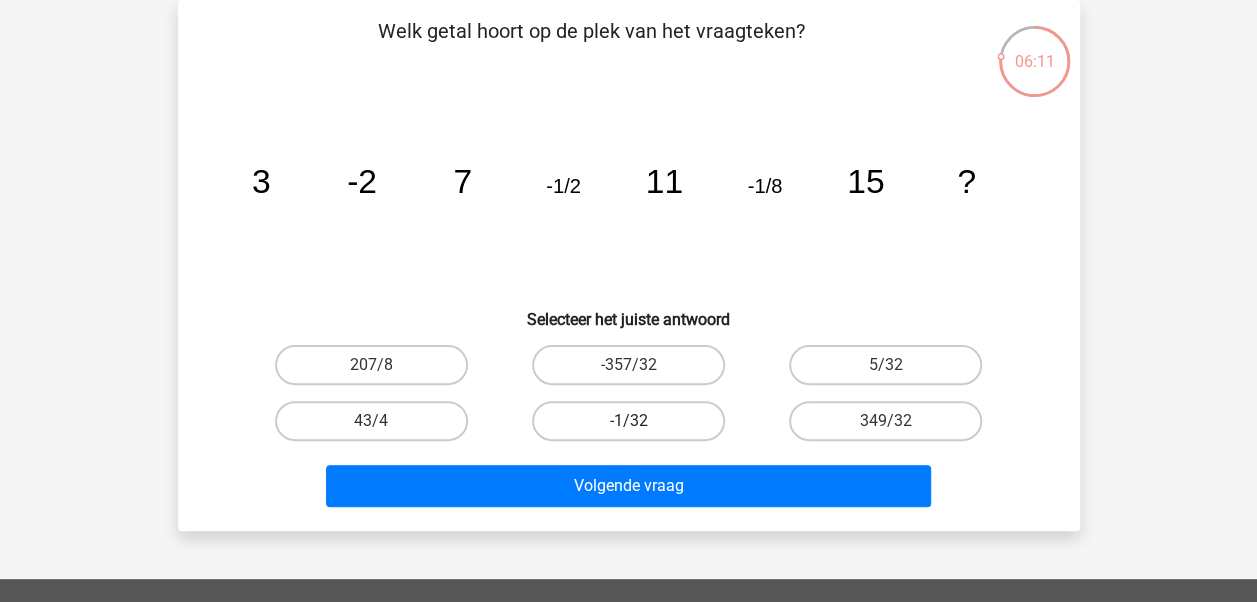 click on "-1/32" at bounding box center [628, 421] 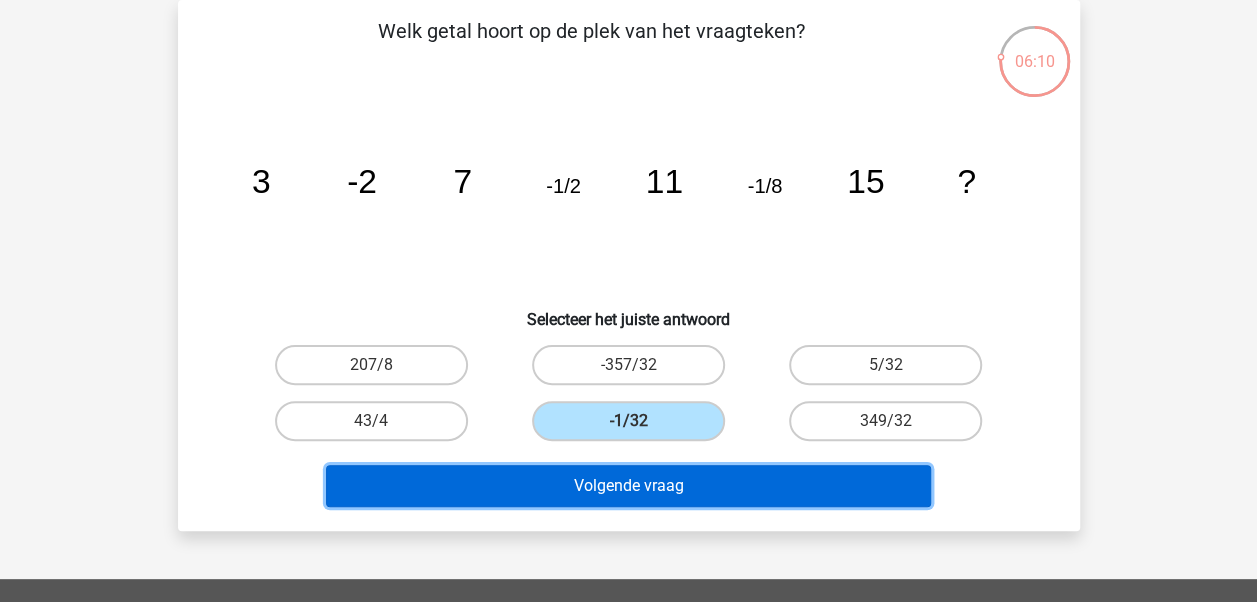 click on "Volgende vraag" at bounding box center [628, 486] 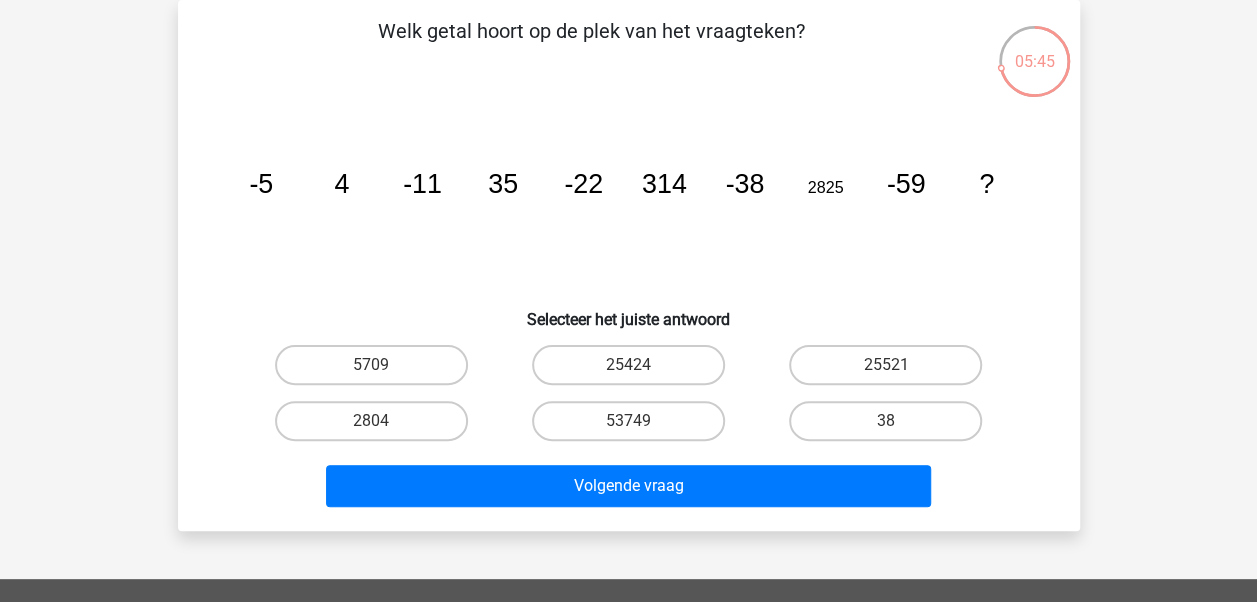 click on "25424" at bounding box center (634, 371) 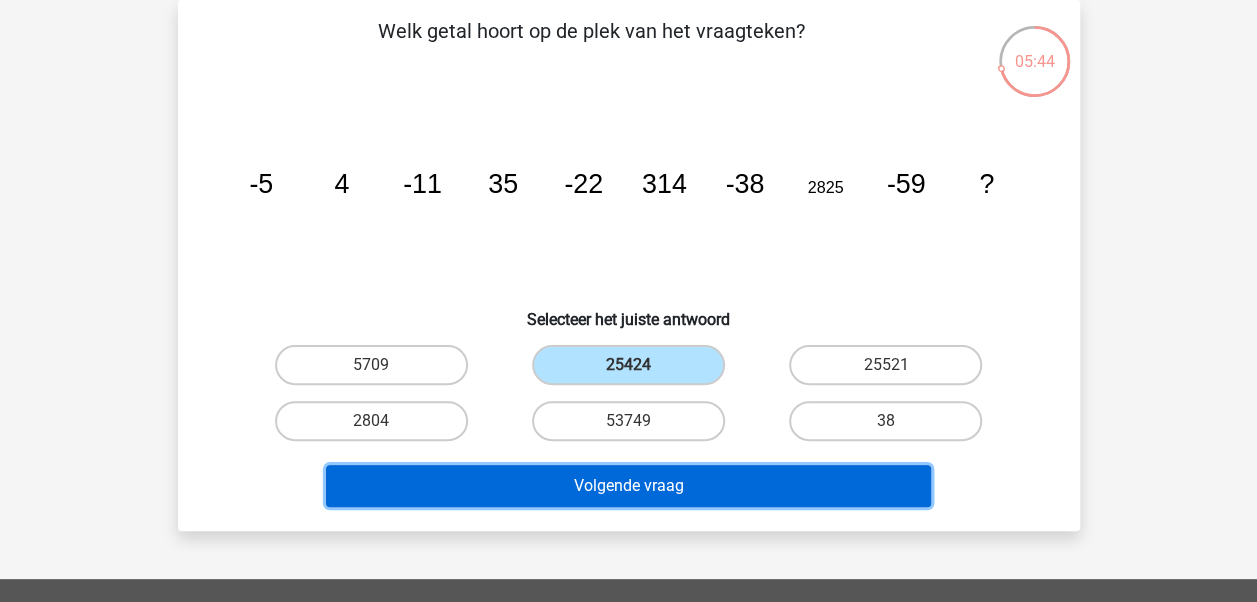 click on "Volgende vraag" at bounding box center (628, 486) 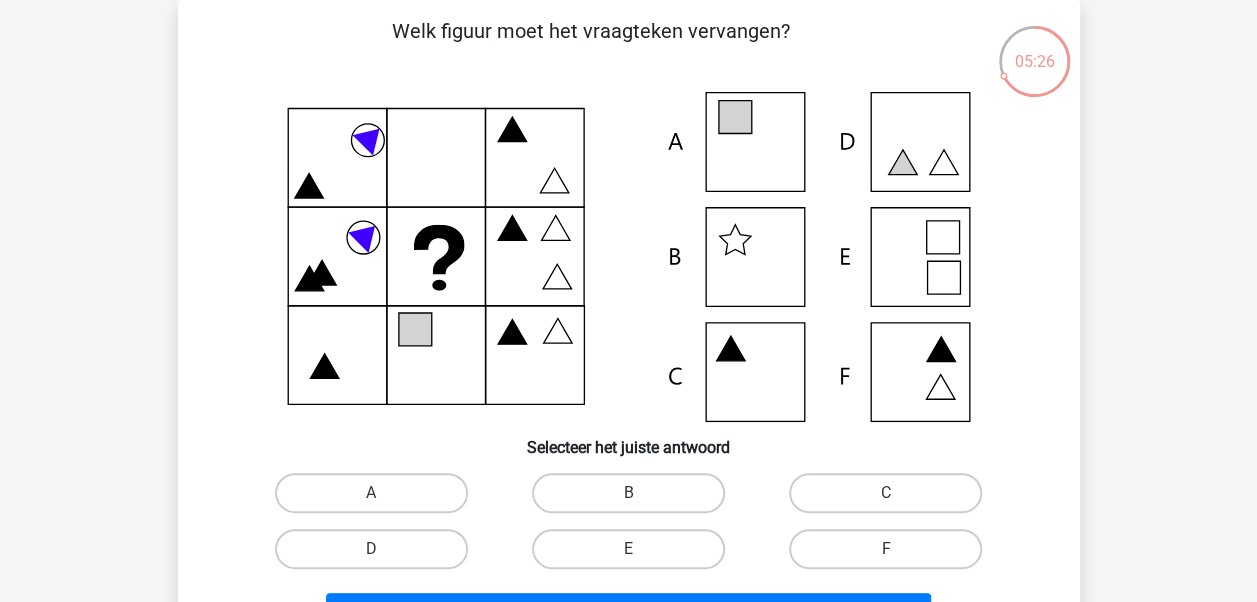 click 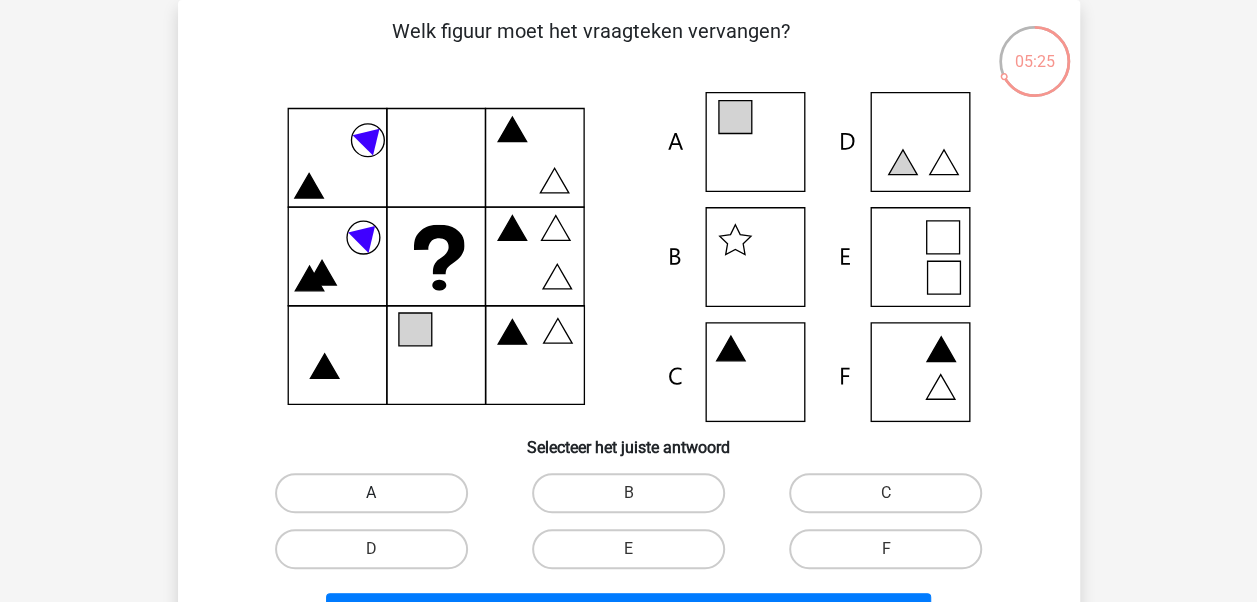 click on "A" at bounding box center [371, 493] 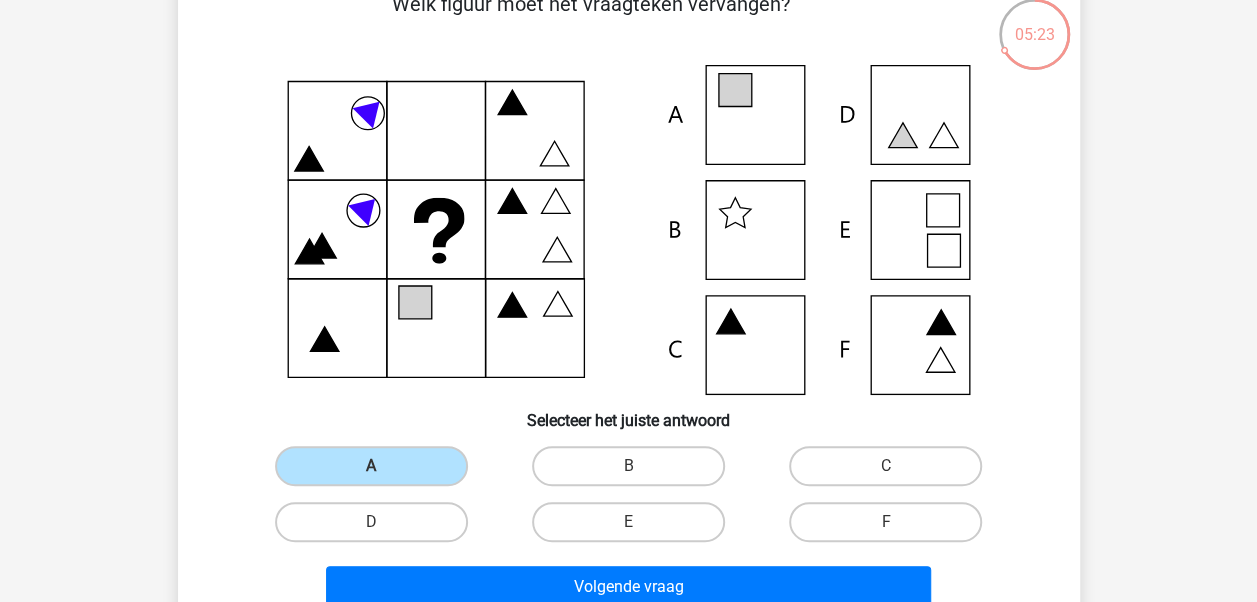 scroll, scrollTop: 133, scrollLeft: 0, axis: vertical 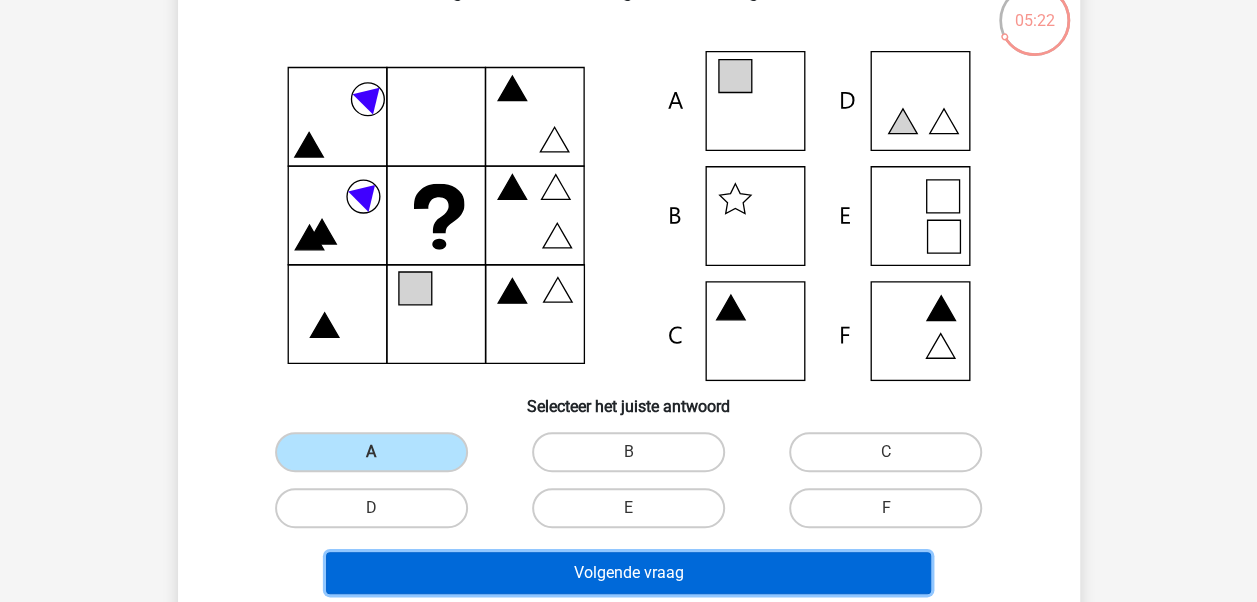 click on "Volgende vraag" at bounding box center [628, 573] 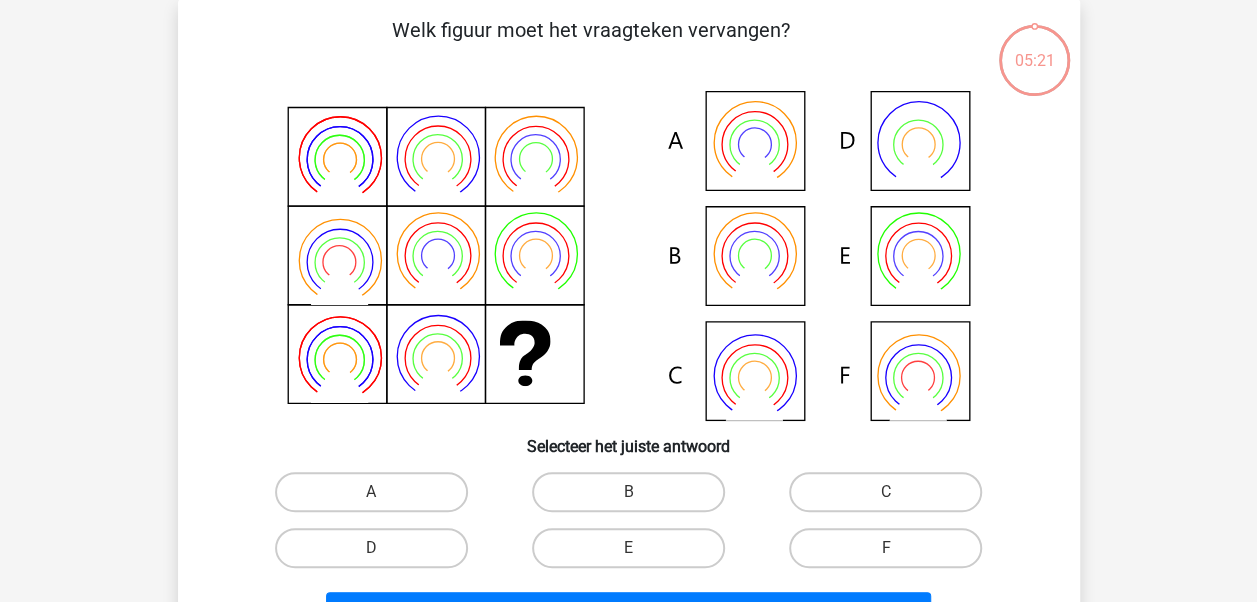 scroll, scrollTop: 92, scrollLeft: 0, axis: vertical 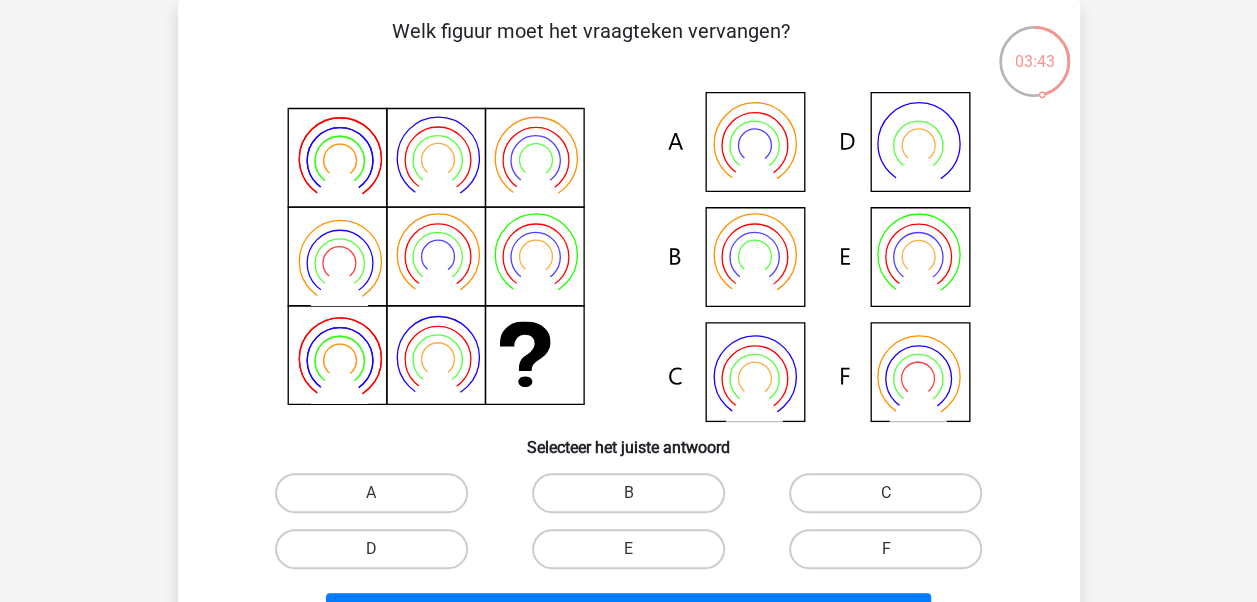 click 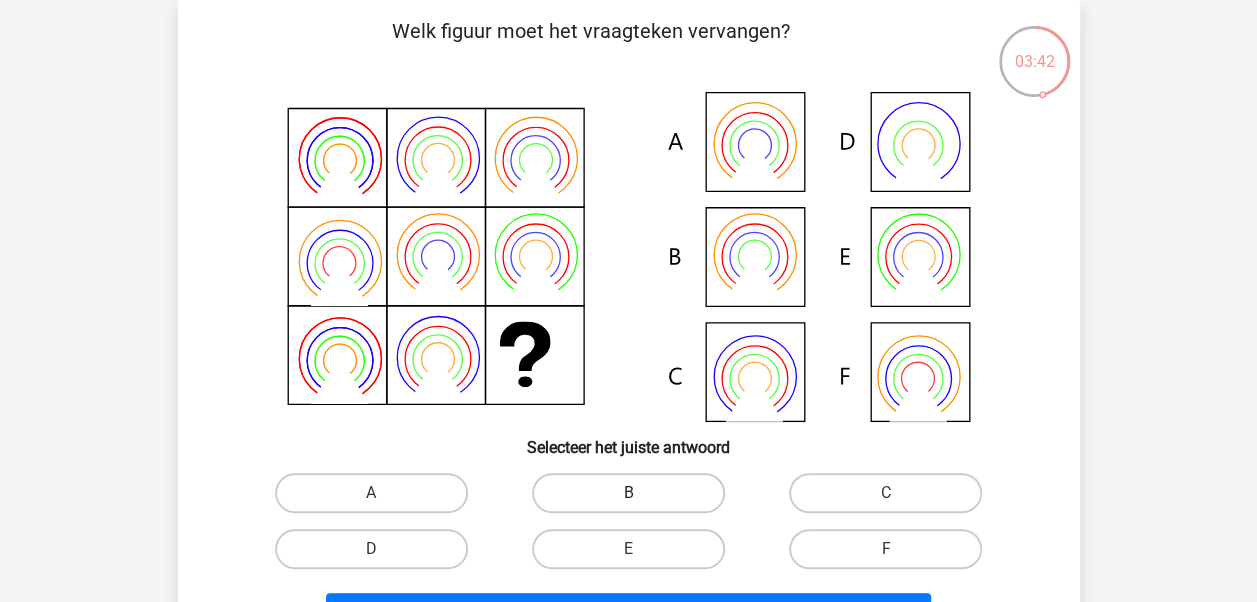 click on "B" at bounding box center [628, 493] 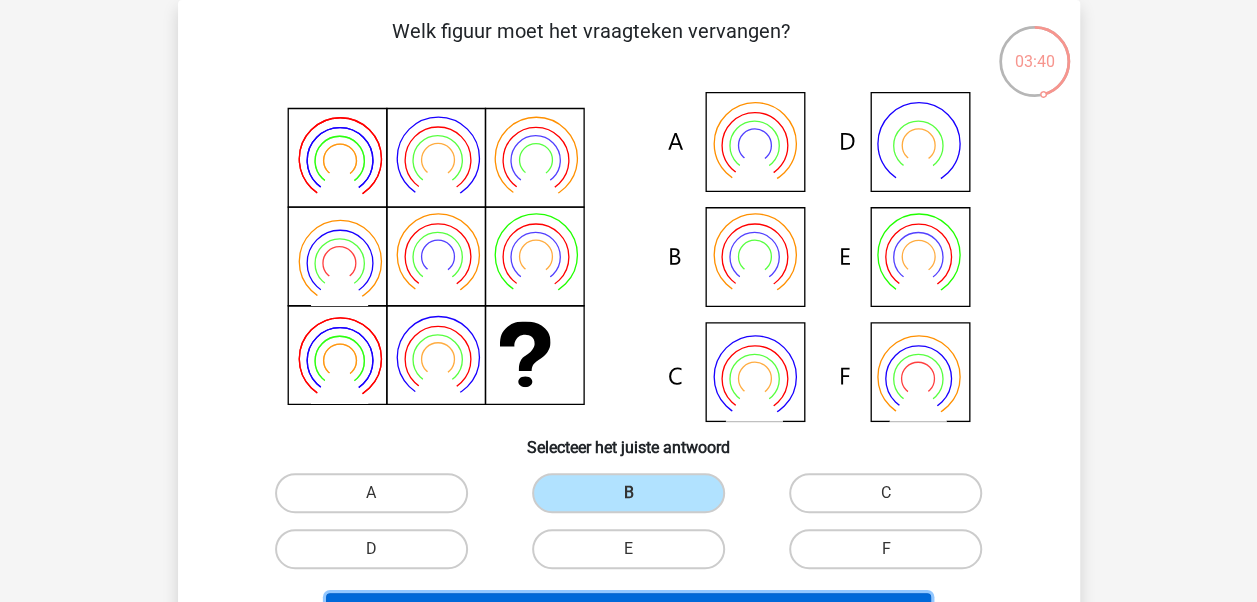 click on "Volgende vraag" at bounding box center [628, 614] 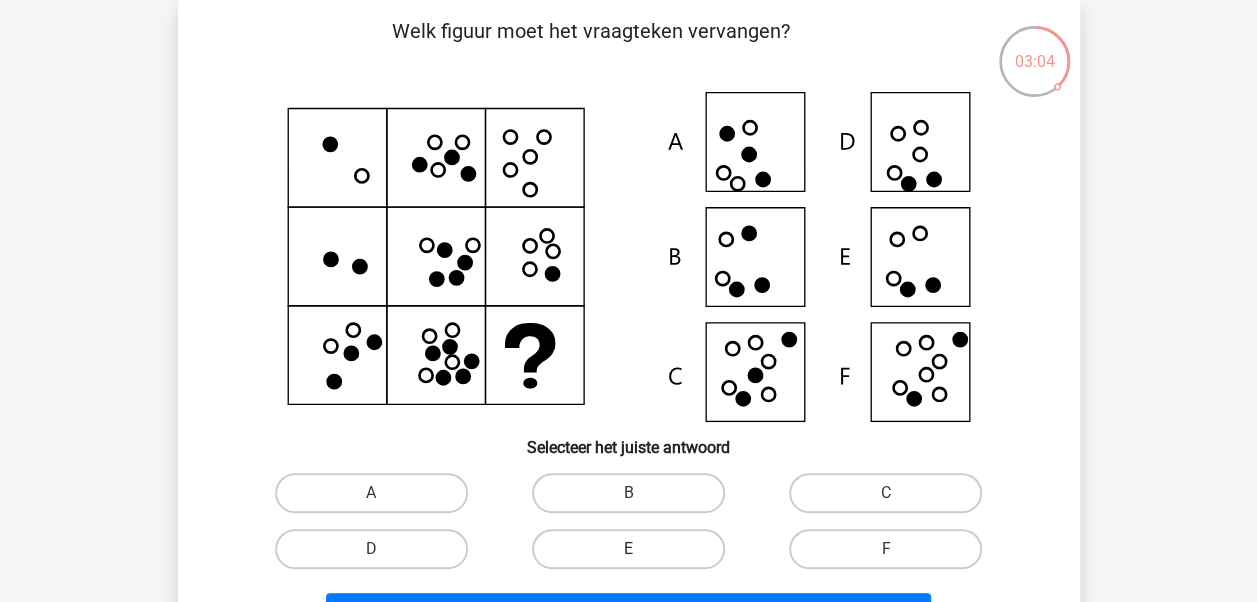 click on "E" at bounding box center (628, 549) 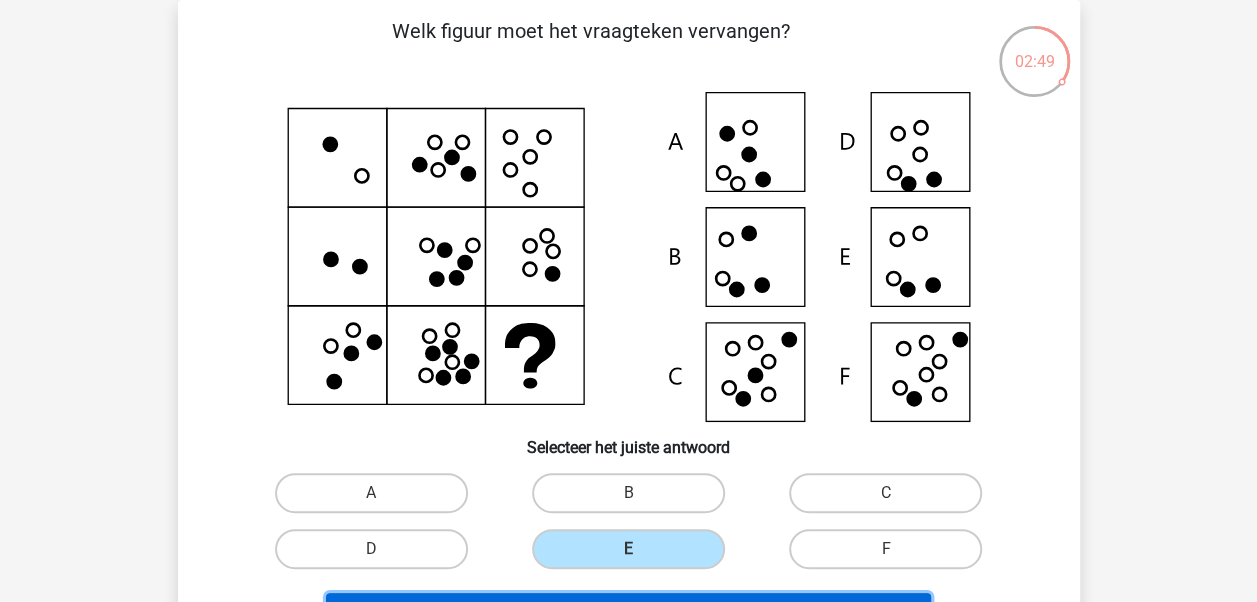 click on "Volgende vraag" at bounding box center [628, 614] 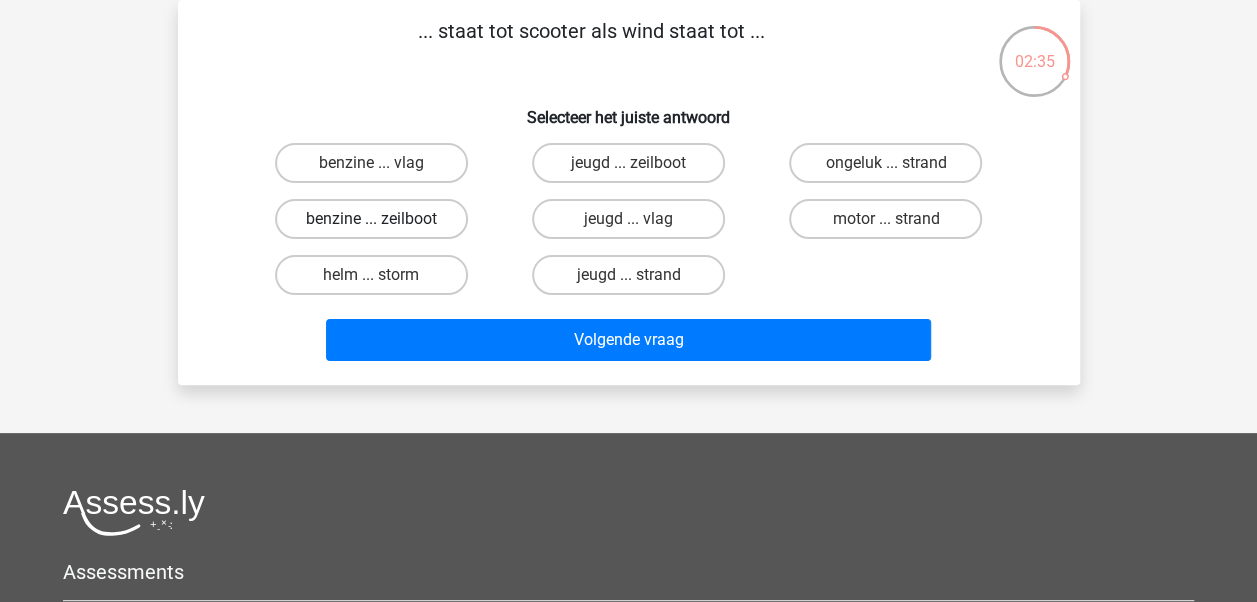 click on "benzine ... zeilboot" at bounding box center [371, 219] 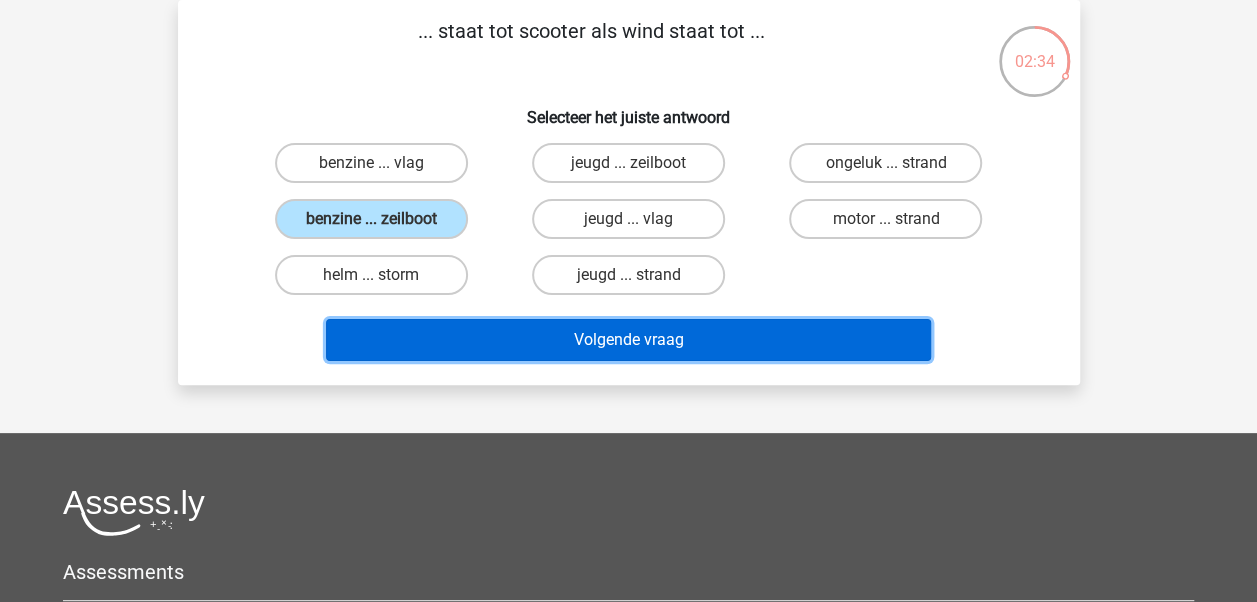 click on "Volgende vraag" at bounding box center [628, 340] 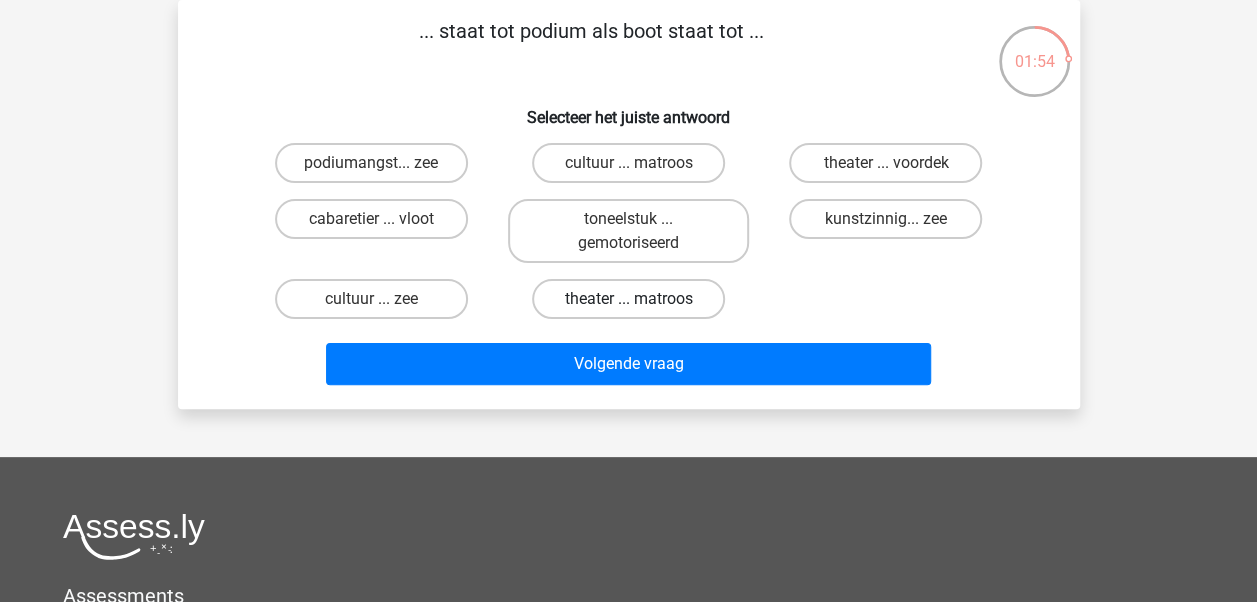 click on "theater ... matroos" at bounding box center (628, 299) 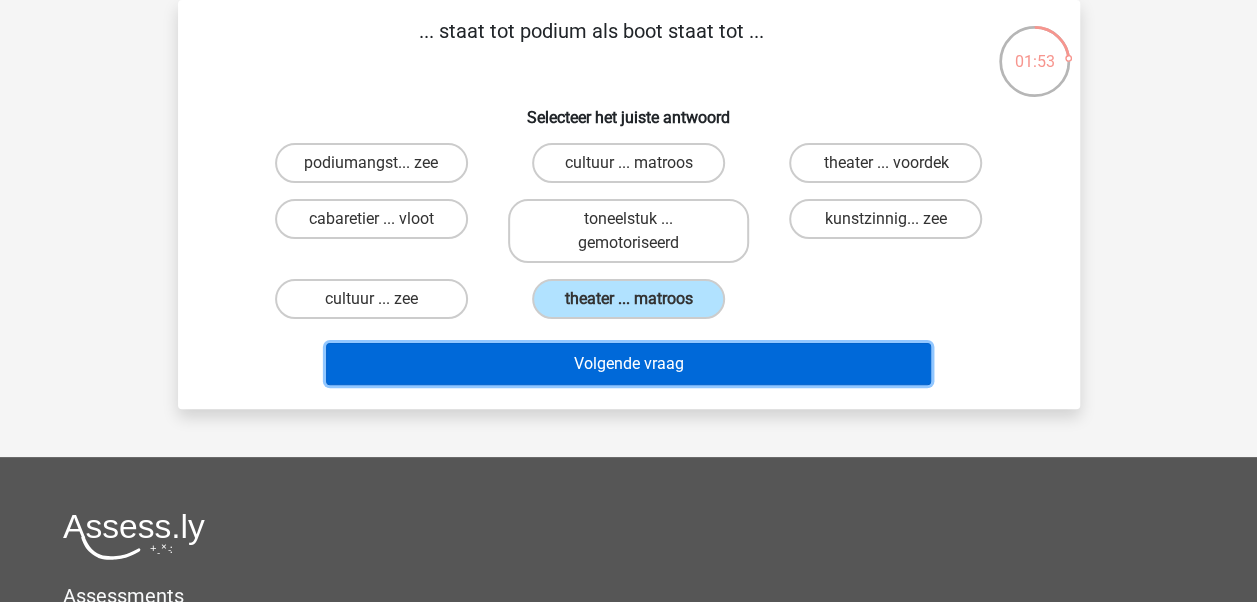 click on "Volgende vraag" at bounding box center [628, 364] 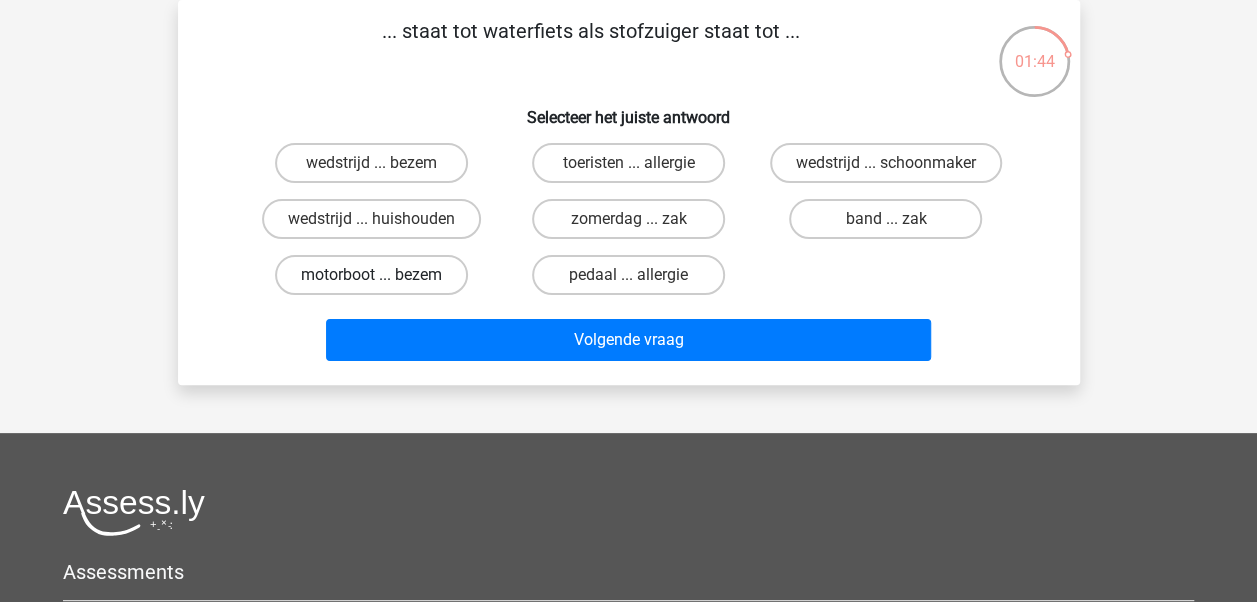 click on "motorboot ... bezem" at bounding box center (371, 275) 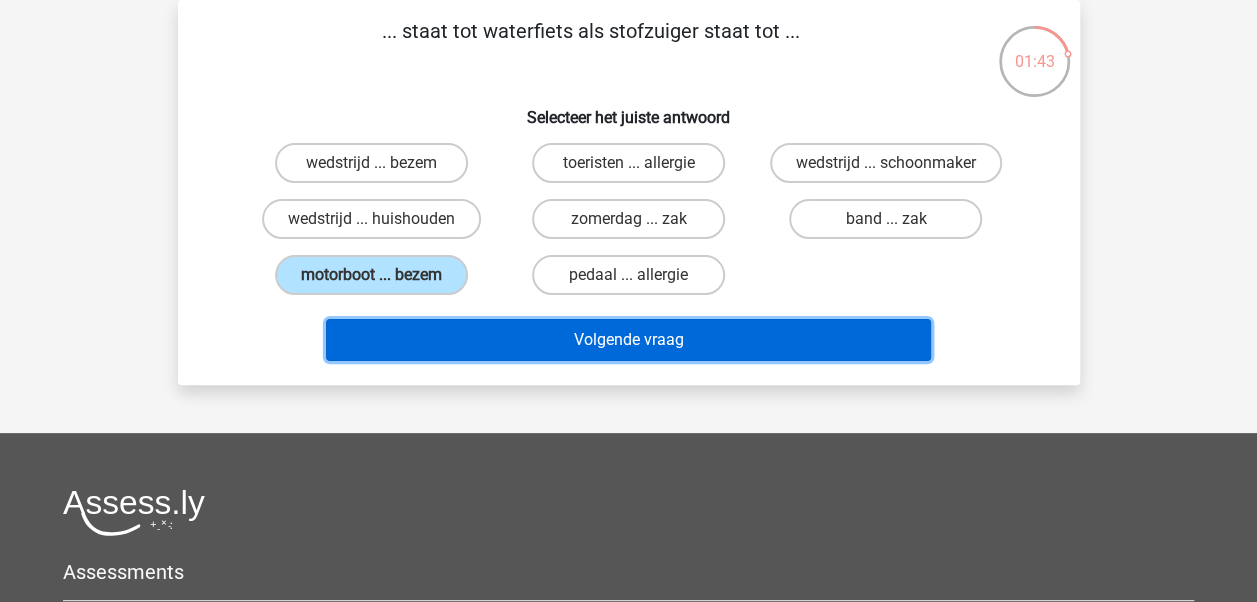 click on "Volgende vraag" at bounding box center [628, 340] 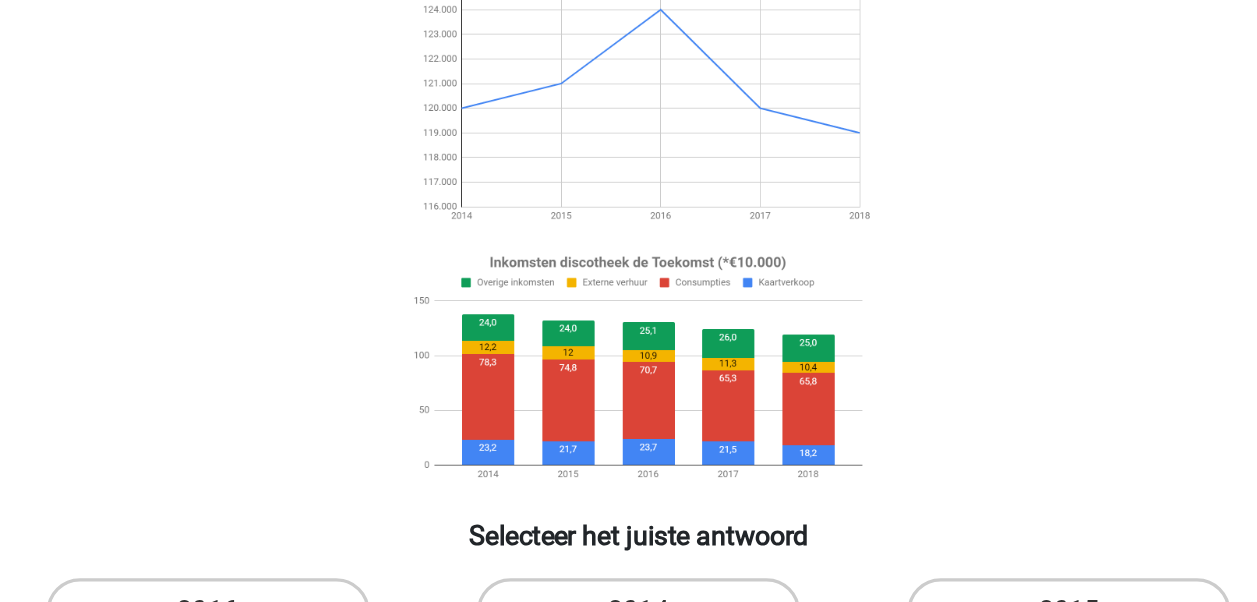 scroll, scrollTop: 92, scrollLeft: 0, axis: vertical 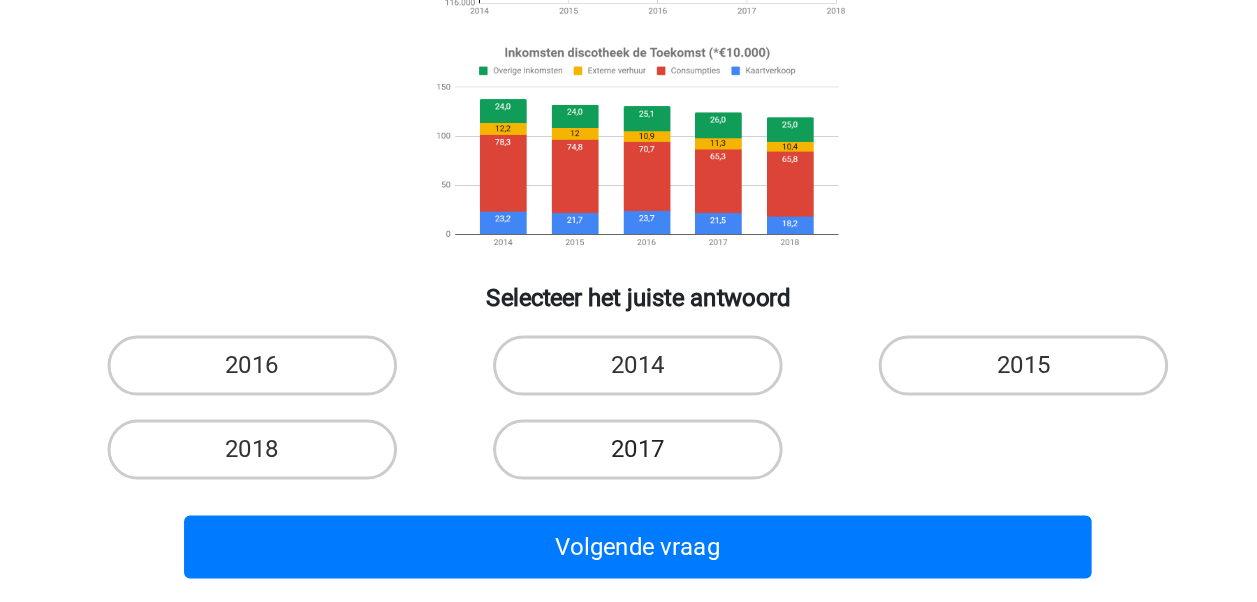 click on "2017" at bounding box center [628, 500] 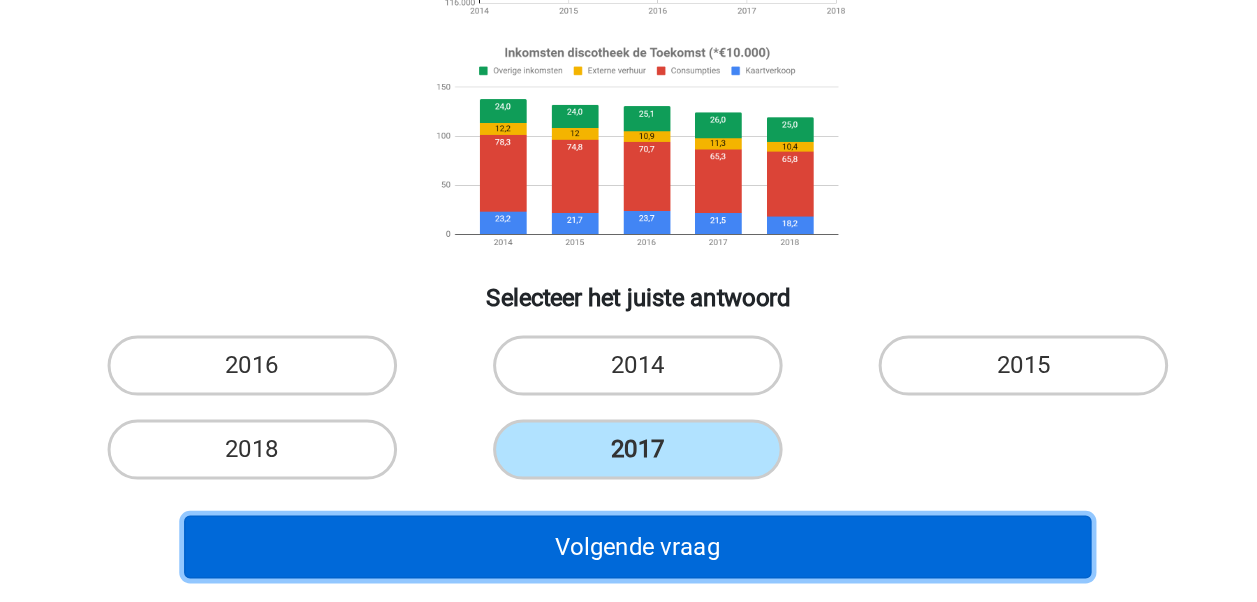 click on "Volgende vraag" at bounding box center (628, 565) 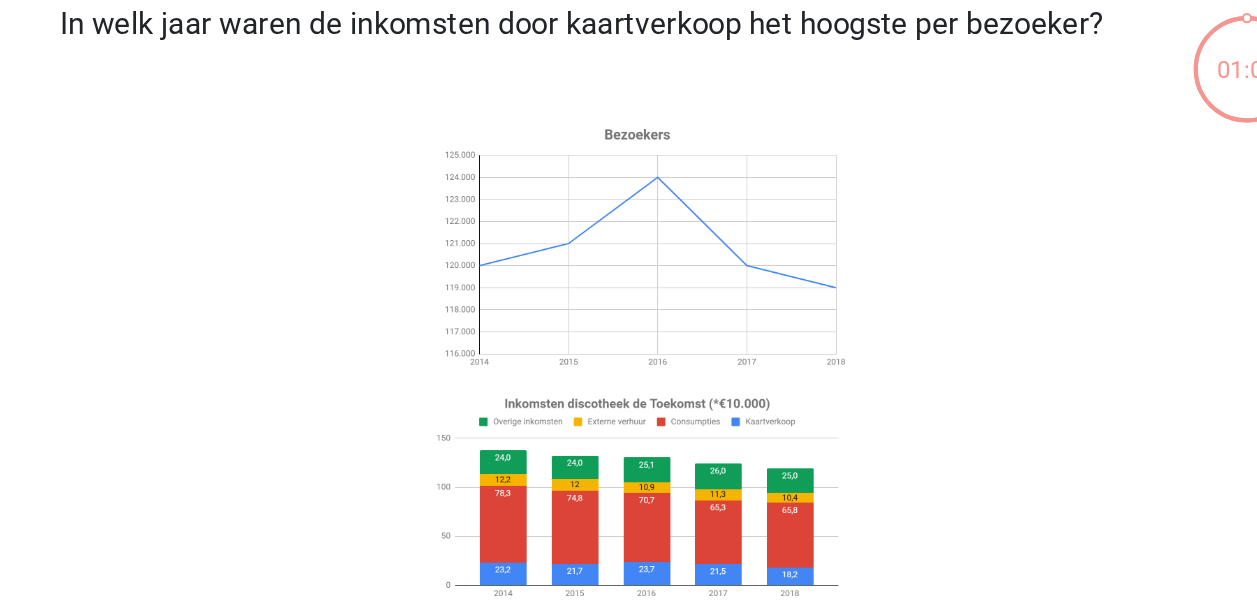 scroll, scrollTop: 92, scrollLeft: 0, axis: vertical 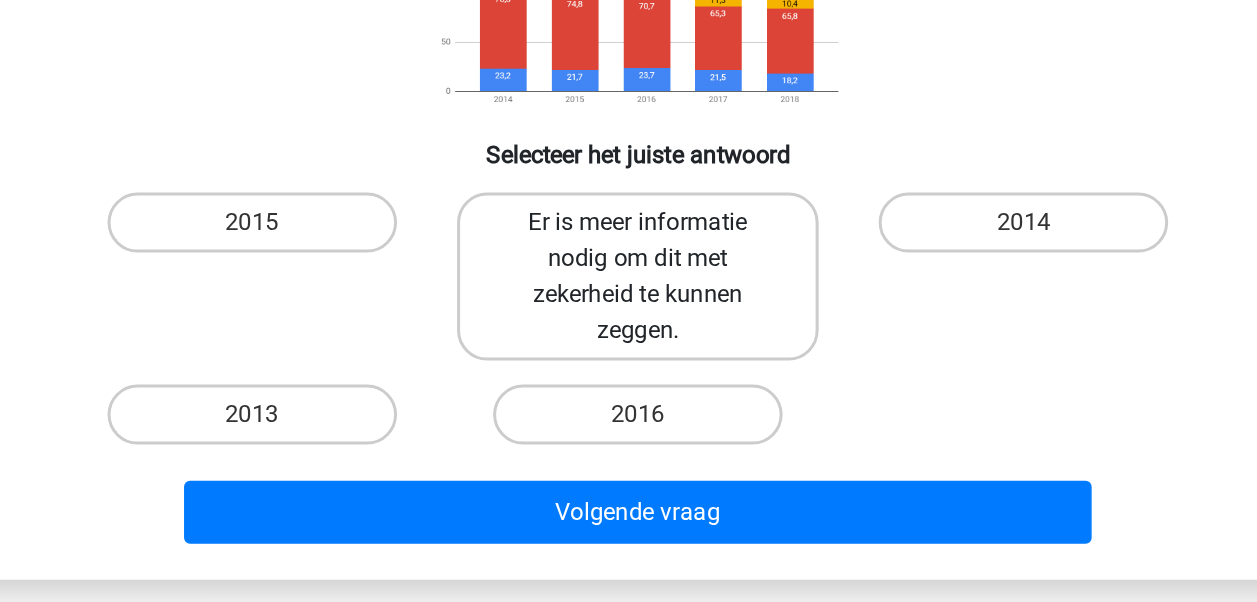 click on "Er is meer informatie nodig om dit met zekerheid te kunnen zeggen." at bounding box center (628, 385) 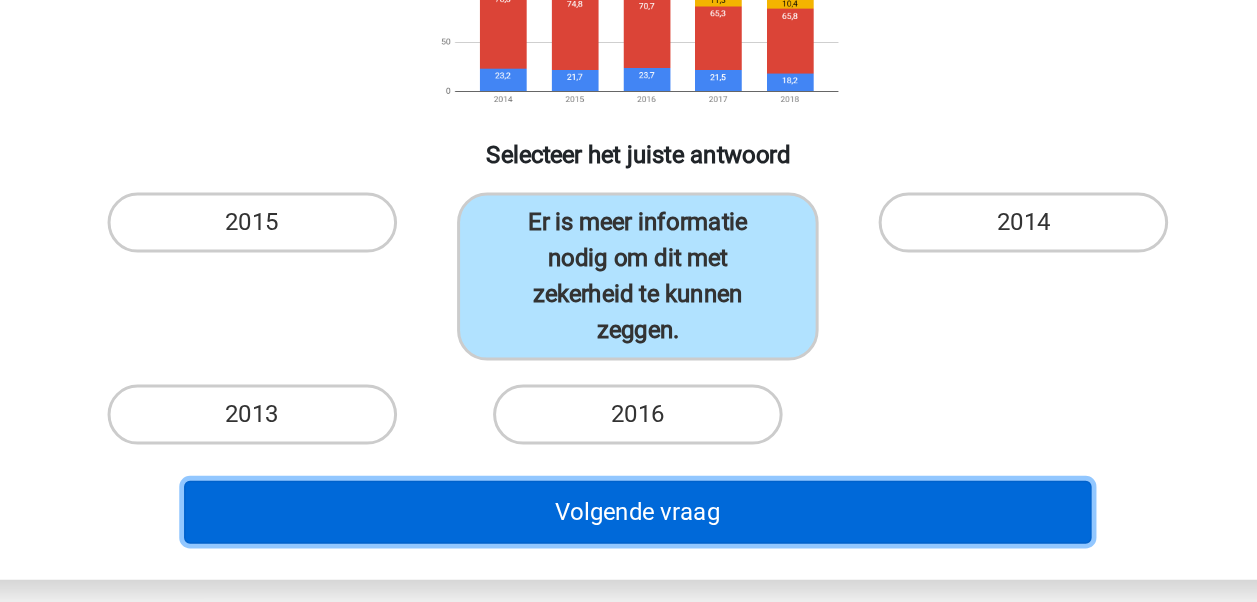 click on "Volgende vraag" at bounding box center [628, 542] 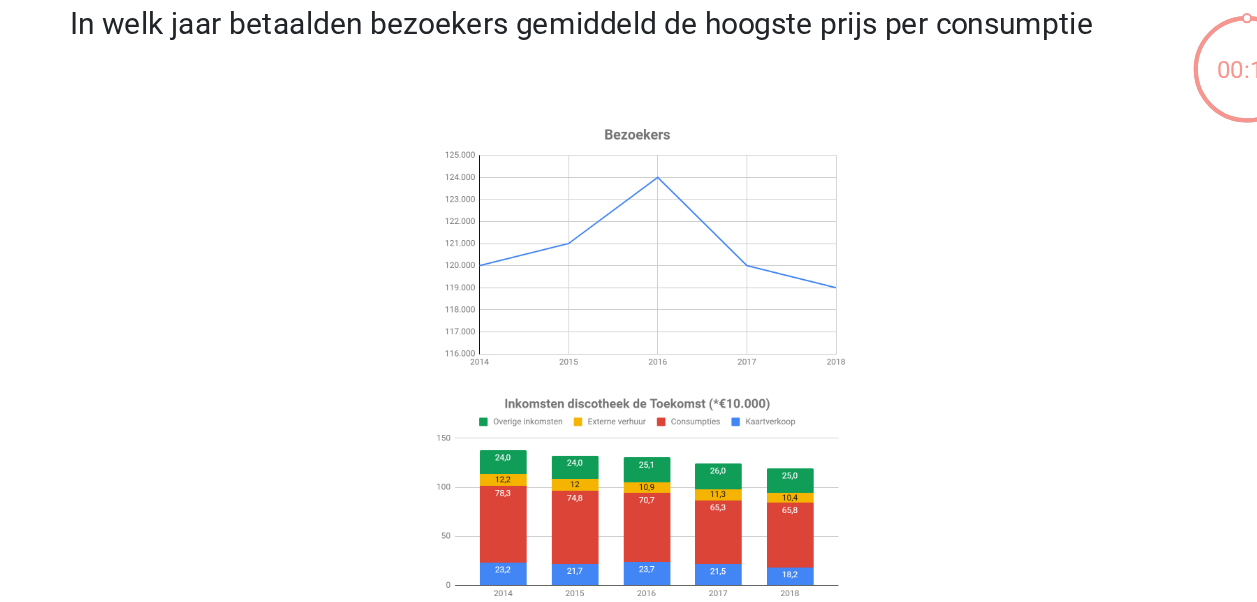 scroll, scrollTop: 92, scrollLeft: 0, axis: vertical 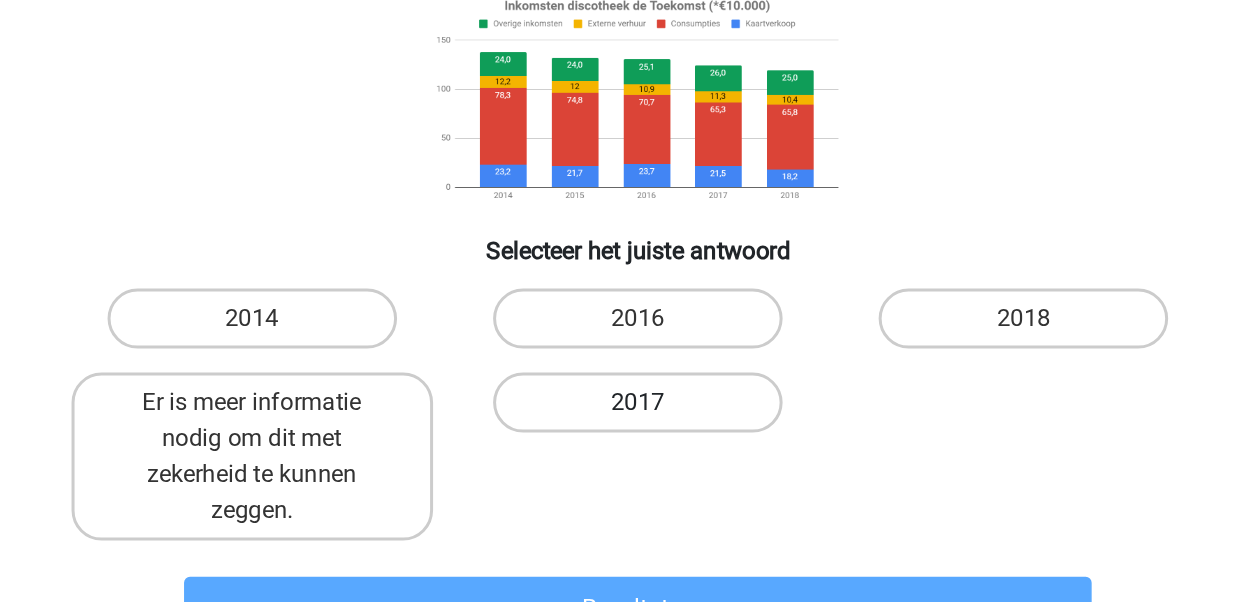 click on "2017" at bounding box center (628, 409) 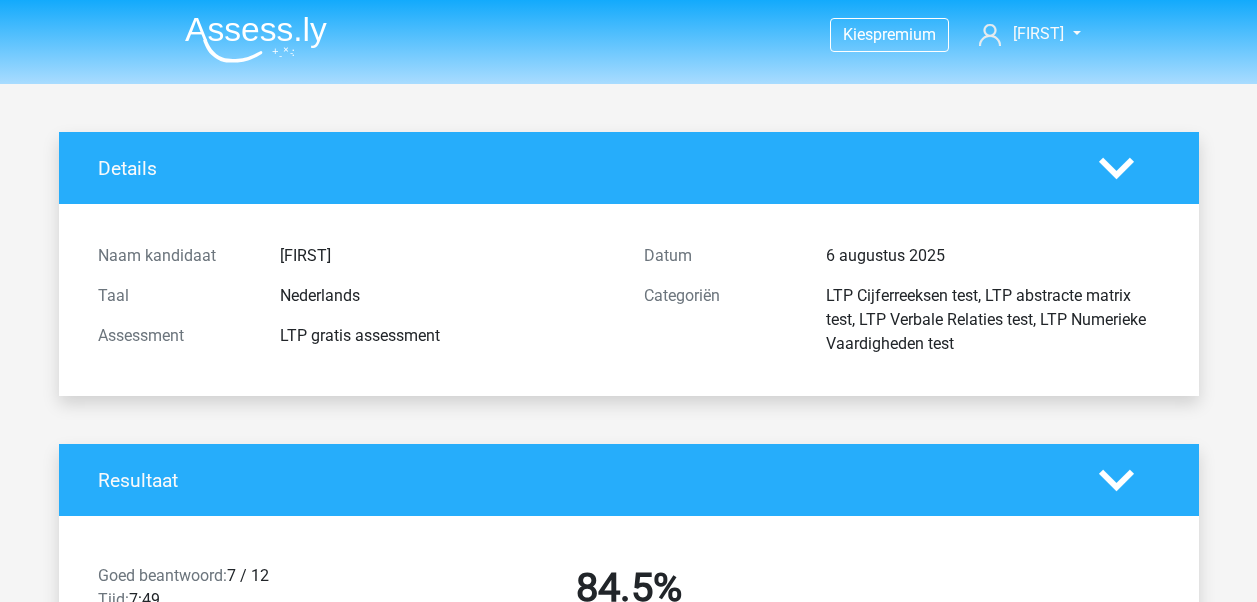 scroll, scrollTop: 0, scrollLeft: 0, axis: both 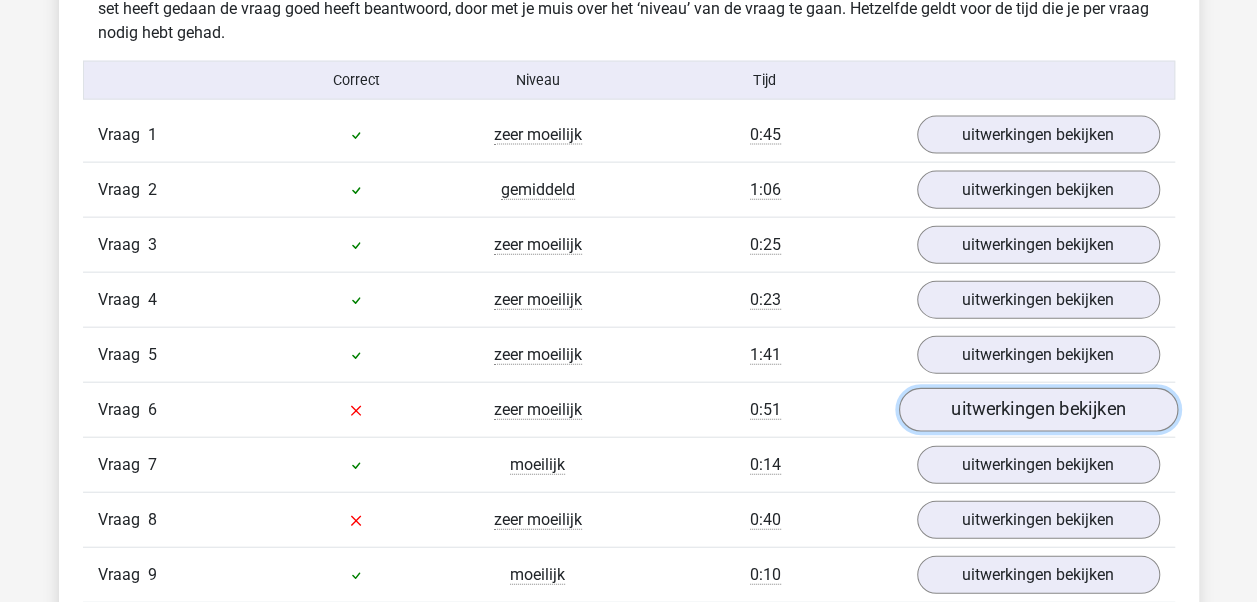click on "uitwerkingen bekijken" at bounding box center (1037, 411) 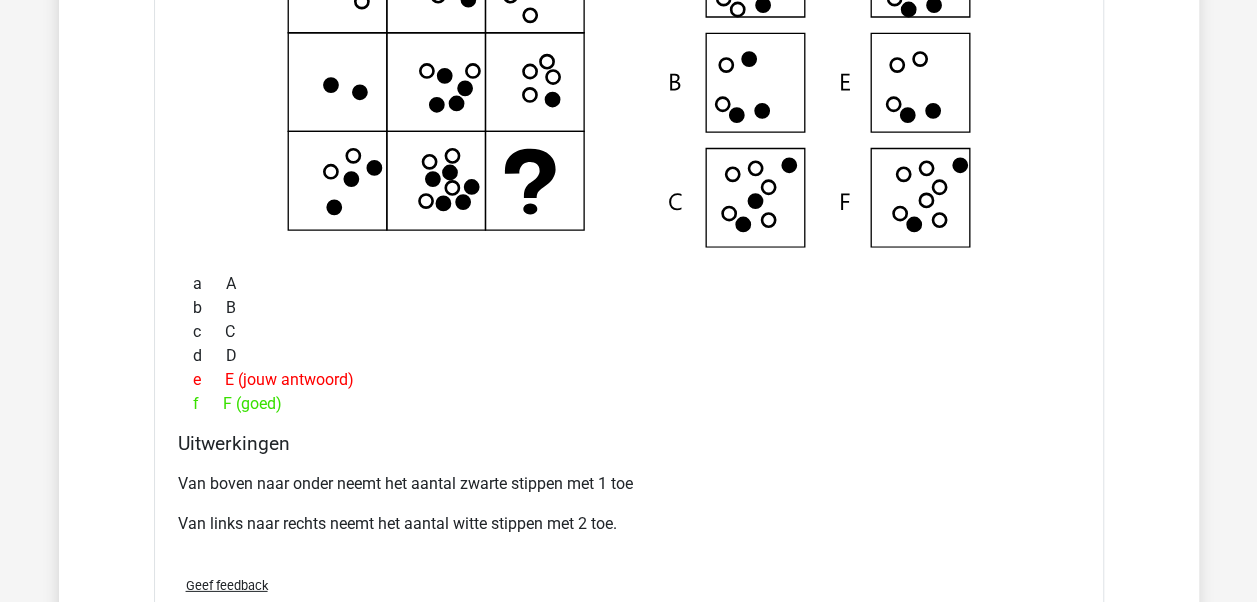 scroll, scrollTop: 2741, scrollLeft: 0, axis: vertical 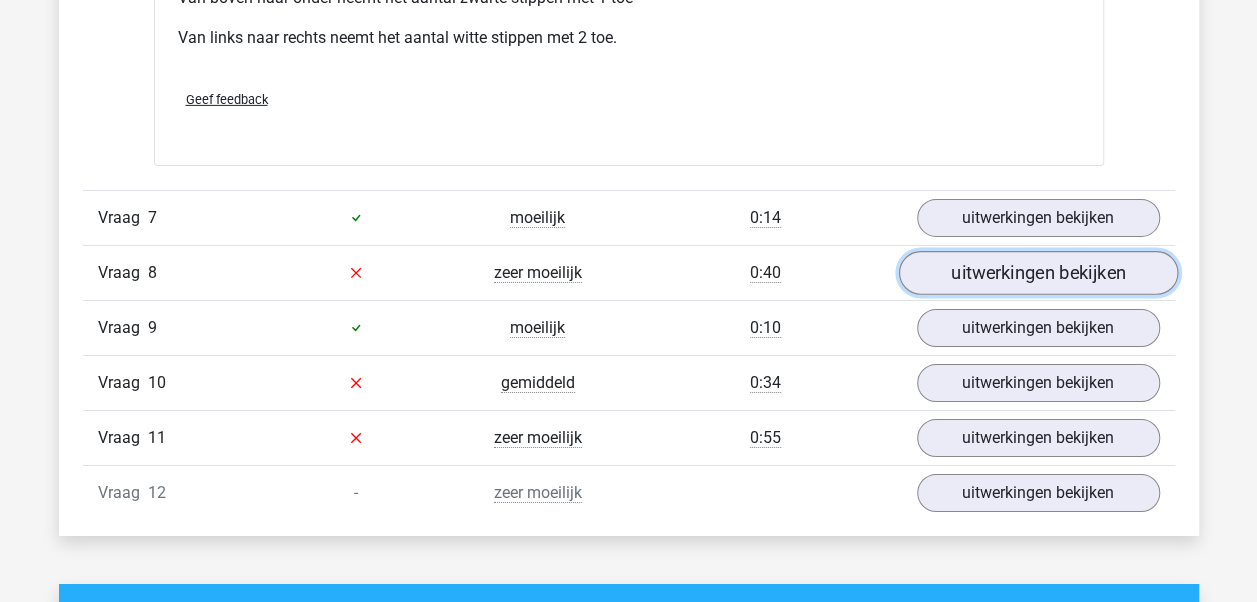 click on "uitwerkingen bekijken" at bounding box center [1037, 273] 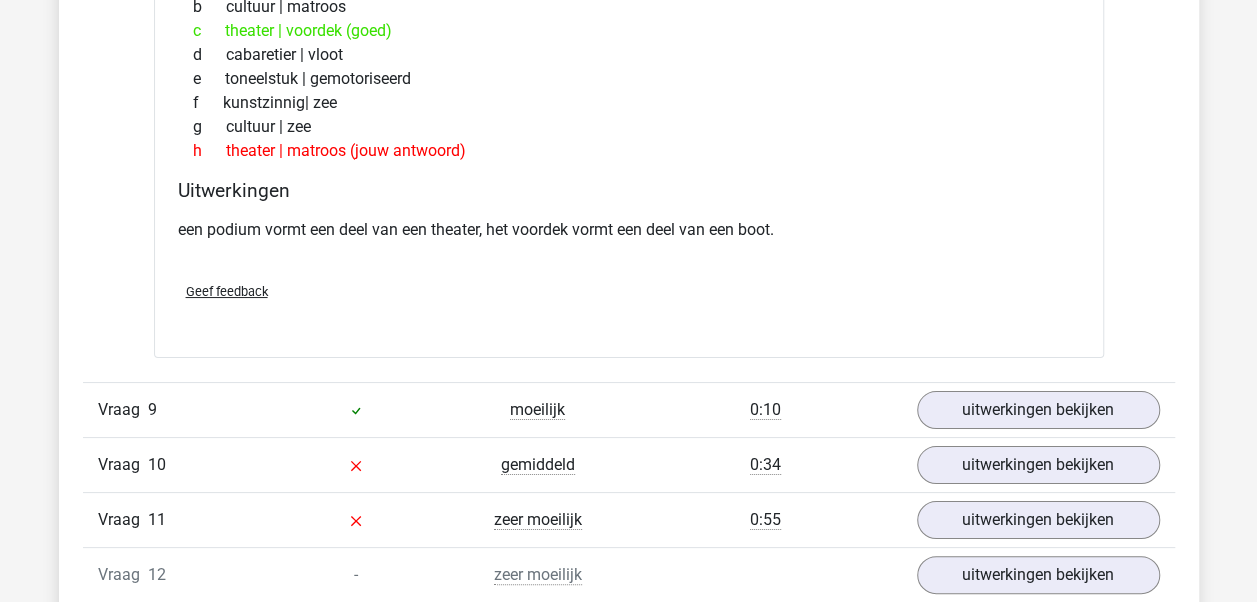 scroll, scrollTop: 3737, scrollLeft: 0, axis: vertical 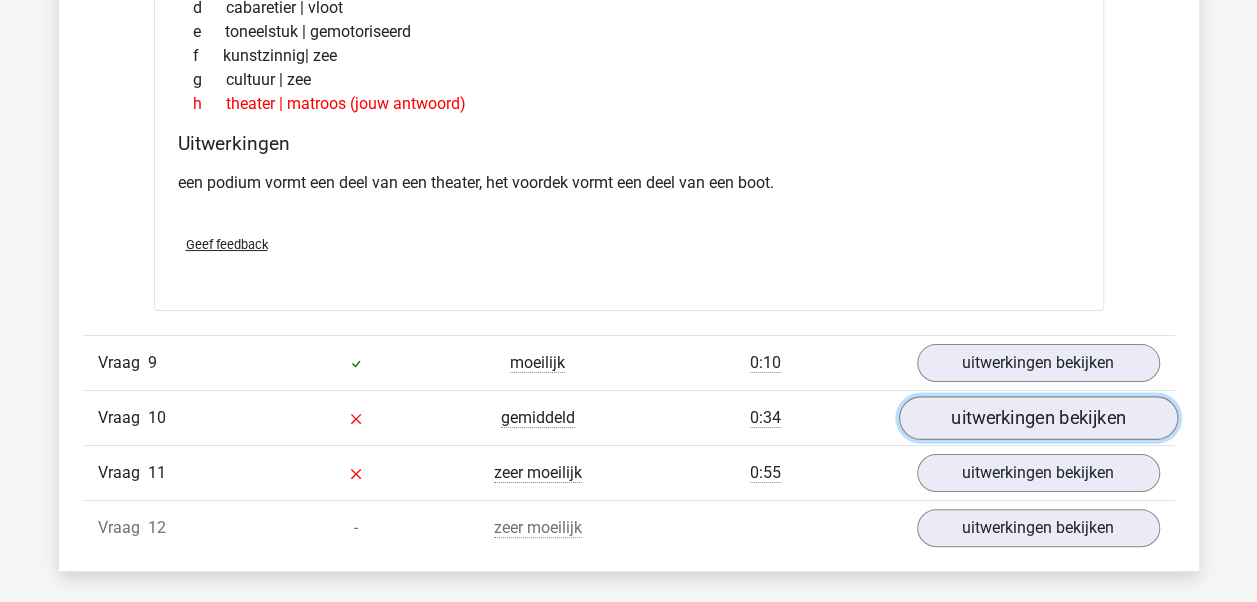 click on "uitwerkingen bekijken" at bounding box center (1037, 418) 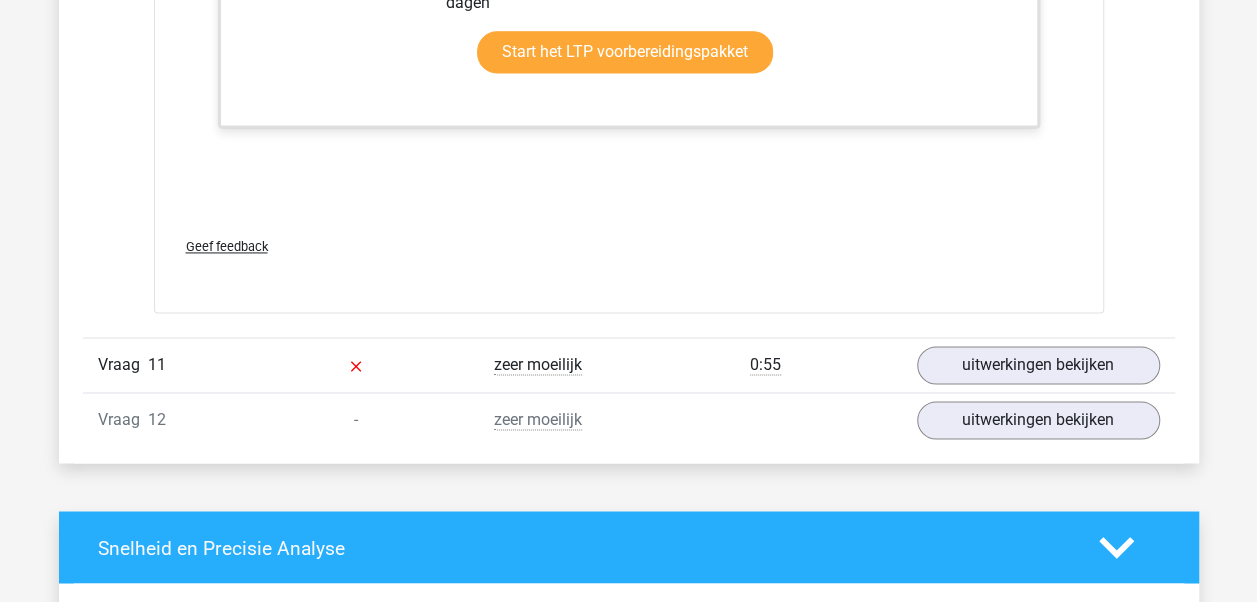 scroll, scrollTop: 5156, scrollLeft: 0, axis: vertical 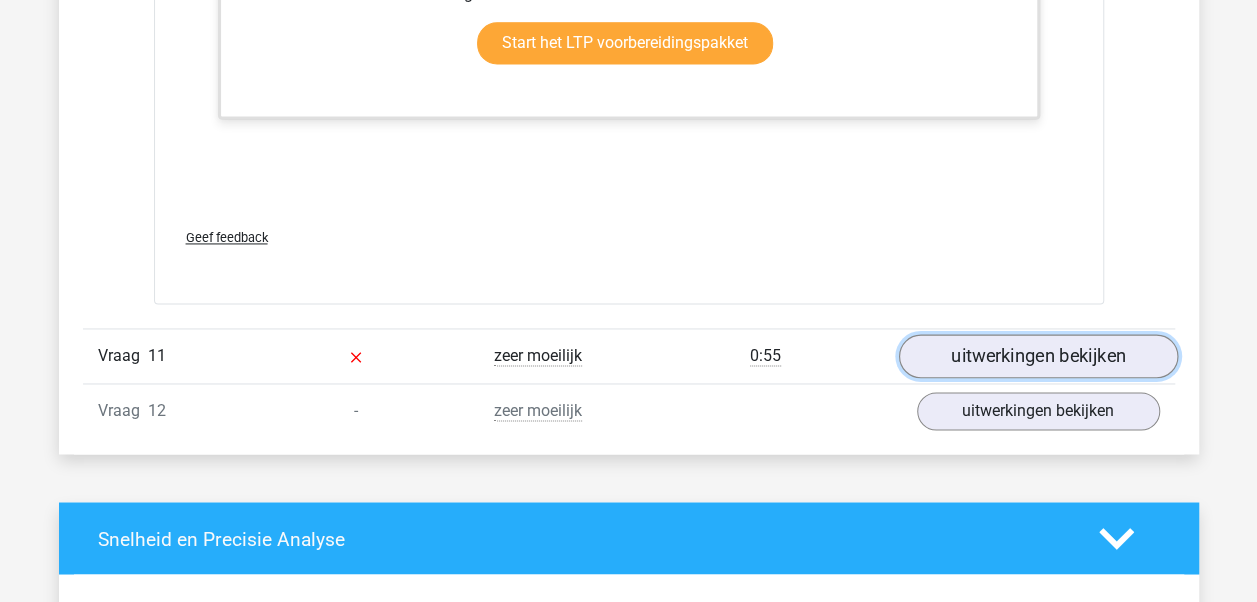 click on "uitwerkingen bekijken" at bounding box center [1037, 356] 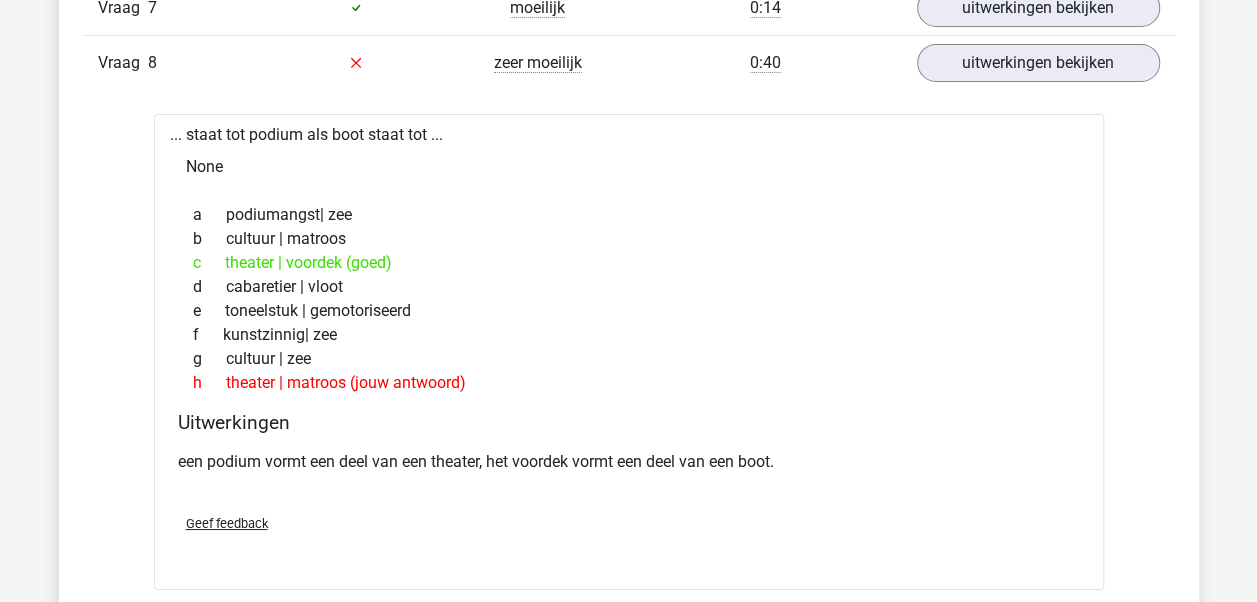 scroll, scrollTop: 5156, scrollLeft: 0, axis: vertical 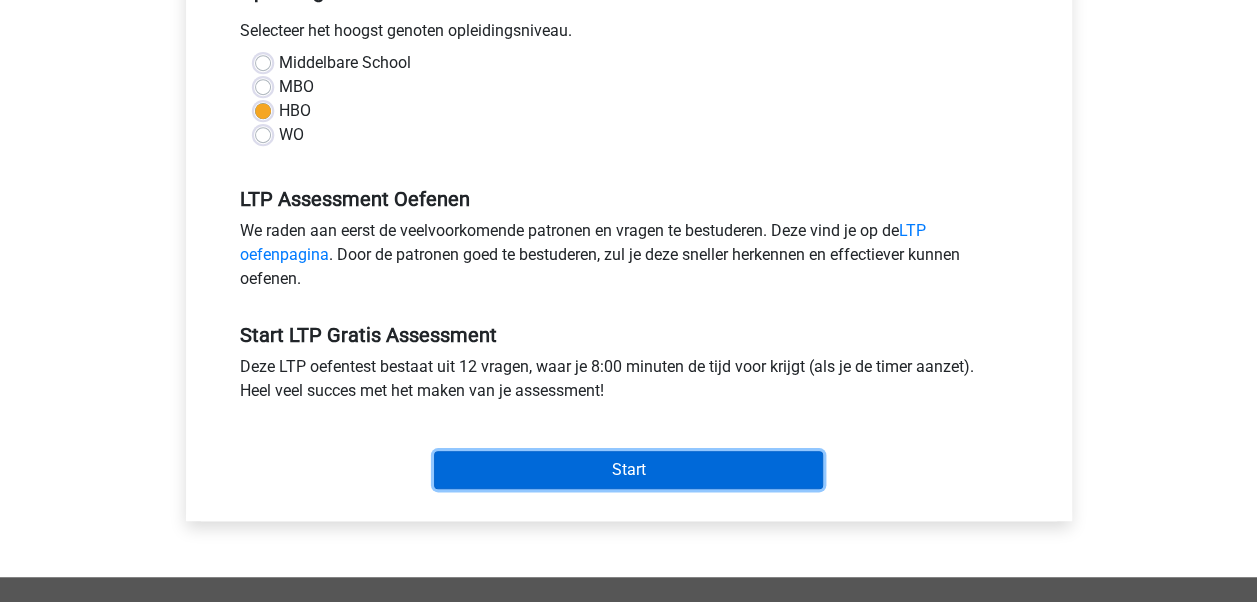 click on "Start" at bounding box center (628, 470) 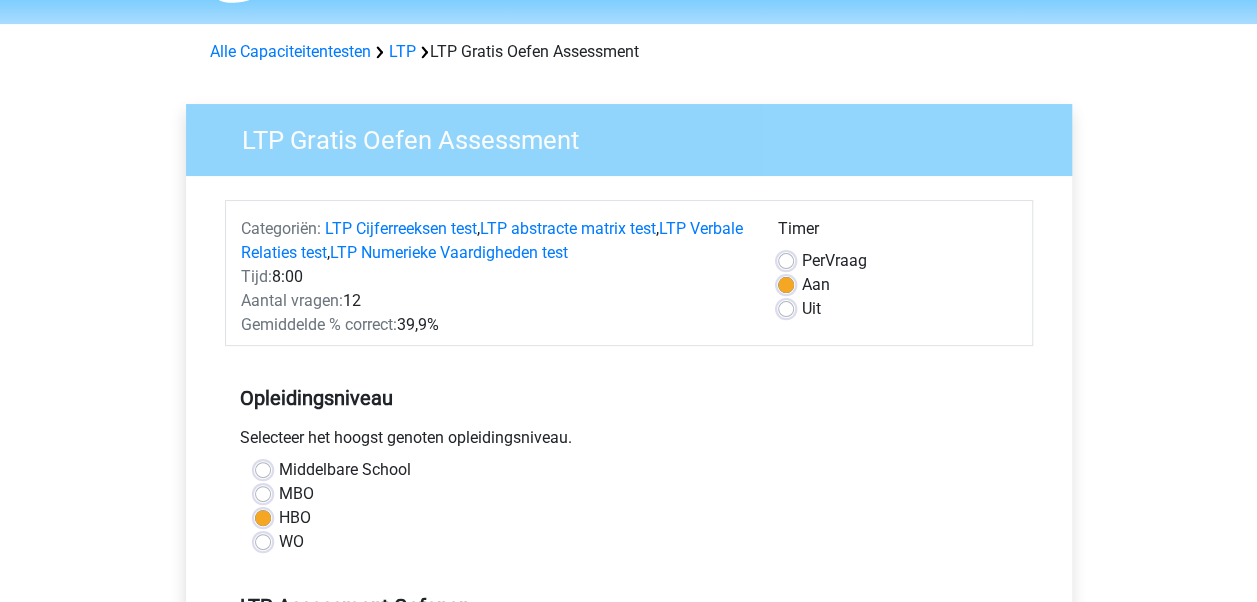 scroll, scrollTop: 0, scrollLeft: 0, axis: both 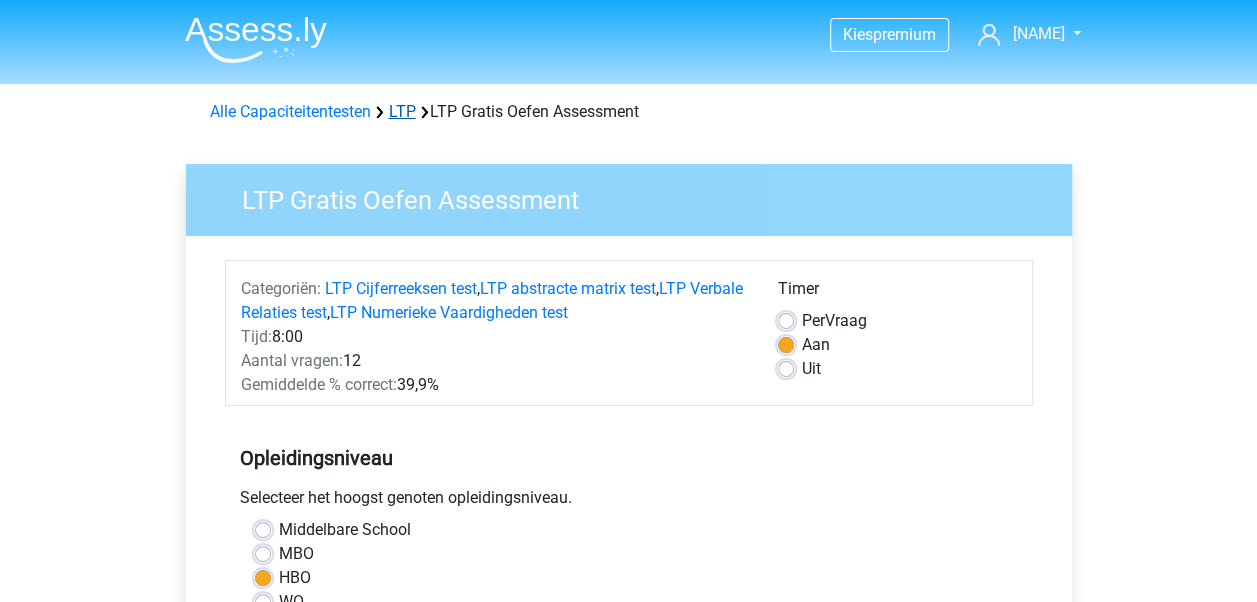 click on "LTP" at bounding box center [402, 111] 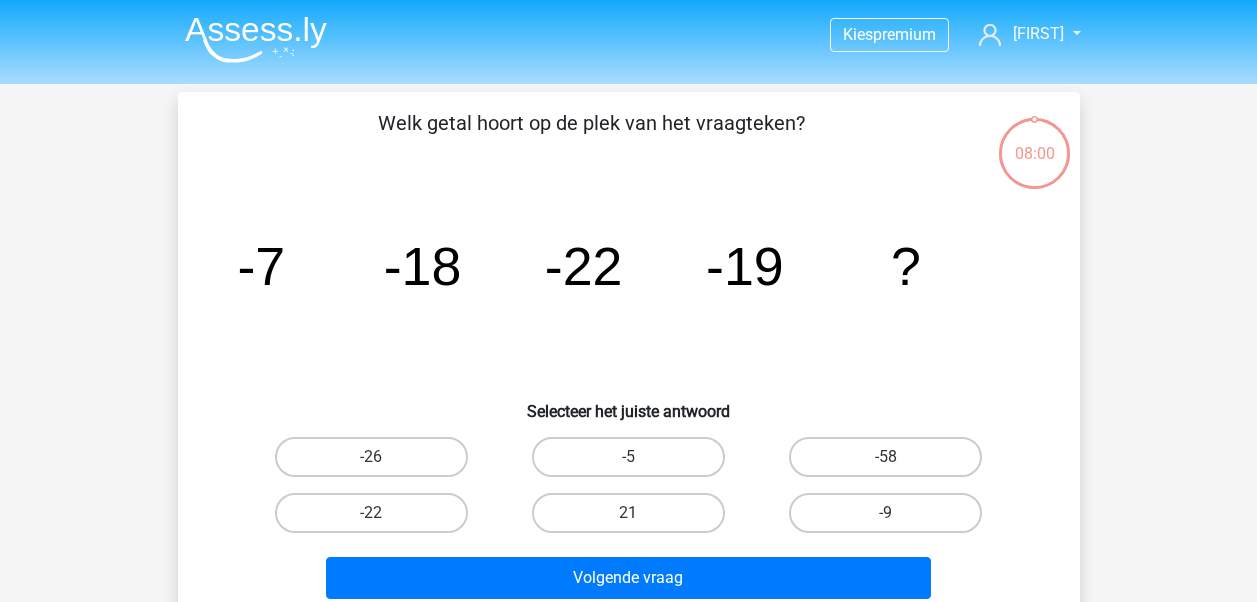 scroll, scrollTop: 0, scrollLeft: 0, axis: both 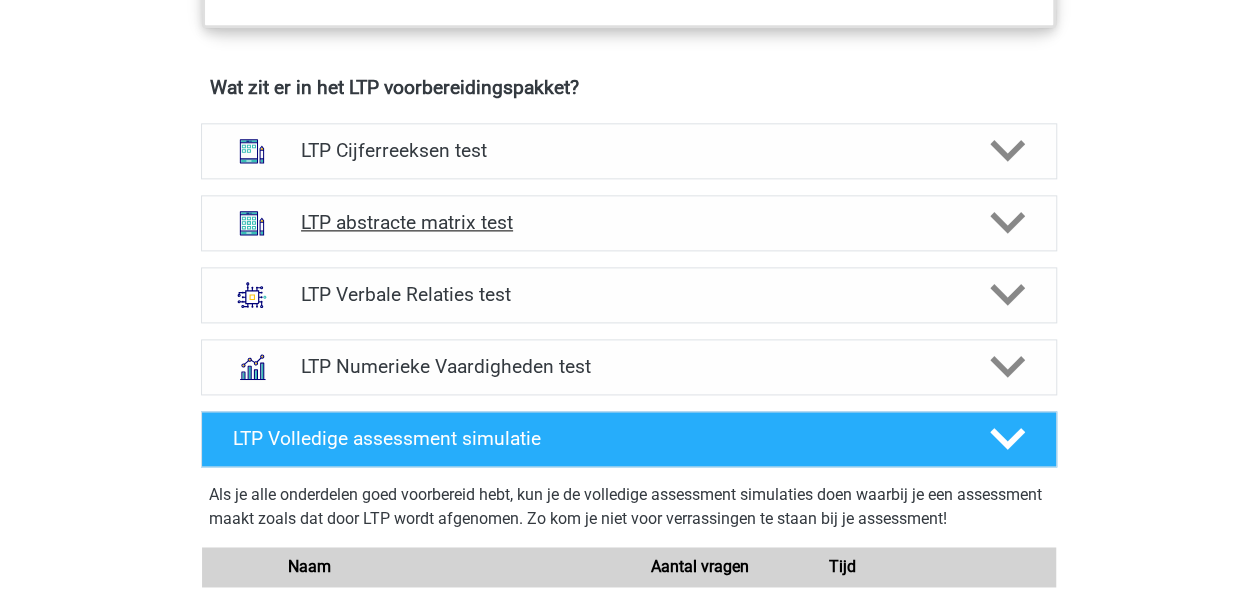 click 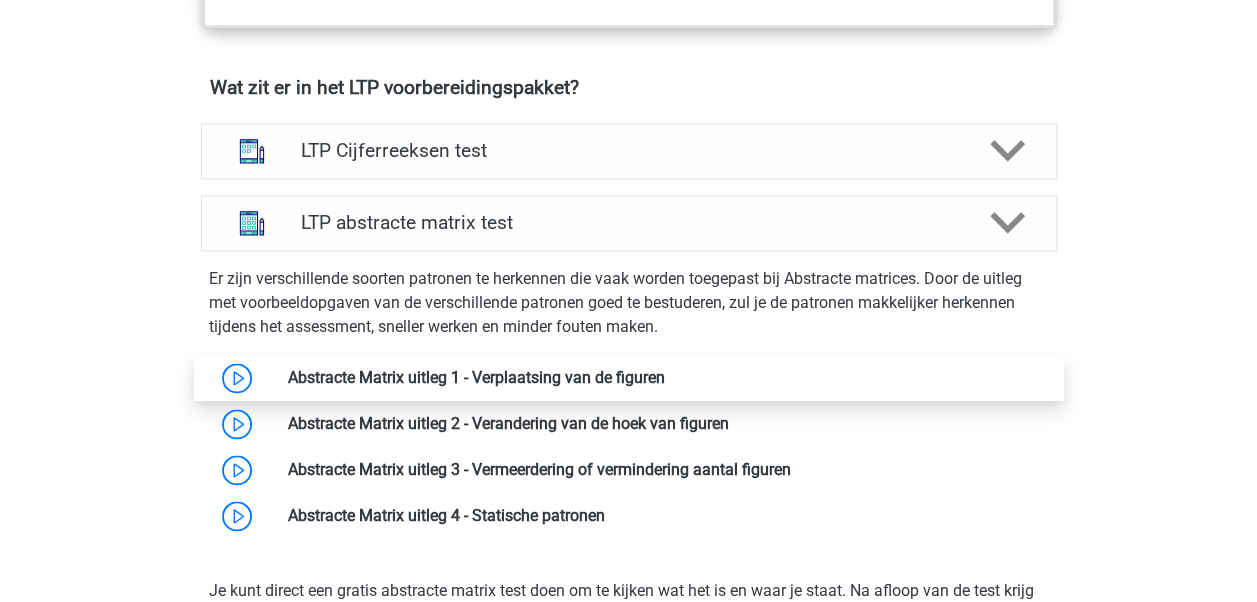 click at bounding box center [665, 377] 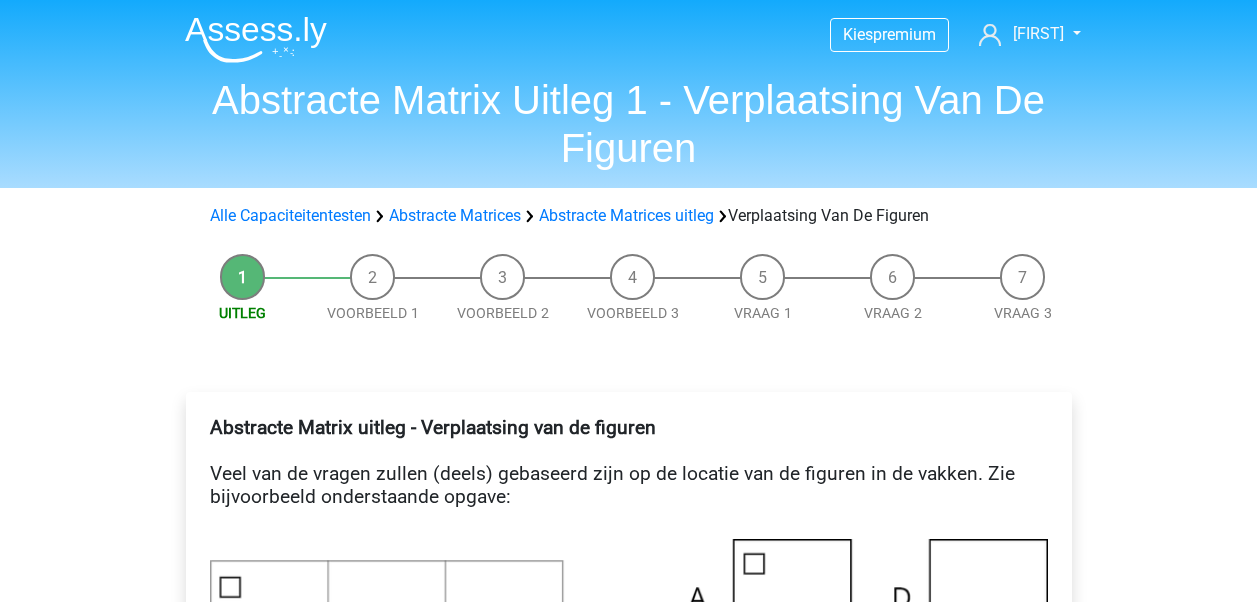 scroll, scrollTop: 0, scrollLeft: 0, axis: both 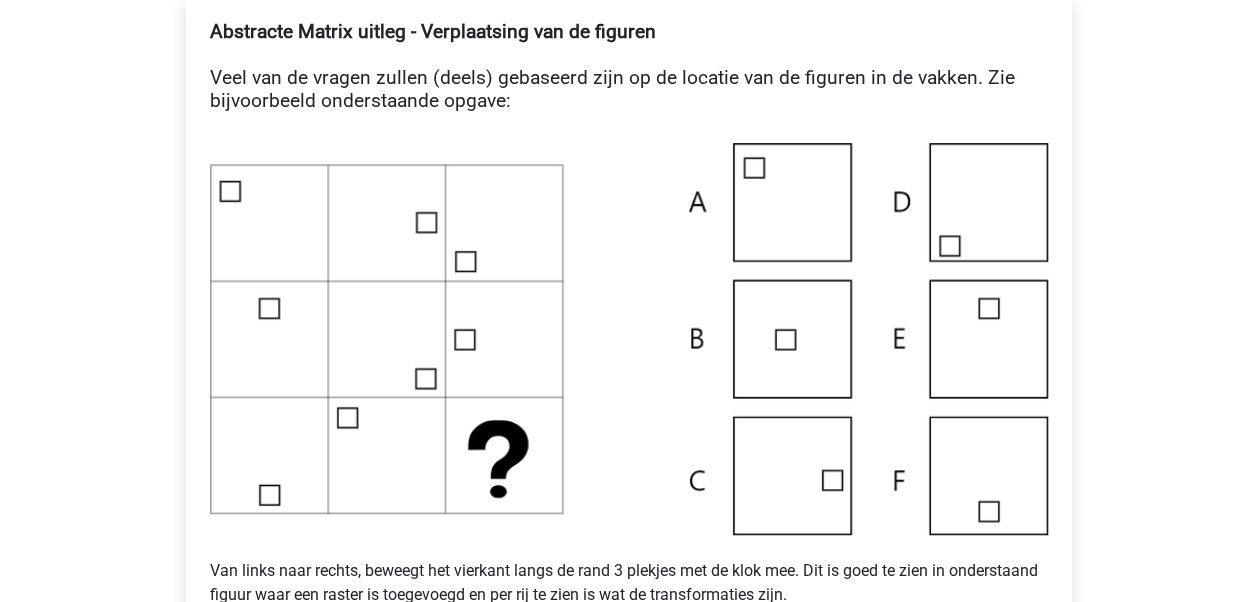 click at bounding box center (629, 339) 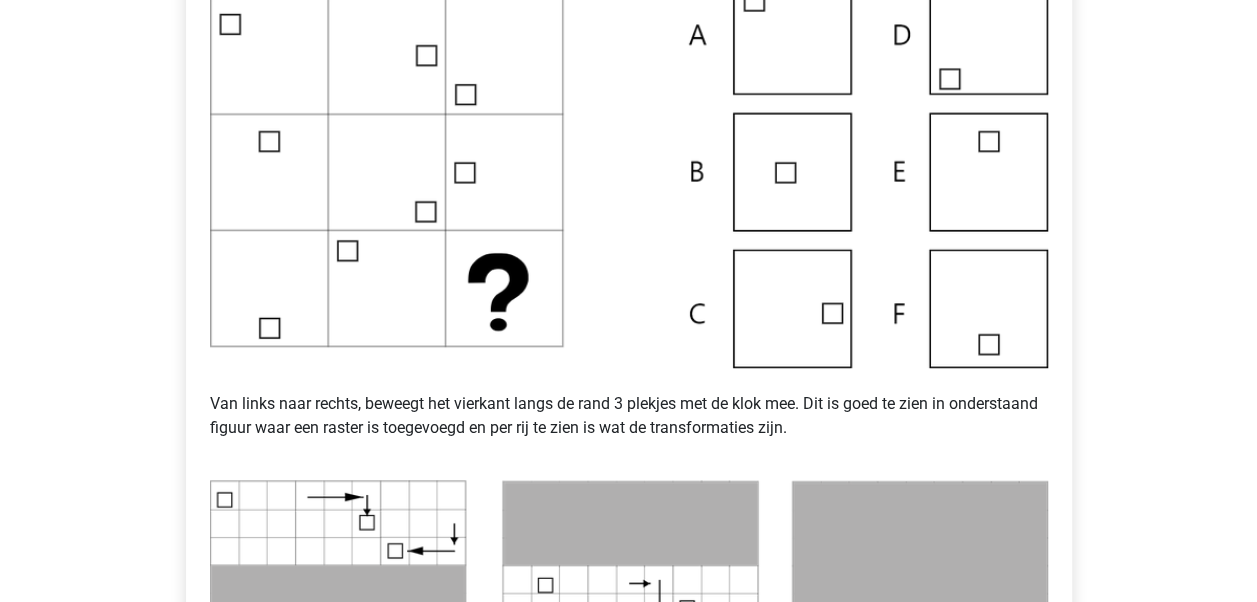 scroll, scrollTop: 560, scrollLeft: 0, axis: vertical 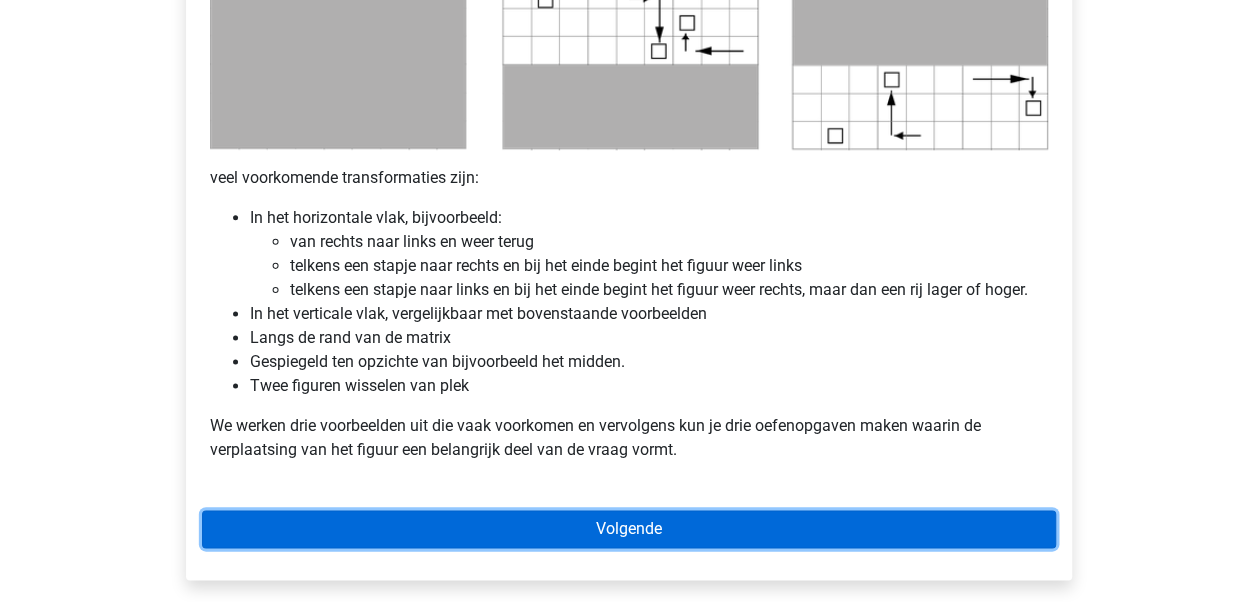 click on "Volgende" at bounding box center (629, 529) 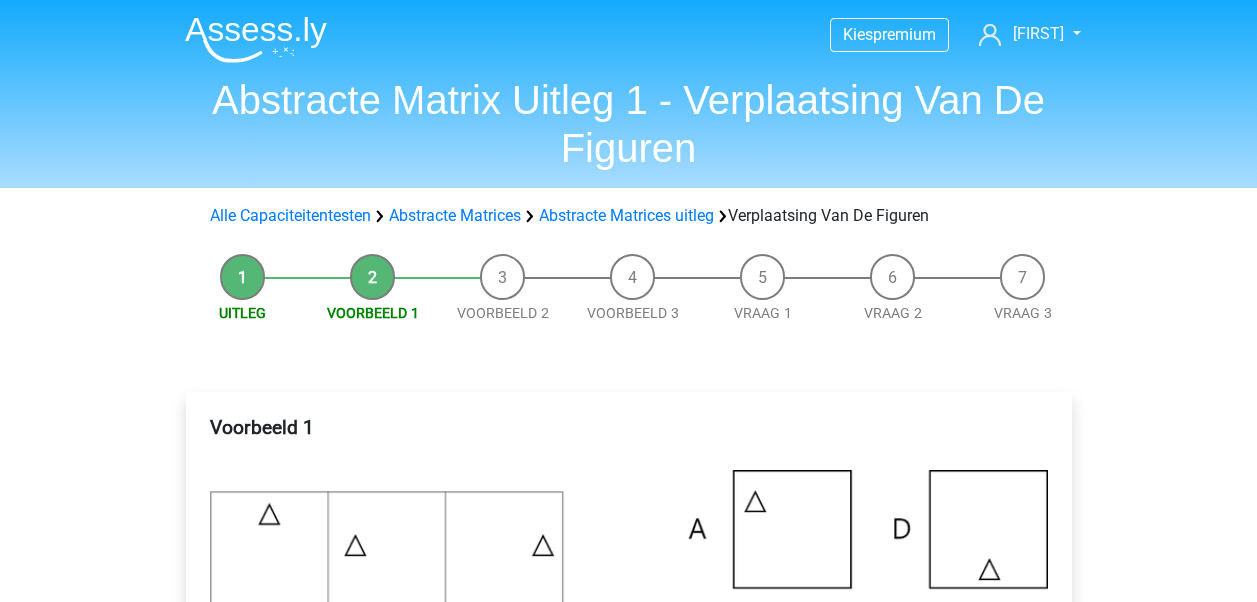 scroll, scrollTop: 0, scrollLeft: 0, axis: both 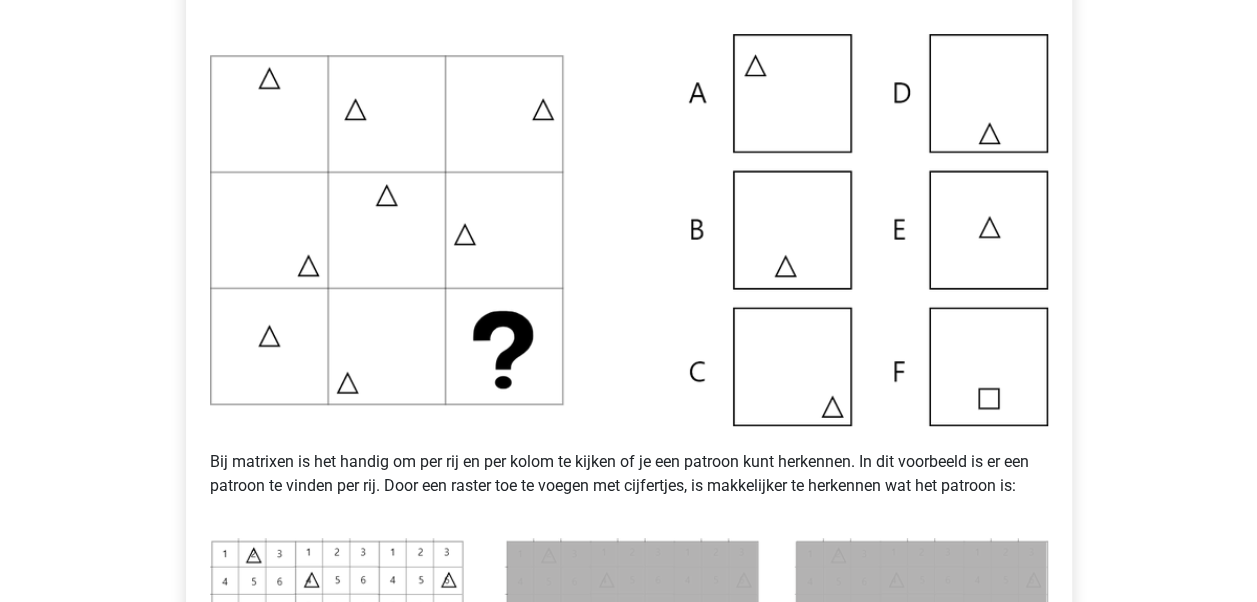 drag, startPoint x: 1231, startPoint y: 204, endPoint x: 1234, endPoint y: 214, distance: 10.440307 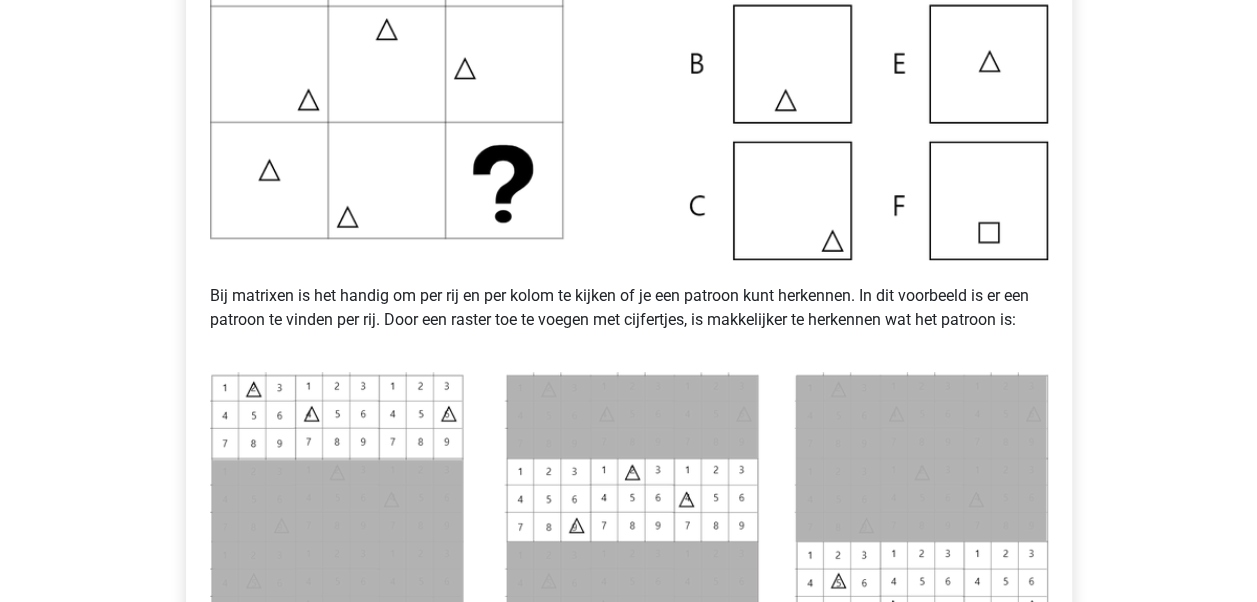 scroll, scrollTop: 607, scrollLeft: 0, axis: vertical 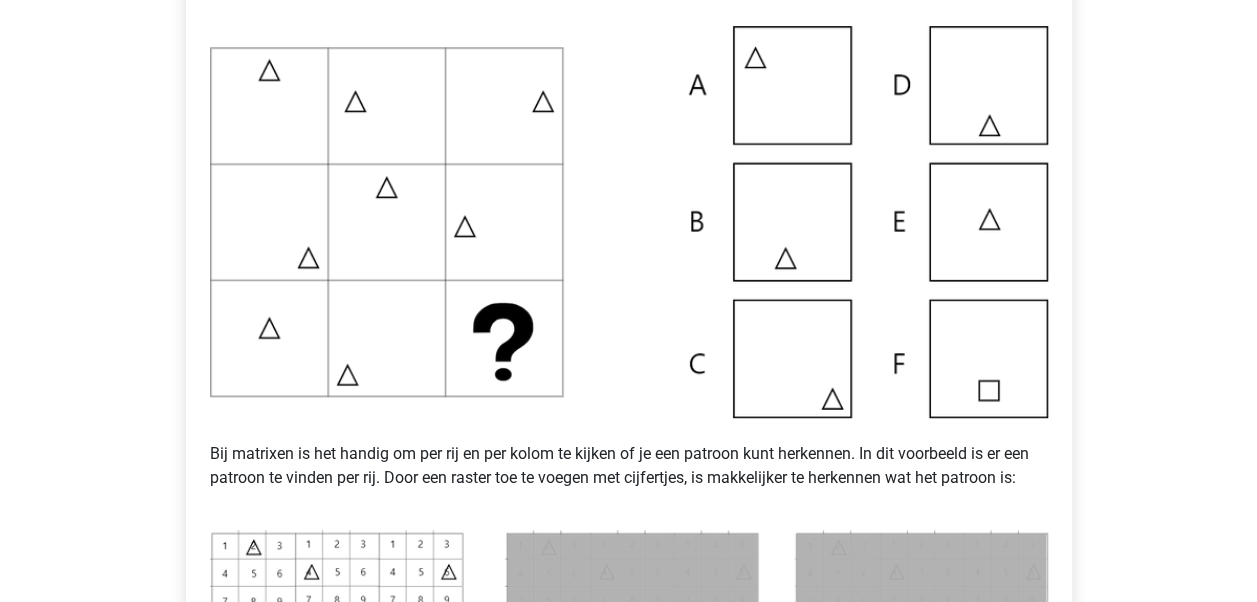 drag, startPoint x: 1231, startPoint y: 256, endPoint x: 1240, endPoint y: 284, distance: 29.410883 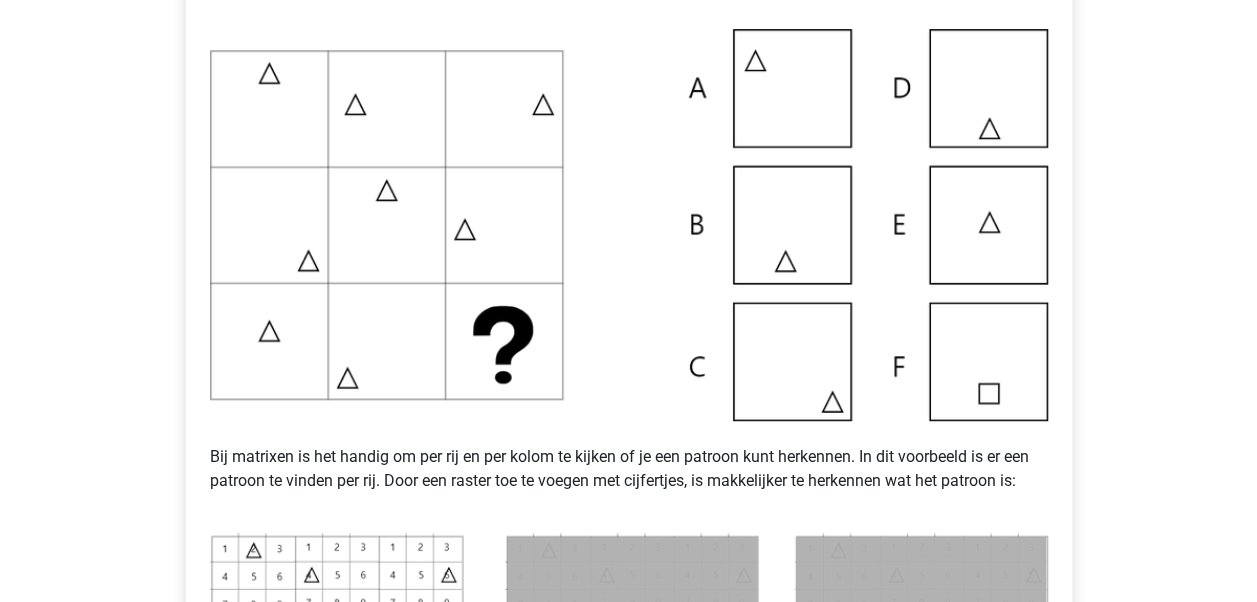 scroll, scrollTop: 446, scrollLeft: 0, axis: vertical 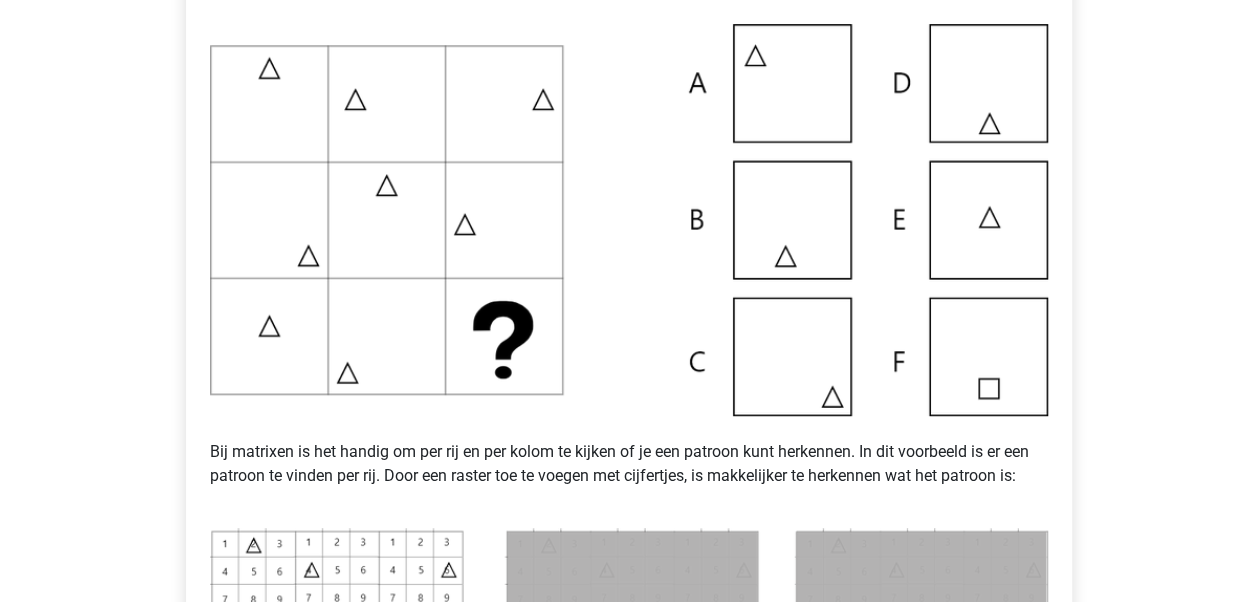 drag, startPoint x: 1235, startPoint y: 284, endPoint x: 1235, endPoint y: 314, distance: 30 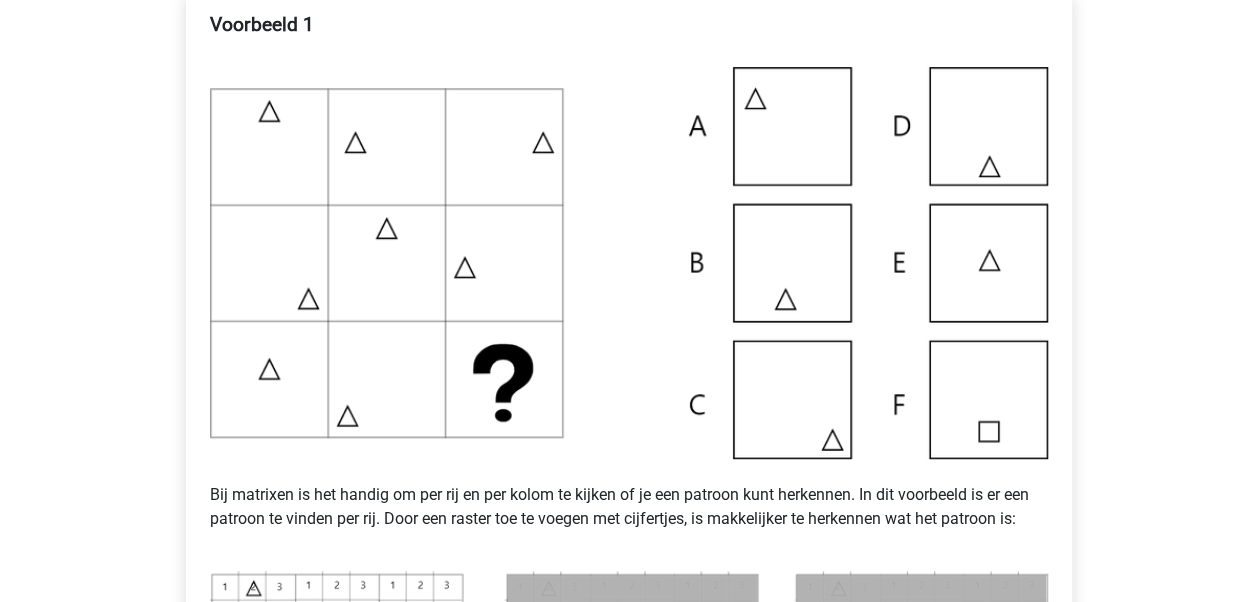 scroll, scrollTop: 401, scrollLeft: 0, axis: vertical 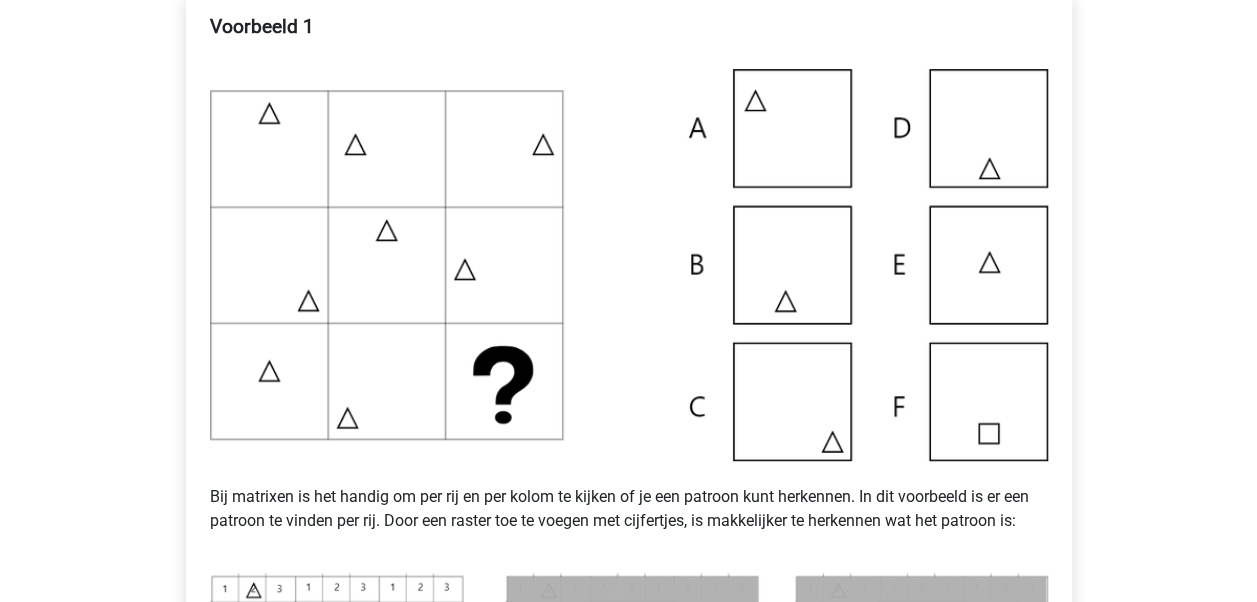 drag, startPoint x: 1244, startPoint y: 282, endPoint x: 1247, endPoint y: 309, distance: 27.166155 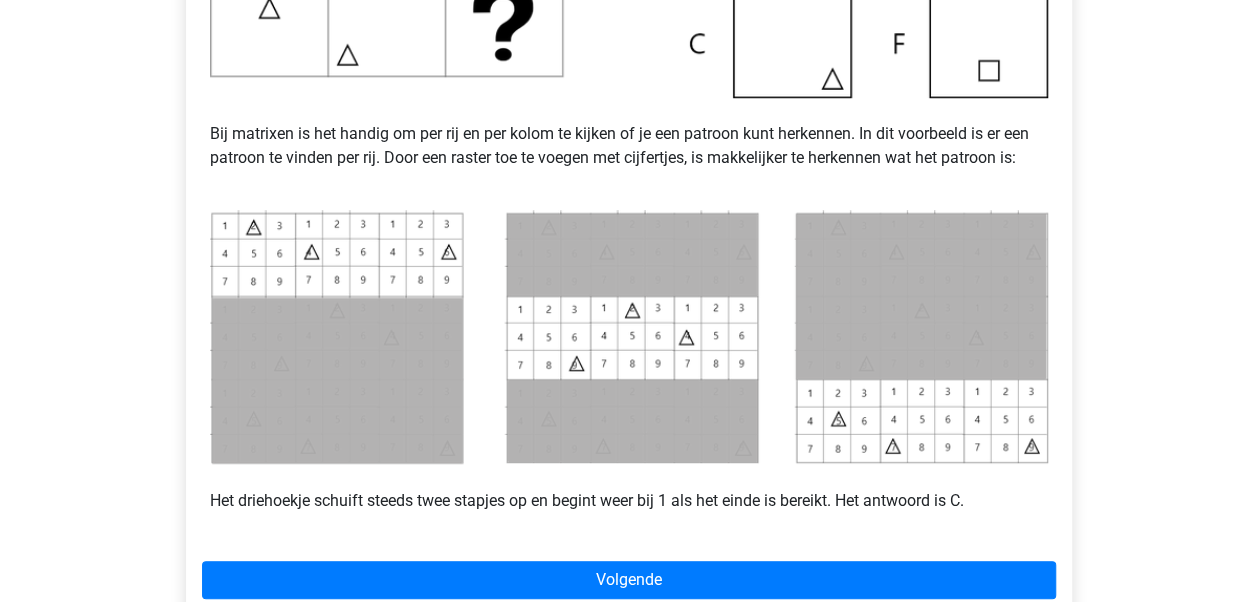 scroll, scrollTop: 812, scrollLeft: 0, axis: vertical 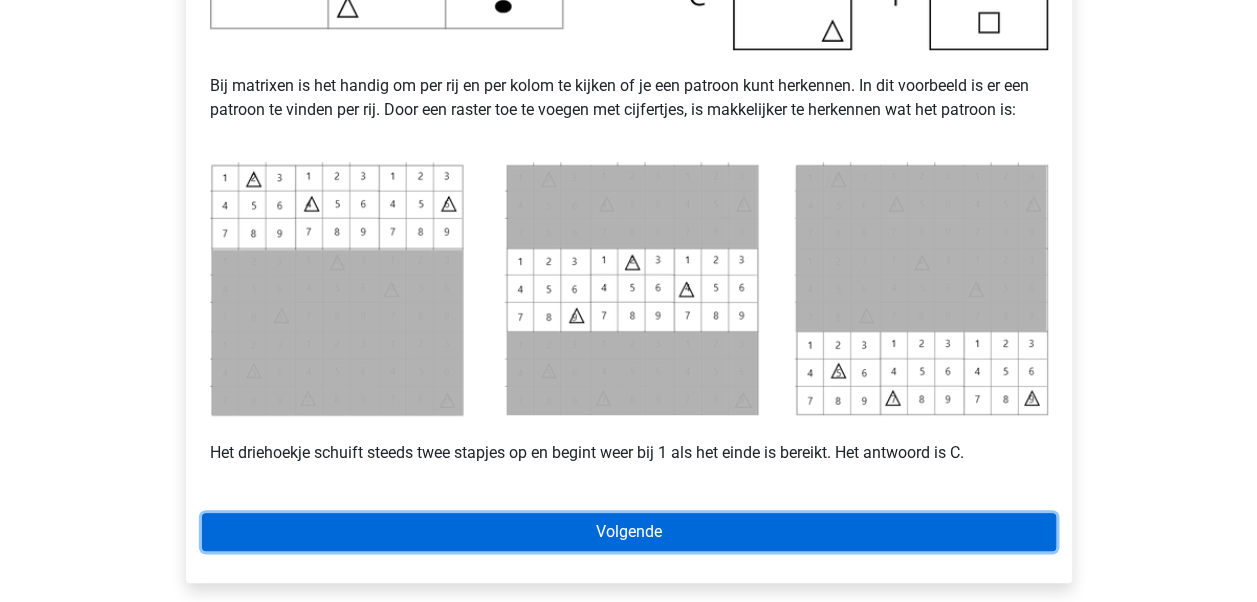 click on "Volgende" at bounding box center [629, 532] 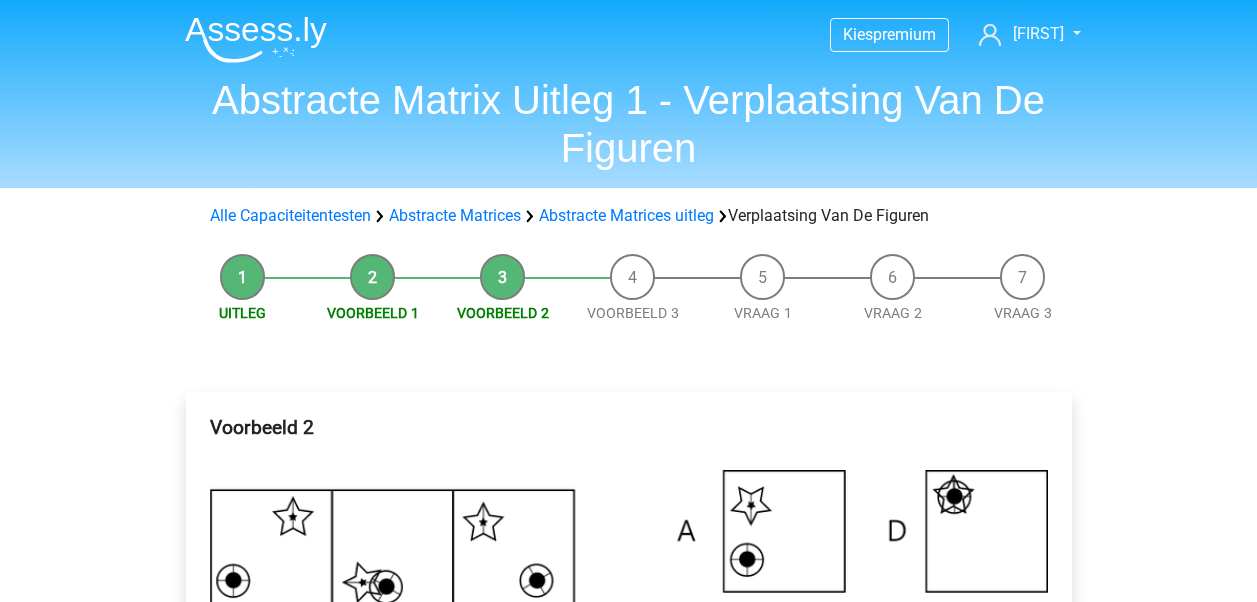 scroll, scrollTop: 0, scrollLeft: 0, axis: both 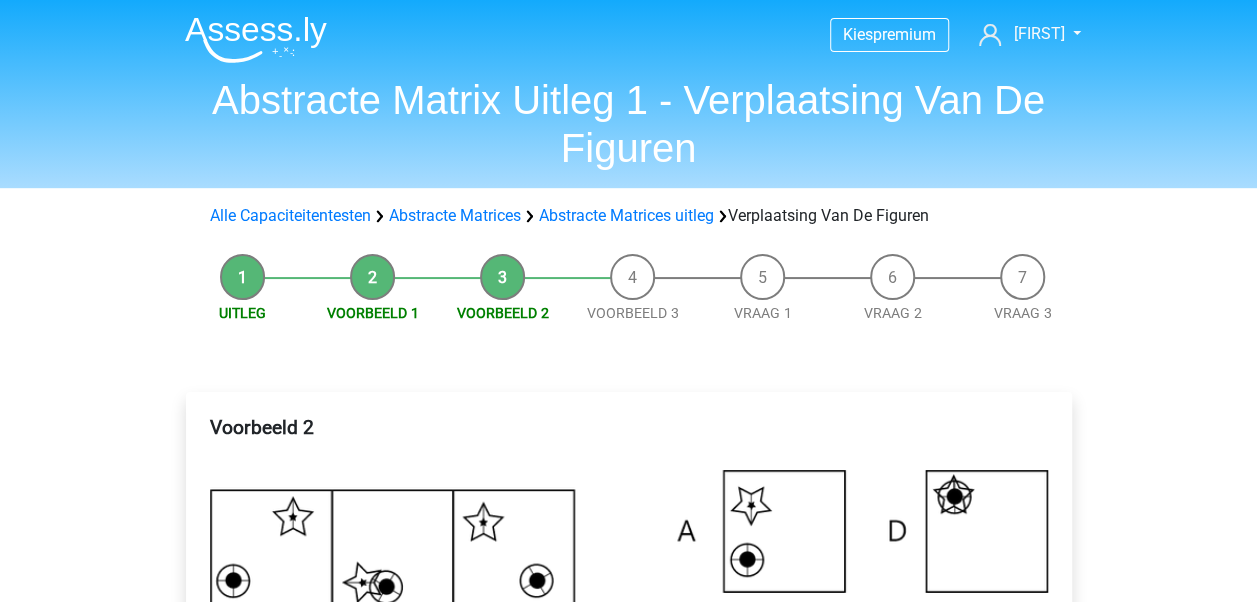 drag, startPoint x: 1252, startPoint y: 136, endPoint x: 1253, endPoint y: 170, distance: 34.0147 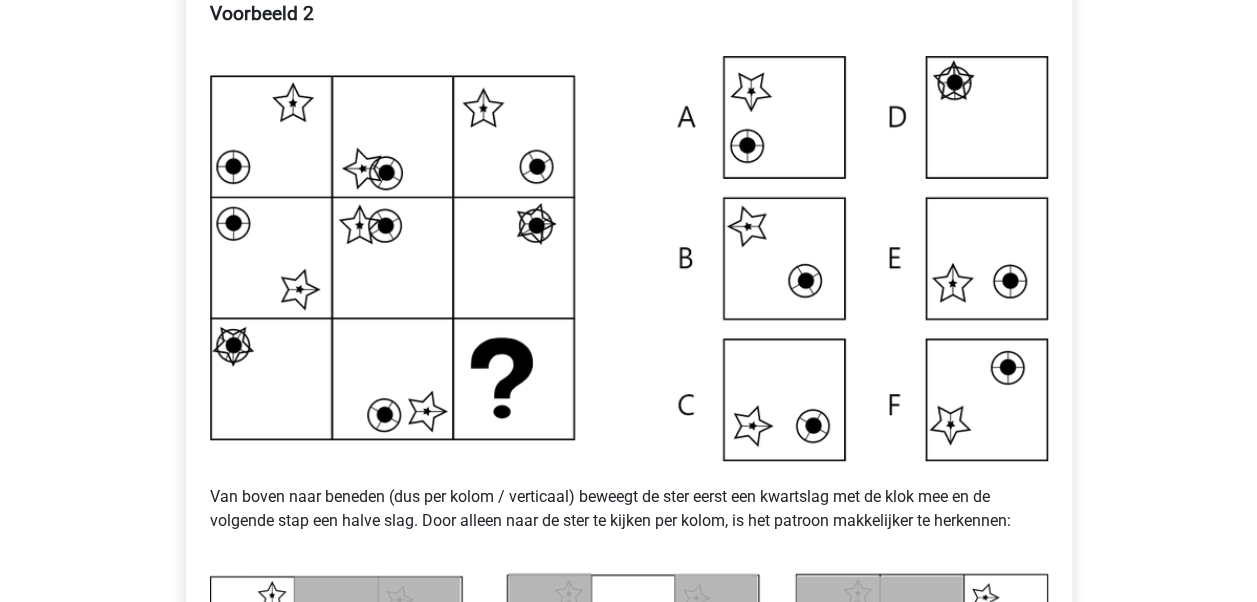 scroll, scrollTop: 416, scrollLeft: 0, axis: vertical 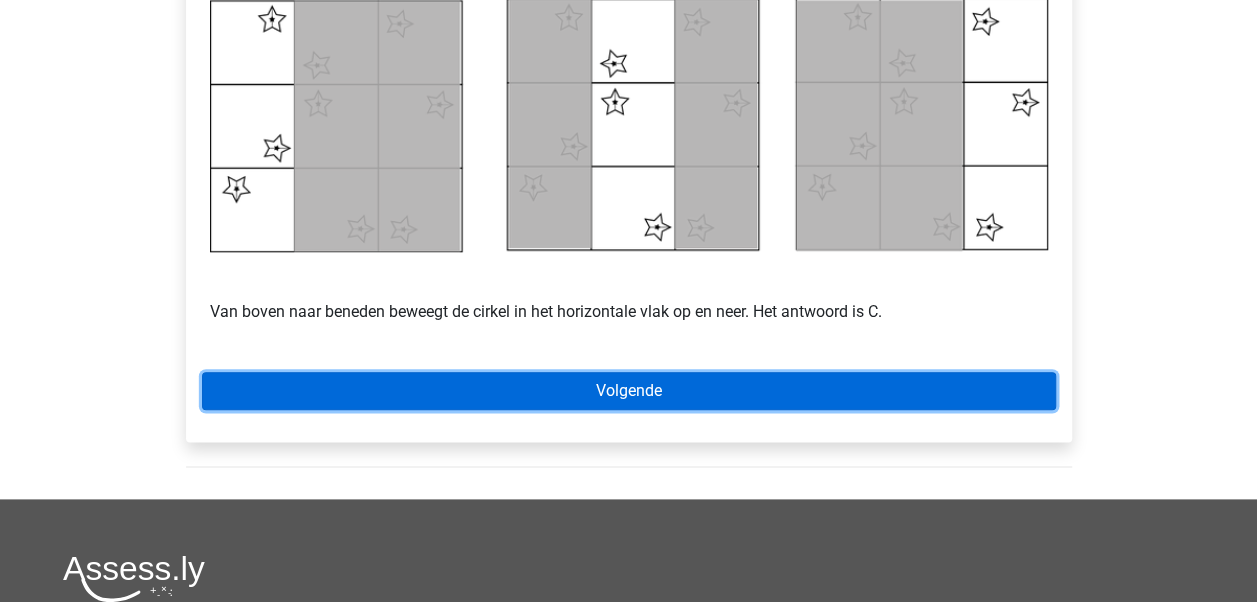 click on "Volgende" at bounding box center [629, 391] 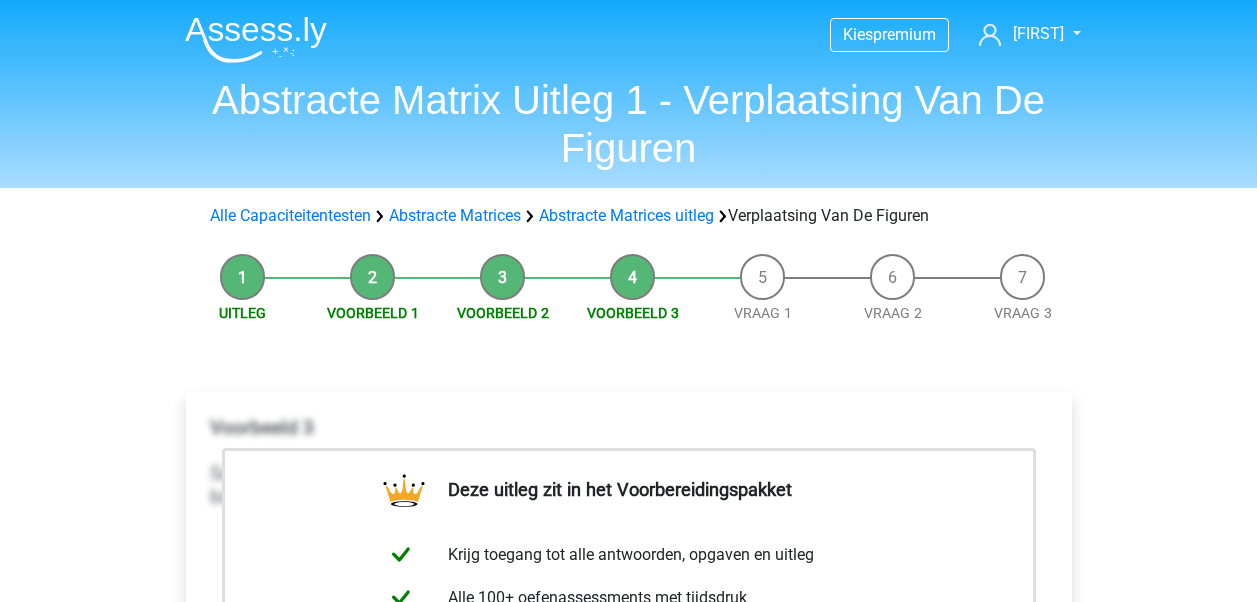 scroll, scrollTop: 0, scrollLeft: 0, axis: both 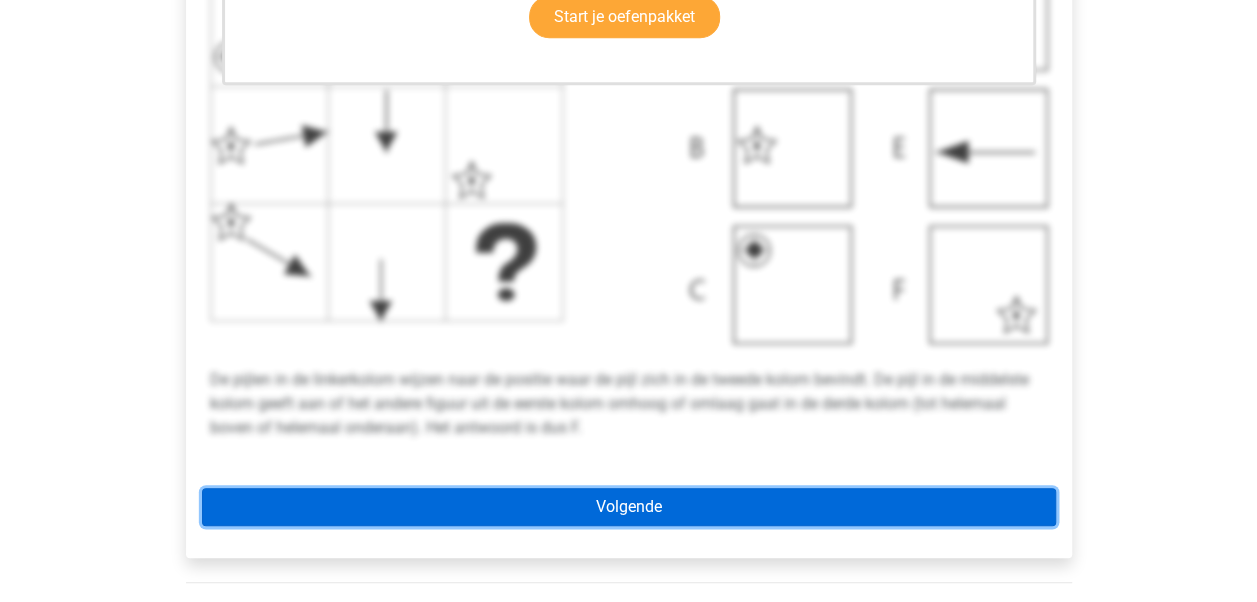 click on "Volgende" at bounding box center [629, 507] 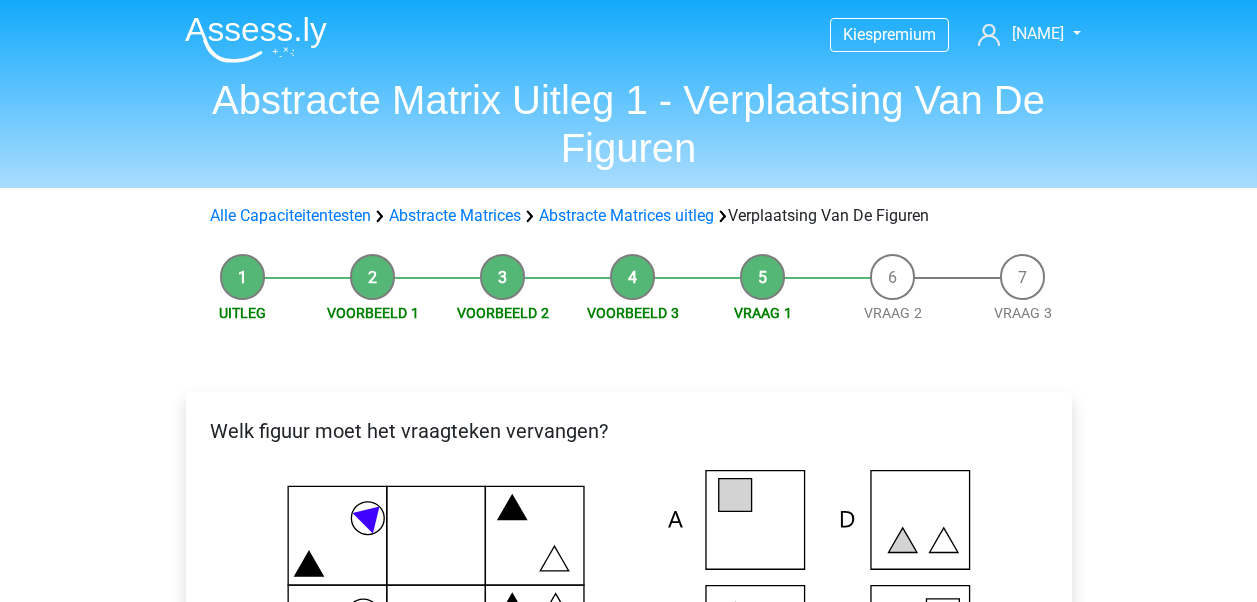 scroll, scrollTop: 0, scrollLeft: 0, axis: both 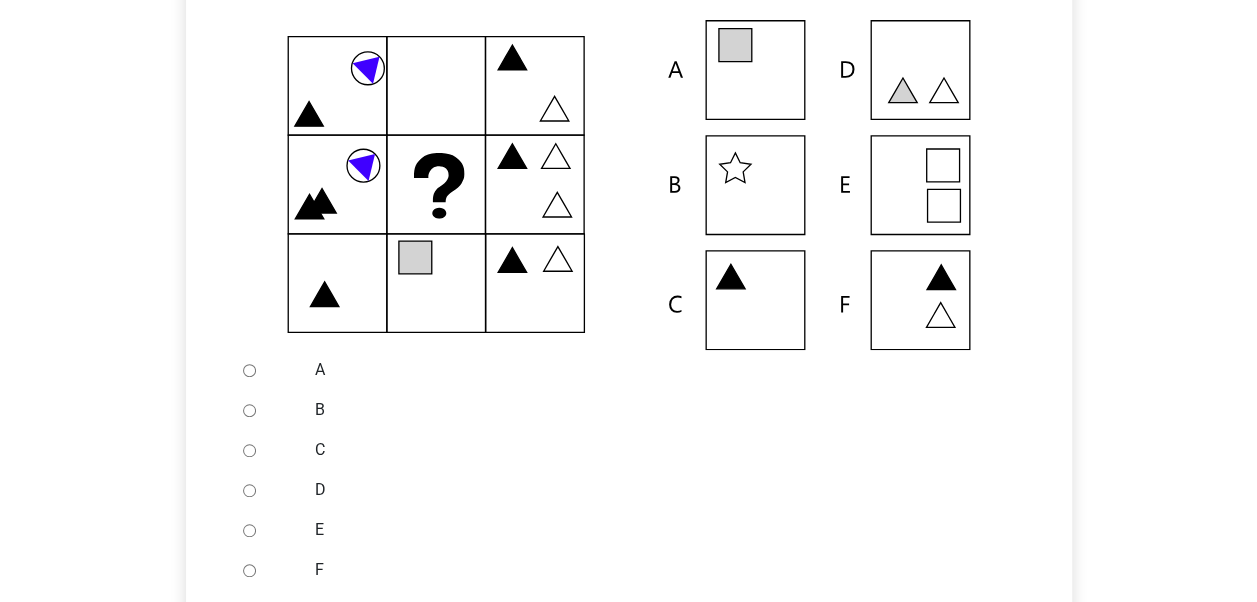 click on "A" at bounding box center (249, 370) 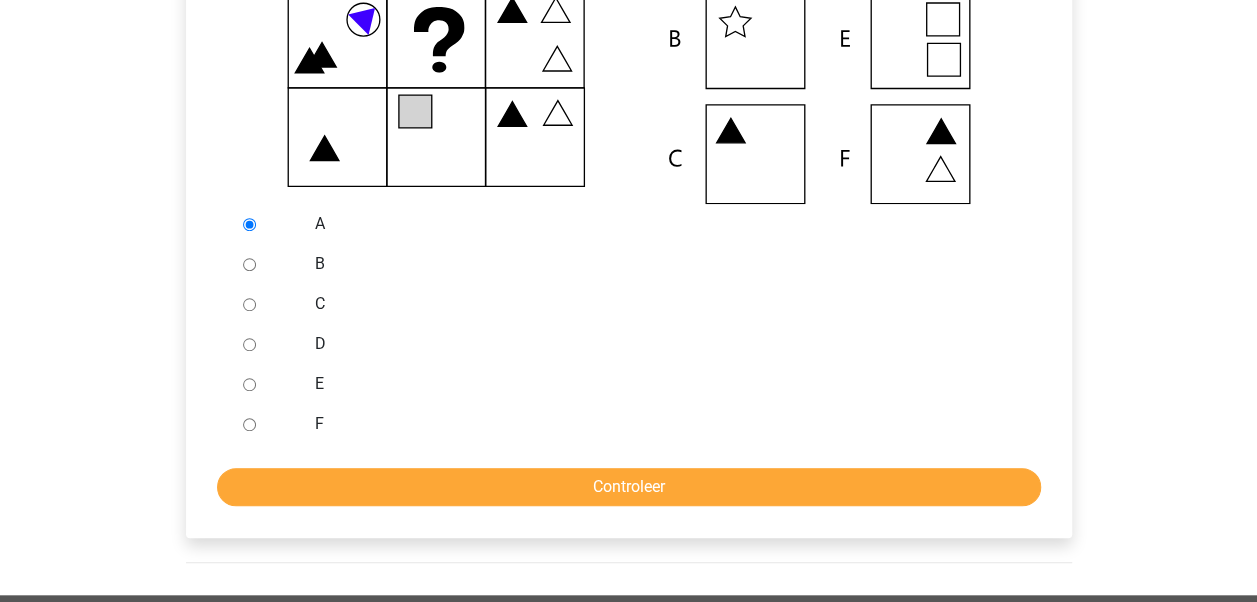 scroll, scrollTop: 616, scrollLeft: 0, axis: vertical 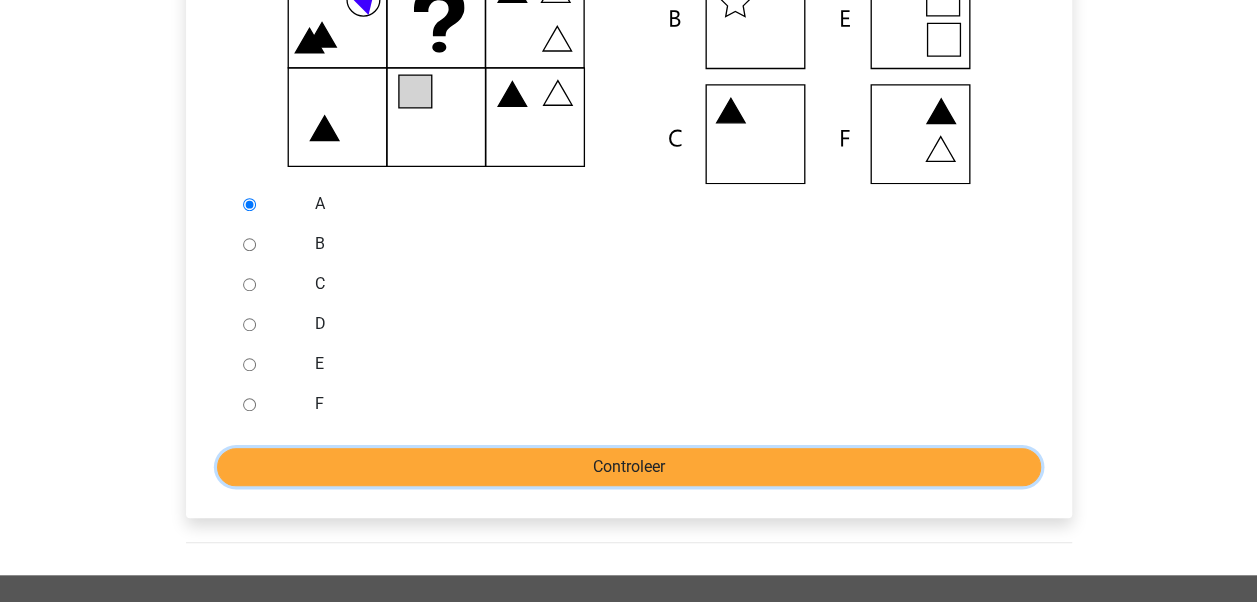 click on "Controleer" at bounding box center [629, 467] 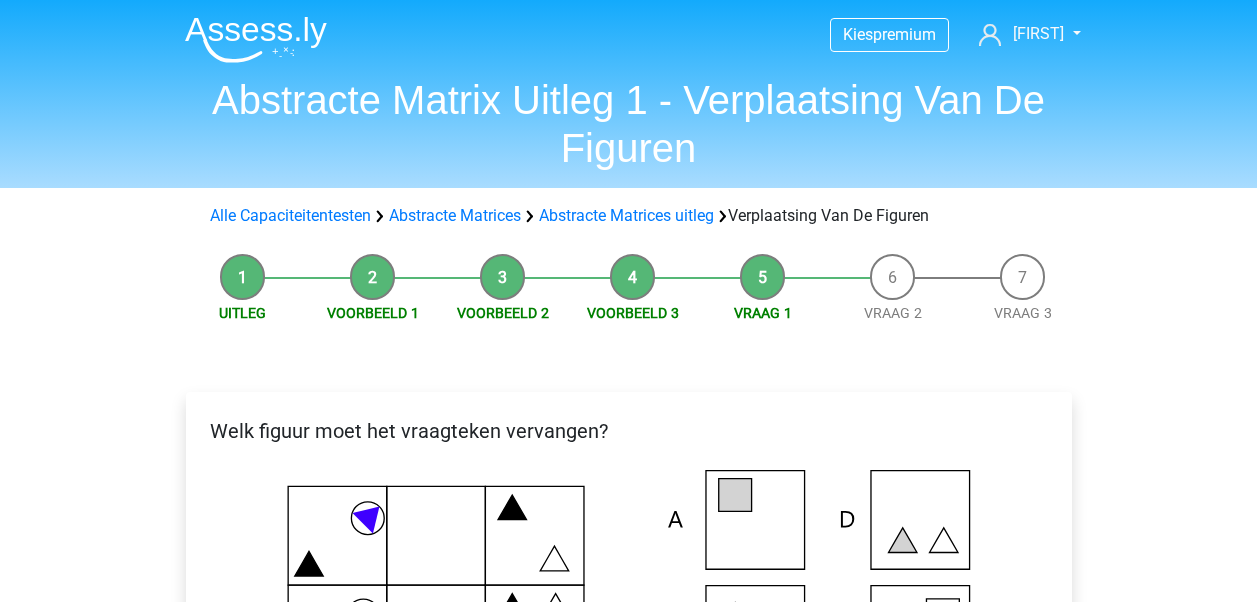 scroll, scrollTop: 0, scrollLeft: 0, axis: both 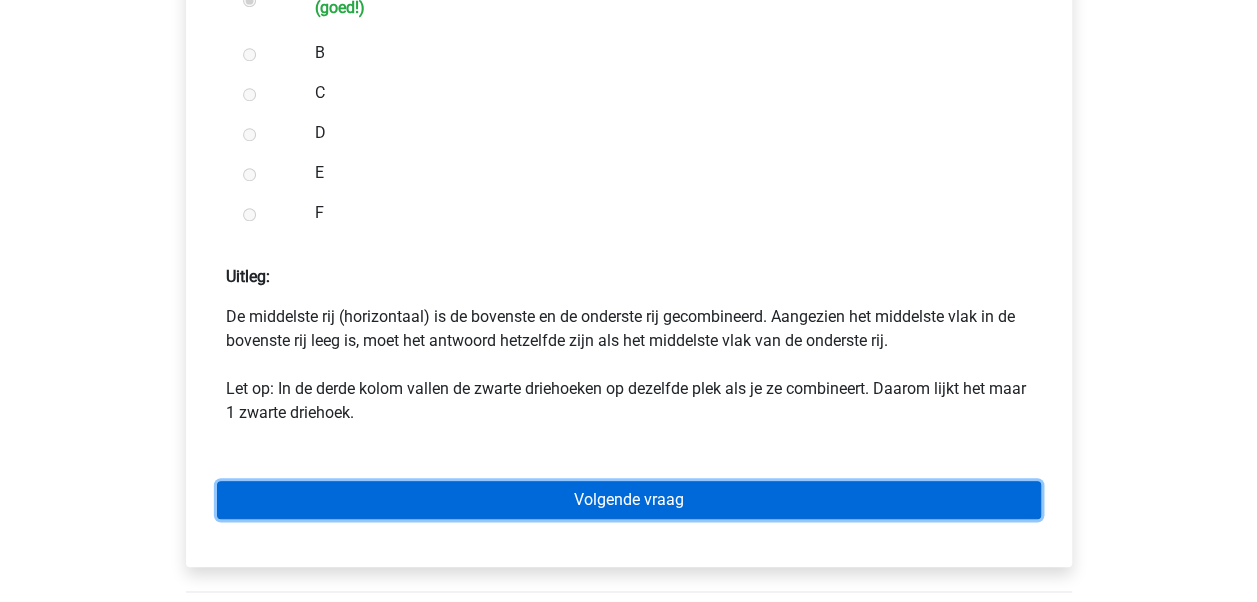 click on "Volgende vraag" at bounding box center [629, 500] 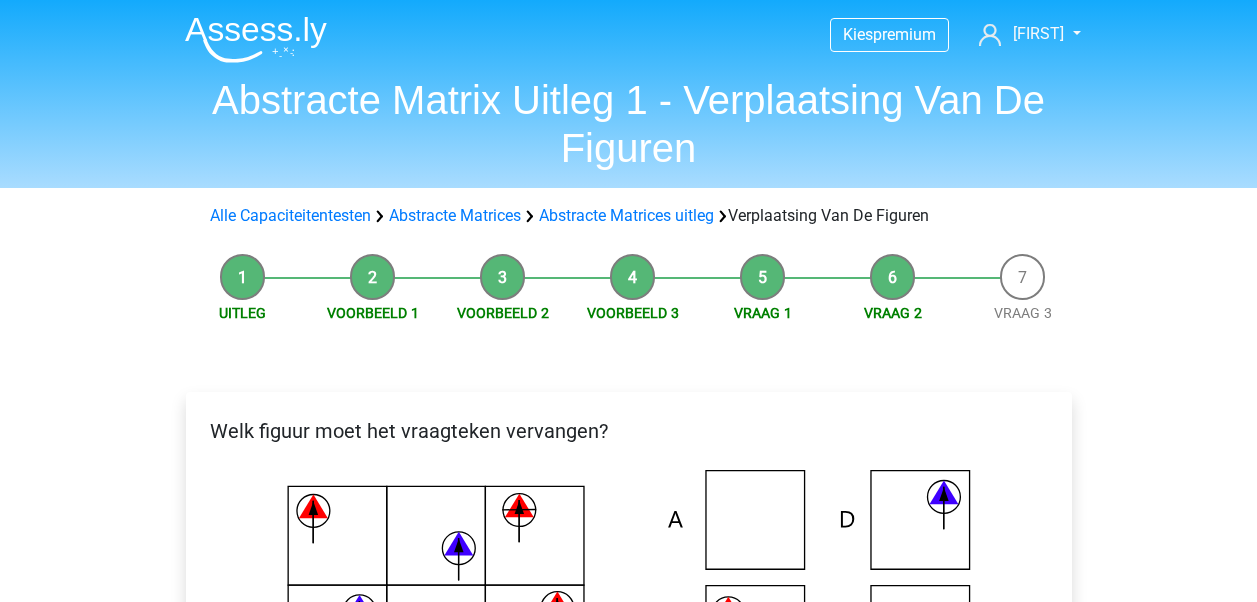 scroll, scrollTop: 0, scrollLeft: 0, axis: both 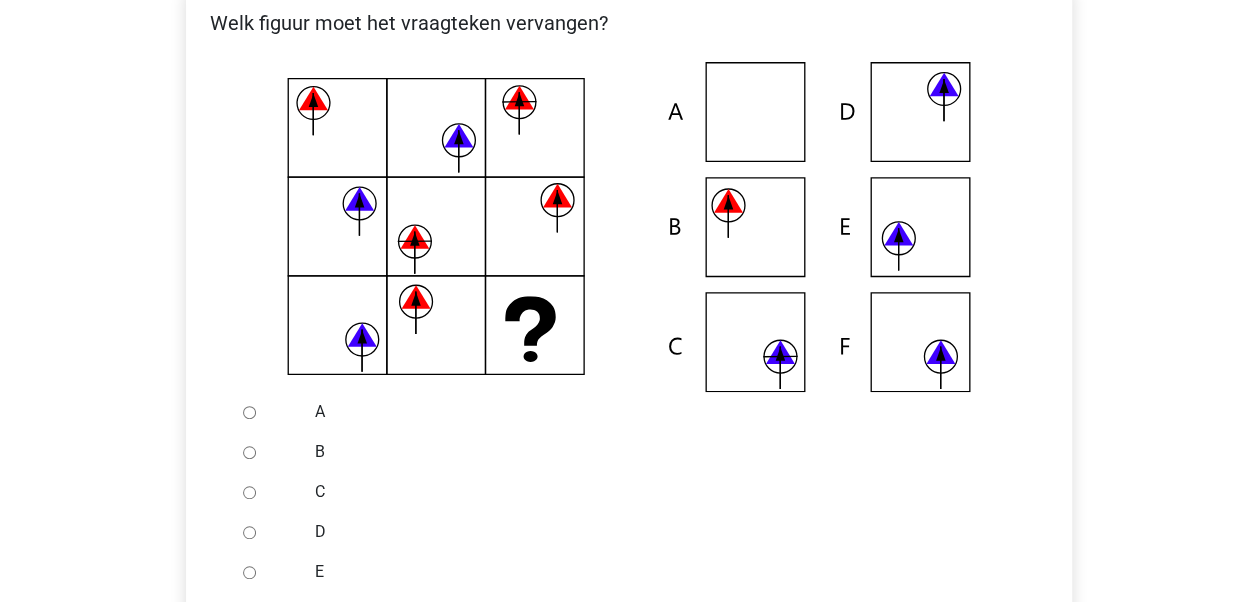 click on "C" at bounding box center (249, 492) 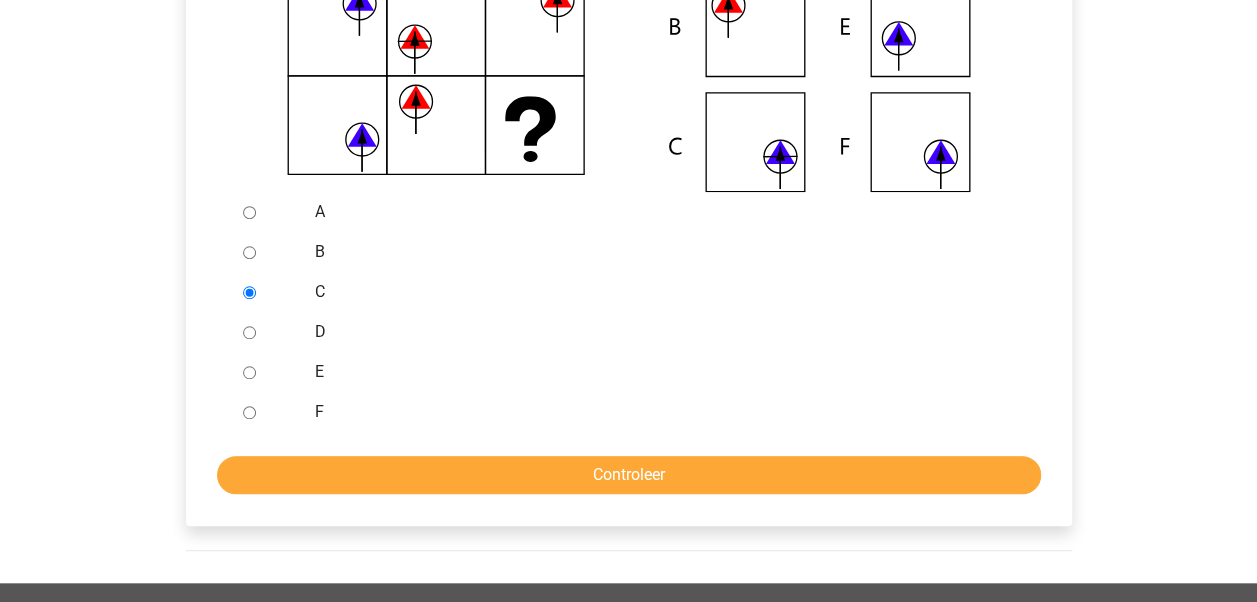 scroll, scrollTop: 610, scrollLeft: 0, axis: vertical 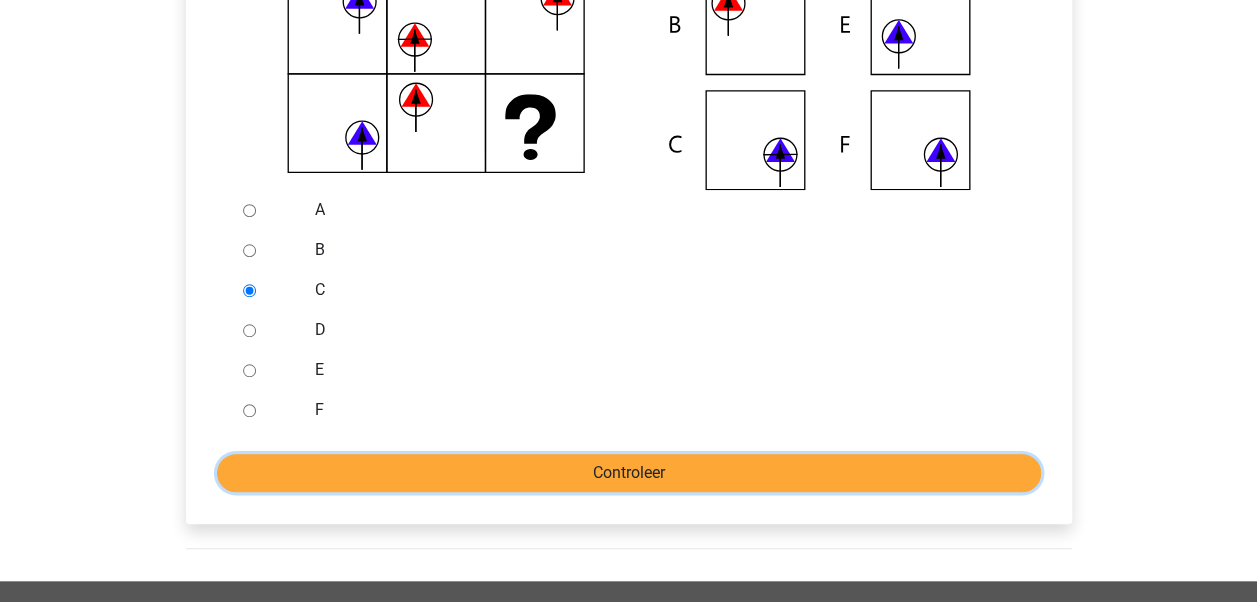 click on "Controleer" at bounding box center [629, 473] 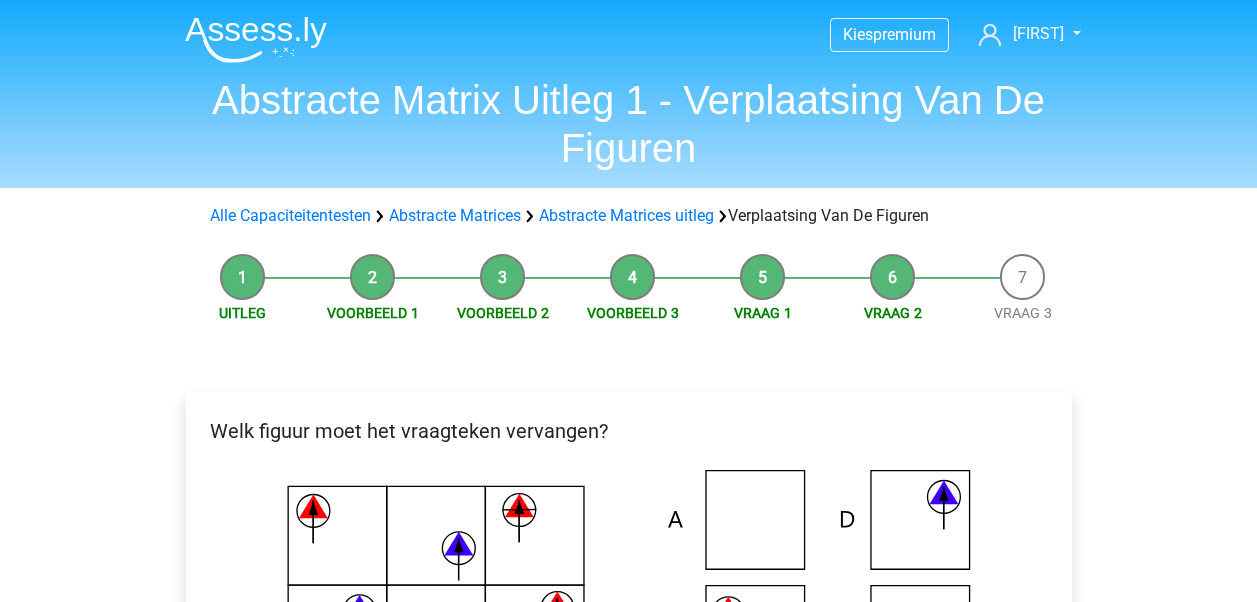 scroll, scrollTop: 0, scrollLeft: 0, axis: both 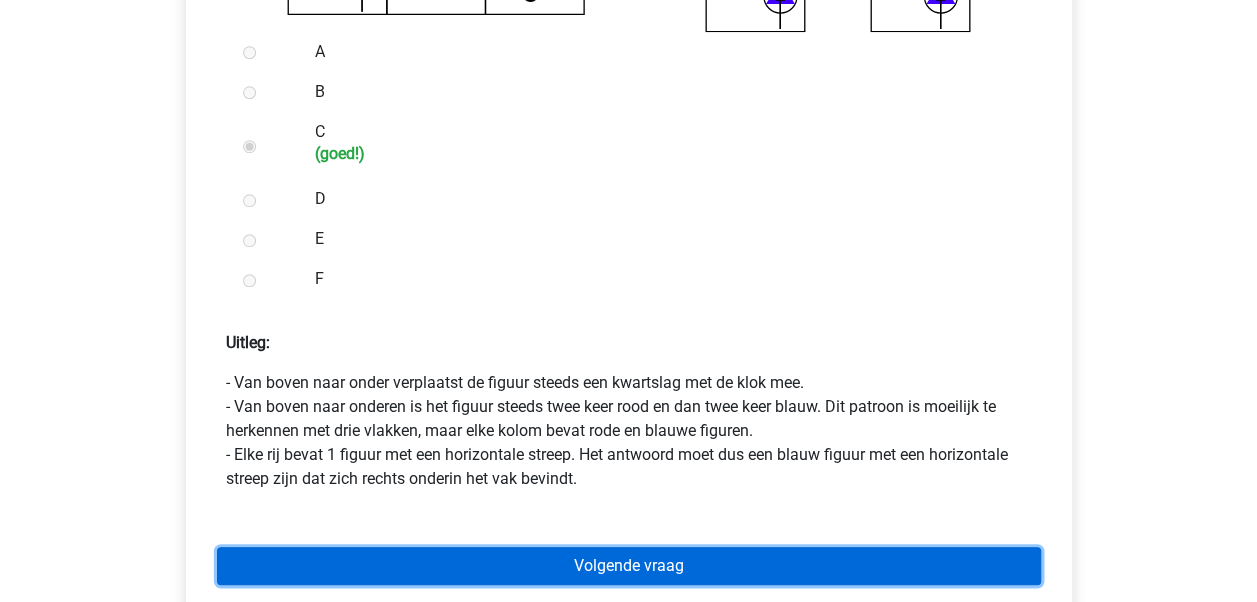 click on "Volgende vraag" at bounding box center (629, 566) 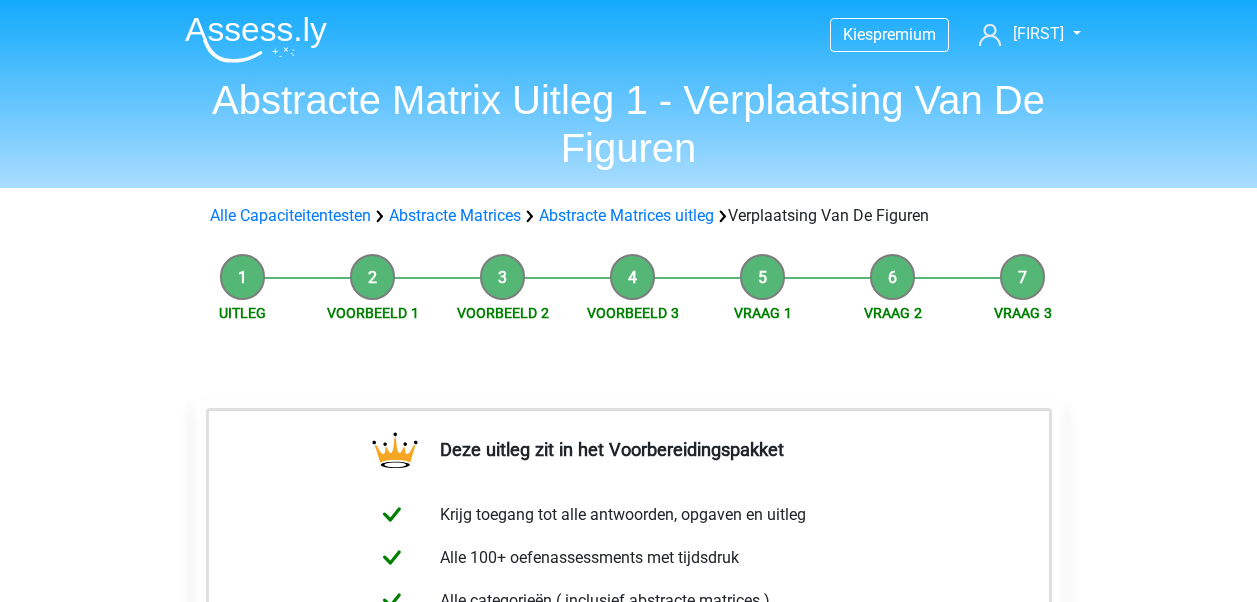 scroll, scrollTop: 0, scrollLeft: 0, axis: both 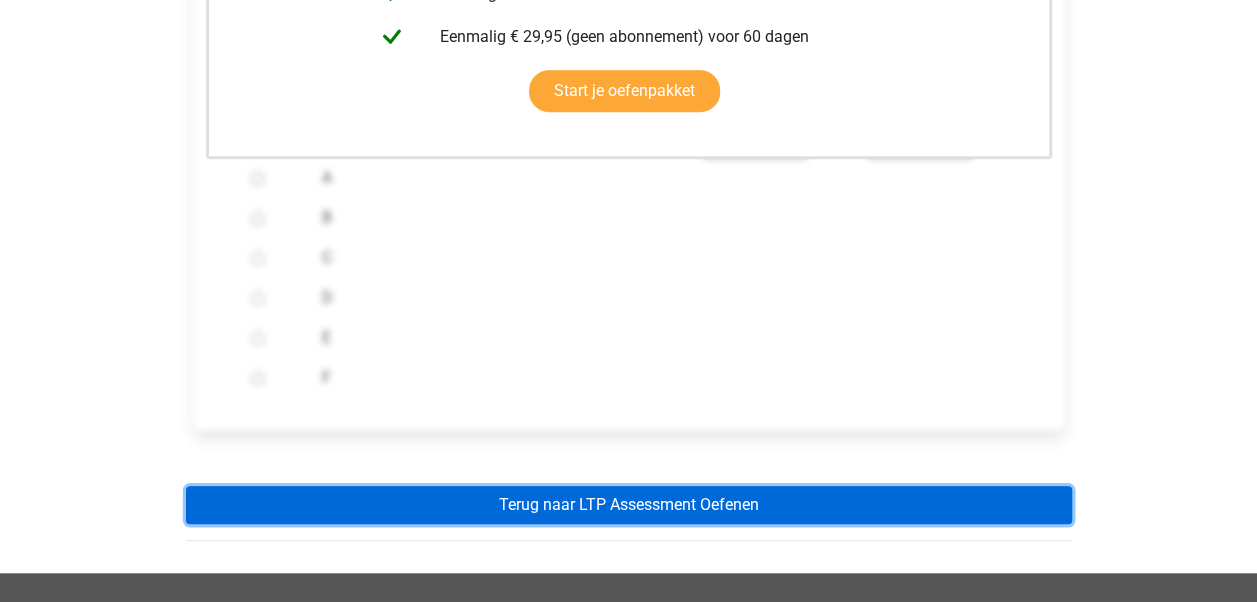 click on "Terug naar LTP Assessment Oefenen" at bounding box center [629, 505] 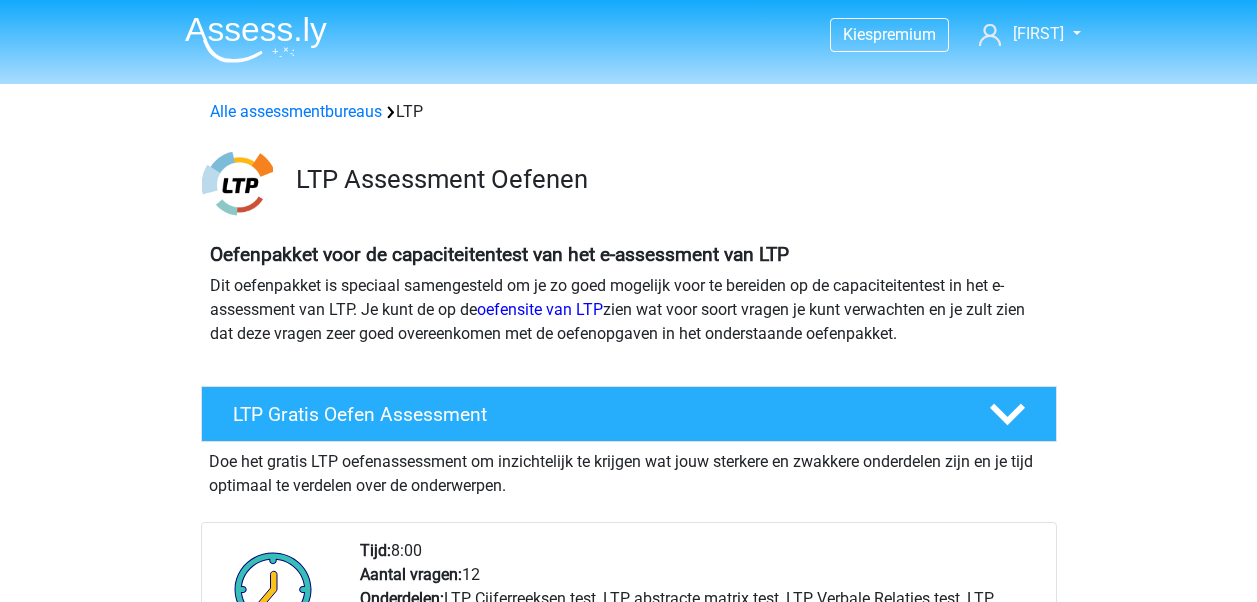 scroll, scrollTop: 0, scrollLeft: 0, axis: both 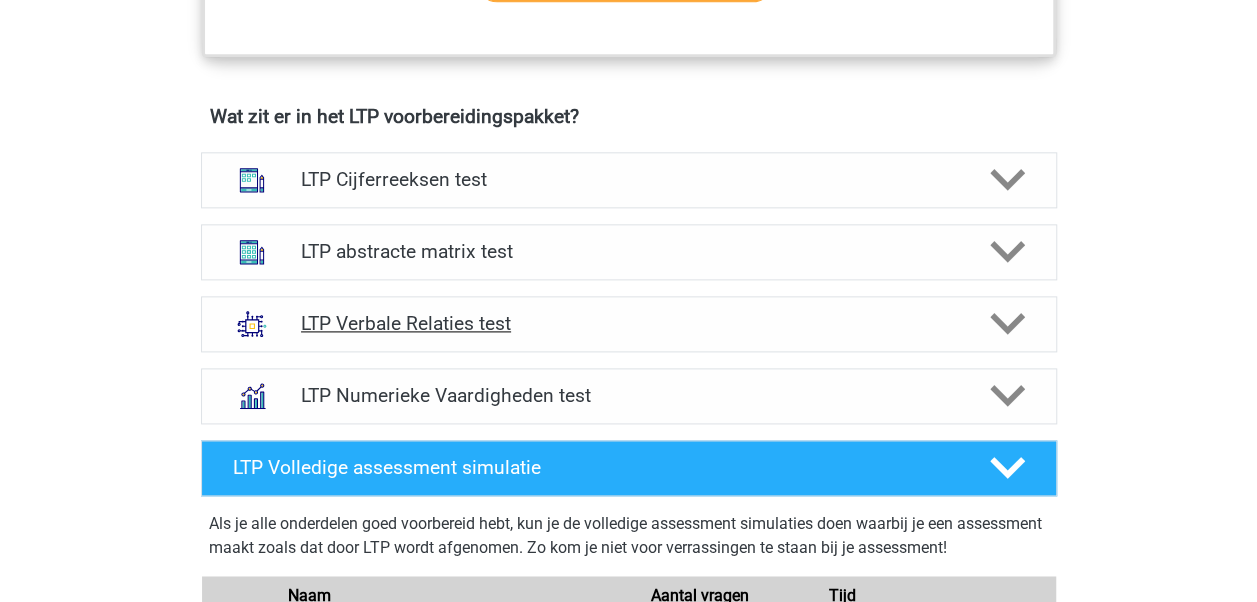 click 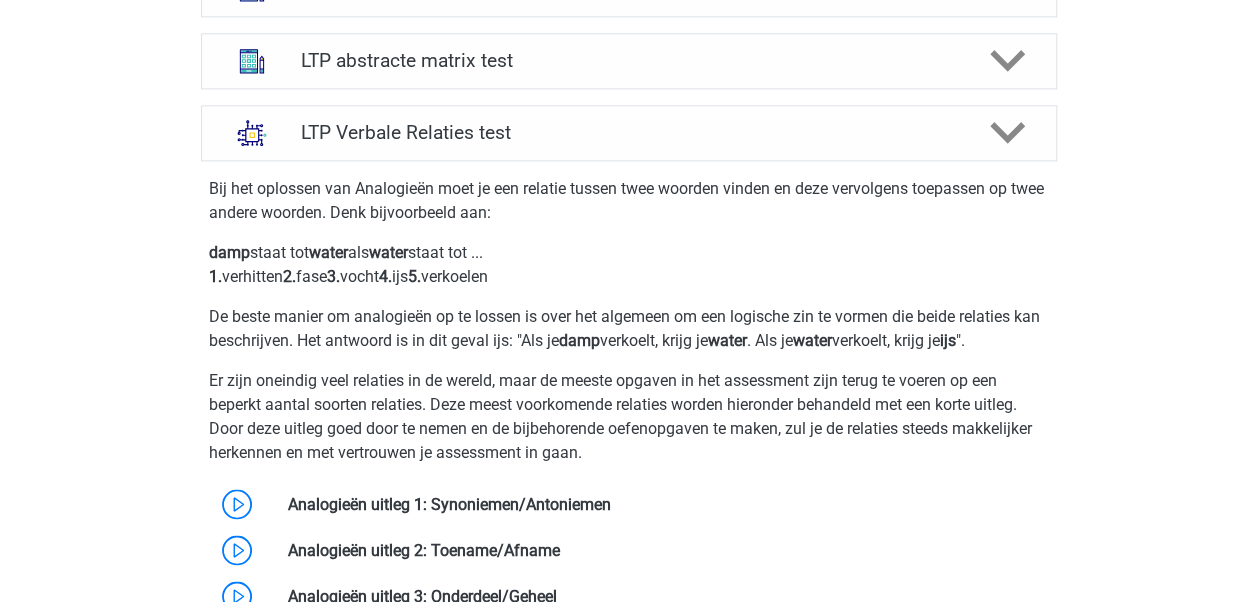 scroll, scrollTop: 1408, scrollLeft: 0, axis: vertical 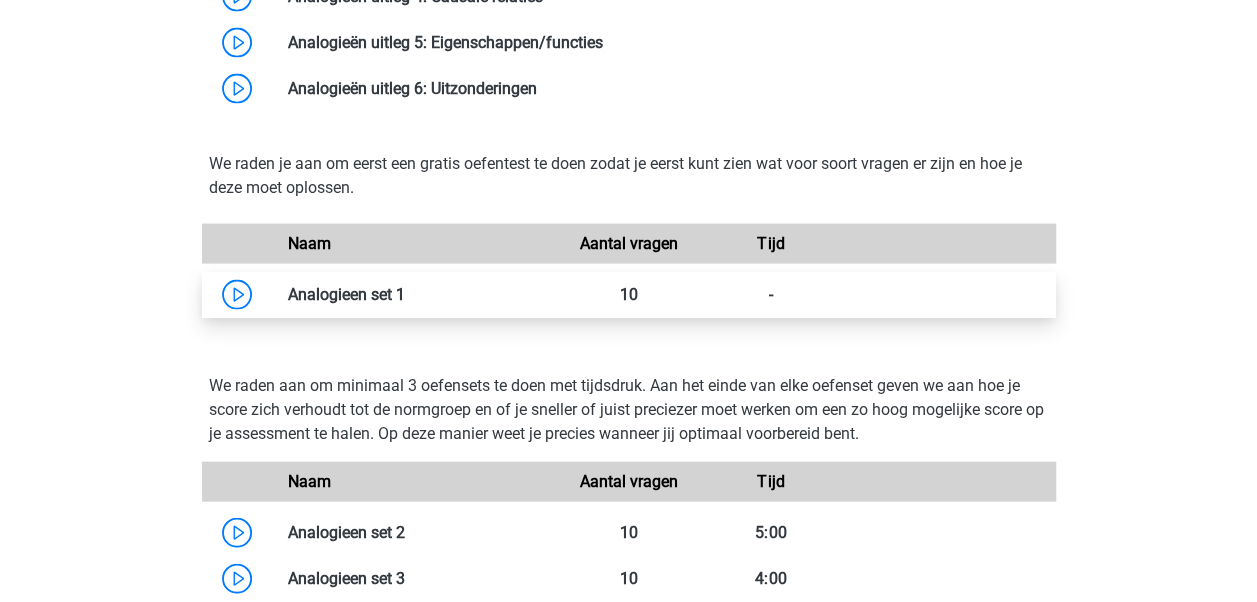 click at bounding box center (405, 294) 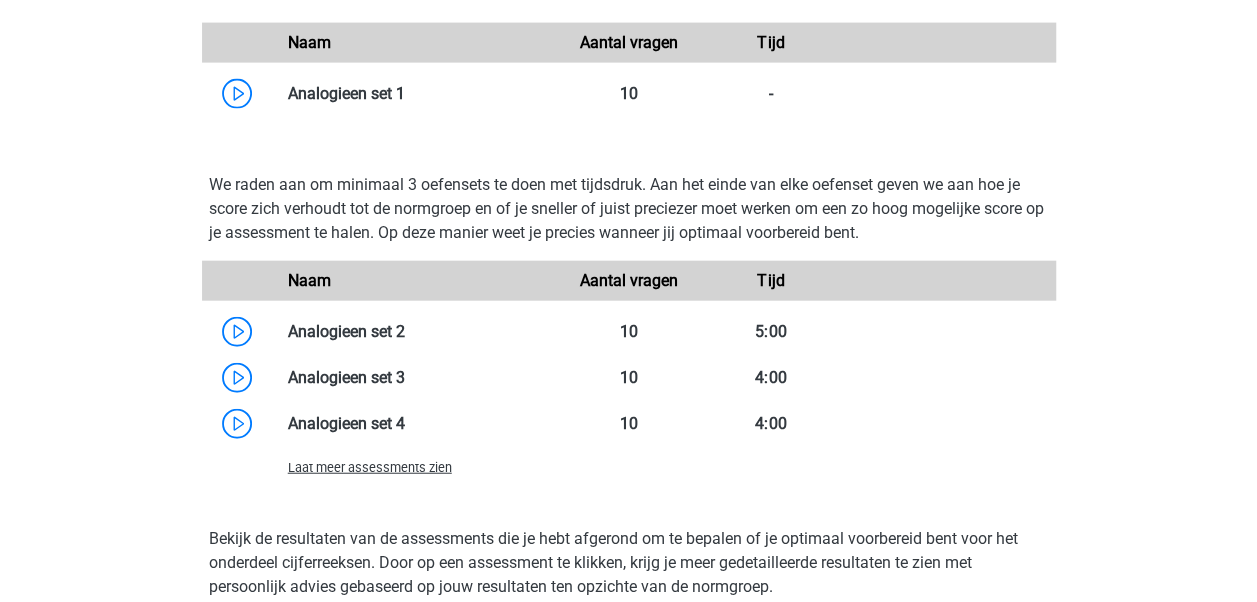 scroll, scrollTop: 2243, scrollLeft: 0, axis: vertical 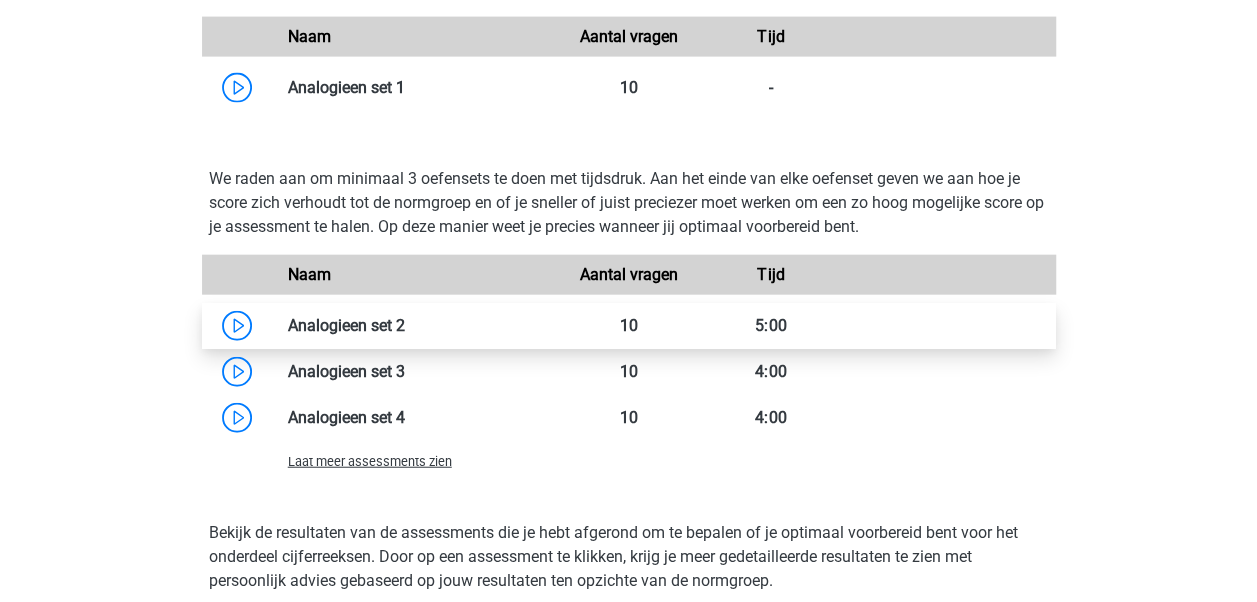 click at bounding box center [405, 325] 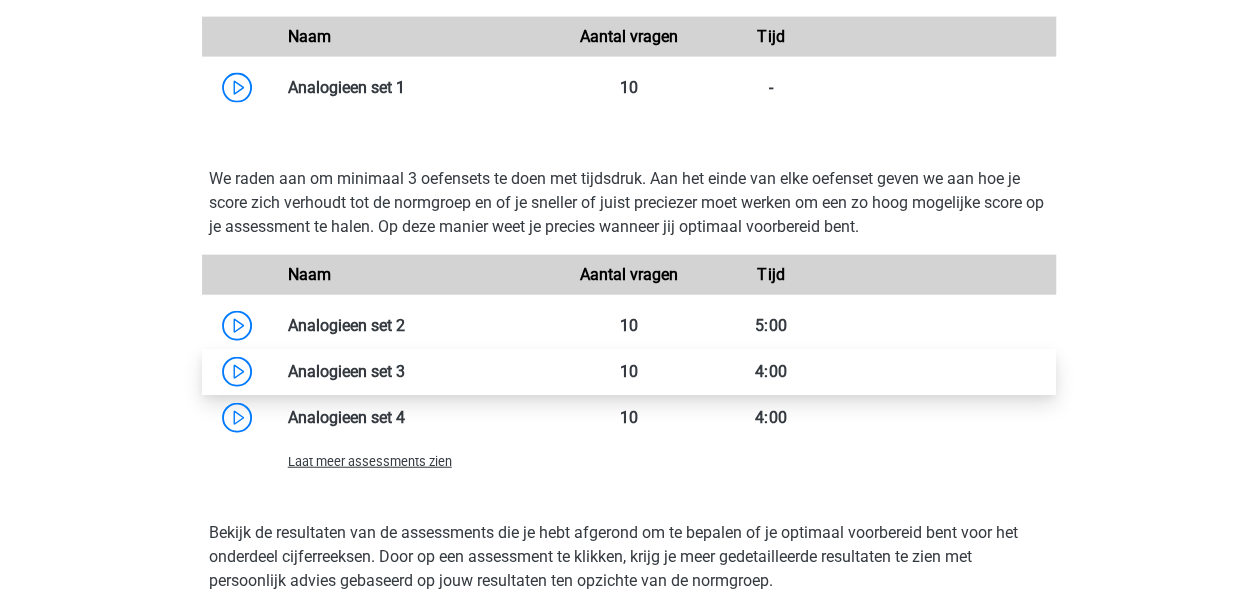 click at bounding box center [405, 371] 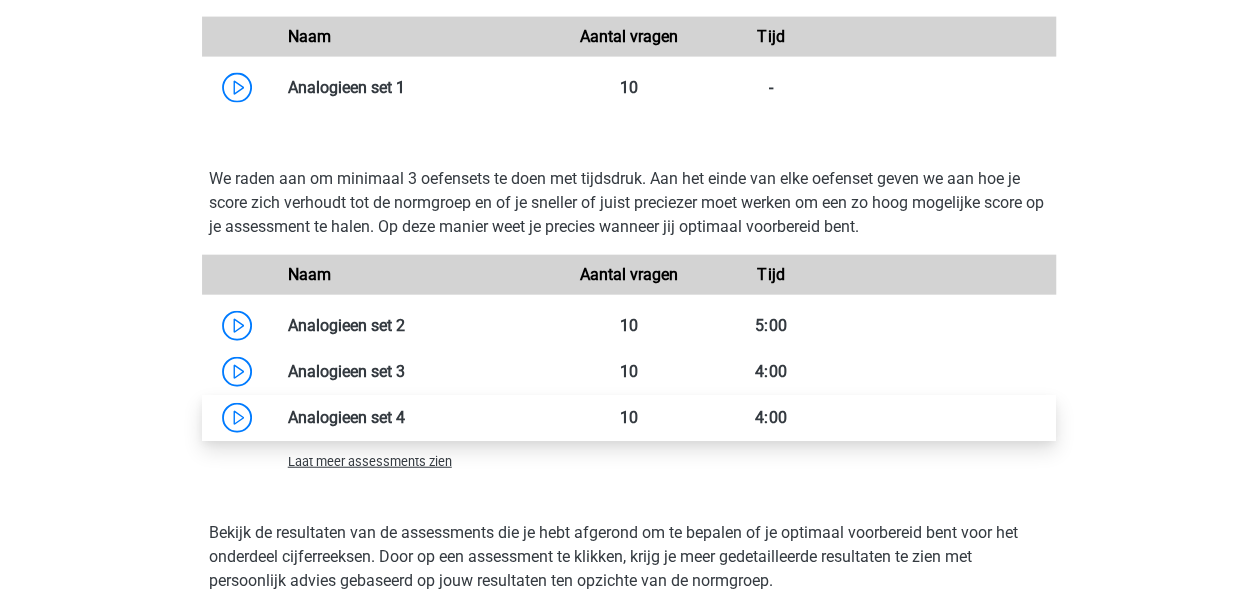click at bounding box center (405, 417) 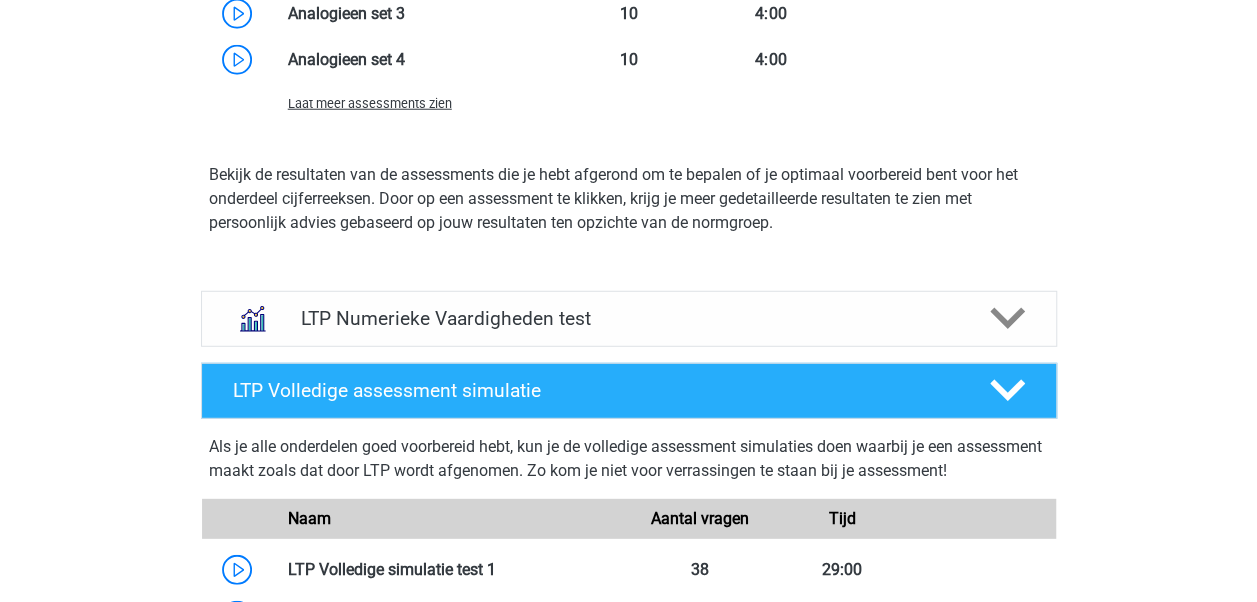scroll, scrollTop: 2612, scrollLeft: 0, axis: vertical 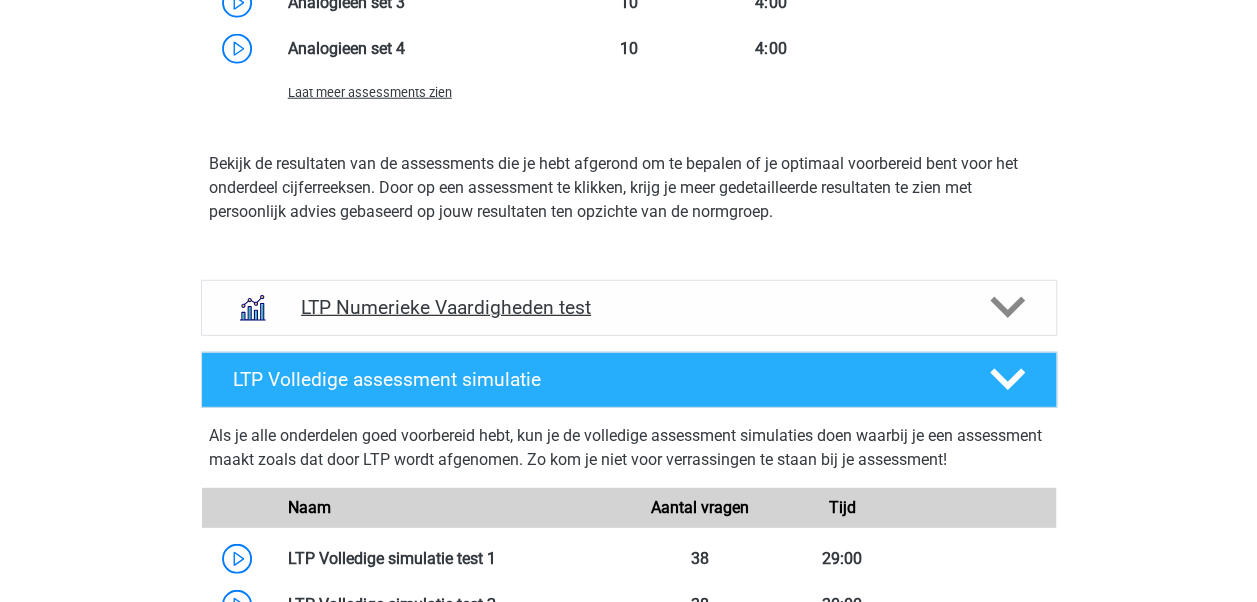 click 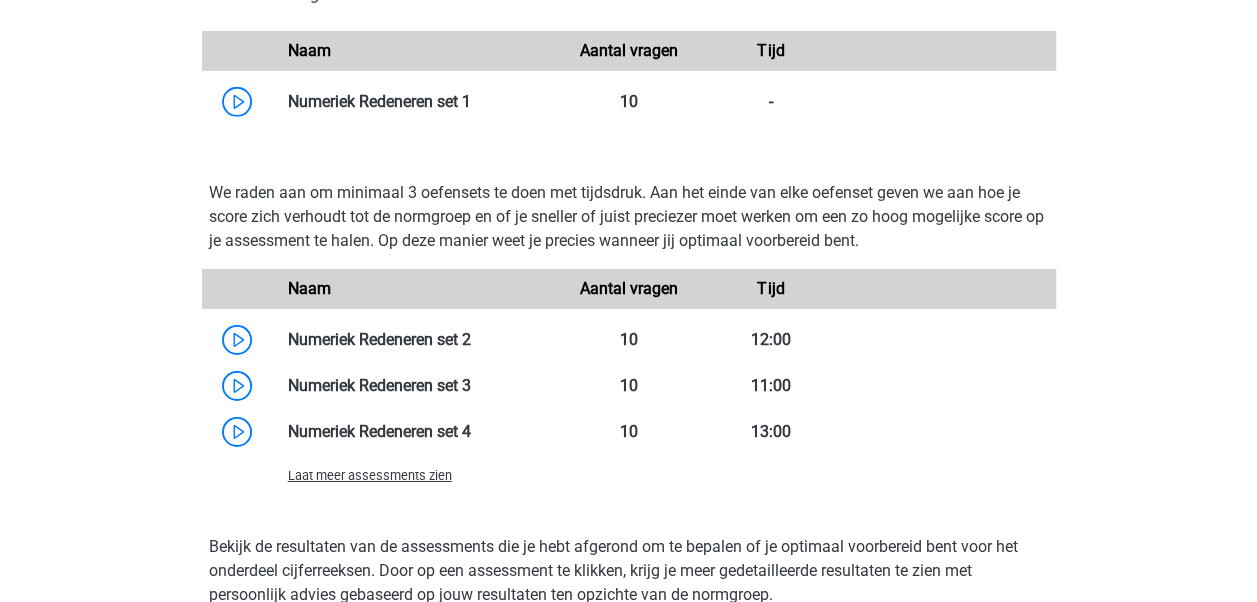 scroll, scrollTop: 3156, scrollLeft: 0, axis: vertical 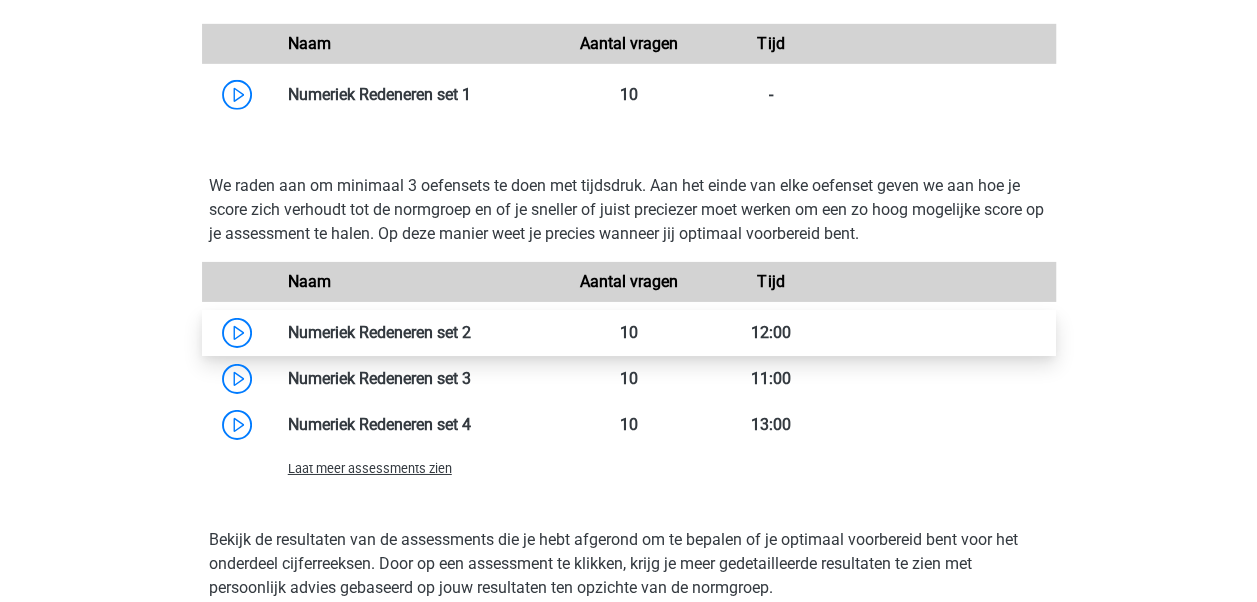 click at bounding box center (471, 332) 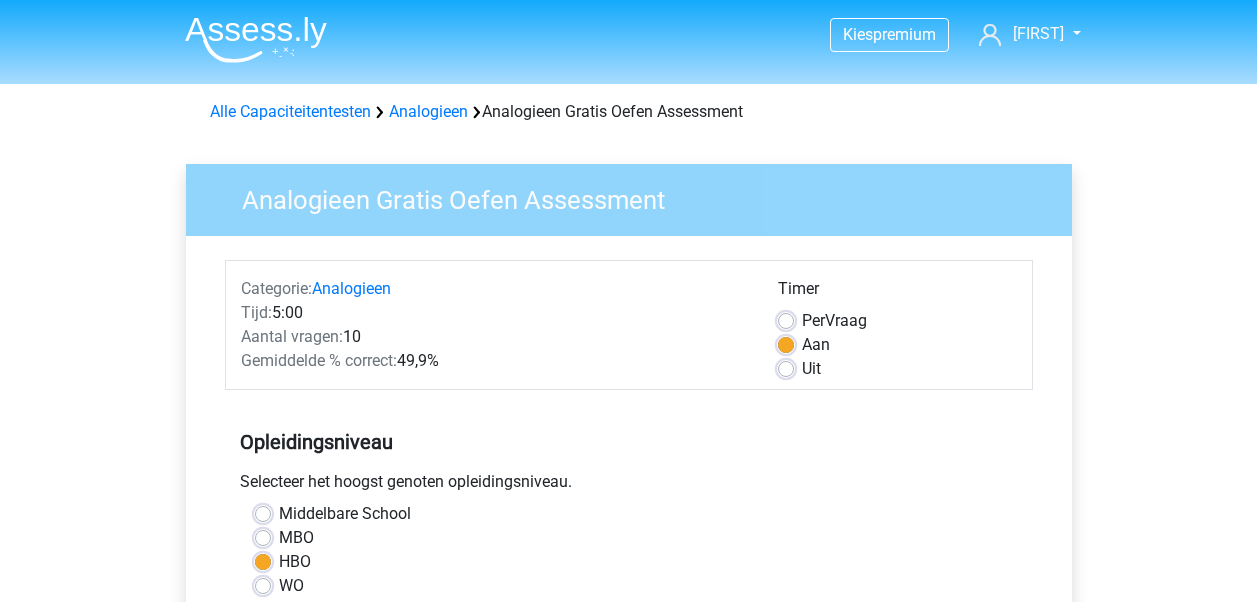 scroll, scrollTop: 0, scrollLeft: 0, axis: both 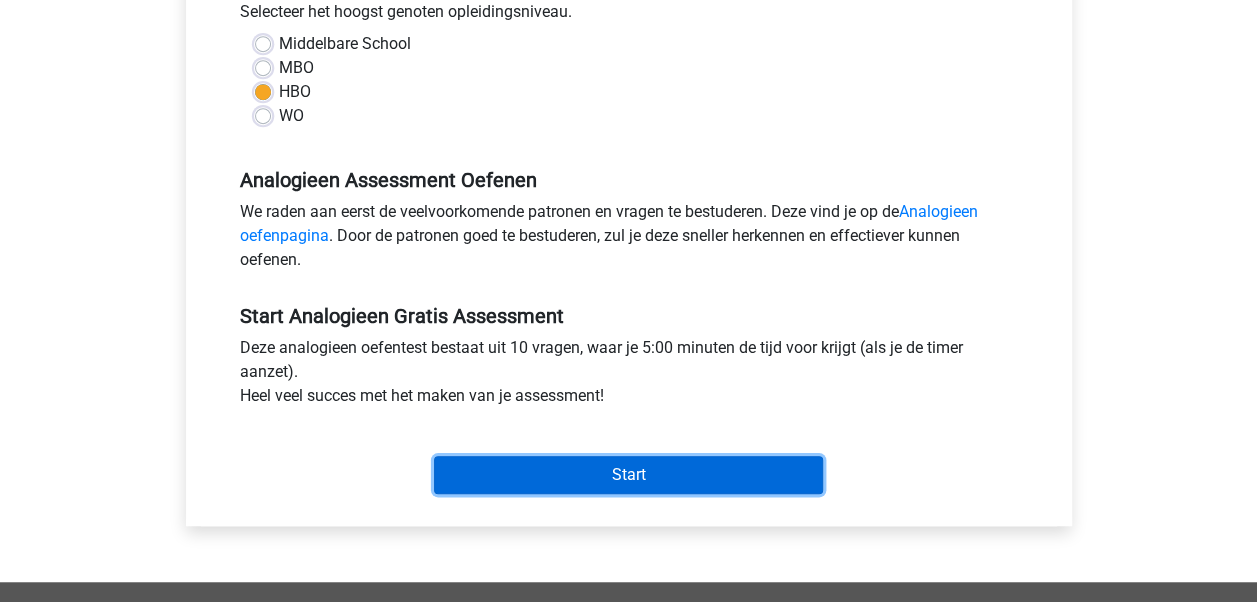 click on "Start" at bounding box center [628, 475] 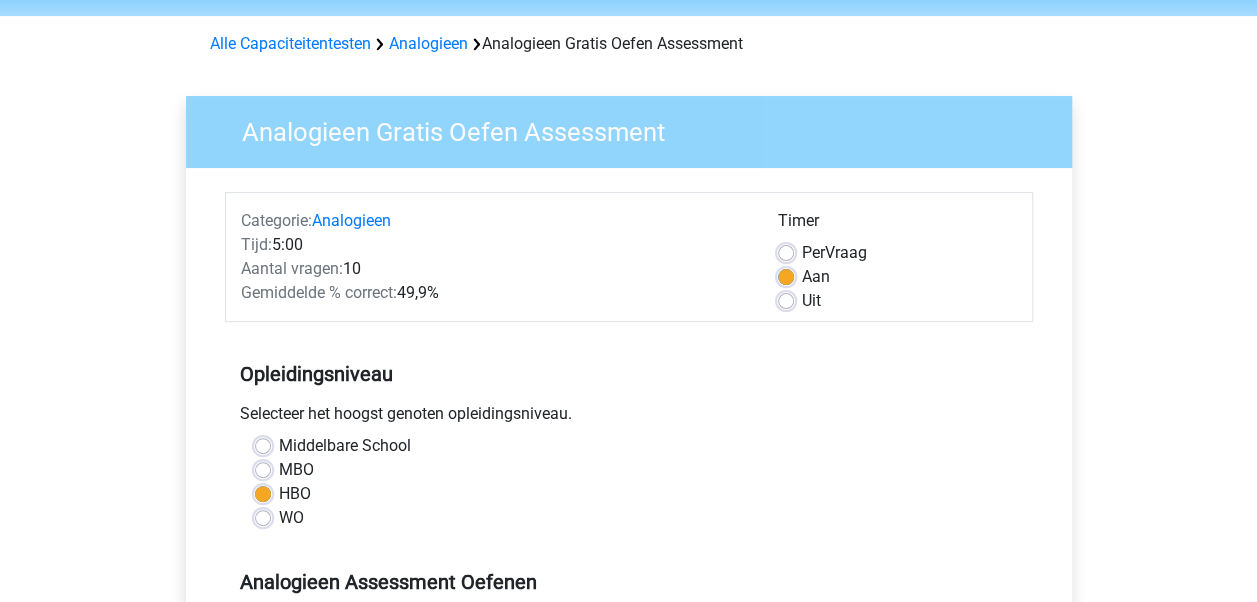 scroll, scrollTop: 70, scrollLeft: 0, axis: vertical 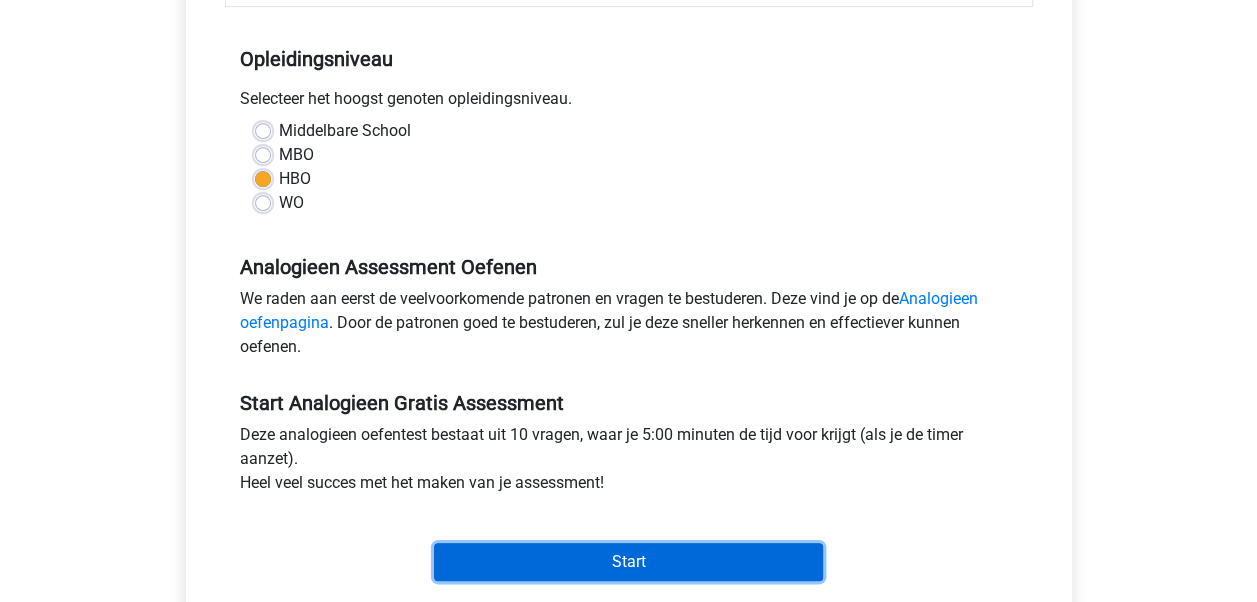 click on "Start" at bounding box center [628, 562] 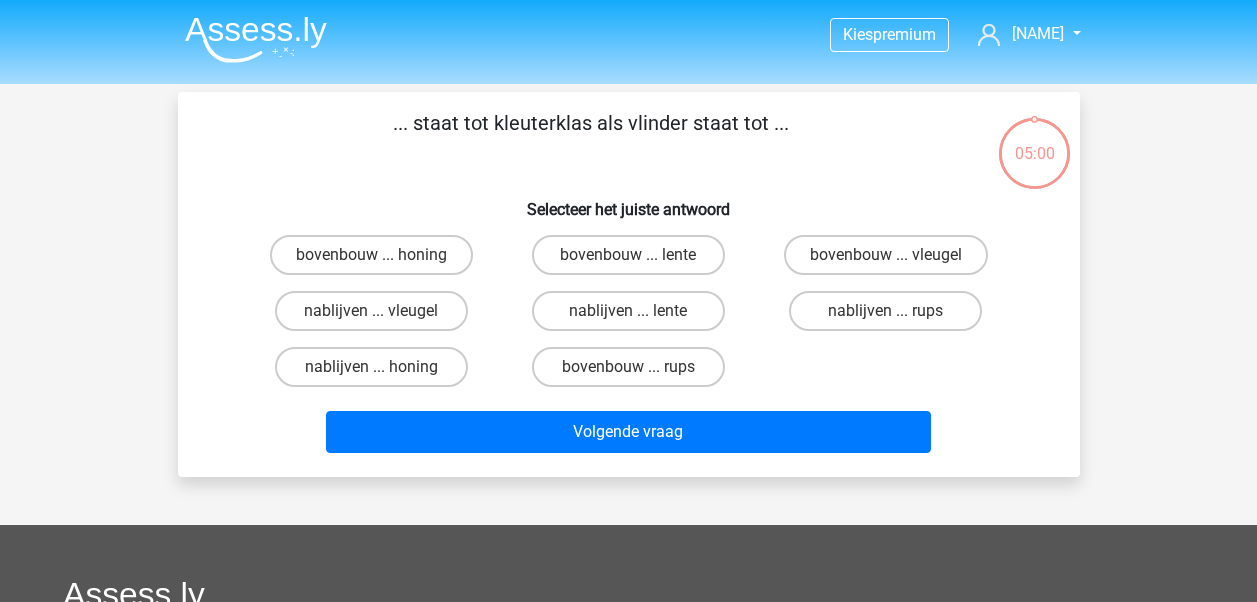 scroll, scrollTop: 0, scrollLeft: 0, axis: both 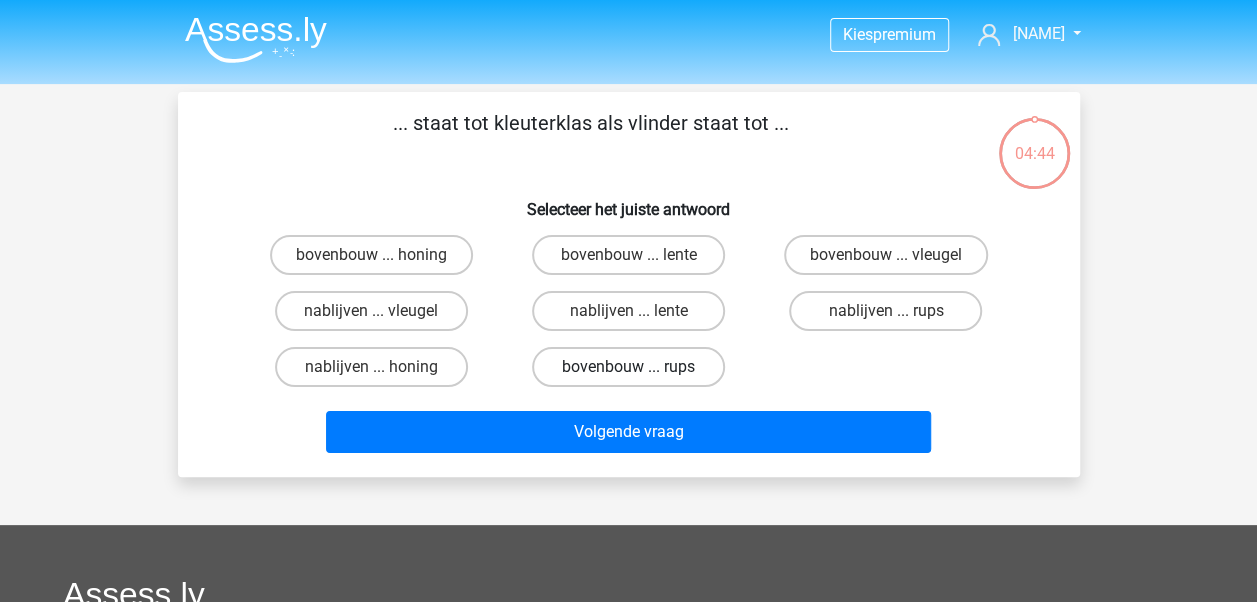 click on "bovenbouw ... rups" at bounding box center (628, 367) 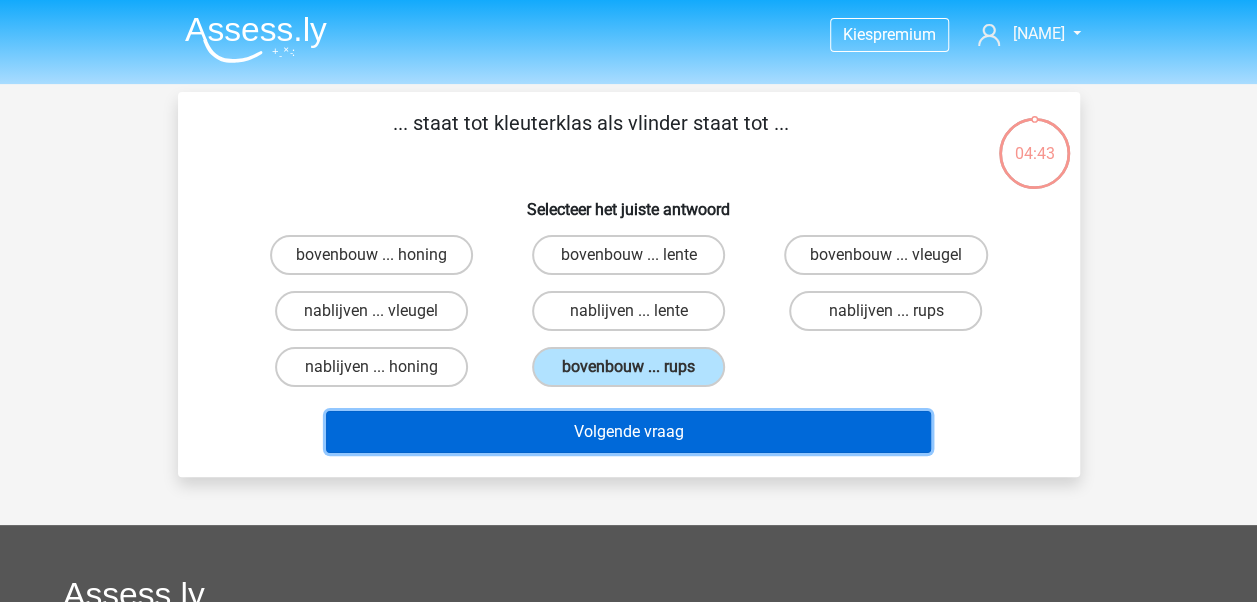 click on "Volgende vraag" at bounding box center (628, 432) 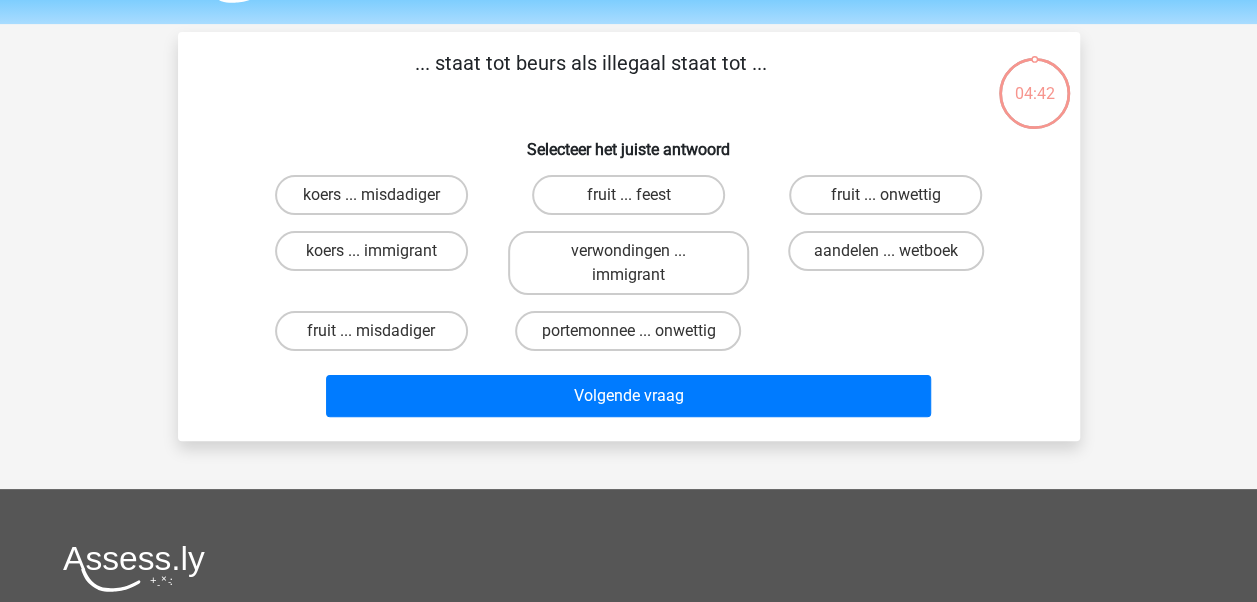 scroll, scrollTop: 92, scrollLeft: 0, axis: vertical 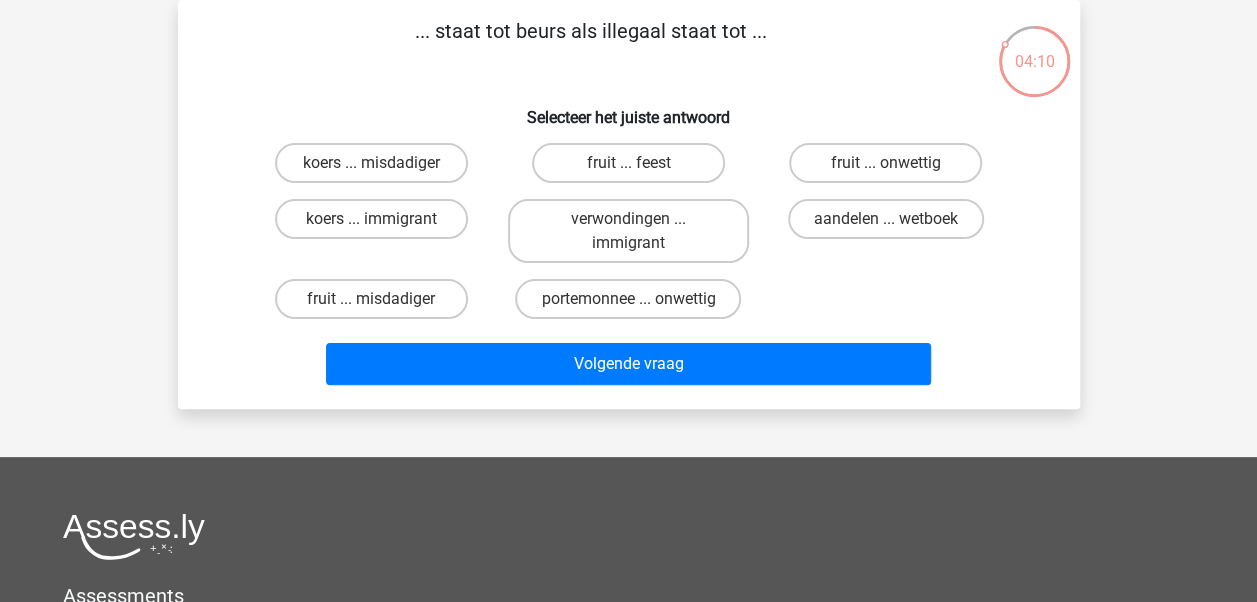 click on "portemonnee ... onwettig" at bounding box center [634, 305] 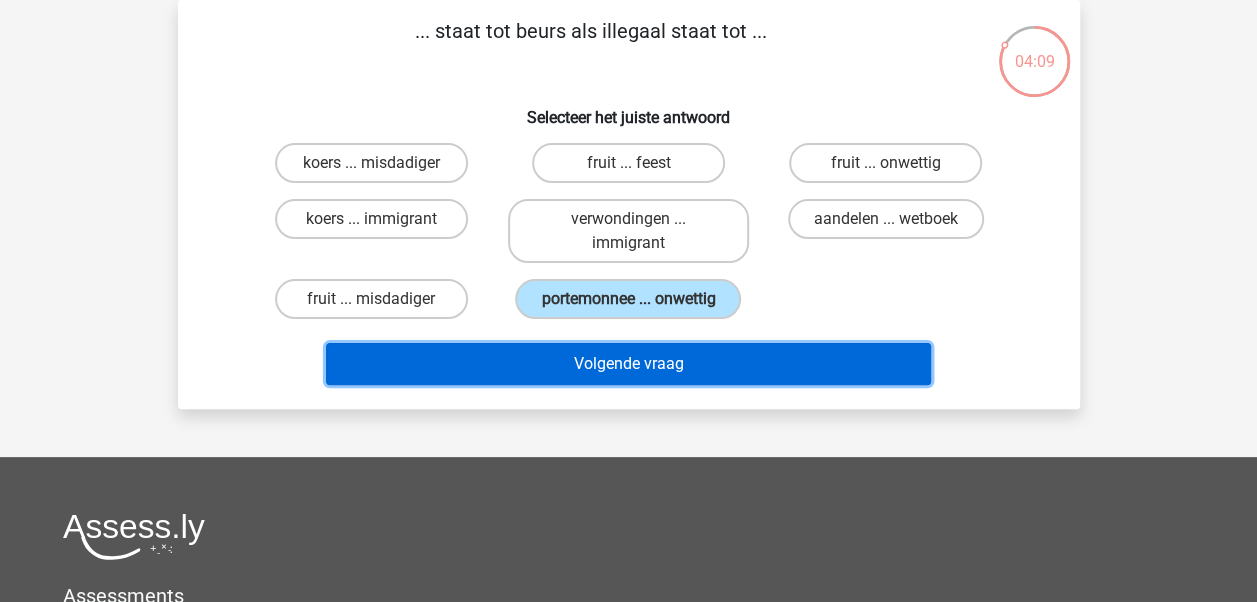 click on "Volgende vraag" at bounding box center (628, 364) 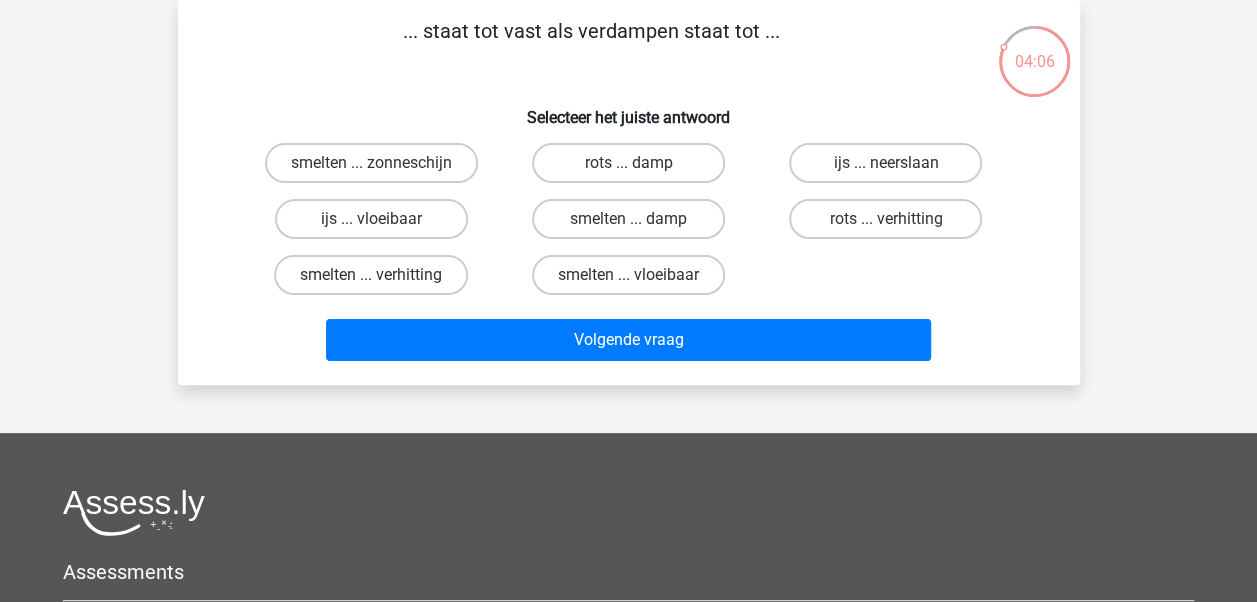 click on "... staat tot vast als verdampen staat tot ...
Selecteer het juiste antwoord
smelten ... zonneschijn
rots ... damp
ijs ... neerslaan" at bounding box center (629, 192) 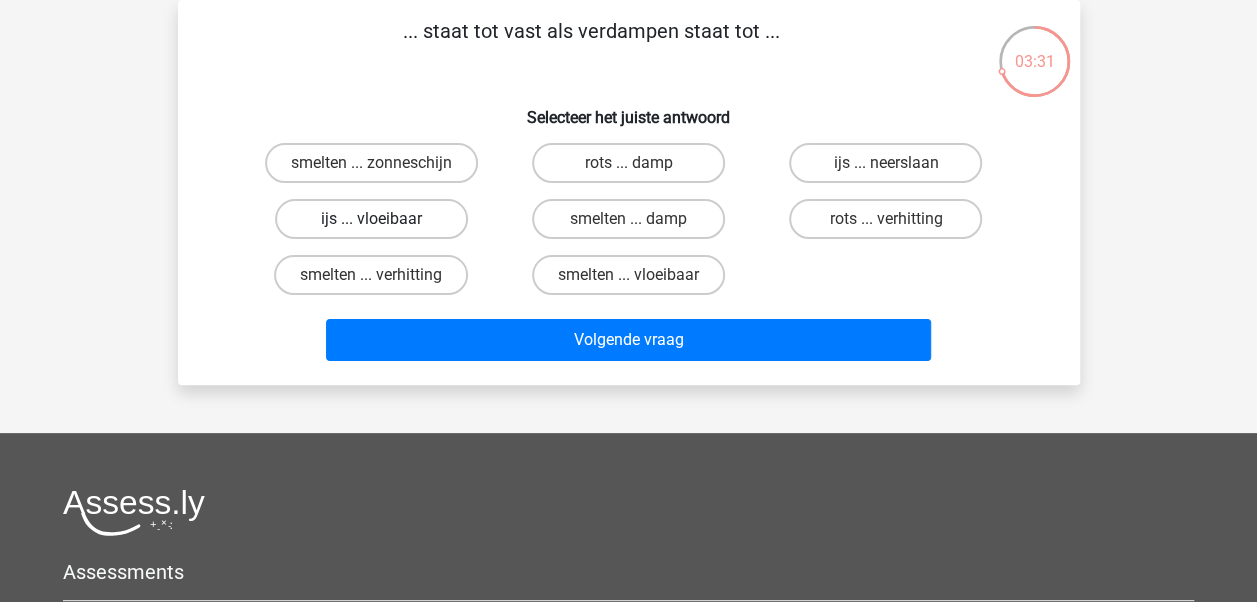 click on "ijs ... vloeibaar" at bounding box center [371, 219] 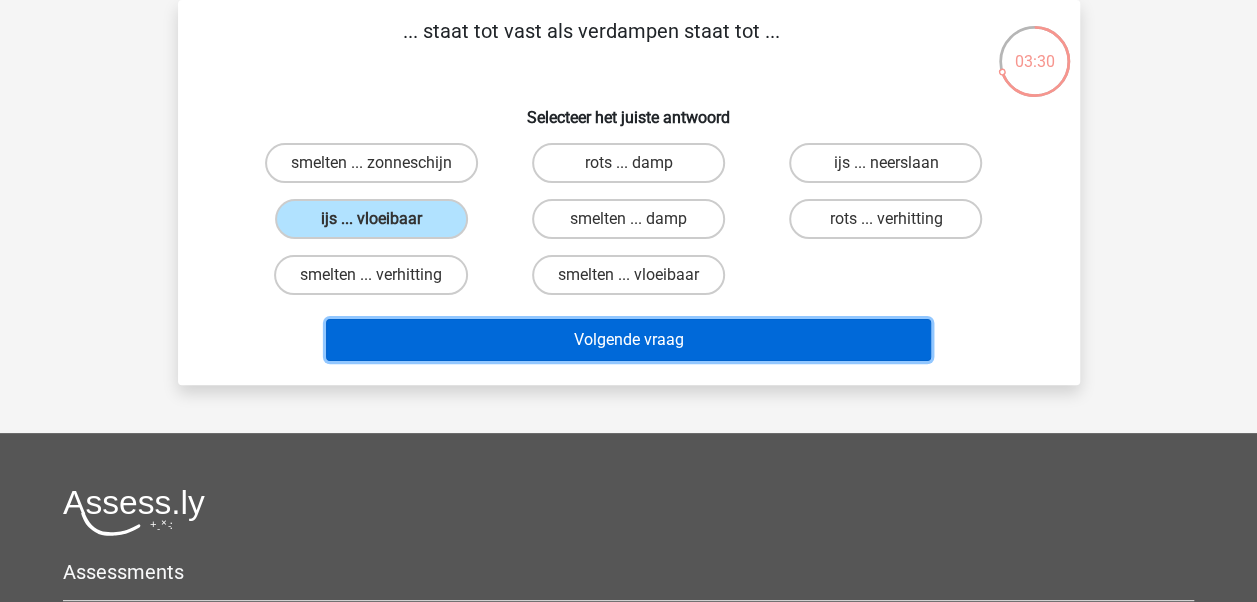 click on "Volgende vraag" at bounding box center [628, 340] 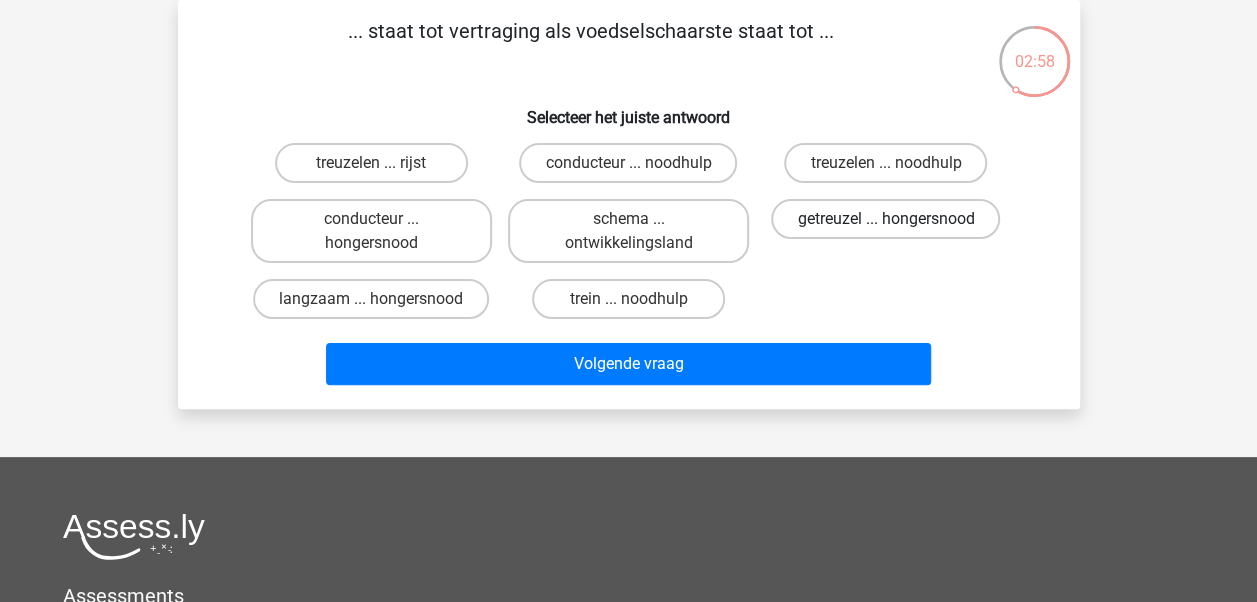 click on "getreuzel ... hongersnood" at bounding box center (885, 219) 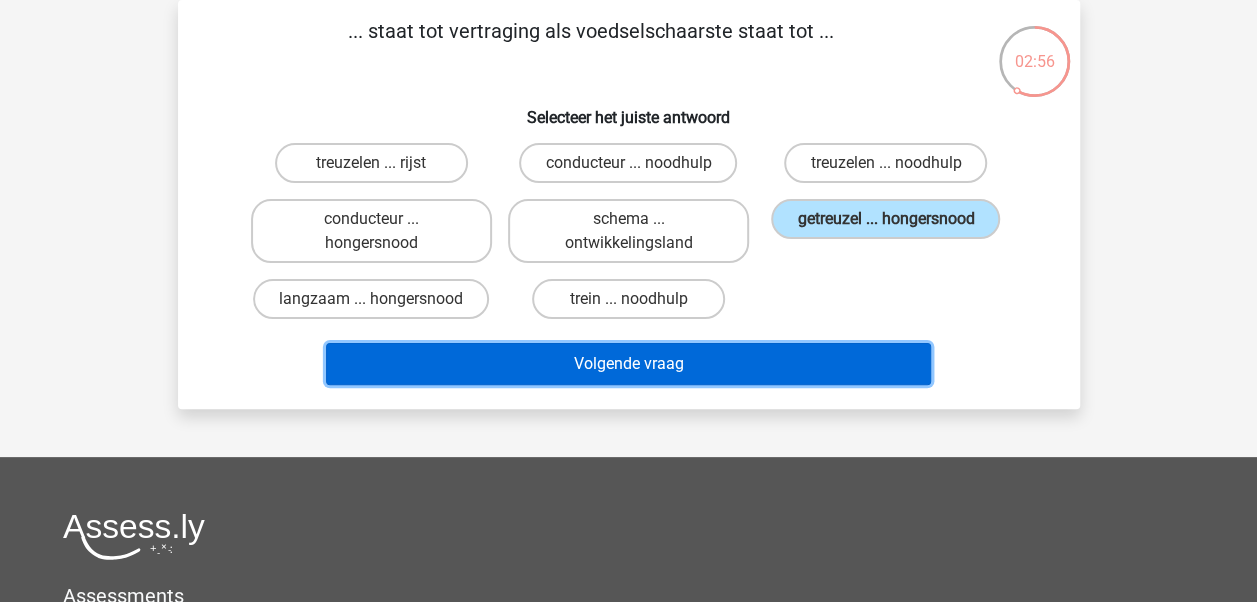 click on "Volgende vraag" at bounding box center (628, 364) 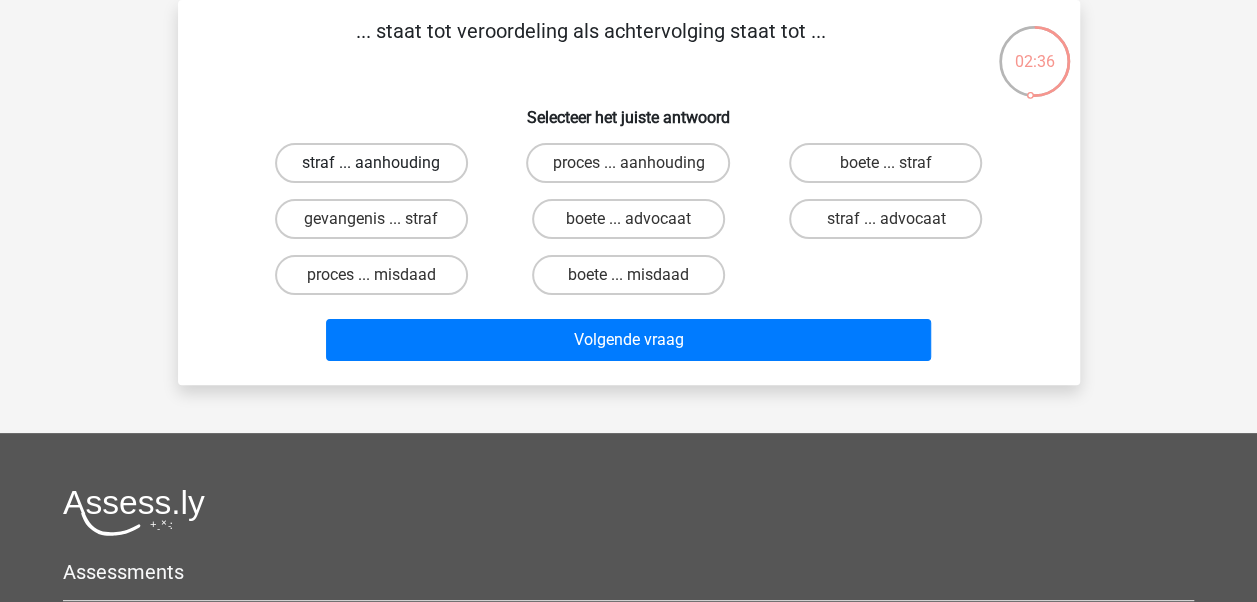 click on "straf ... aanhouding" at bounding box center [371, 163] 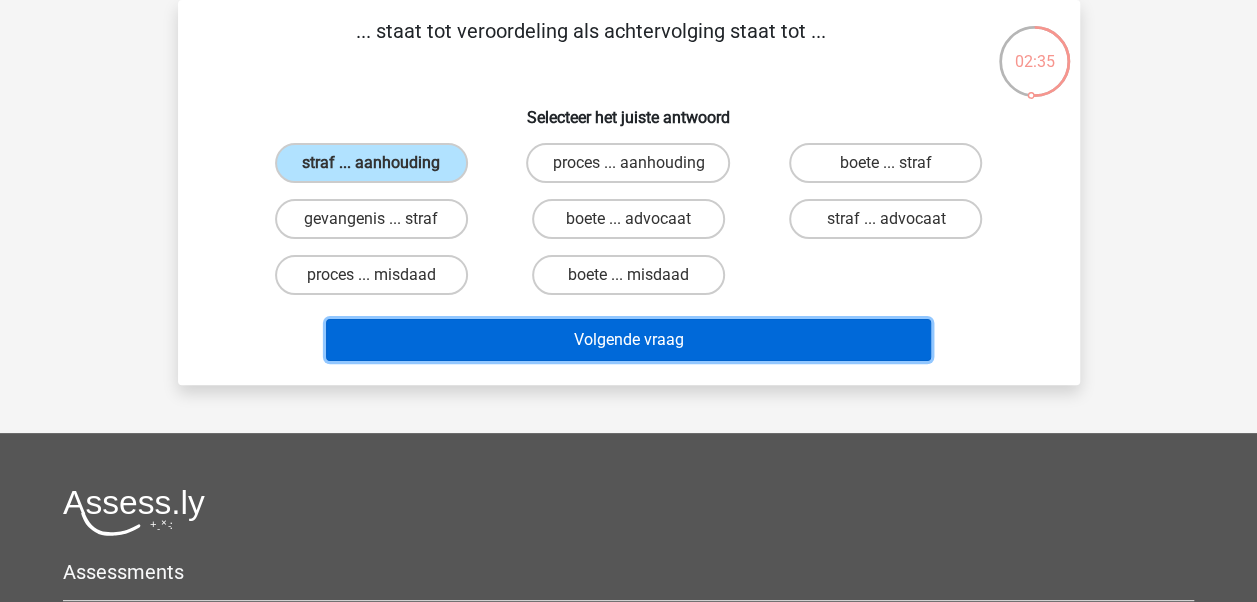 click on "Volgende vraag" at bounding box center (628, 340) 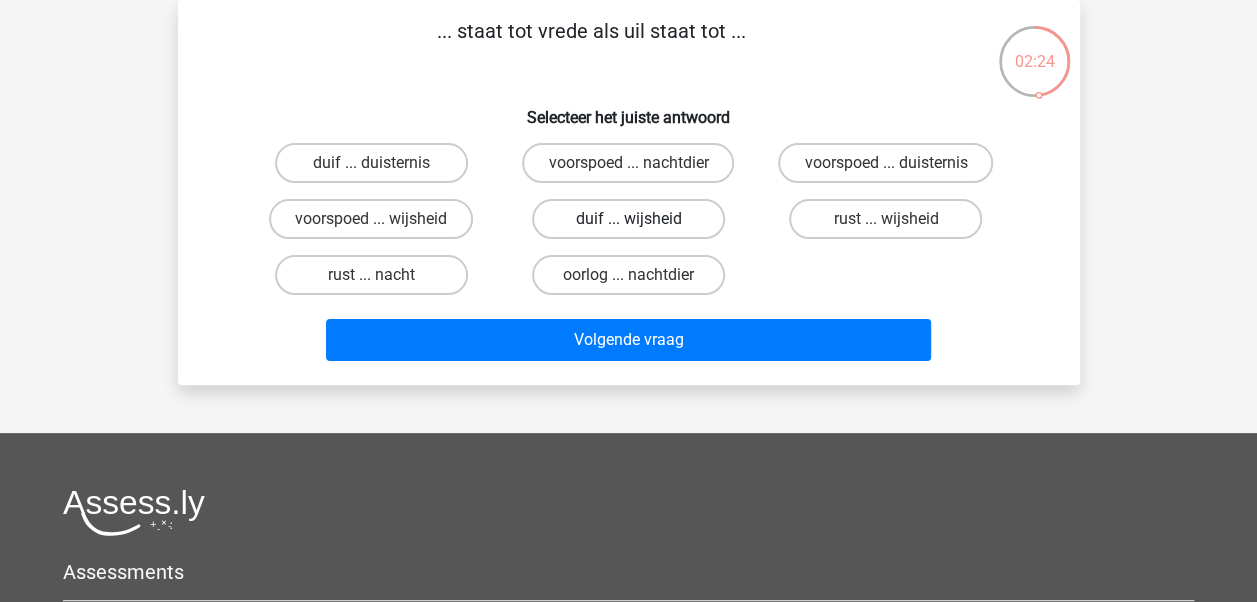 click on "duif ... wijsheid" at bounding box center [628, 219] 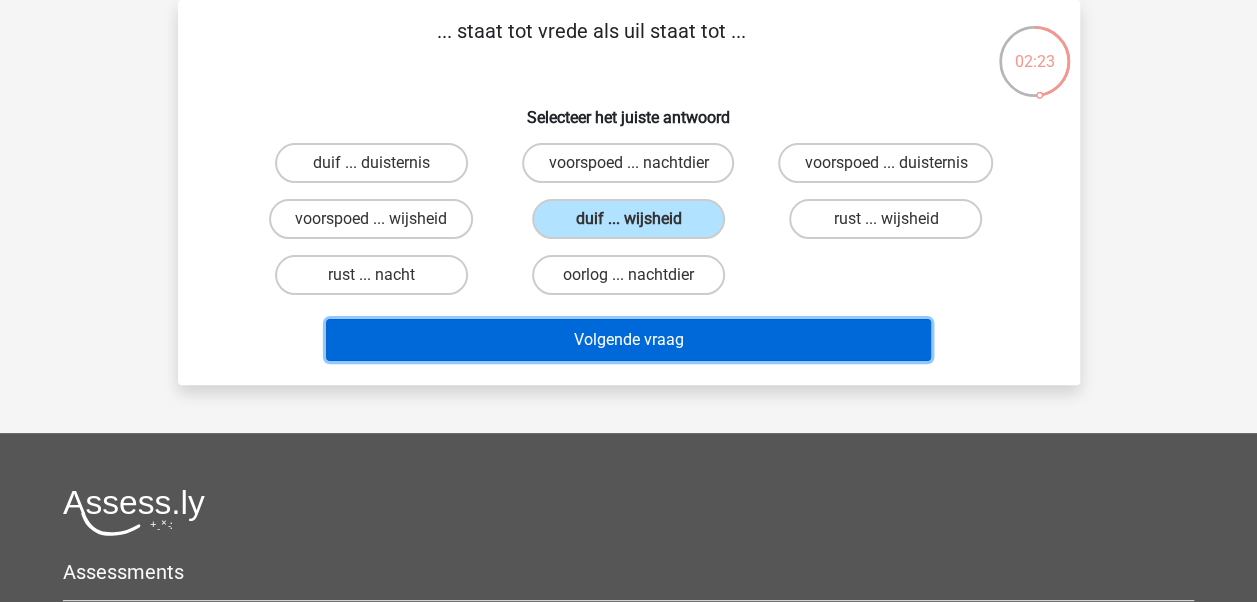 click on "Volgende vraag" at bounding box center [628, 340] 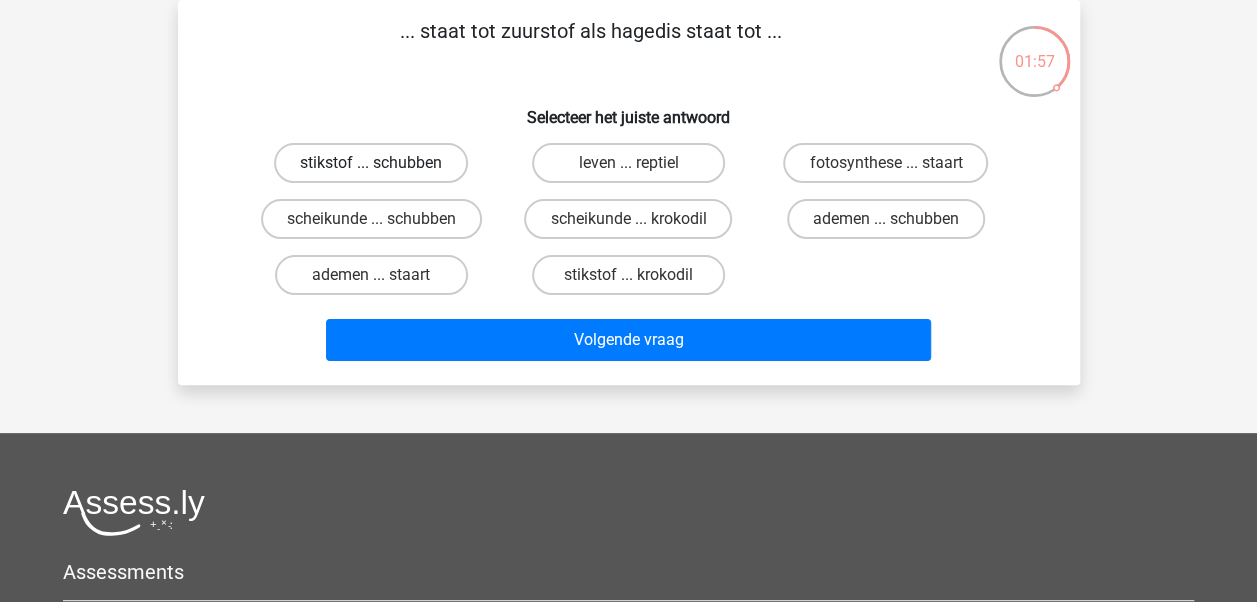 click on "stikstof ... schubben" at bounding box center (371, 163) 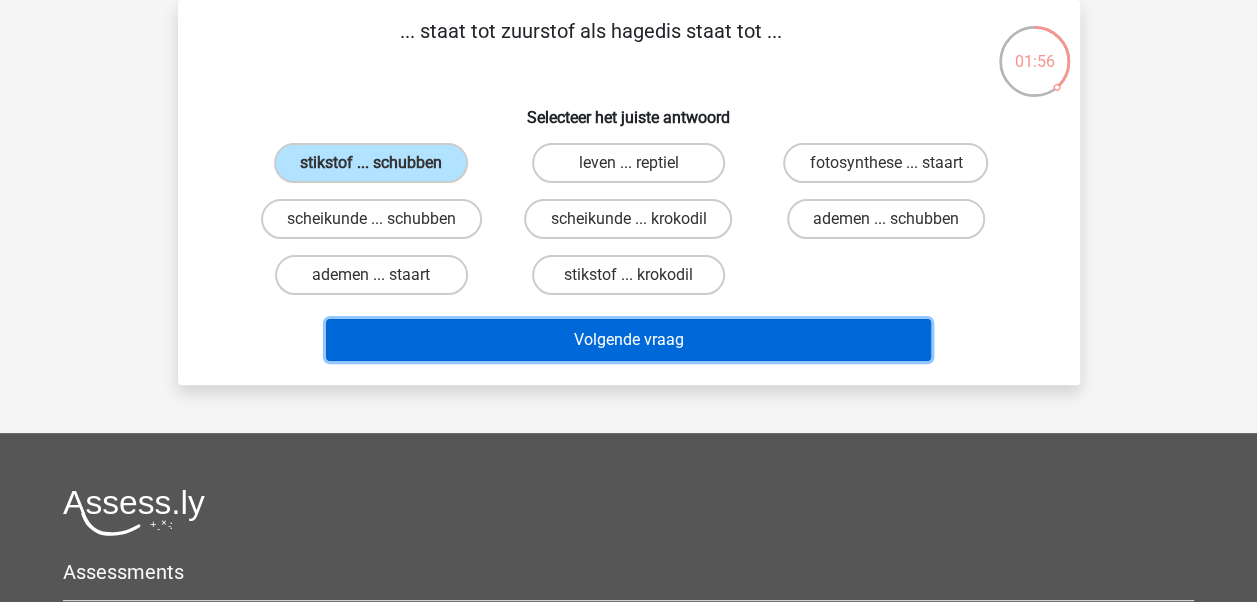 click on "Volgende vraag" at bounding box center (628, 340) 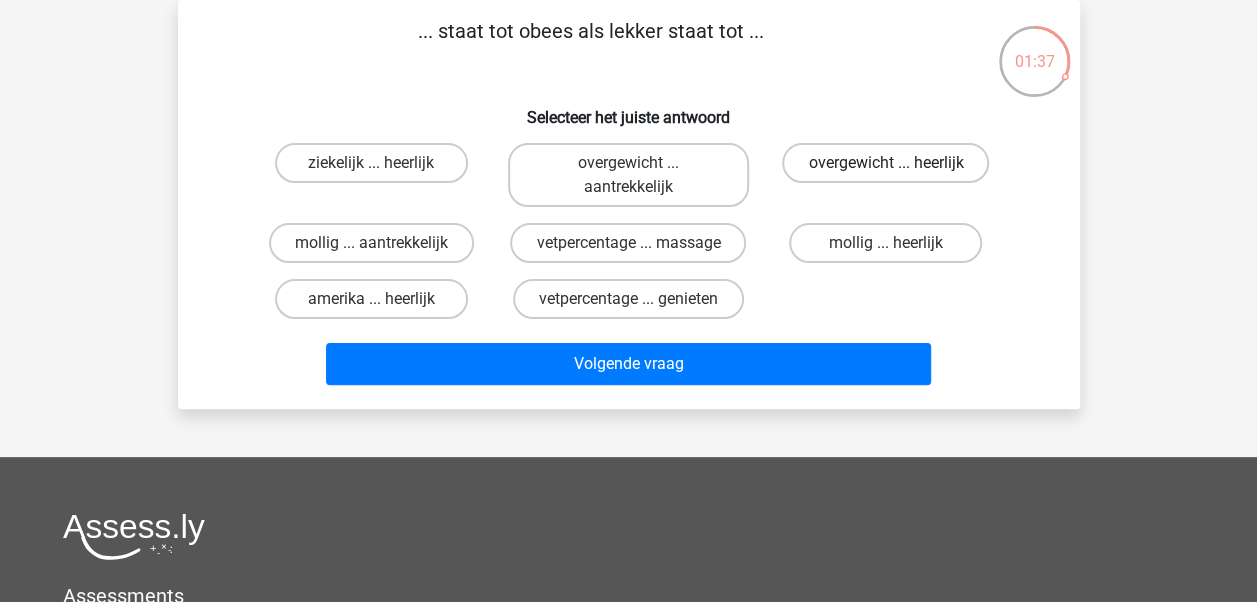 click on "overgewicht ... heerlijk" at bounding box center (885, 163) 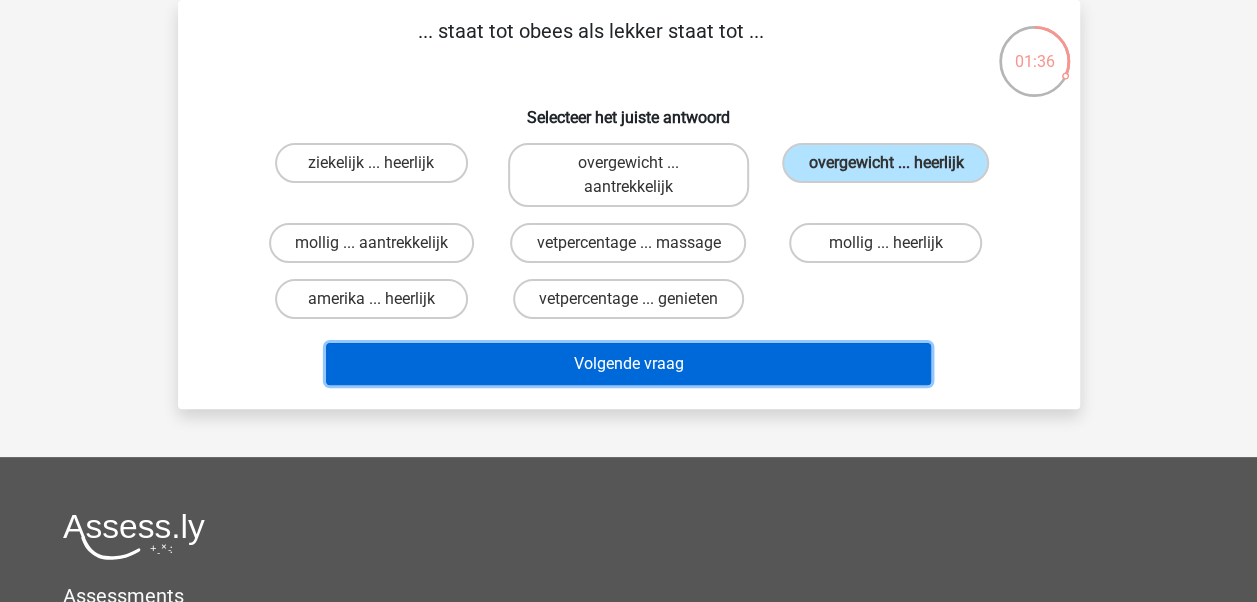 click on "Volgende vraag" at bounding box center [628, 364] 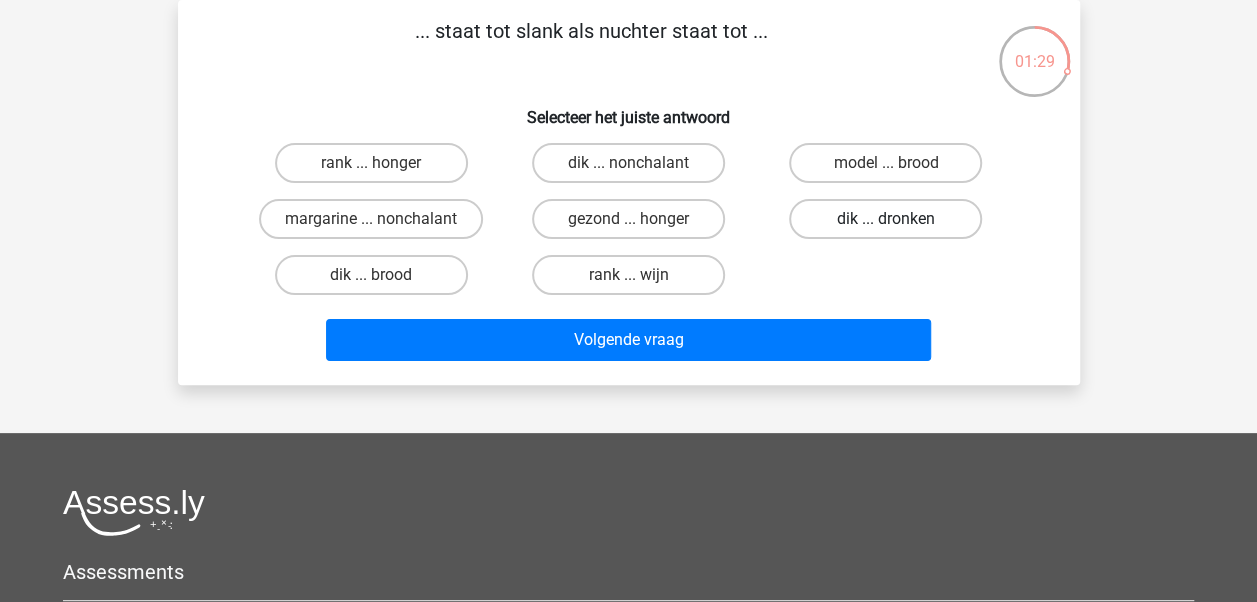 click on "dik ... dronken" at bounding box center [885, 219] 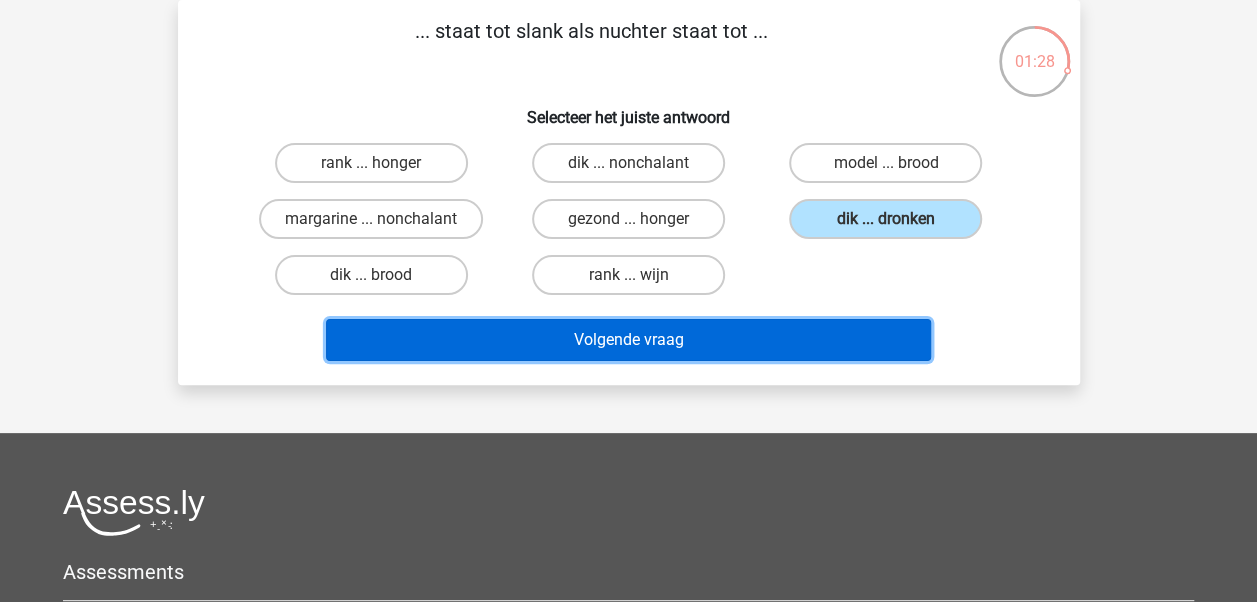 click on "Volgende vraag" at bounding box center (628, 340) 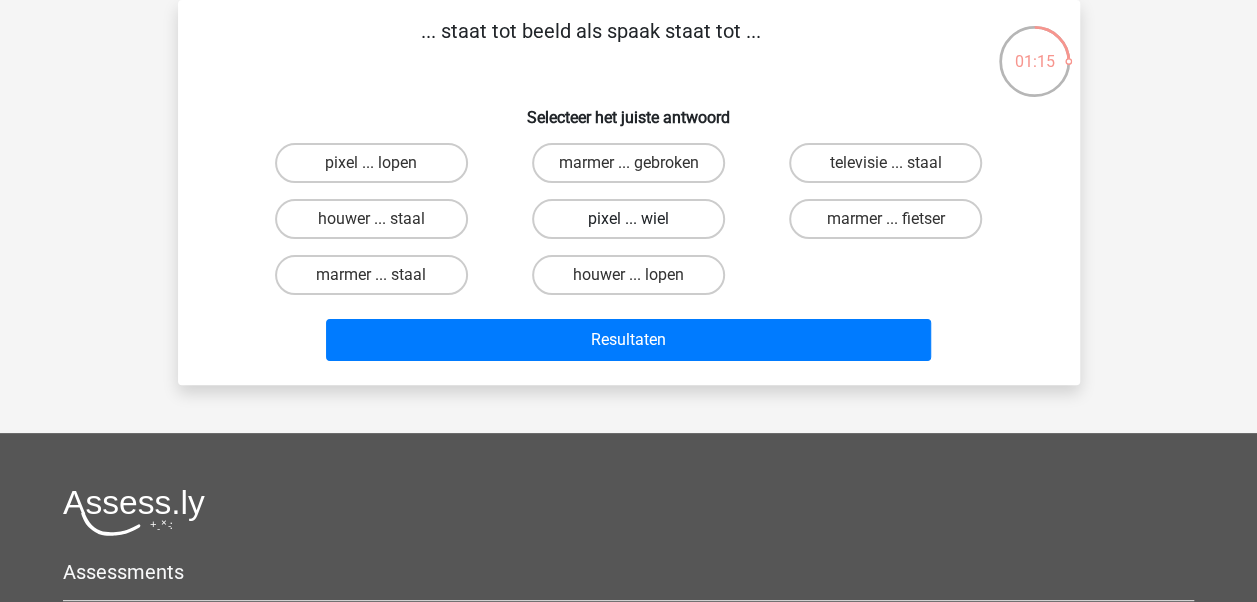 click on "pixel ... wiel" at bounding box center (628, 219) 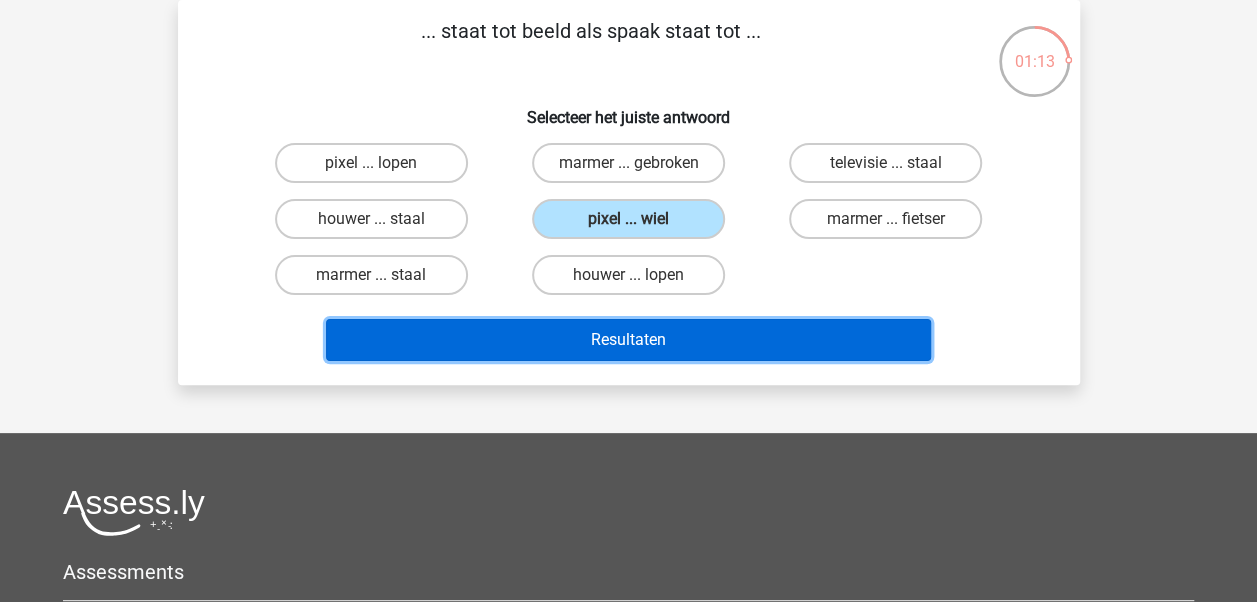 click on "Resultaten" at bounding box center (628, 340) 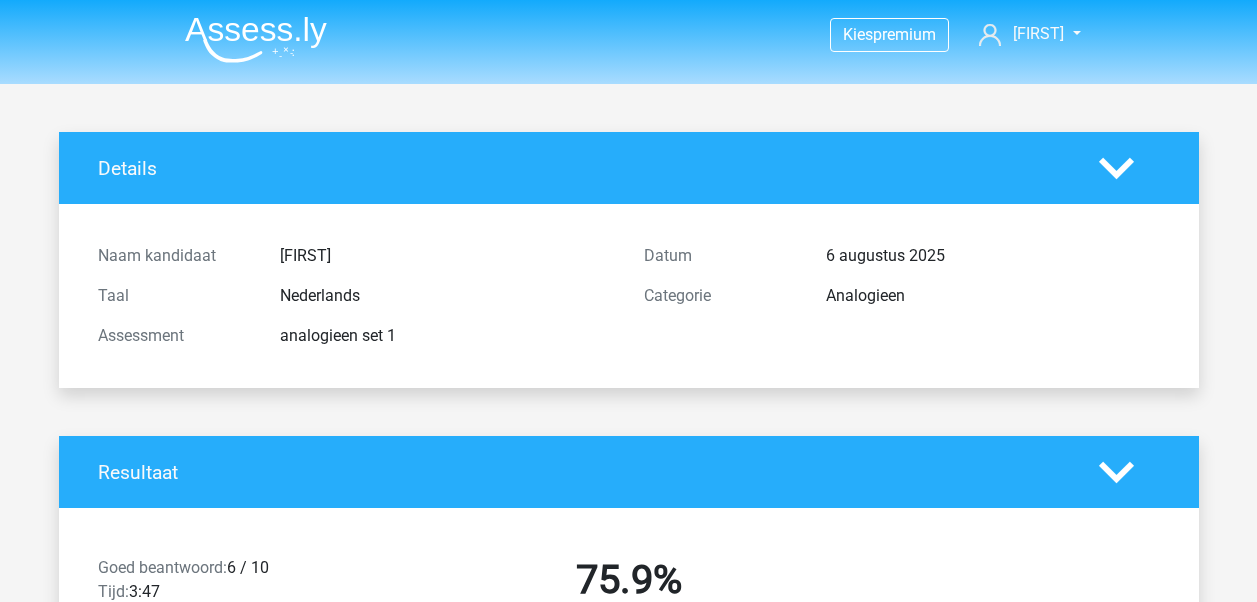 scroll, scrollTop: 0, scrollLeft: 0, axis: both 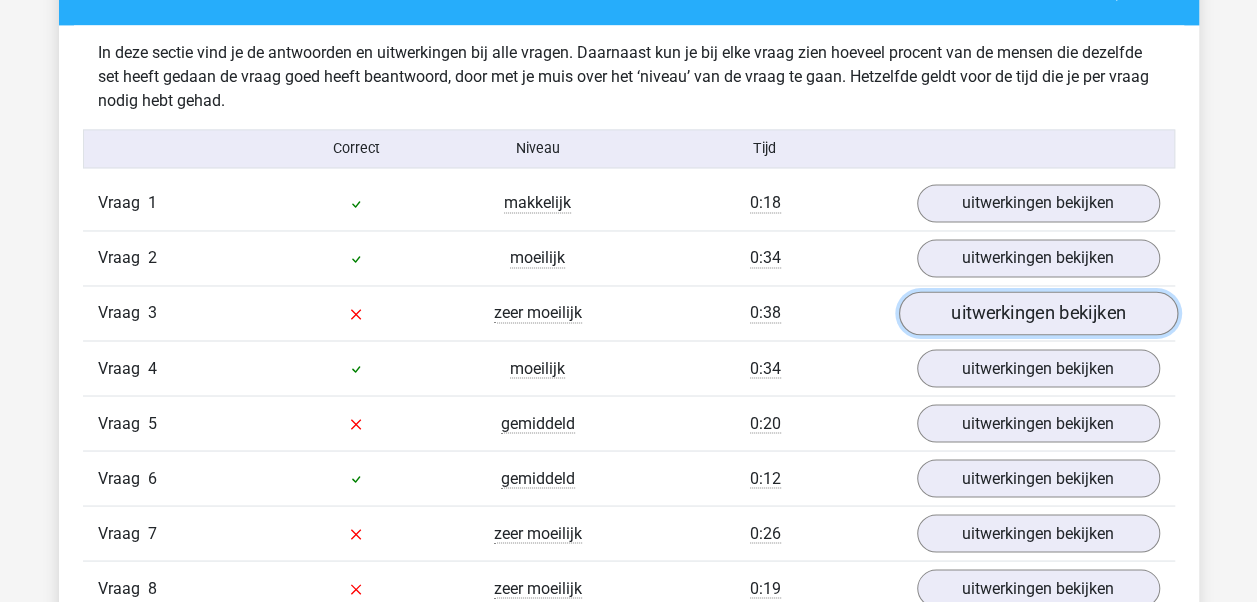 click on "uitwerkingen bekijken" at bounding box center [1037, 314] 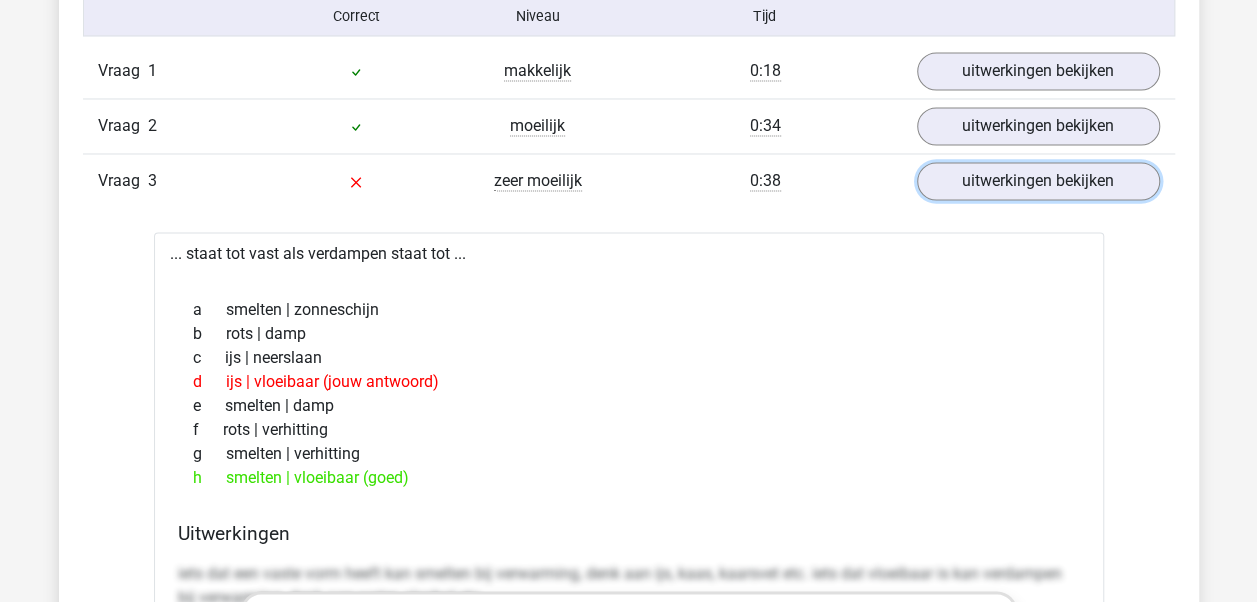 scroll, scrollTop: 1674, scrollLeft: 0, axis: vertical 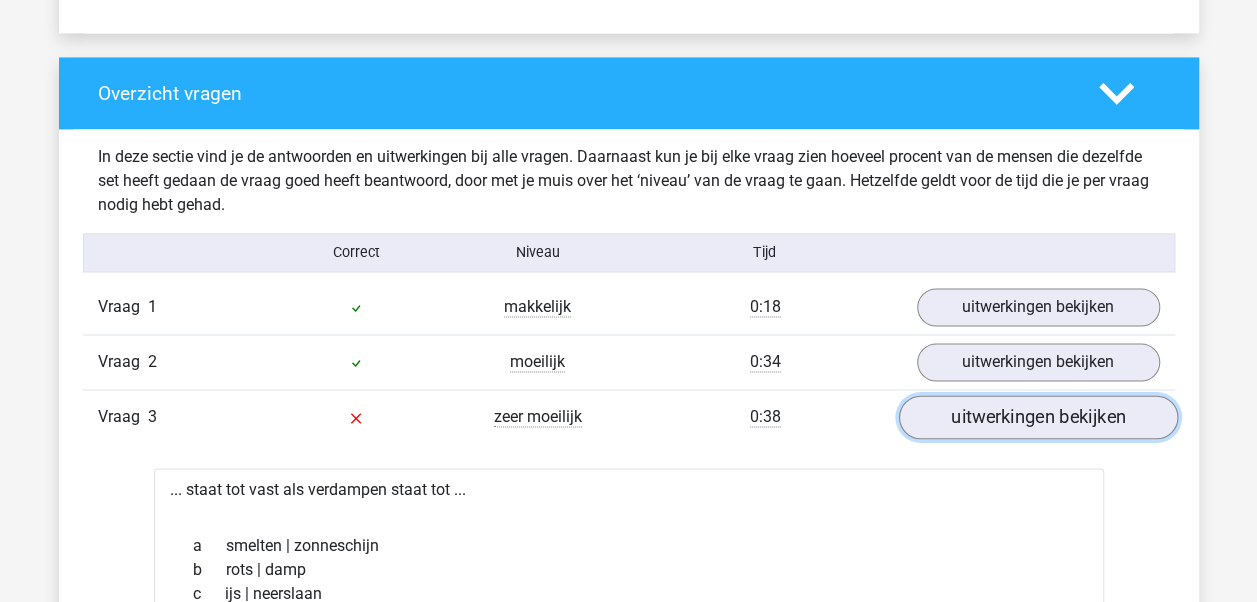 click on "uitwerkingen bekijken" at bounding box center (1037, 418) 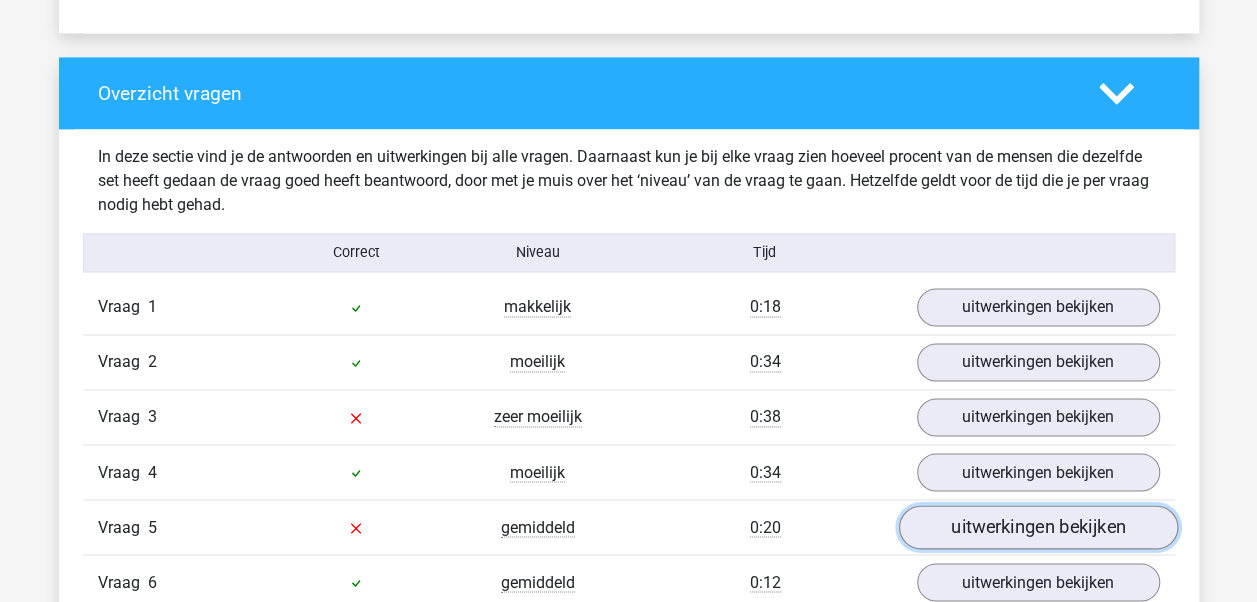 click on "uitwerkingen bekijken" at bounding box center (1037, 528) 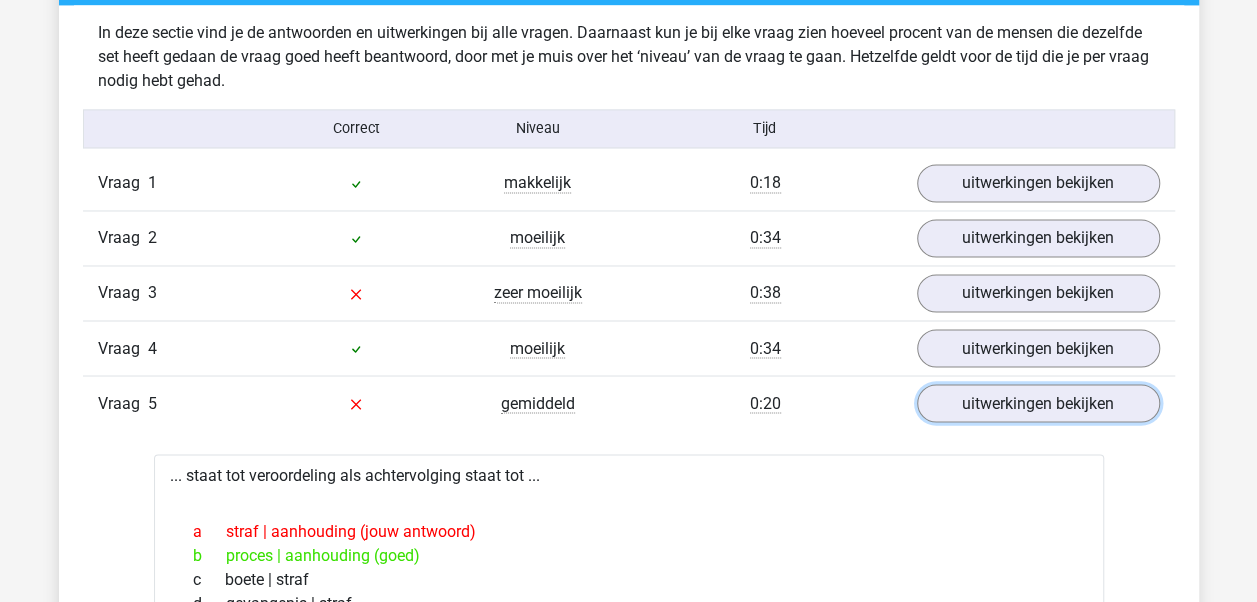 scroll, scrollTop: 1582, scrollLeft: 0, axis: vertical 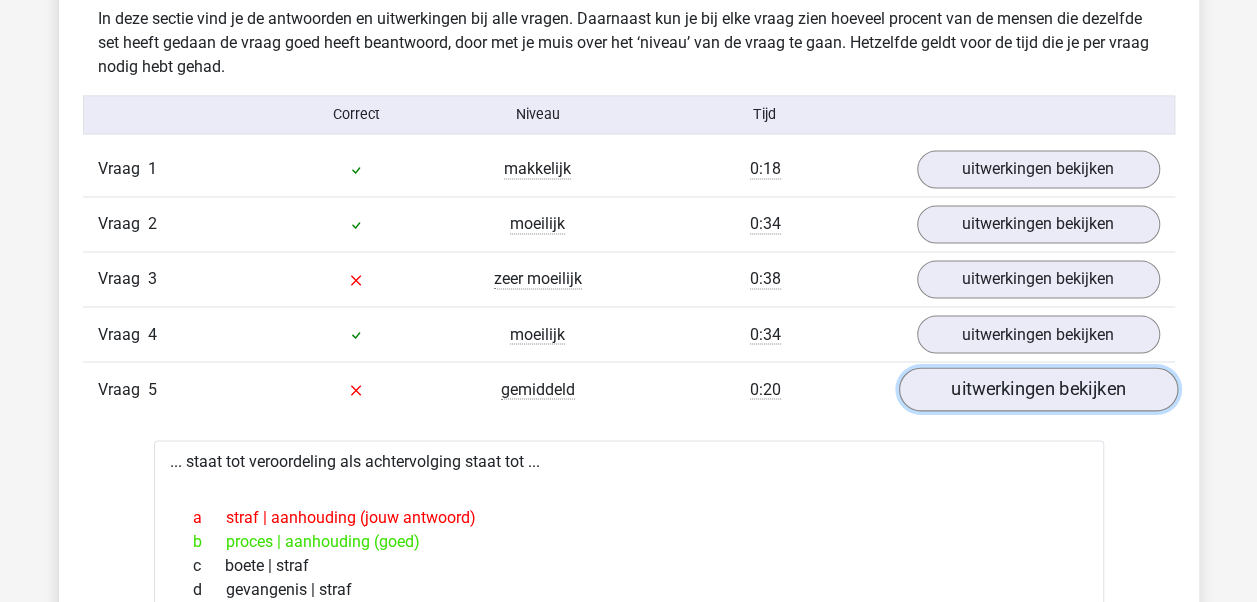 click on "uitwerkingen bekijken" at bounding box center [1037, 390] 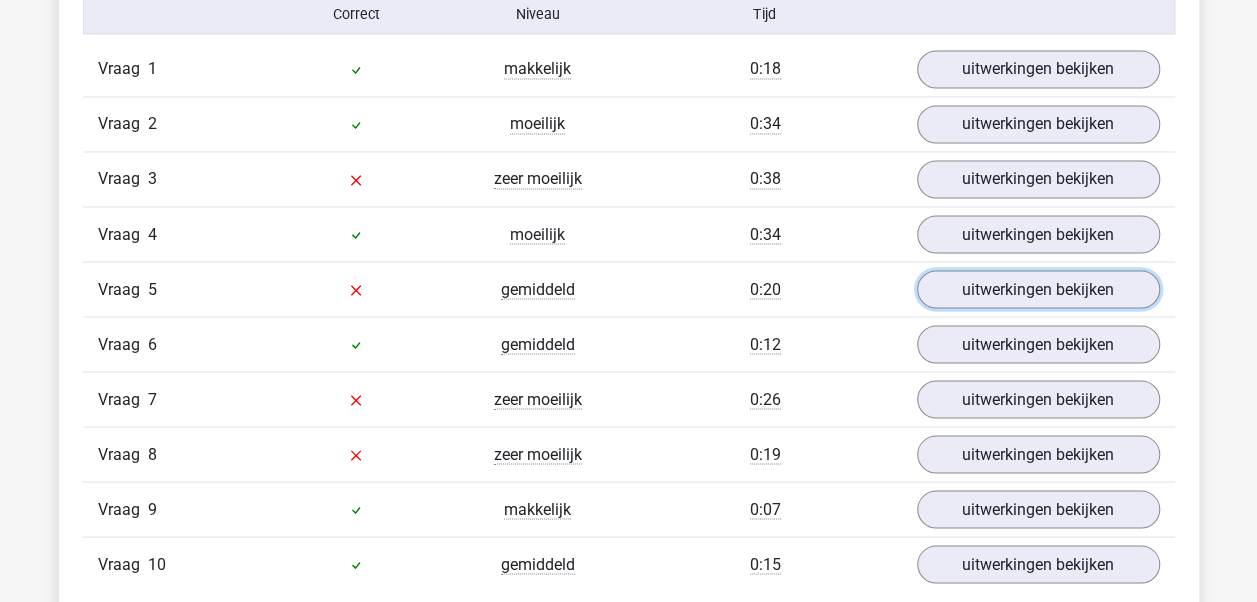 scroll, scrollTop: 1730, scrollLeft: 0, axis: vertical 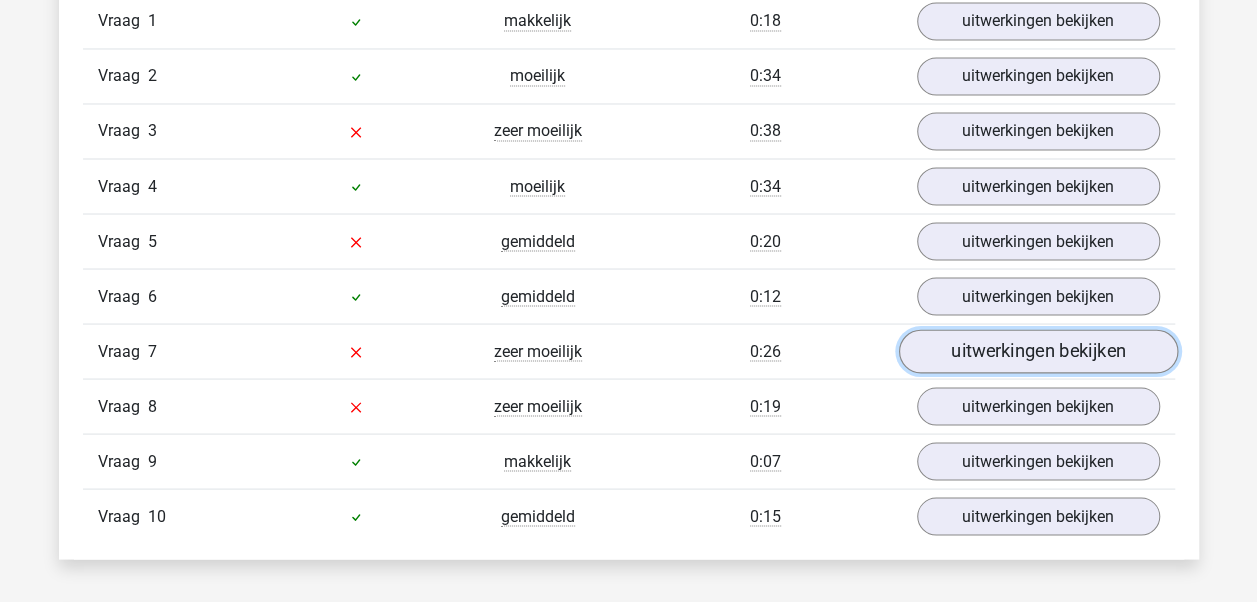 click on "uitwerkingen bekijken" at bounding box center [1037, 352] 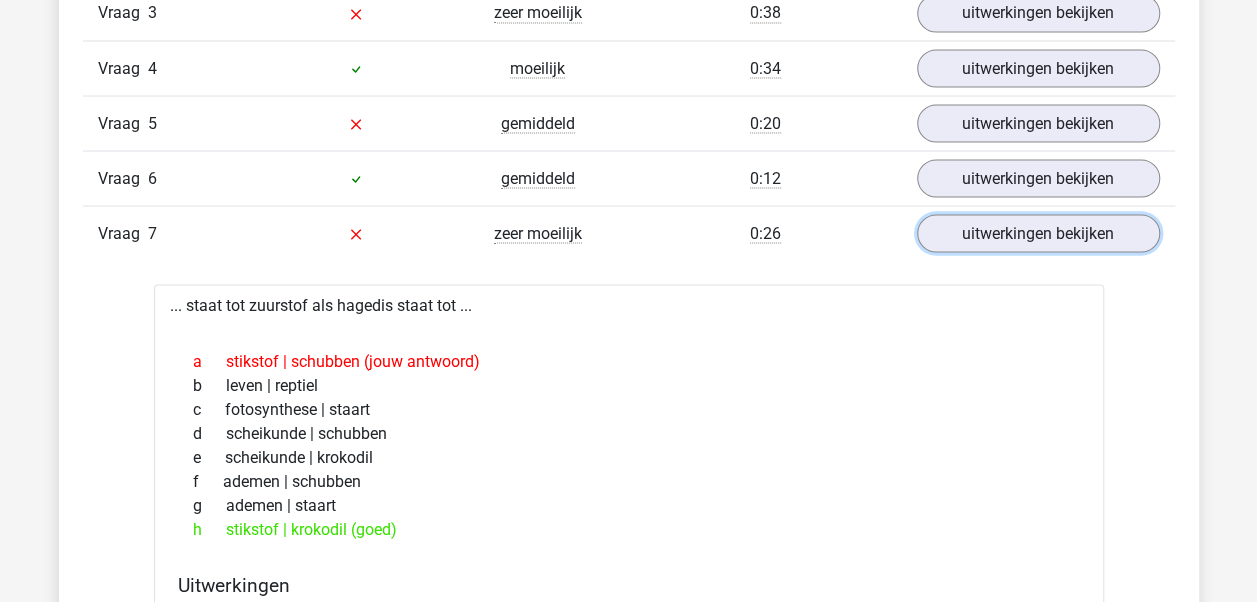 scroll, scrollTop: 1862, scrollLeft: 0, axis: vertical 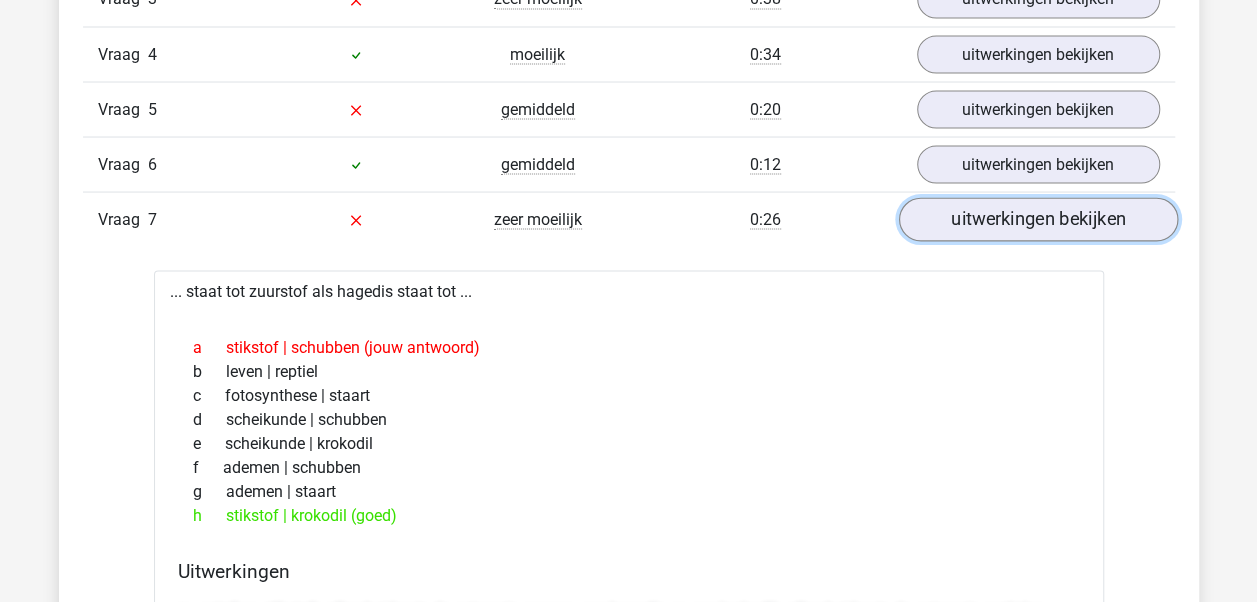 click on "uitwerkingen bekijken" at bounding box center [1037, 220] 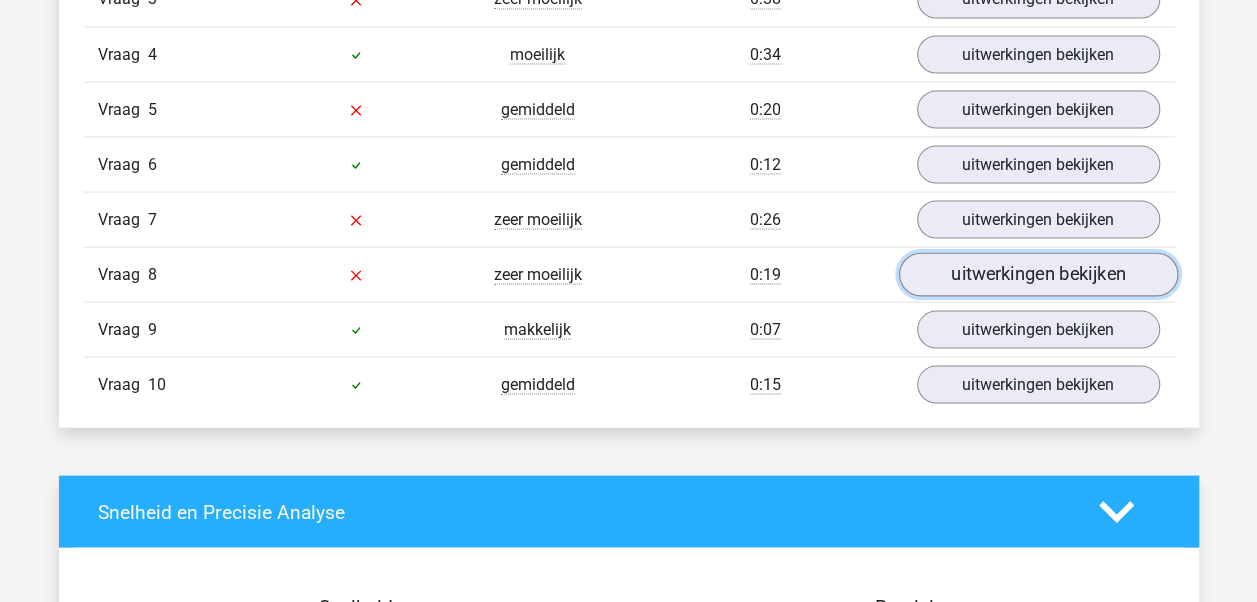 click on "uitwerkingen bekijken" at bounding box center (1037, 275) 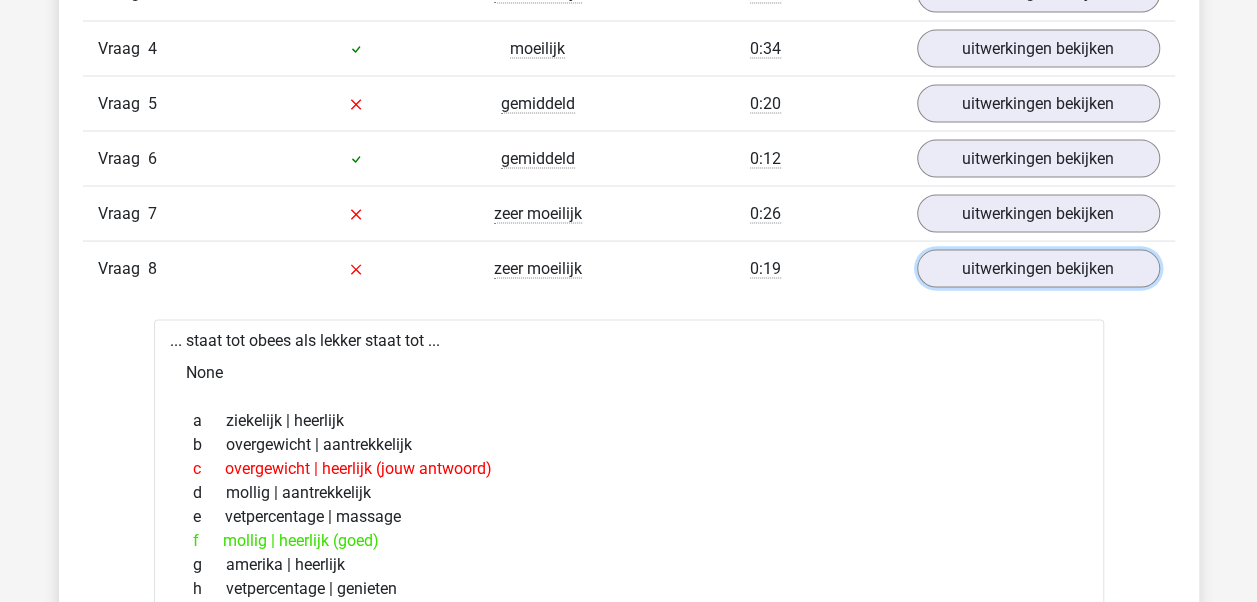 scroll, scrollTop: 1880, scrollLeft: 0, axis: vertical 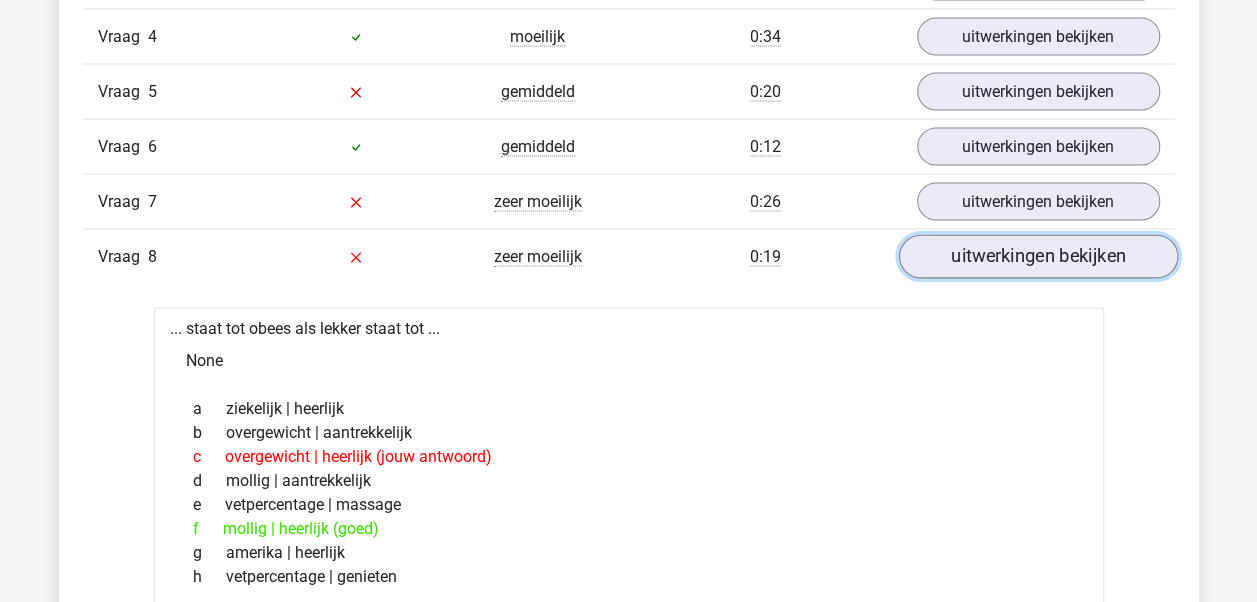 click on "uitwerkingen bekijken" at bounding box center (1037, 257) 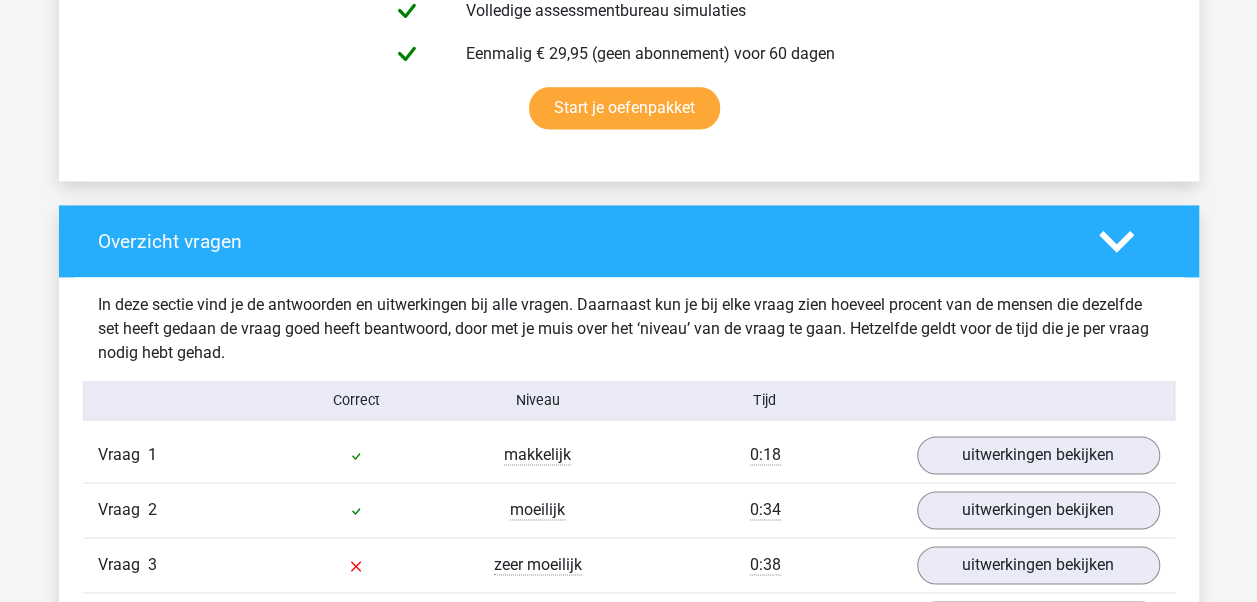 scroll, scrollTop: 1291, scrollLeft: 0, axis: vertical 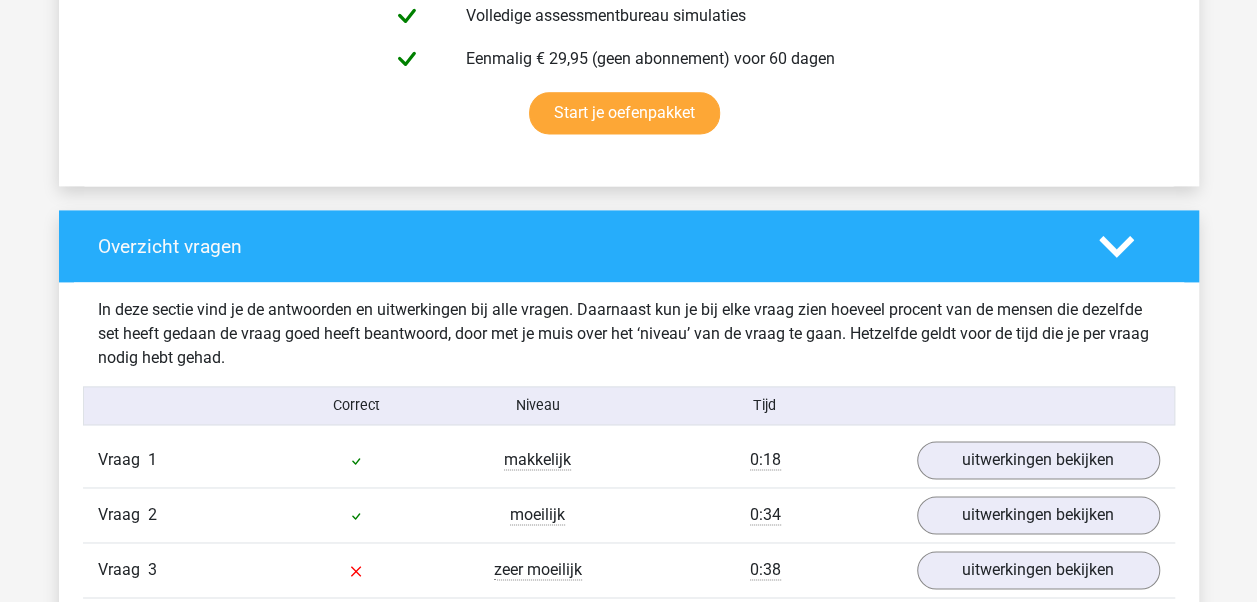 click 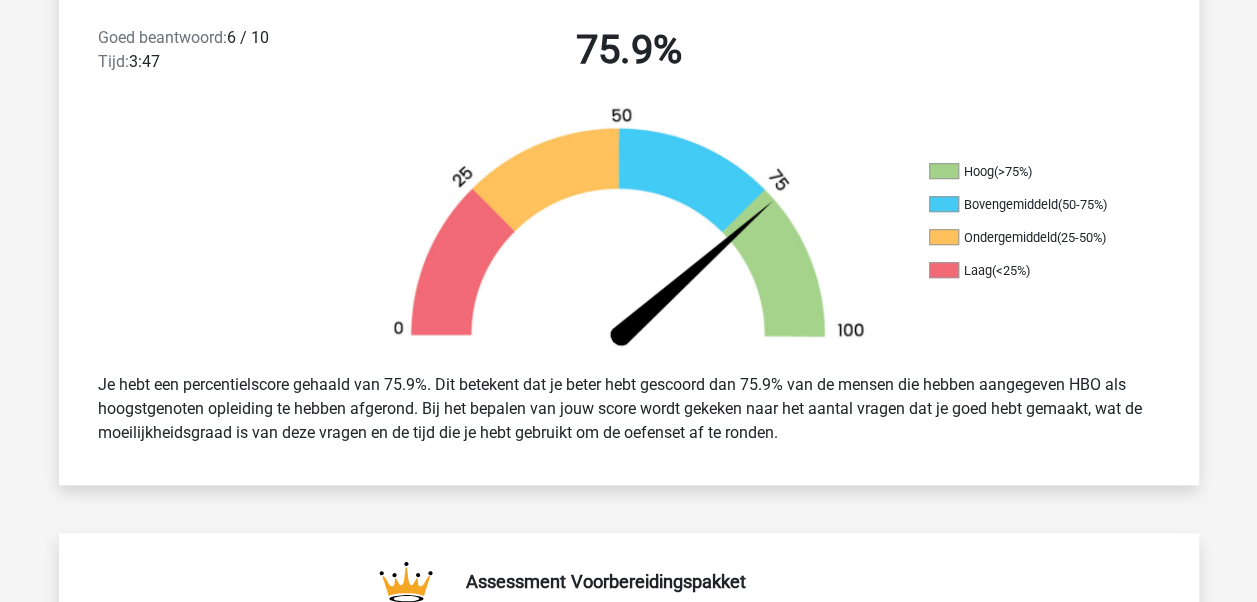 scroll, scrollTop: 538, scrollLeft: 0, axis: vertical 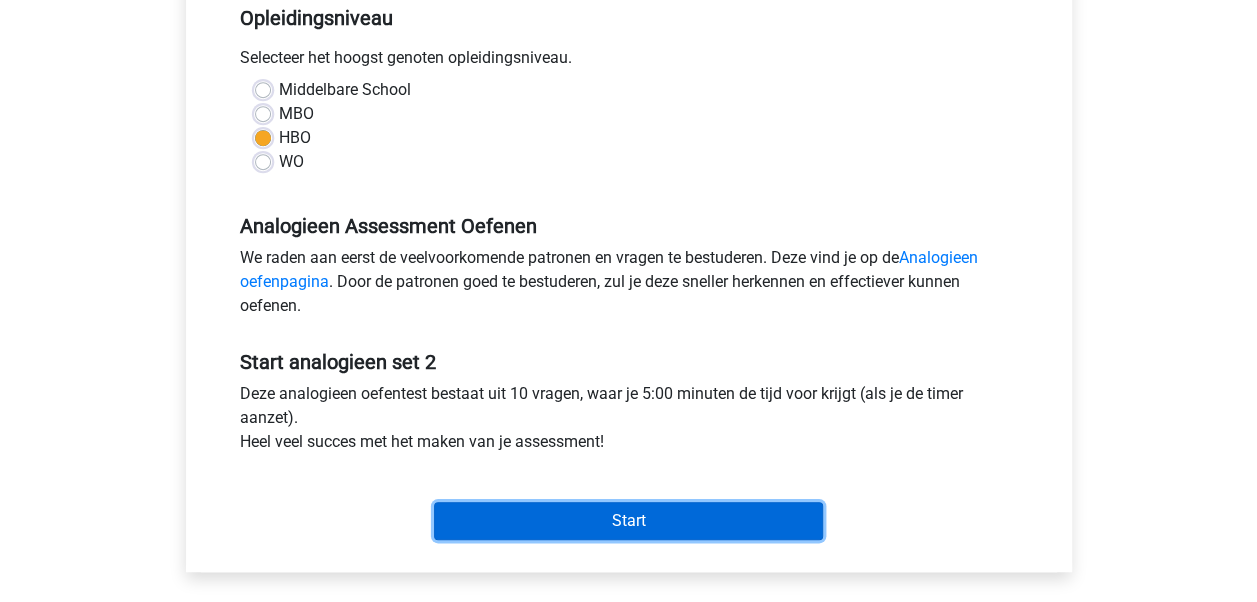 click on "Start" at bounding box center (628, 521) 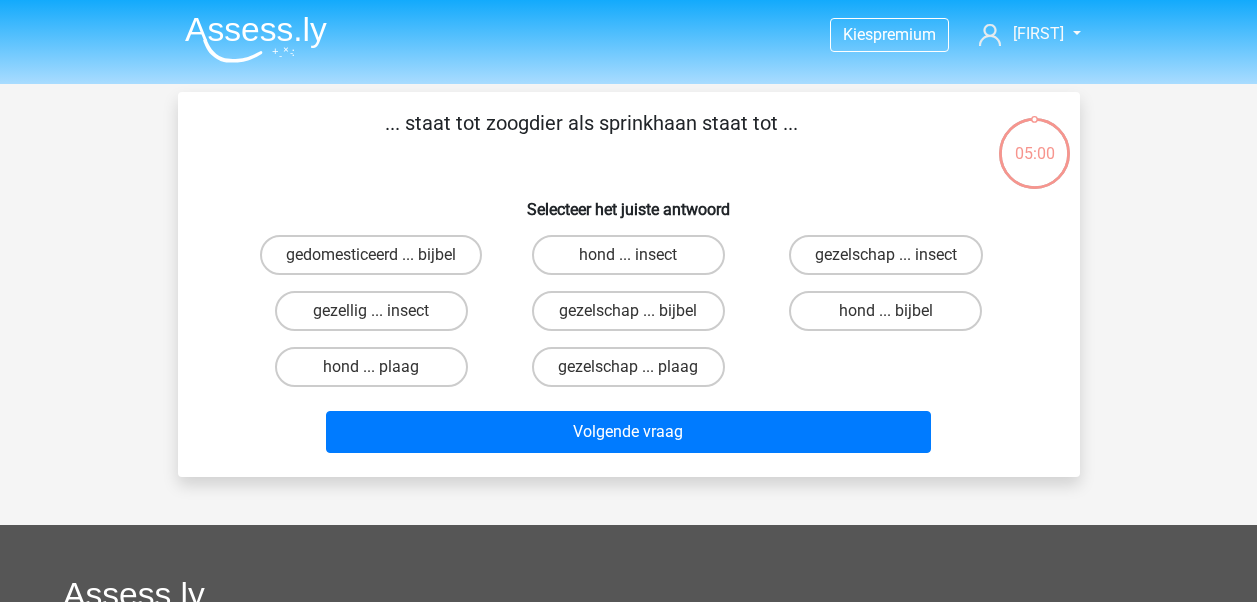 scroll, scrollTop: 0, scrollLeft: 0, axis: both 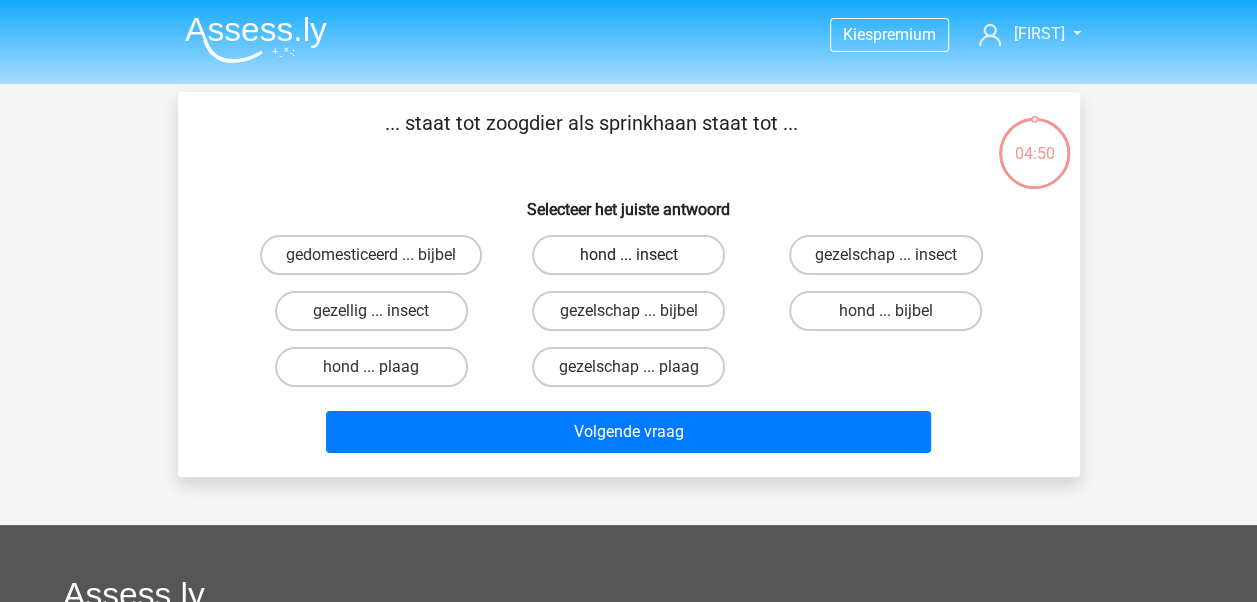 click on "hond ... insect" at bounding box center (628, 255) 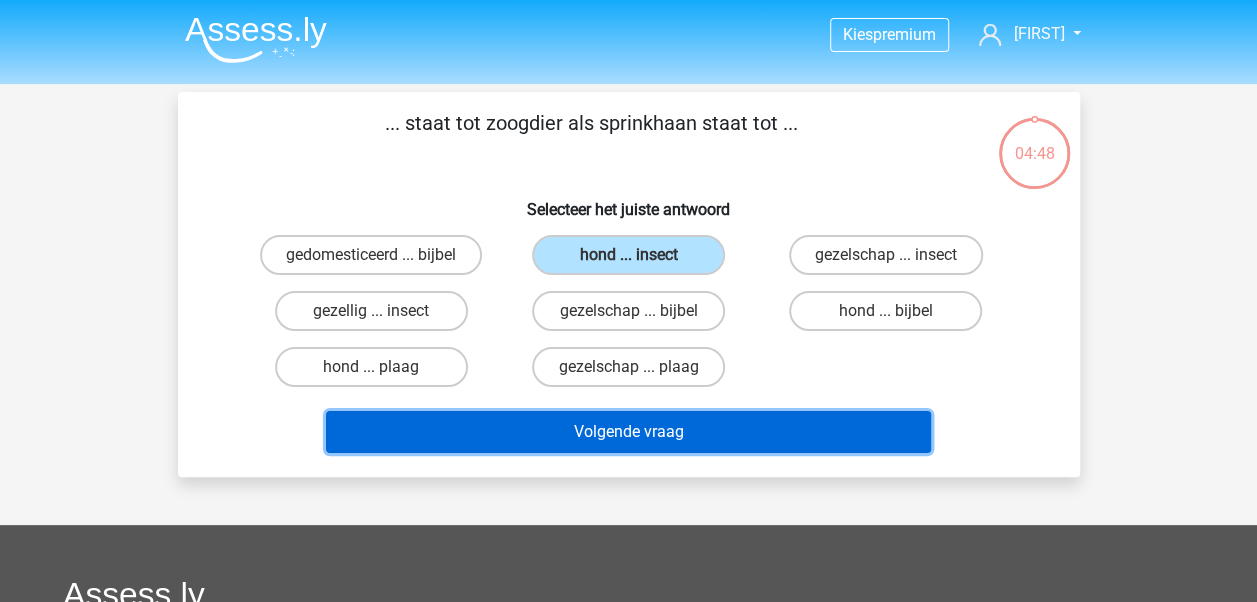 click on "Volgende vraag" at bounding box center [628, 432] 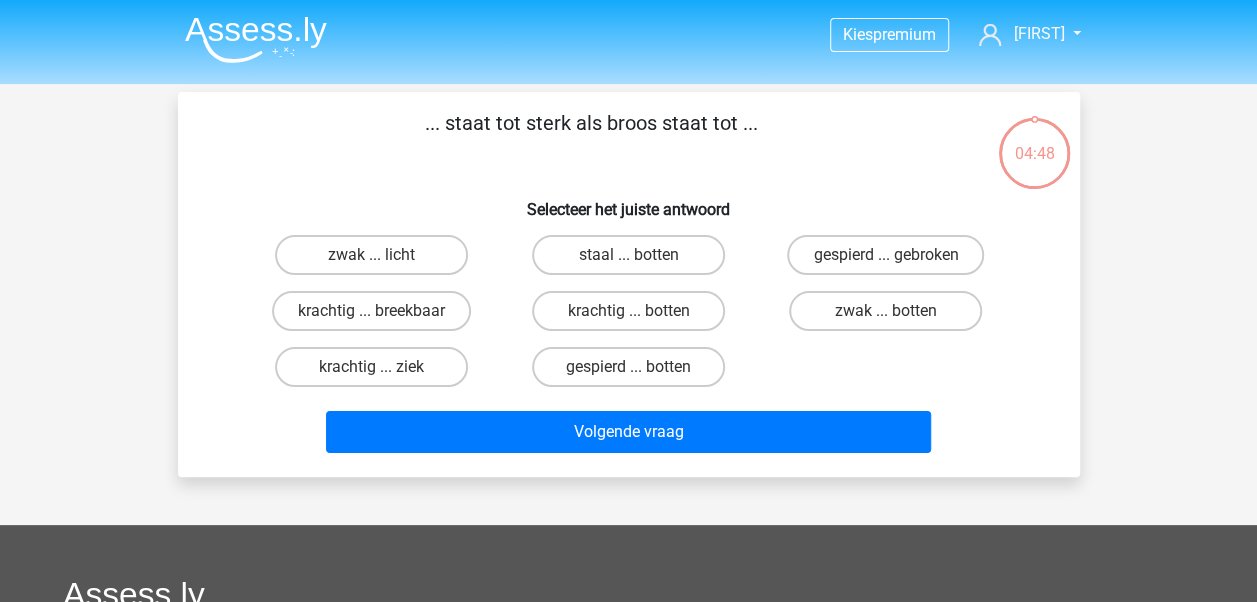 scroll, scrollTop: 92, scrollLeft: 0, axis: vertical 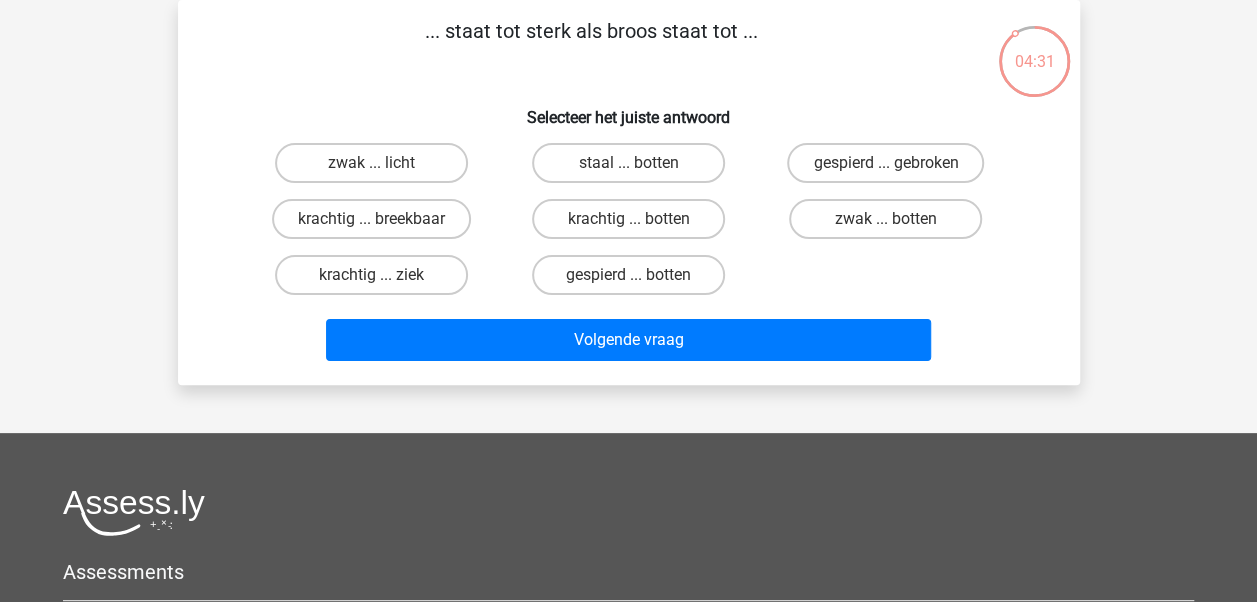 click on "krachtig ... breekbaar" at bounding box center [377, 225] 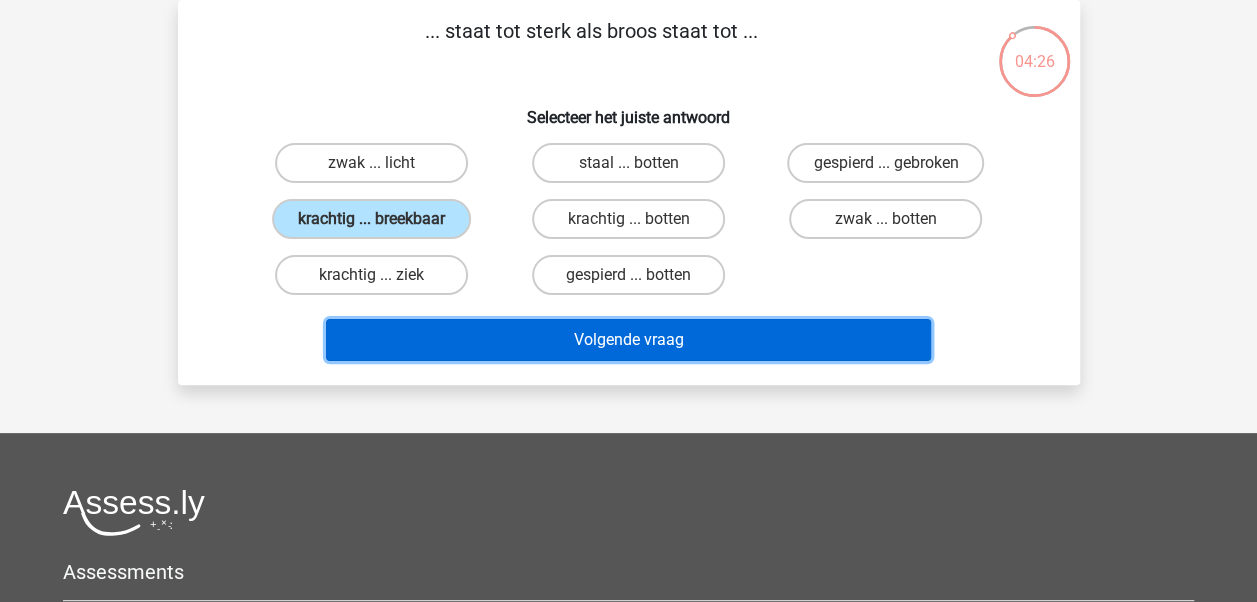 click on "Volgende vraag" at bounding box center [628, 340] 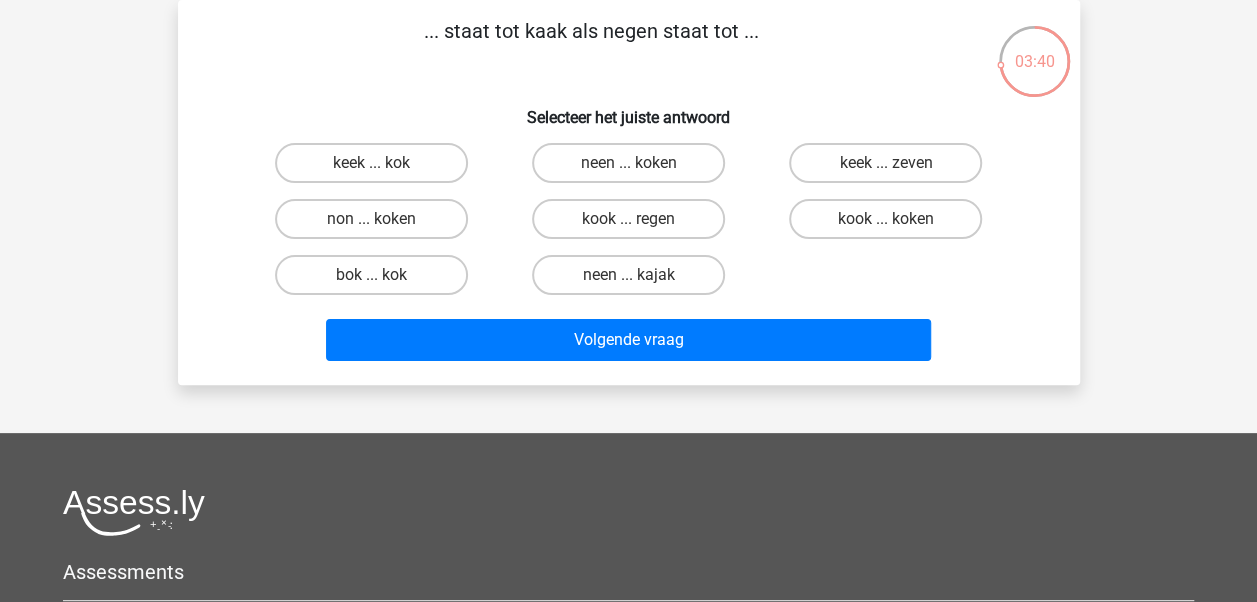 click on "kook ... regen" at bounding box center [634, 225] 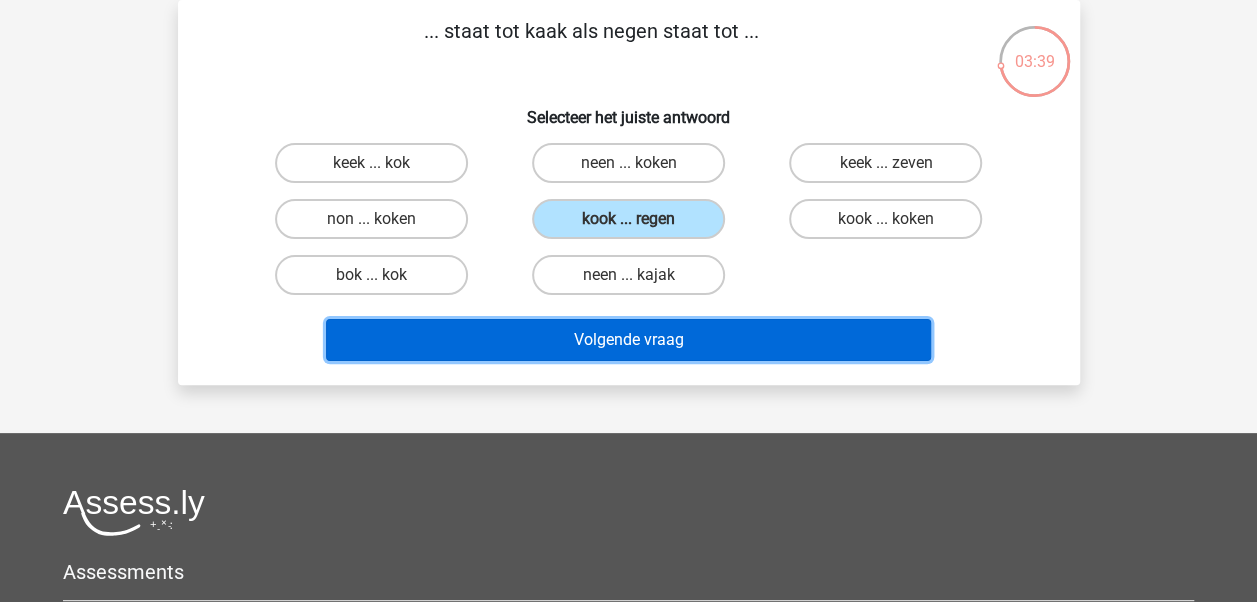 click on "Volgende vraag" at bounding box center (628, 340) 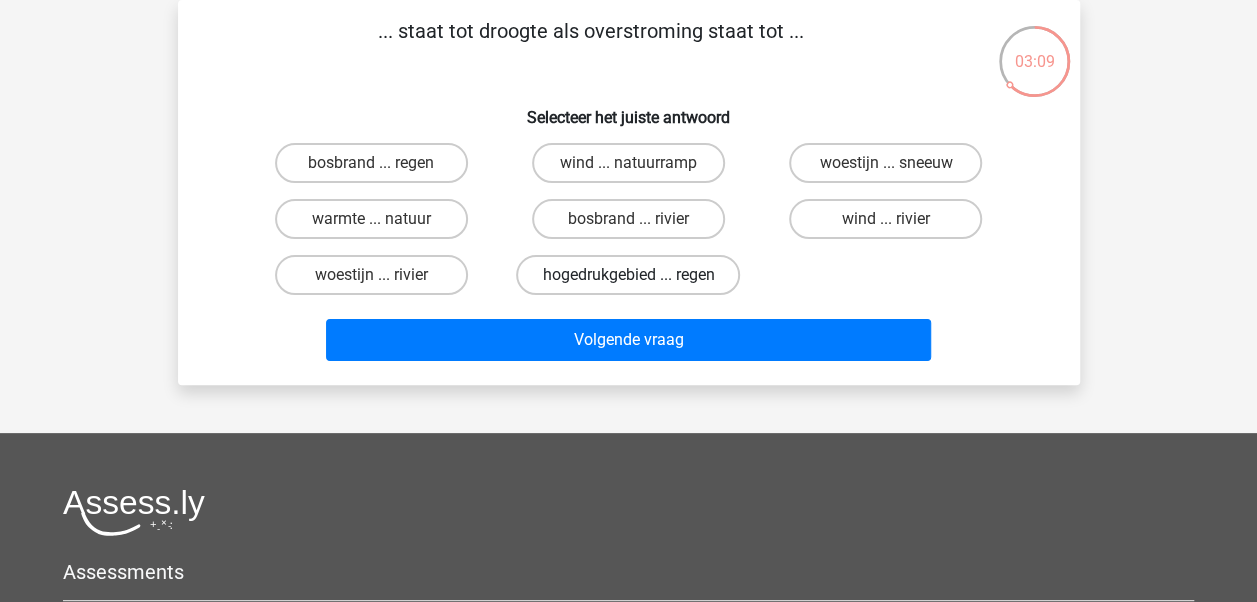 click on "hogedrukgebied ... regen" at bounding box center [628, 275] 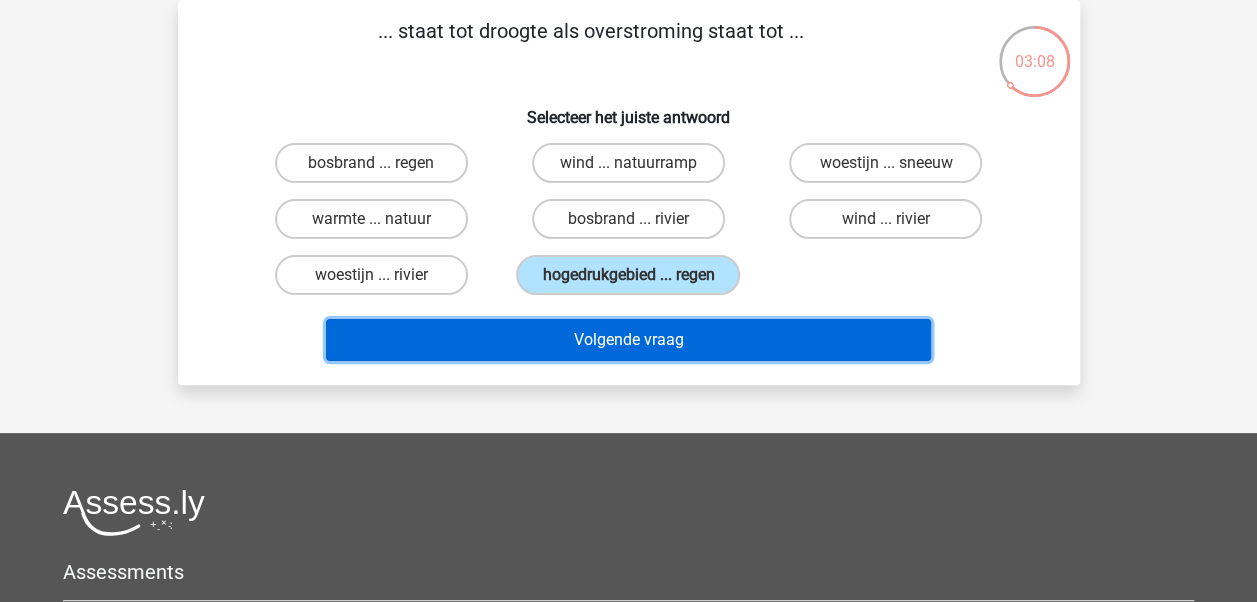 click on "Volgende vraag" at bounding box center [628, 340] 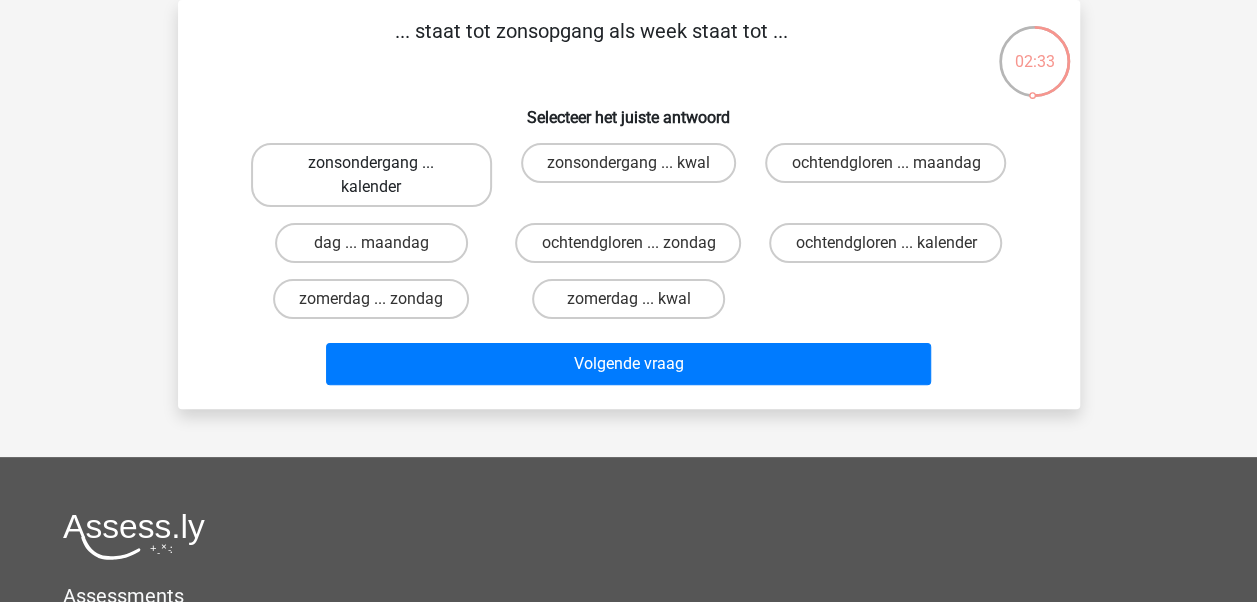 click on "zonsondergang ... kalender" at bounding box center [371, 175] 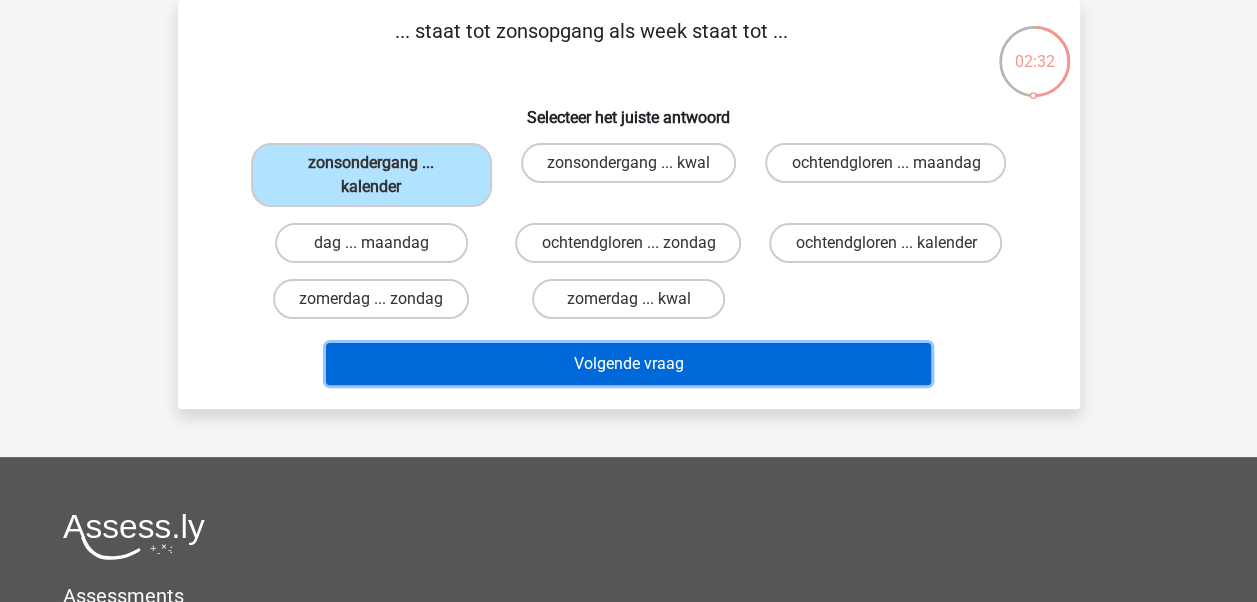 click on "Volgende vraag" at bounding box center (628, 364) 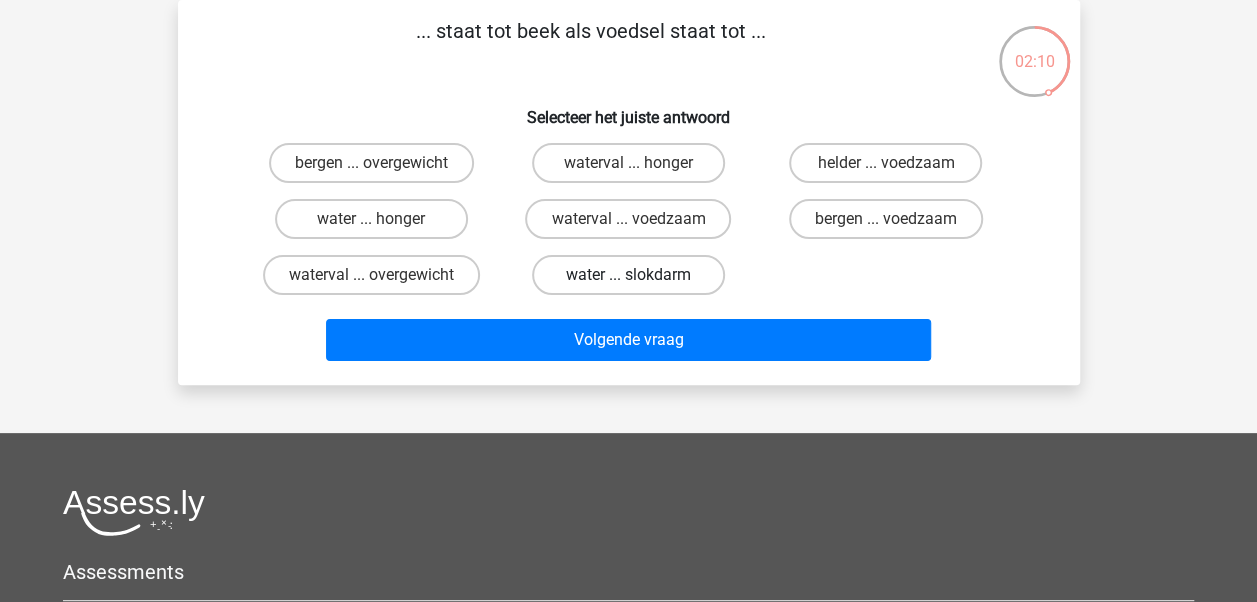 click on "water ... slokdarm" at bounding box center [628, 275] 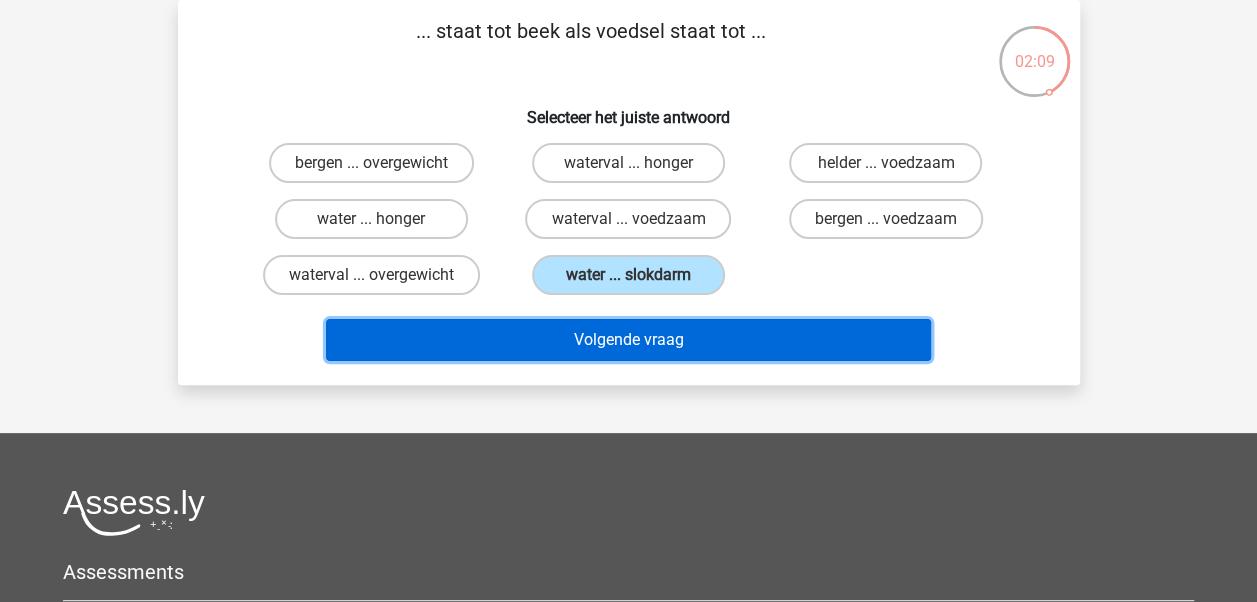 click on "Volgende vraag" at bounding box center (628, 340) 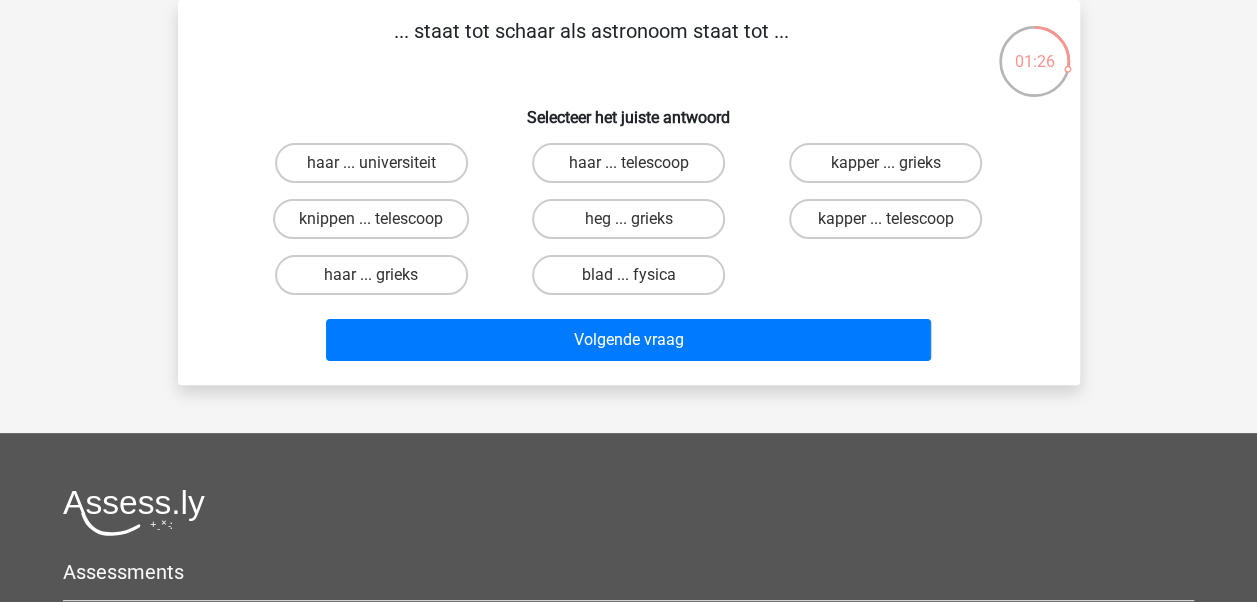 click on "haar ... telescoop" at bounding box center [634, 169] 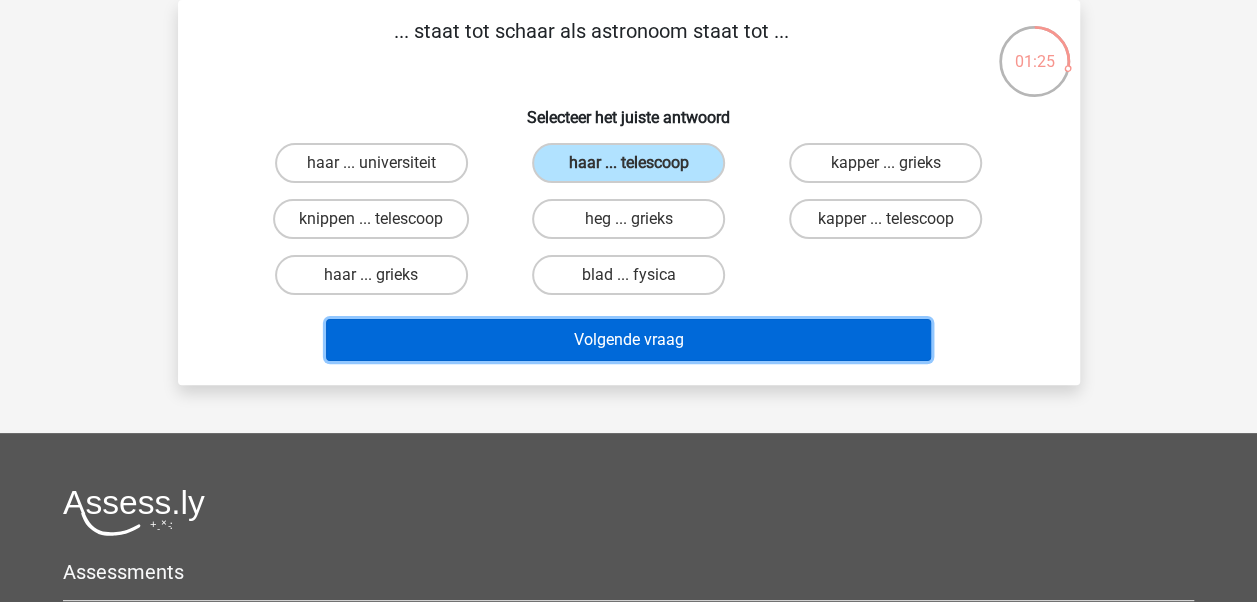 click on "Volgende vraag" at bounding box center [628, 340] 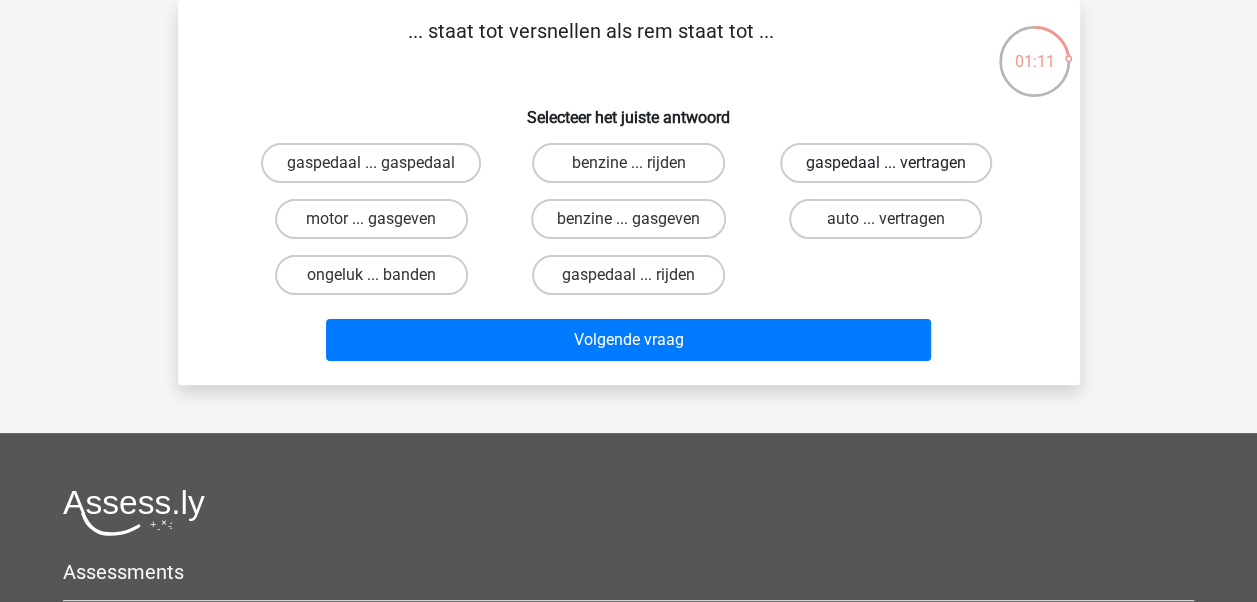 click on "gaspedaal ... vertragen" at bounding box center (886, 163) 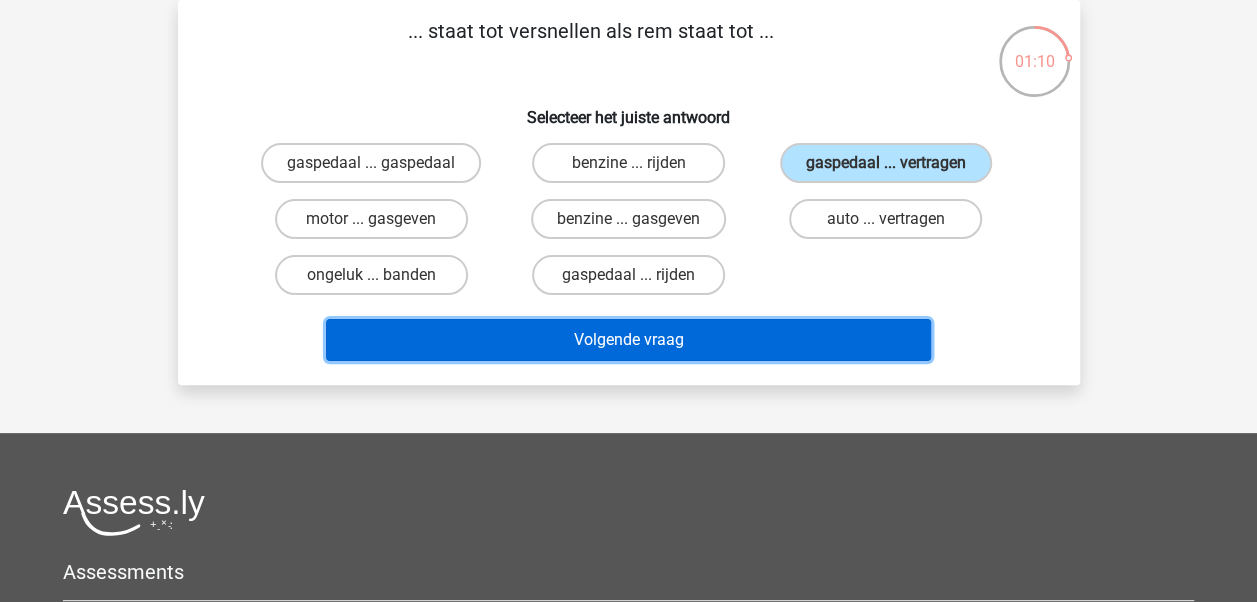 click on "Volgende vraag" at bounding box center (628, 340) 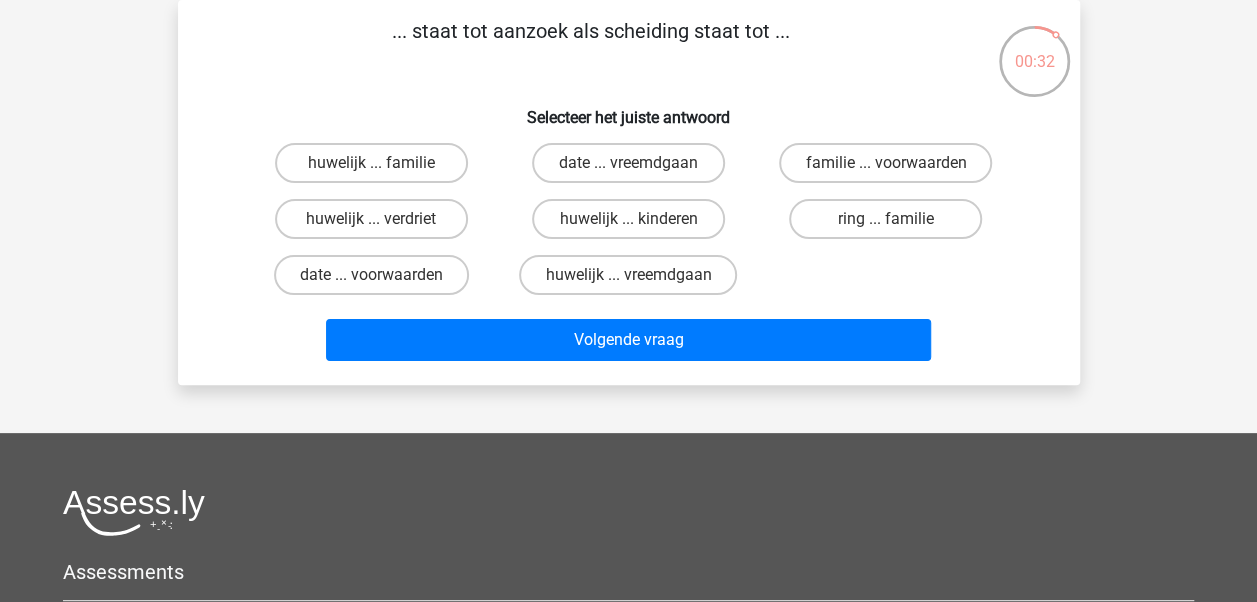 click on "familie ... voorwaarden" at bounding box center [892, 169] 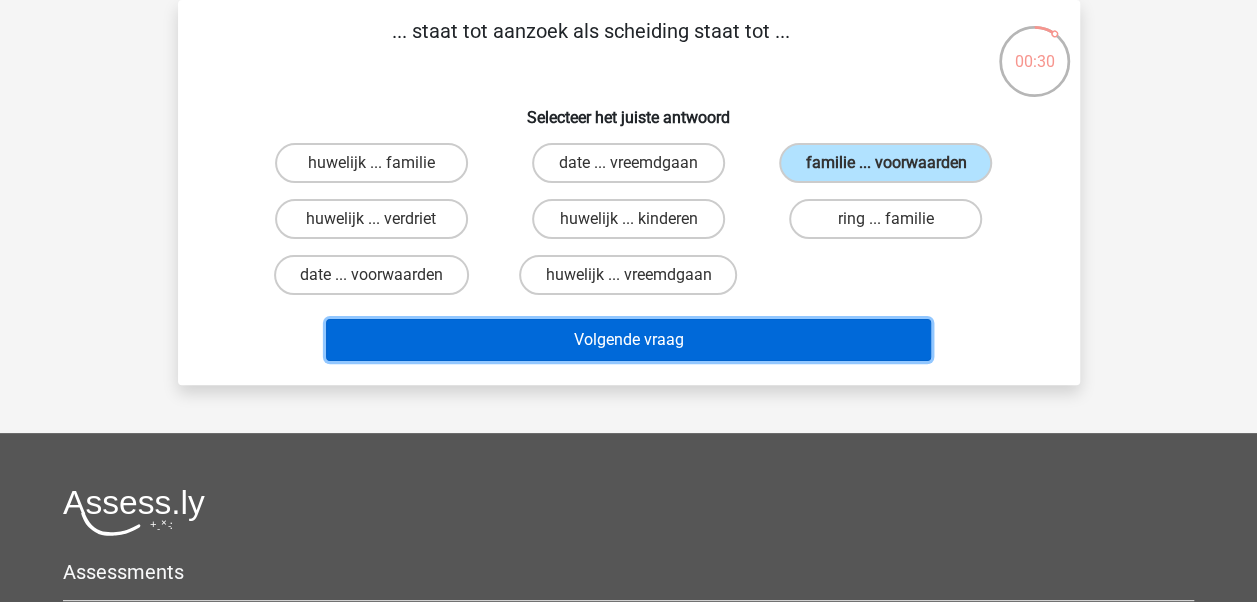click on "Volgende vraag" at bounding box center (628, 340) 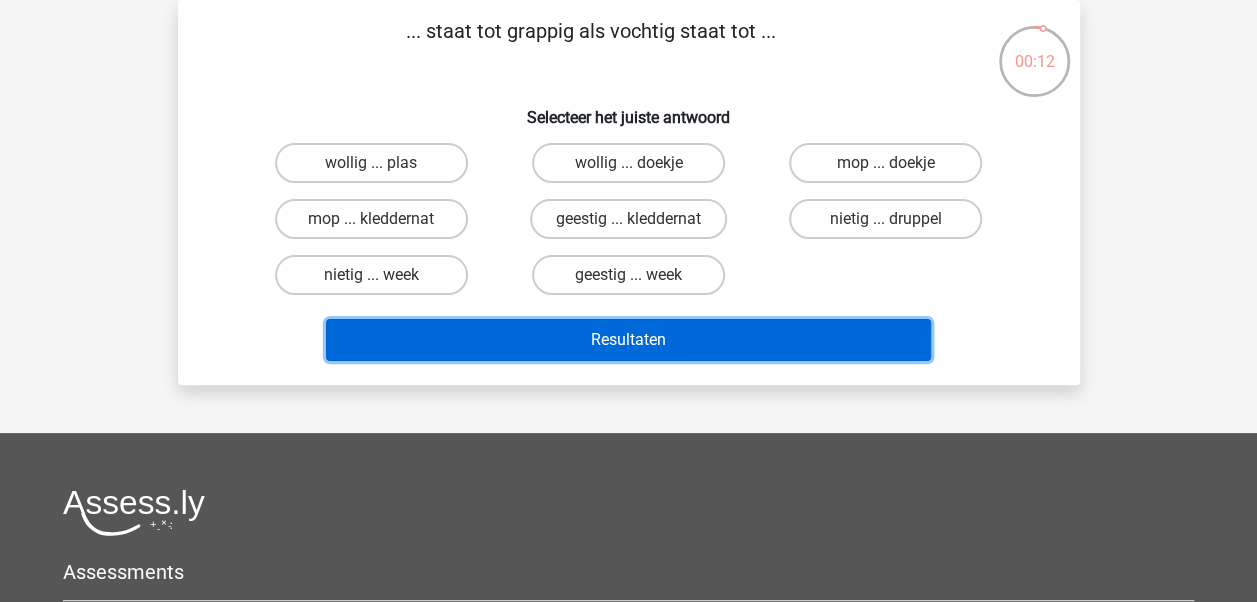 click on "Resultaten" at bounding box center (628, 340) 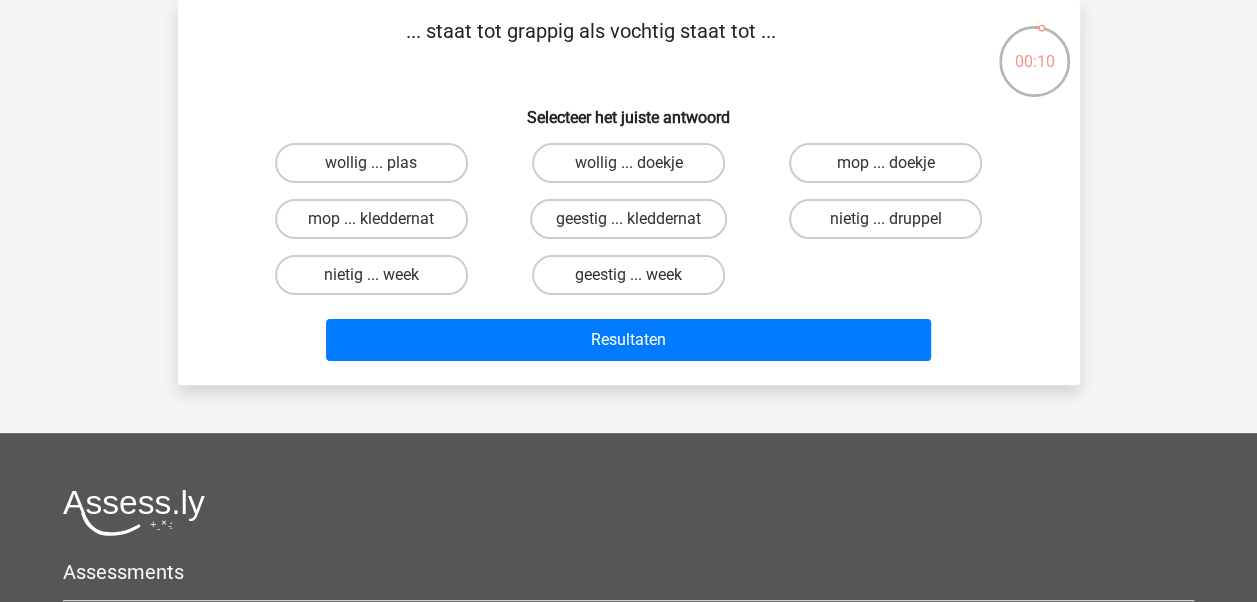 click on "Resultaten" at bounding box center (629, 344) 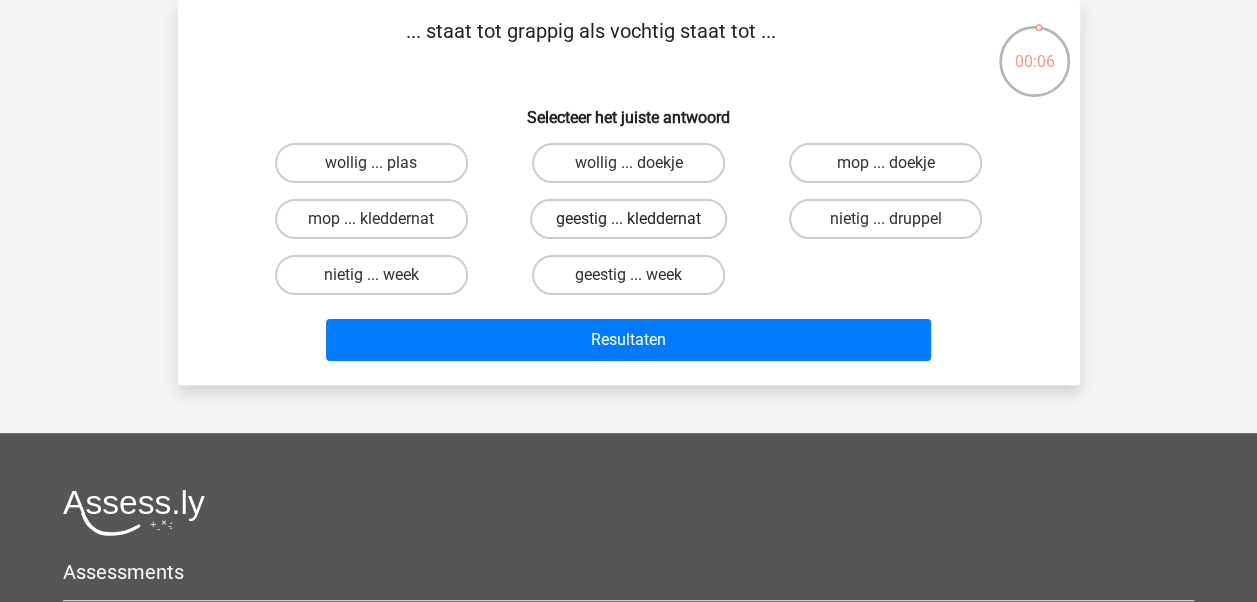 click on "geestig ... kleddernat" at bounding box center [628, 219] 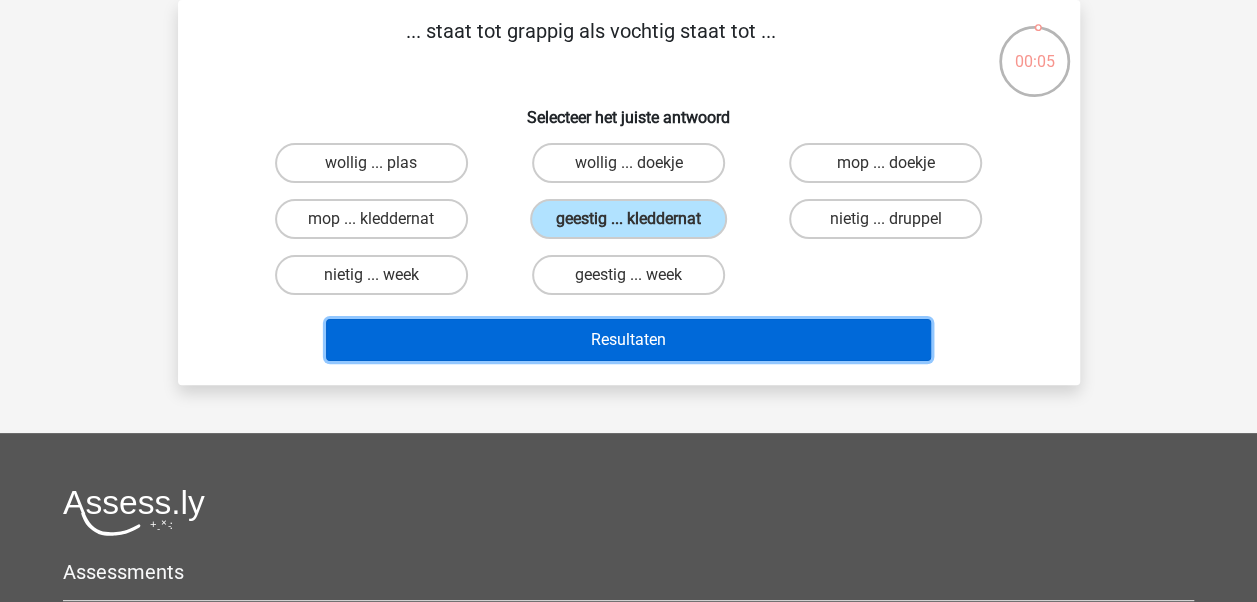 click on "Resultaten" at bounding box center [628, 340] 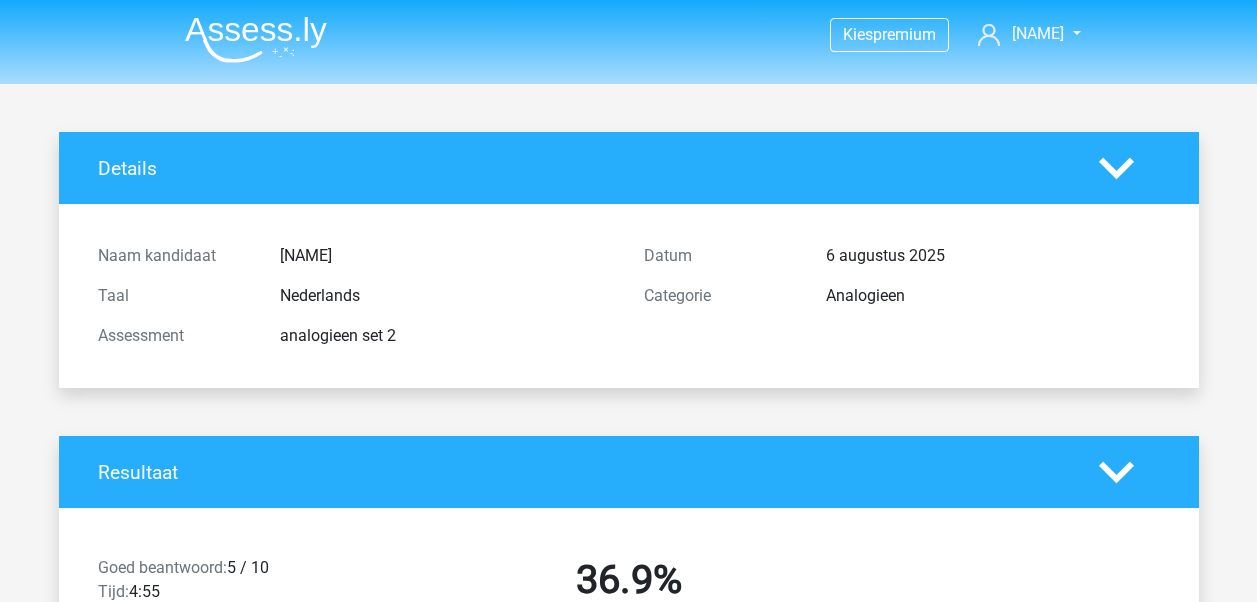 scroll, scrollTop: 0, scrollLeft: 0, axis: both 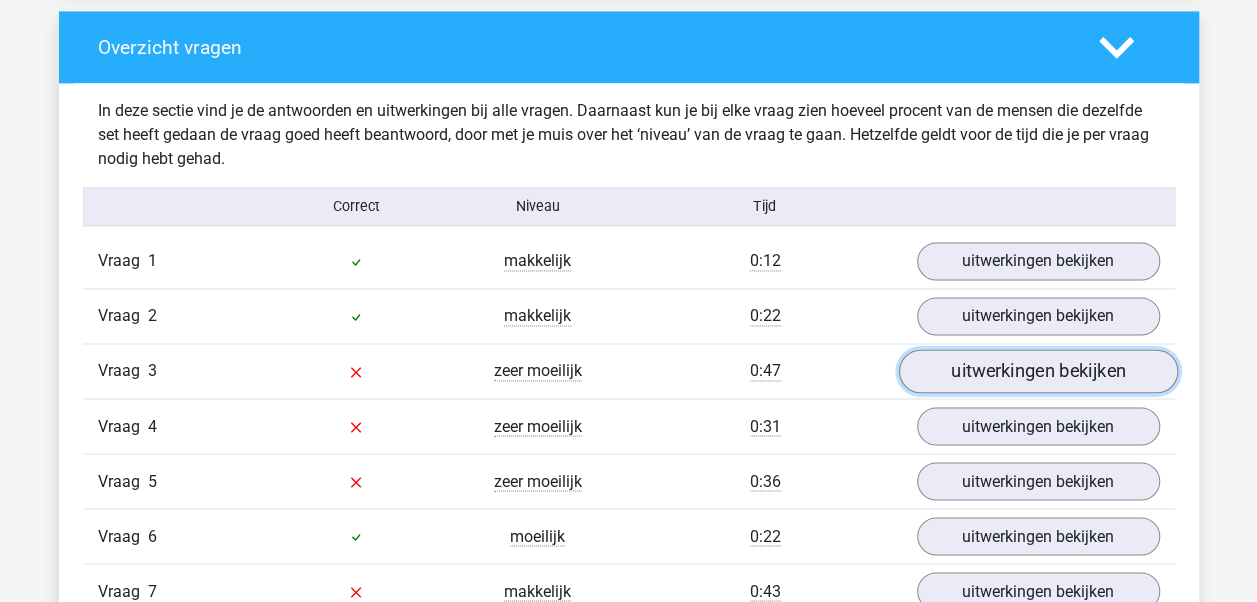 click on "uitwerkingen bekijken" at bounding box center [1037, 372] 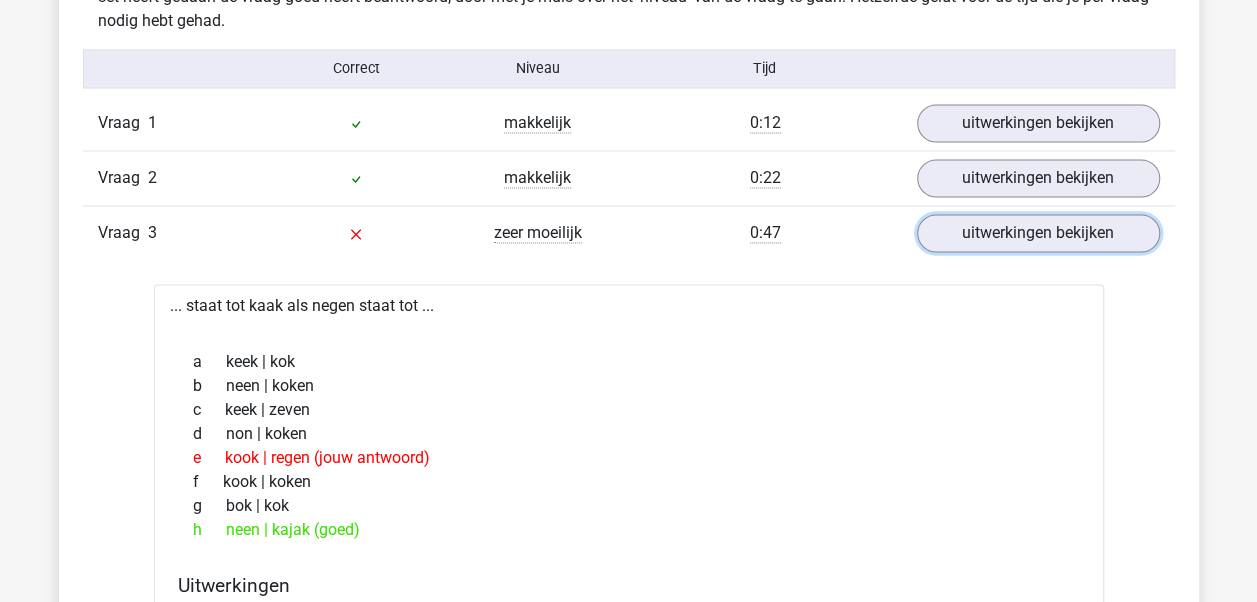 scroll, scrollTop: 1642, scrollLeft: 0, axis: vertical 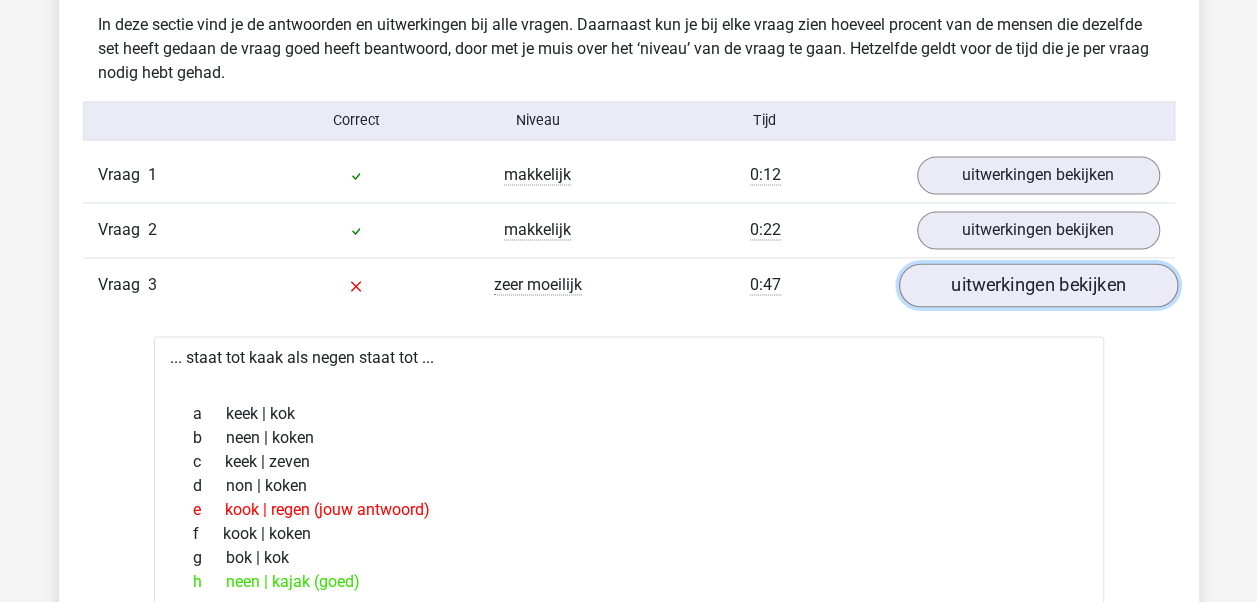 click on "uitwerkingen bekijken" at bounding box center [1037, 286] 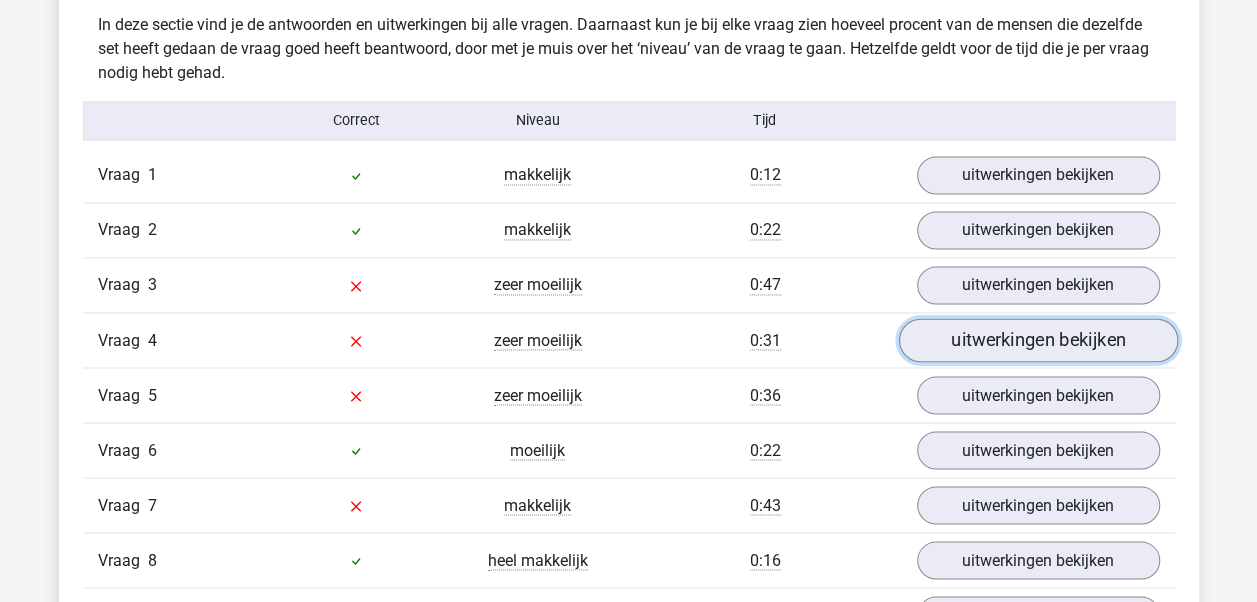 click on "uitwerkingen bekijken" at bounding box center [1037, 341] 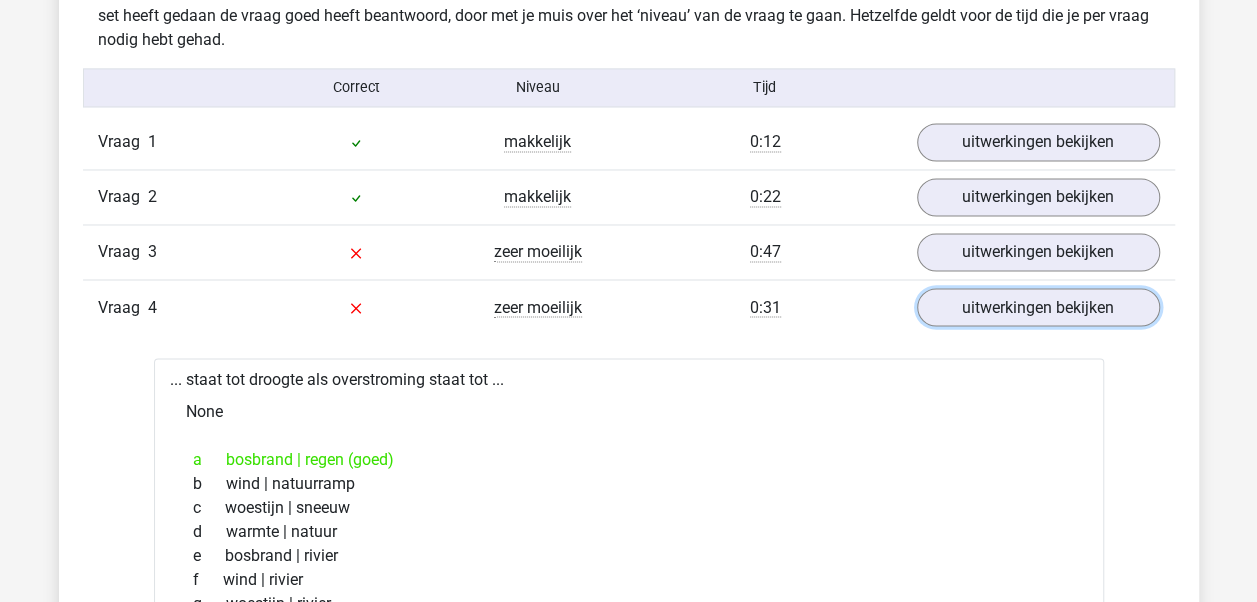 scroll, scrollTop: 1596, scrollLeft: 0, axis: vertical 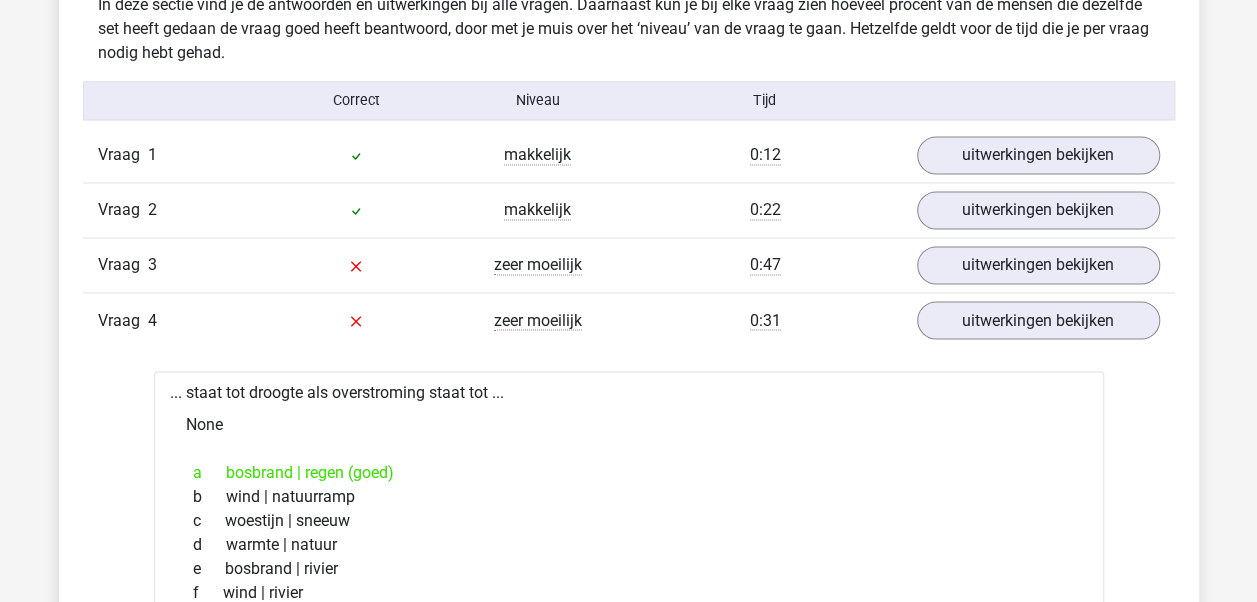 click on "b
wind | natuurramp" at bounding box center [629, 496] 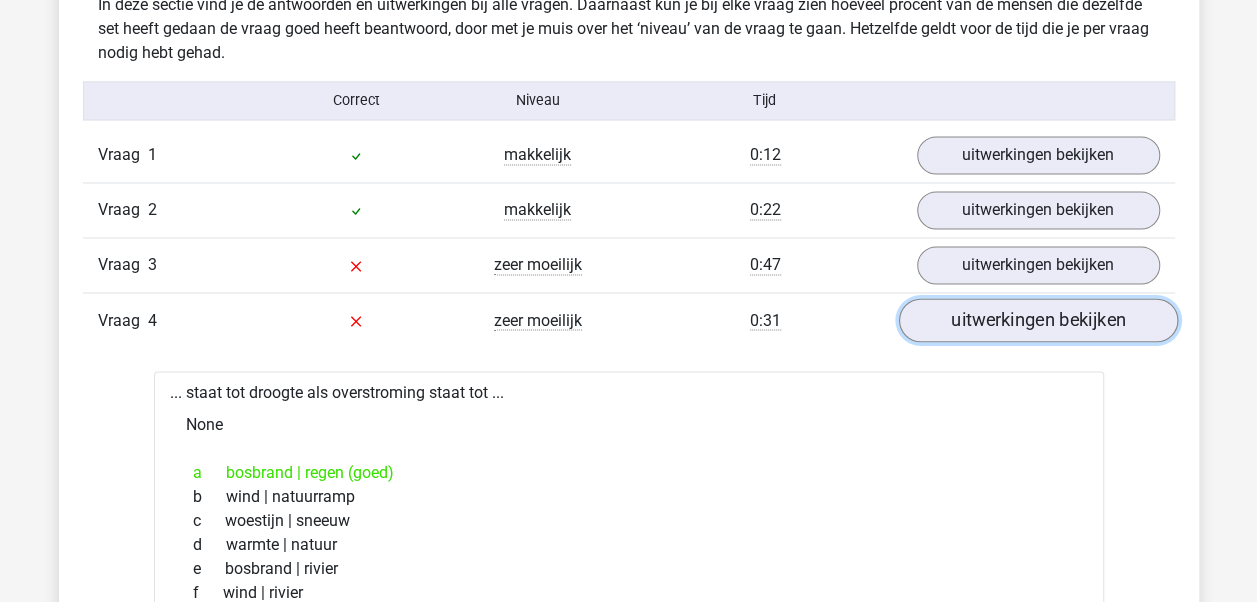 click on "uitwerkingen bekijken" at bounding box center [1037, 321] 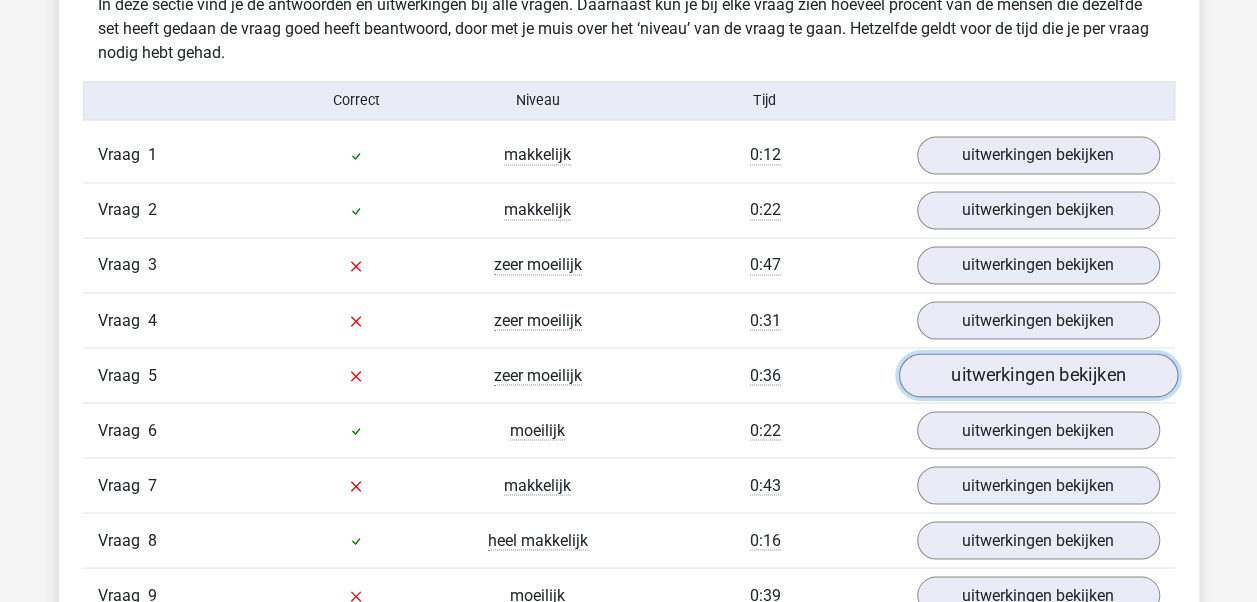 click on "uitwerkingen bekijken" at bounding box center [1037, 376] 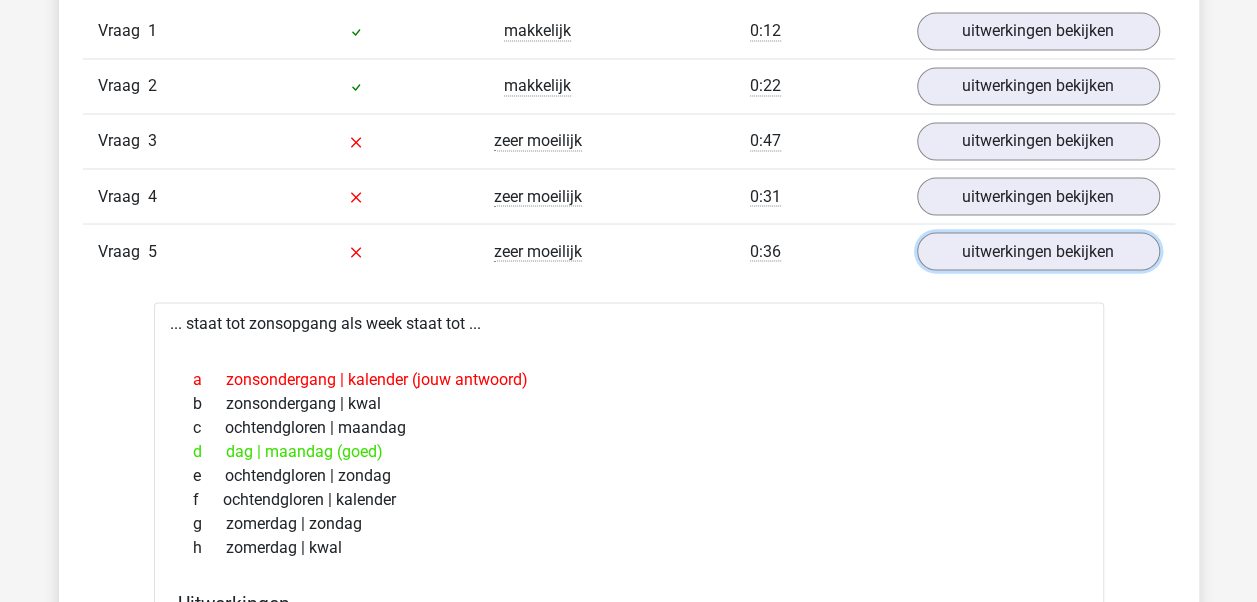 scroll, scrollTop: 1714, scrollLeft: 0, axis: vertical 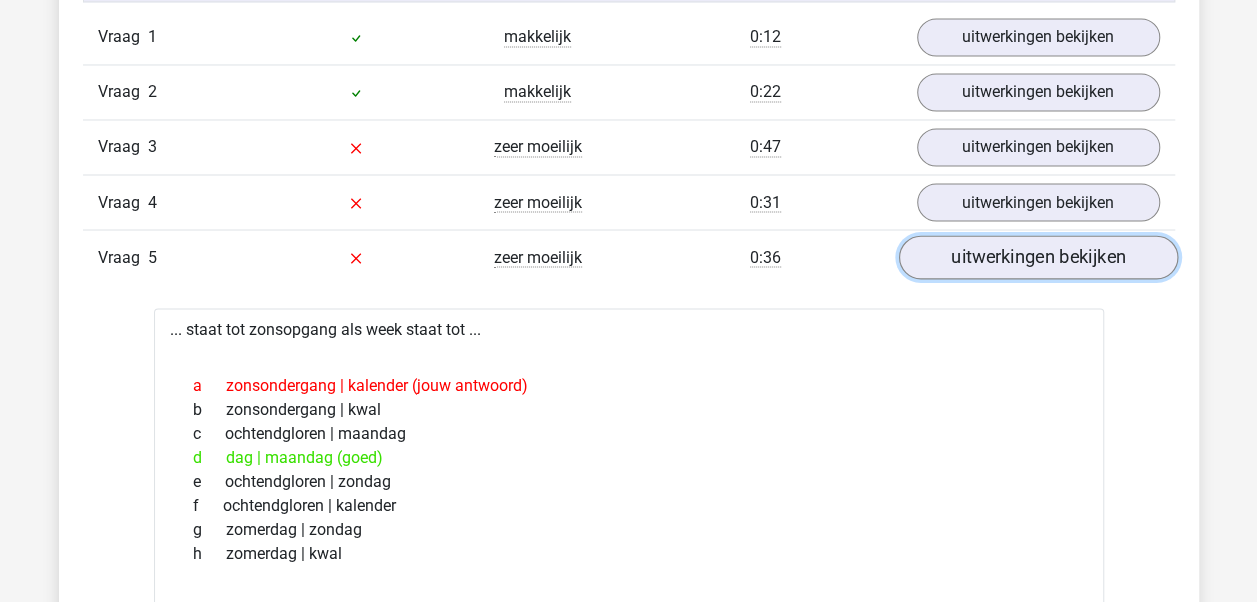 click on "uitwerkingen bekijken" at bounding box center (1037, 258) 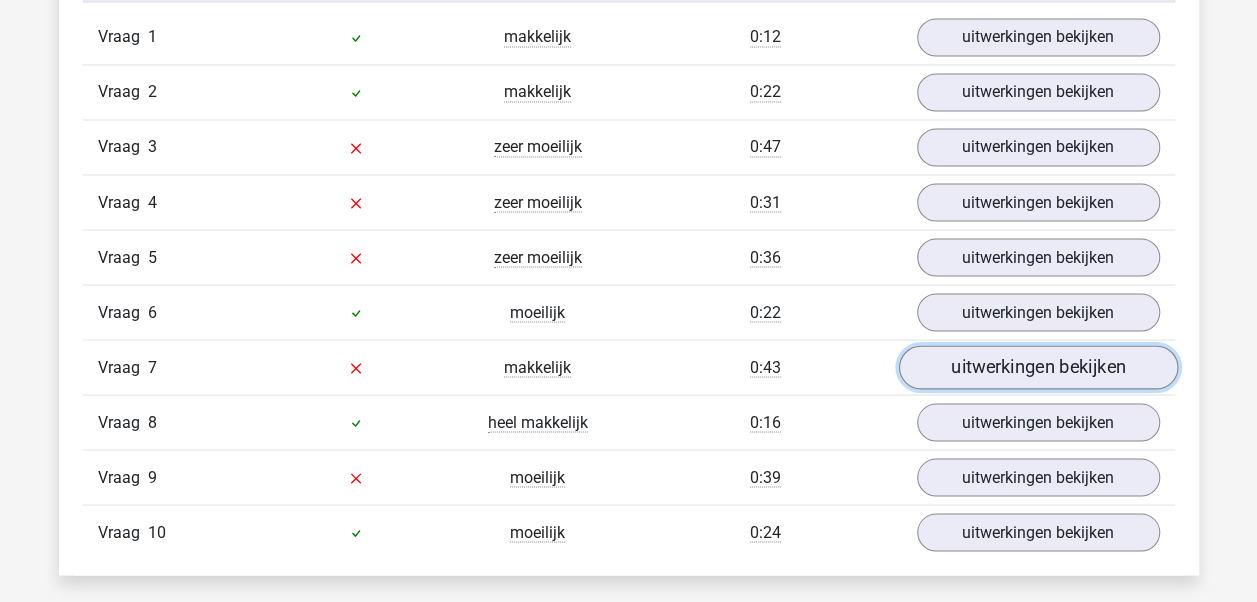 click on "uitwerkingen bekijken" at bounding box center [1037, 368] 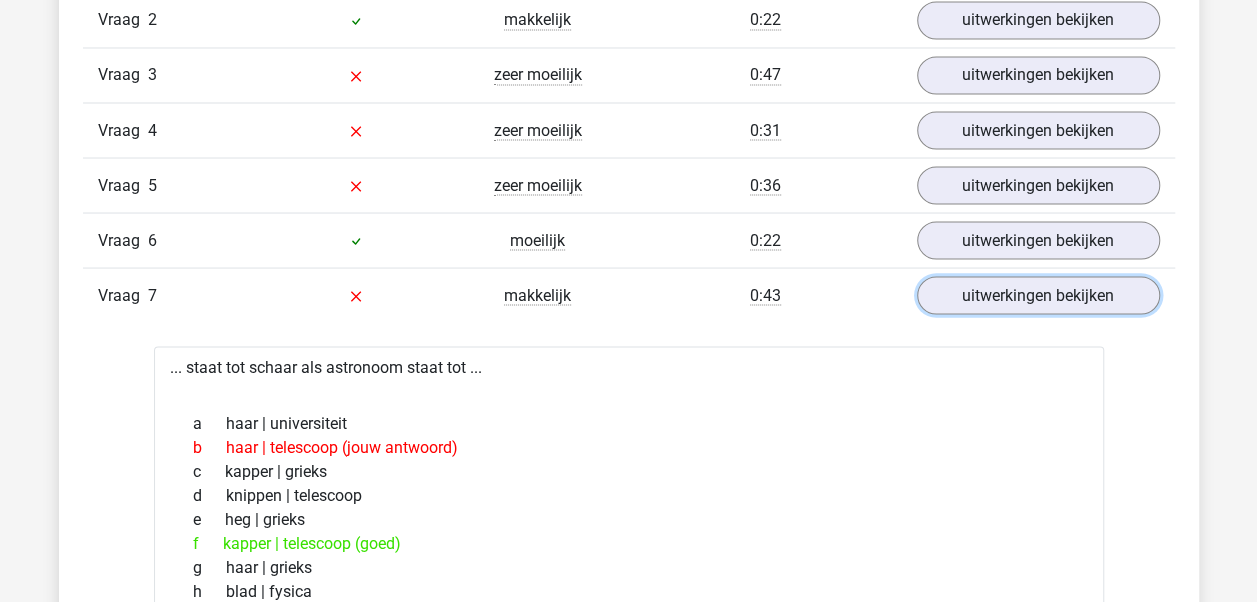 scroll, scrollTop: 1688, scrollLeft: 0, axis: vertical 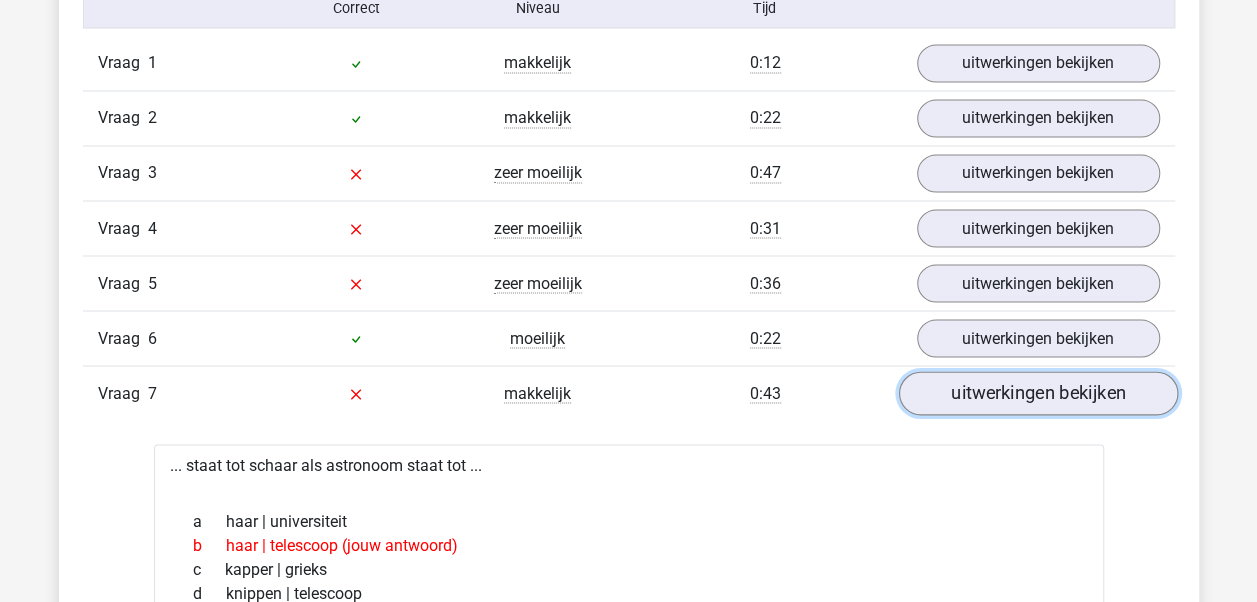 click on "uitwerkingen bekijken" at bounding box center [1037, 394] 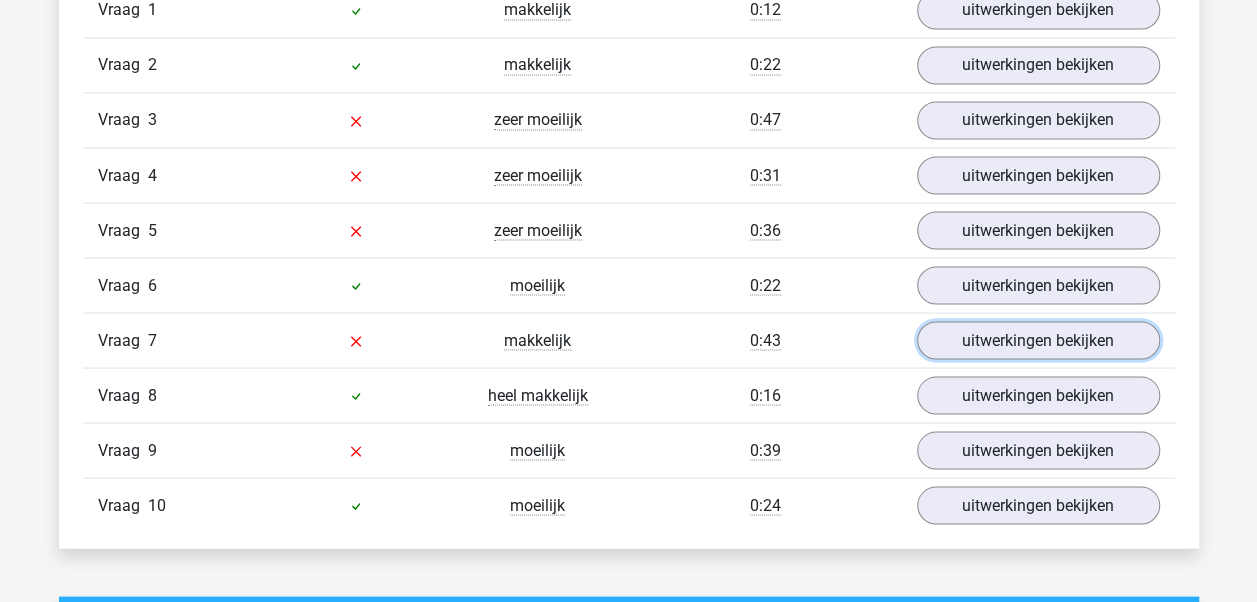 scroll, scrollTop: 1746, scrollLeft: 0, axis: vertical 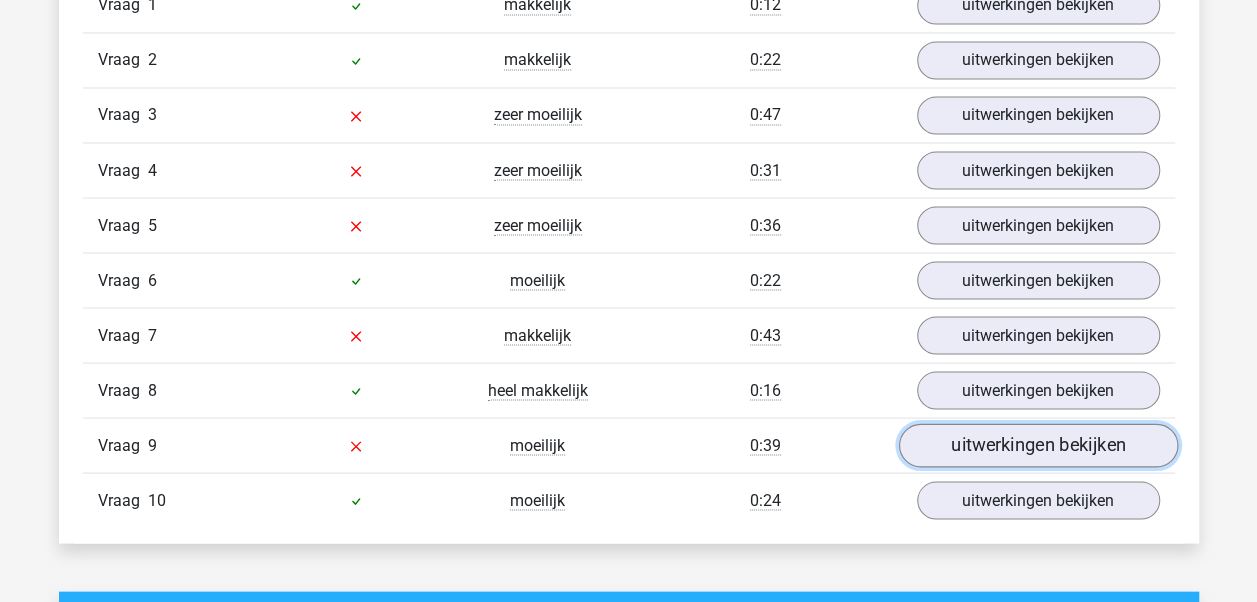 click on "uitwerkingen bekijken" at bounding box center (1037, 446) 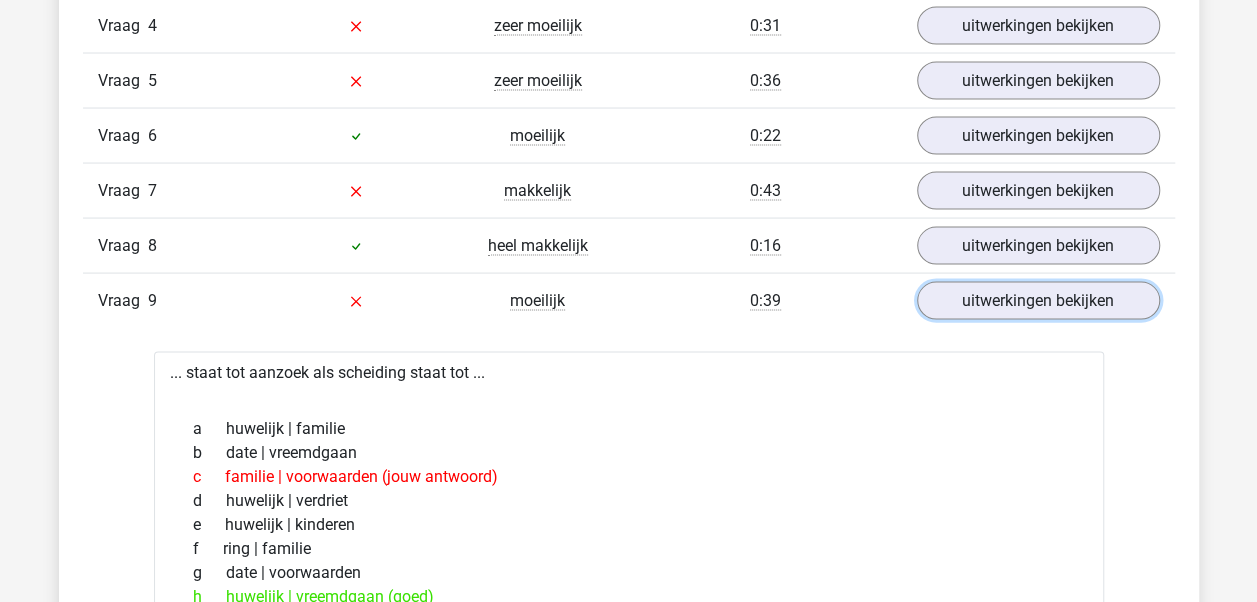 scroll, scrollTop: 1904, scrollLeft: 0, axis: vertical 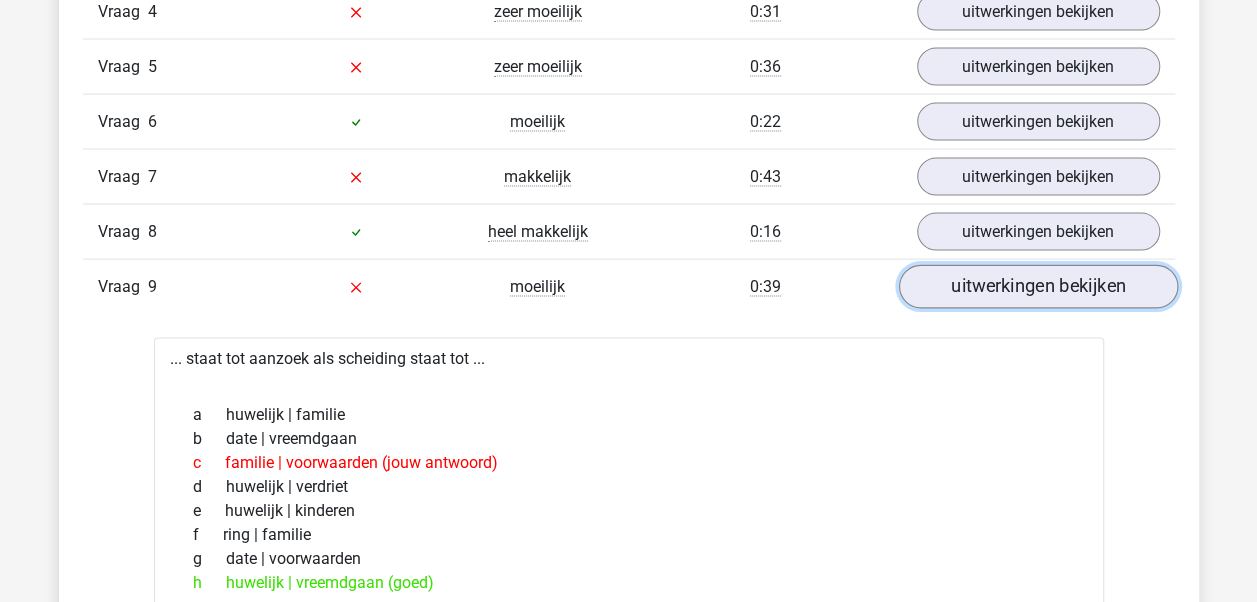 click on "uitwerkingen bekijken" at bounding box center (1037, 288) 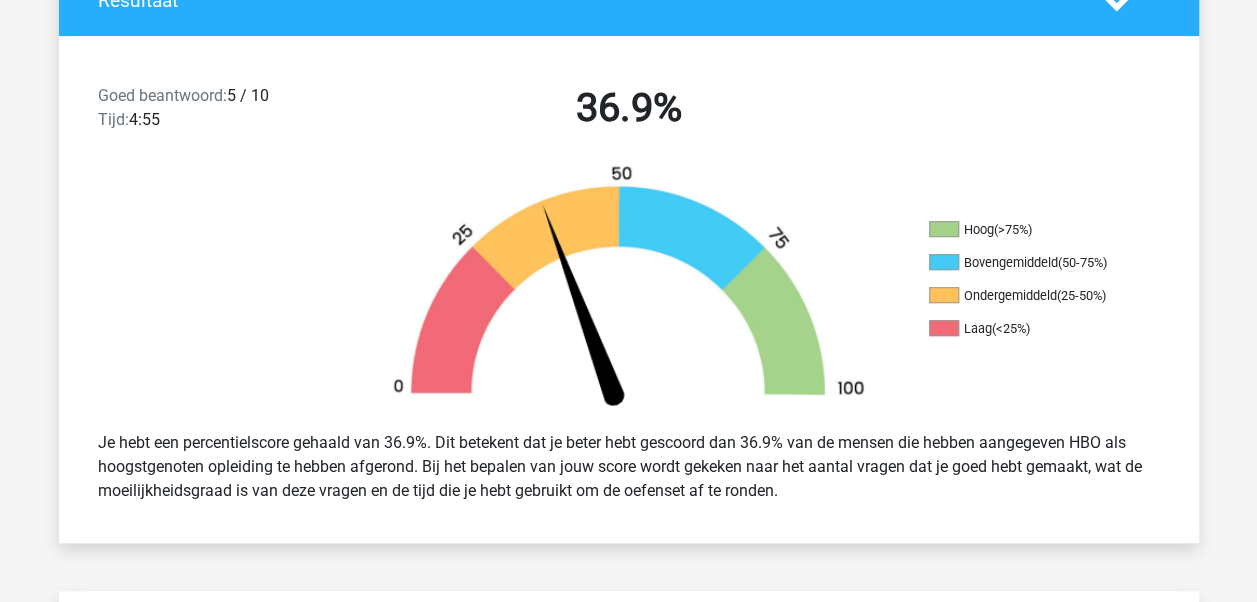 scroll, scrollTop: 355, scrollLeft: 0, axis: vertical 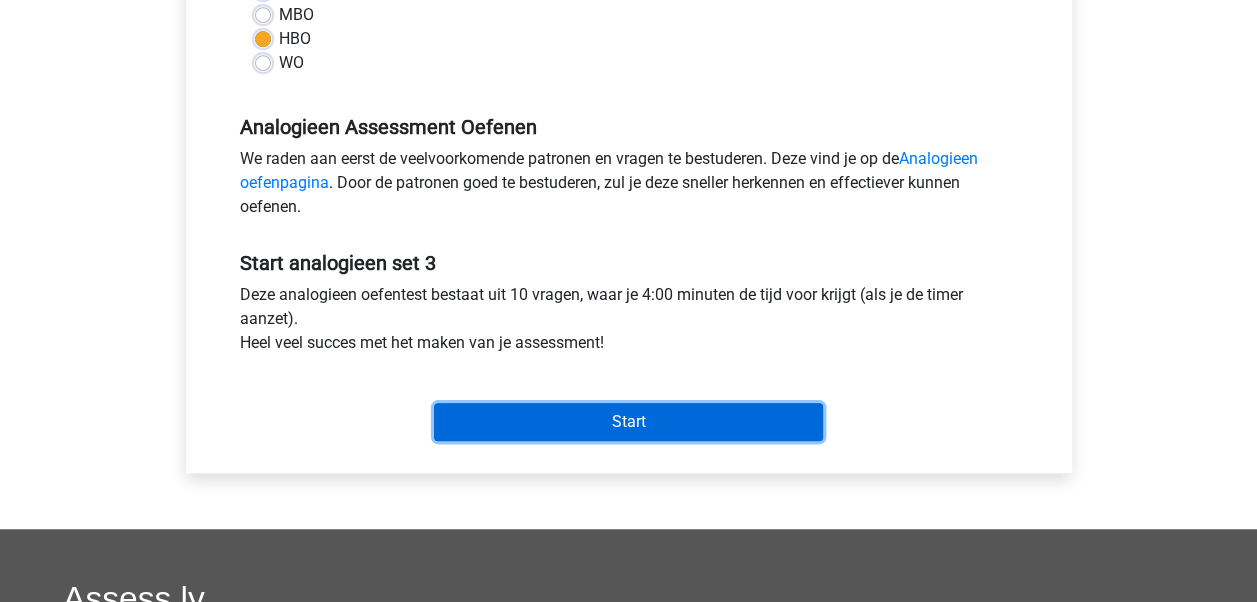 click on "Start" at bounding box center [628, 422] 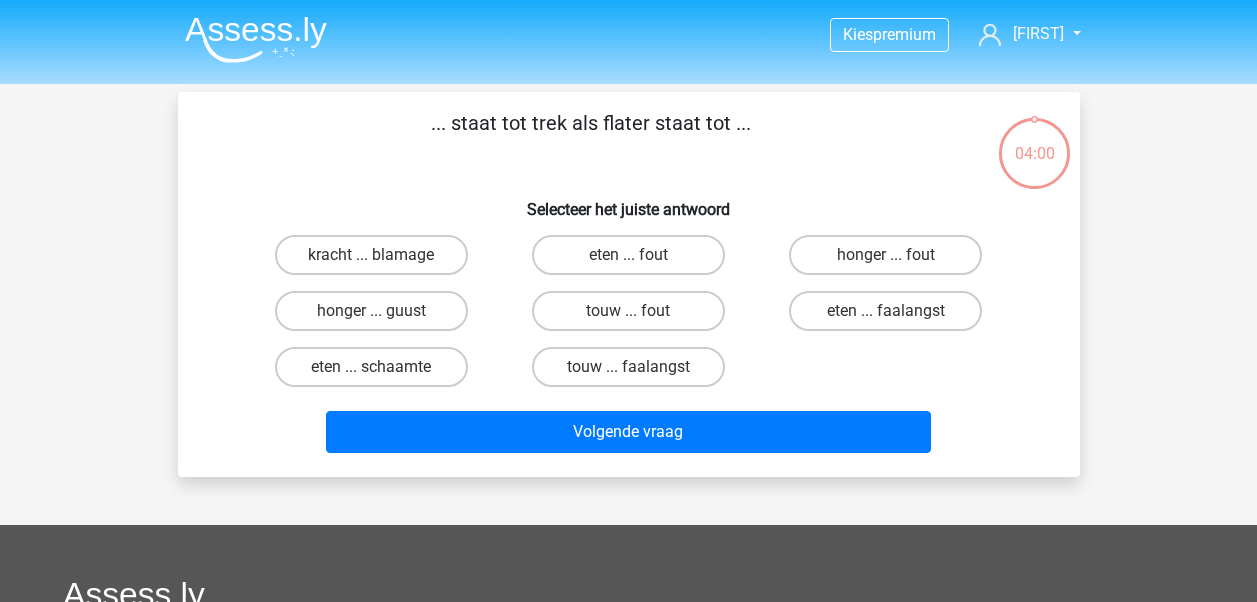 scroll, scrollTop: 0, scrollLeft: 0, axis: both 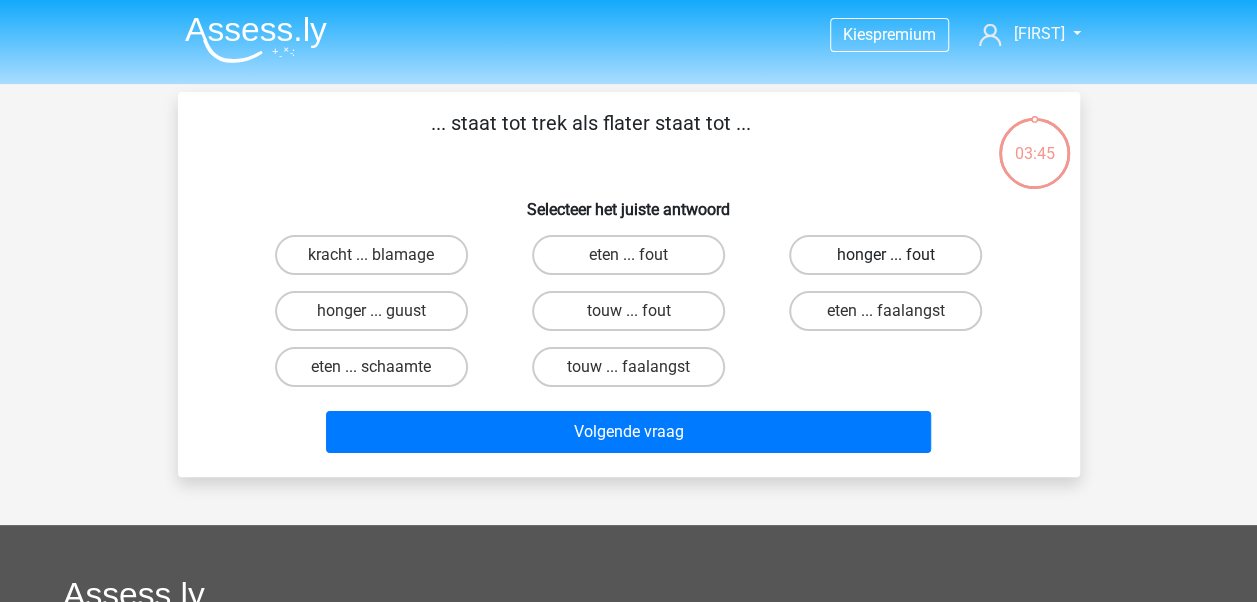 click on "honger ... fout" at bounding box center (885, 255) 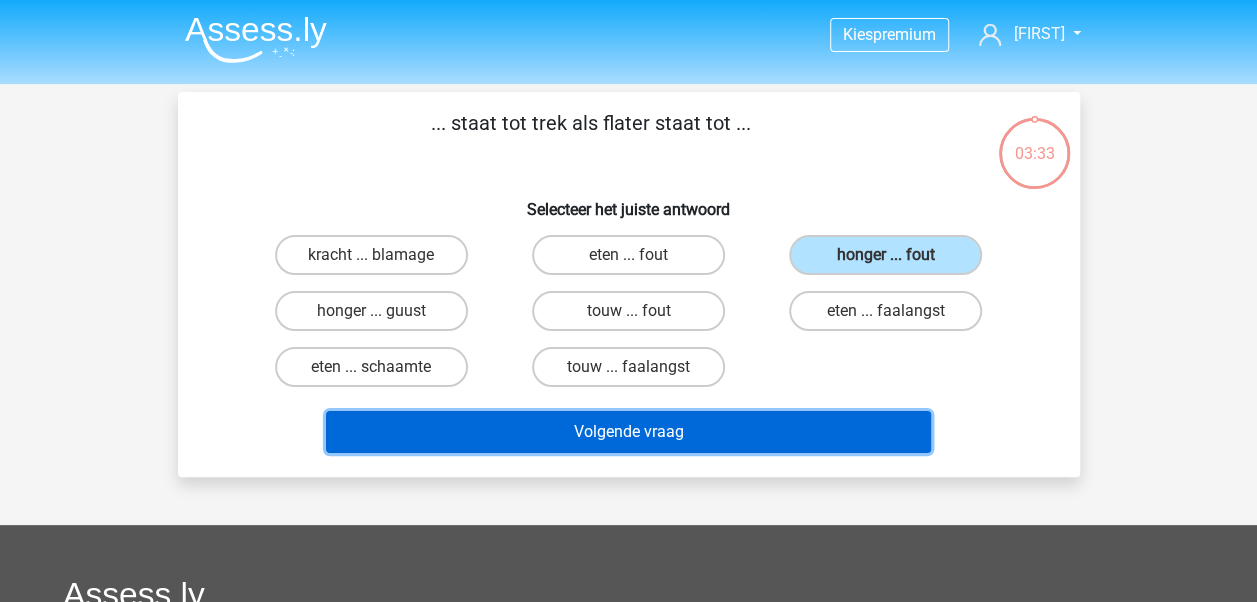 click on "Volgende vraag" at bounding box center (628, 432) 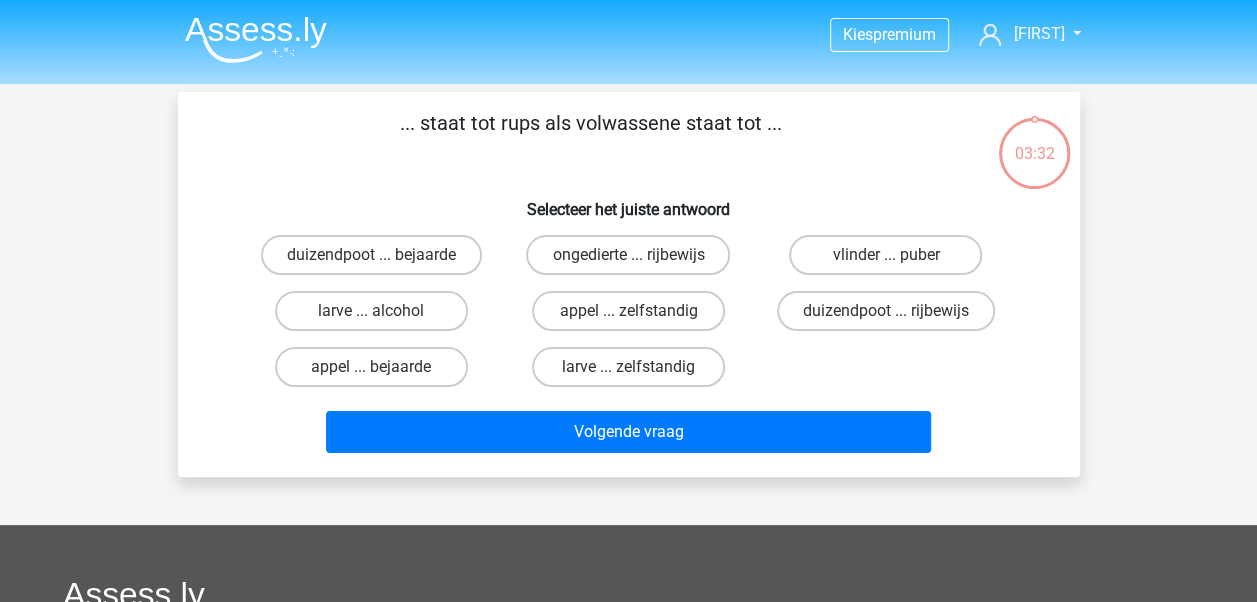 scroll, scrollTop: 92, scrollLeft: 0, axis: vertical 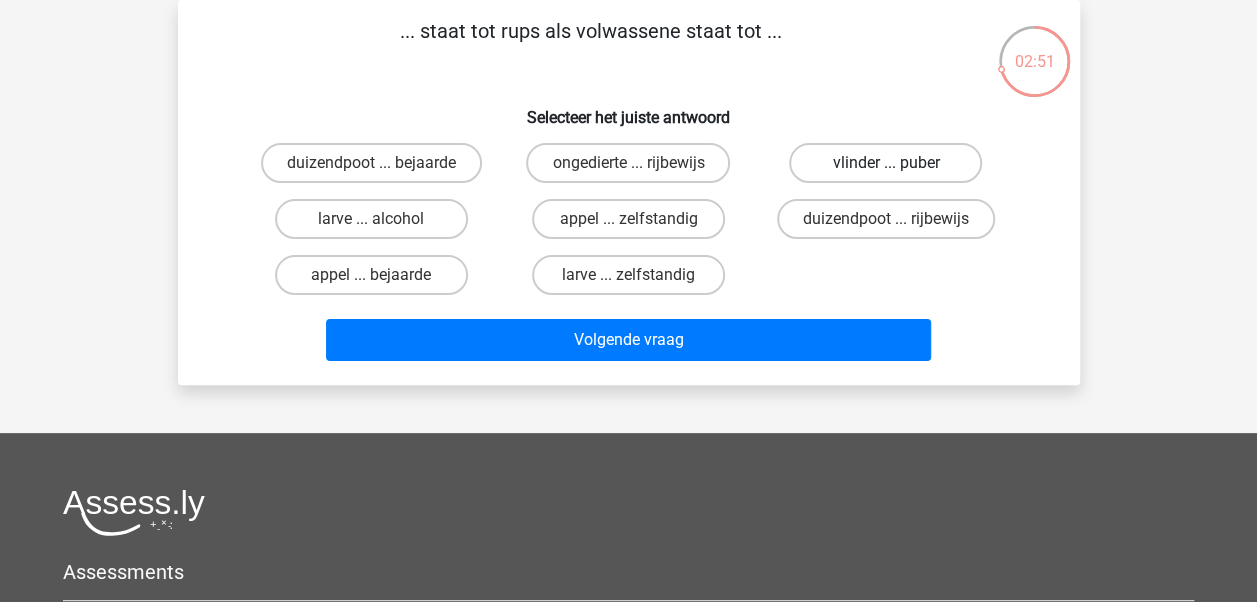 click on "vlinder ... puber" at bounding box center (885, 163) 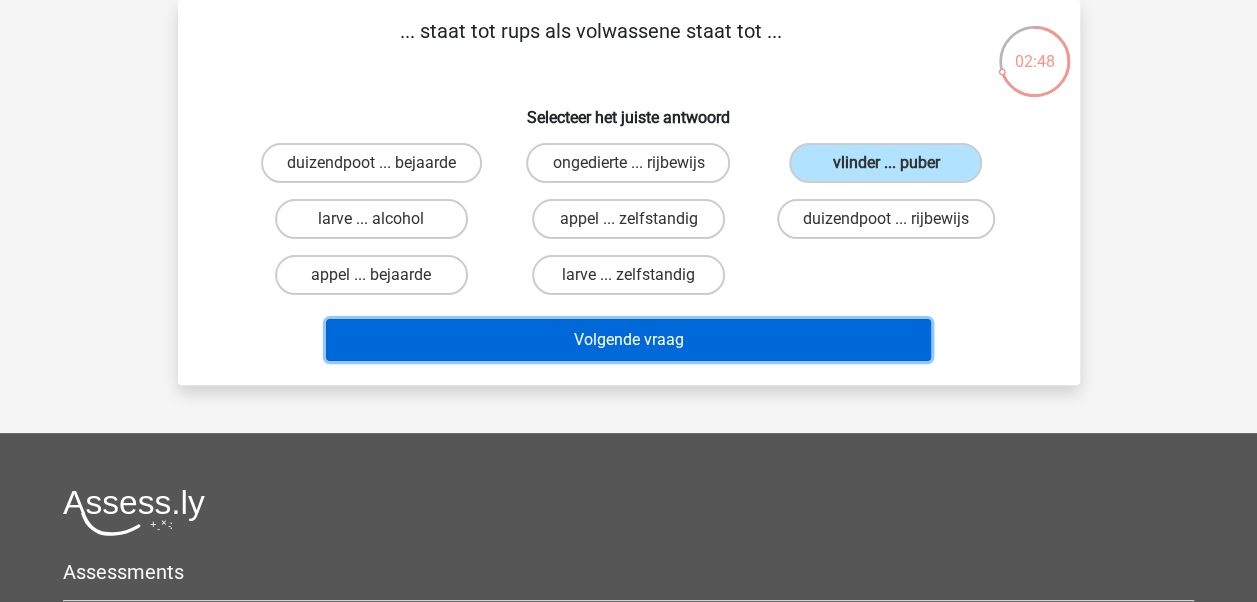 click on "Volgende vraag" at bounding box center [628, 340] 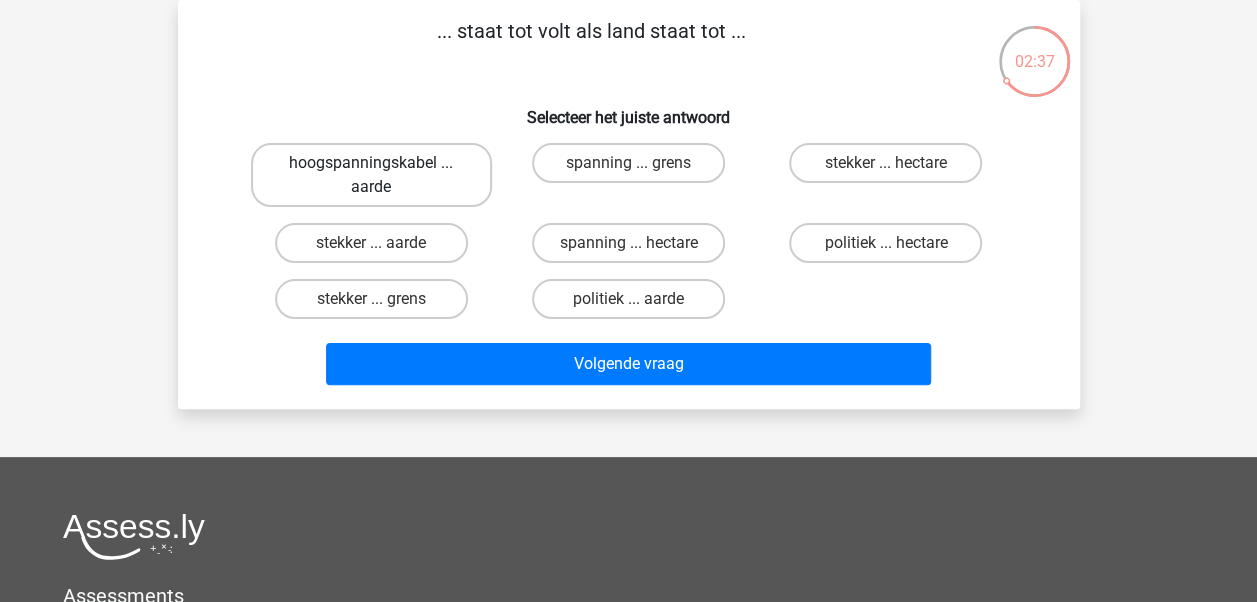 click on "hoogspanningskabel ... aarde" at bounding box center [371, 175] 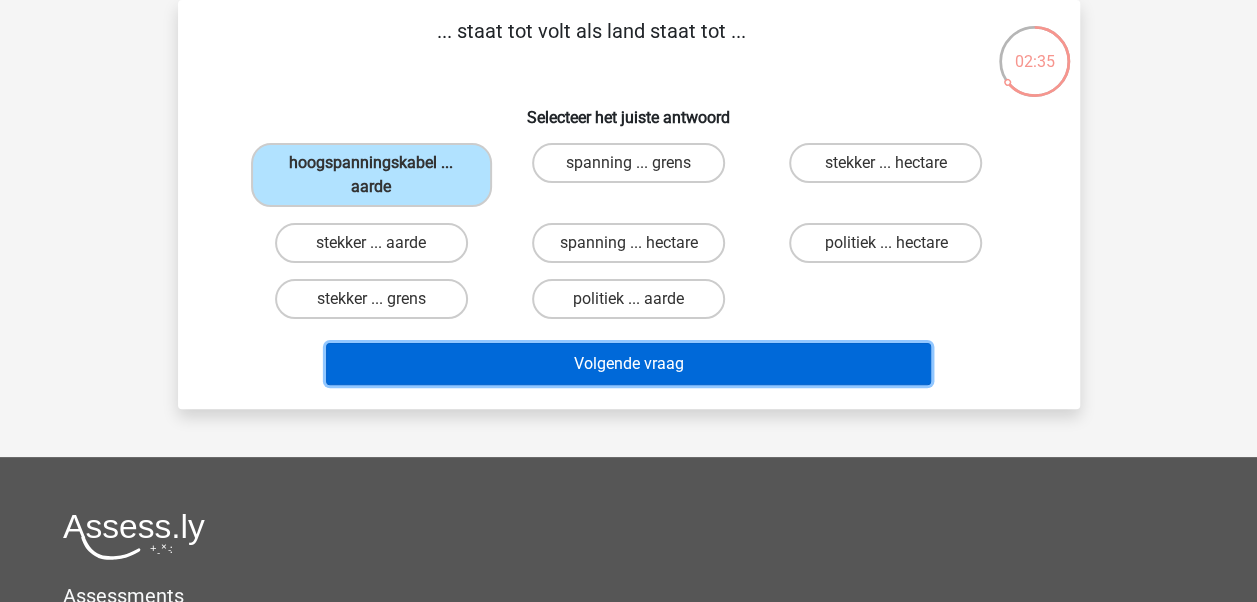 click on "Volgende vraag" at bounding box center (628, 364) 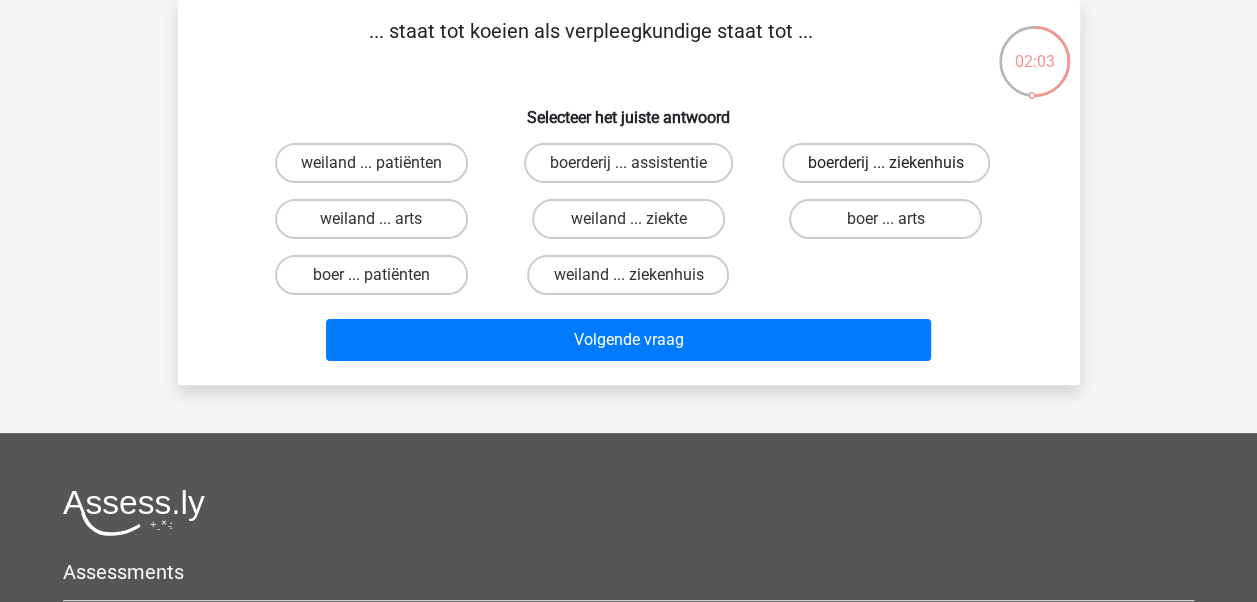 click on "boerderij ... ziekenhuis" at bounding box center (886, 163) 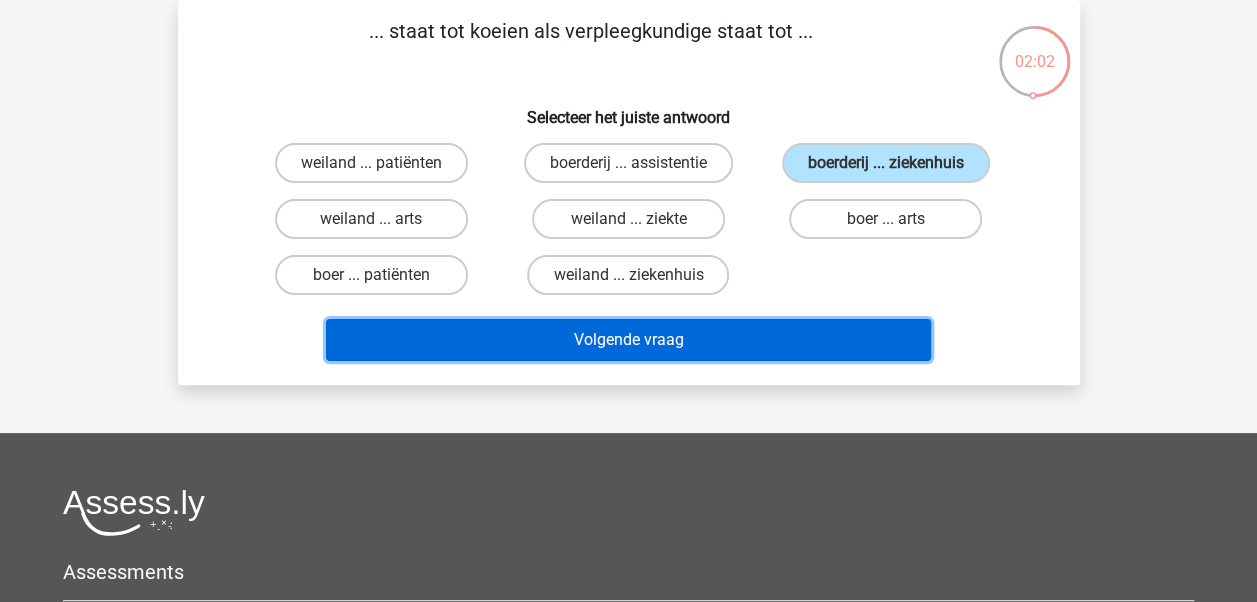 click on "Volgende vraag" at bounding box center [628, 340] 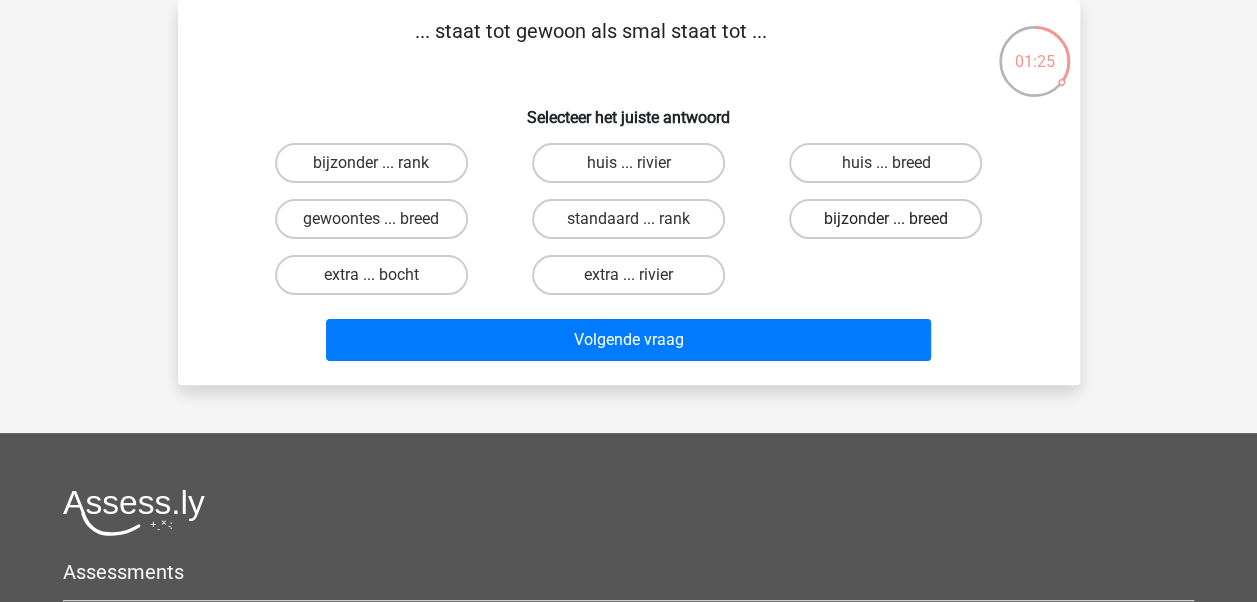 click on "bijzonder ... breed" at bounding box center (885, 219) 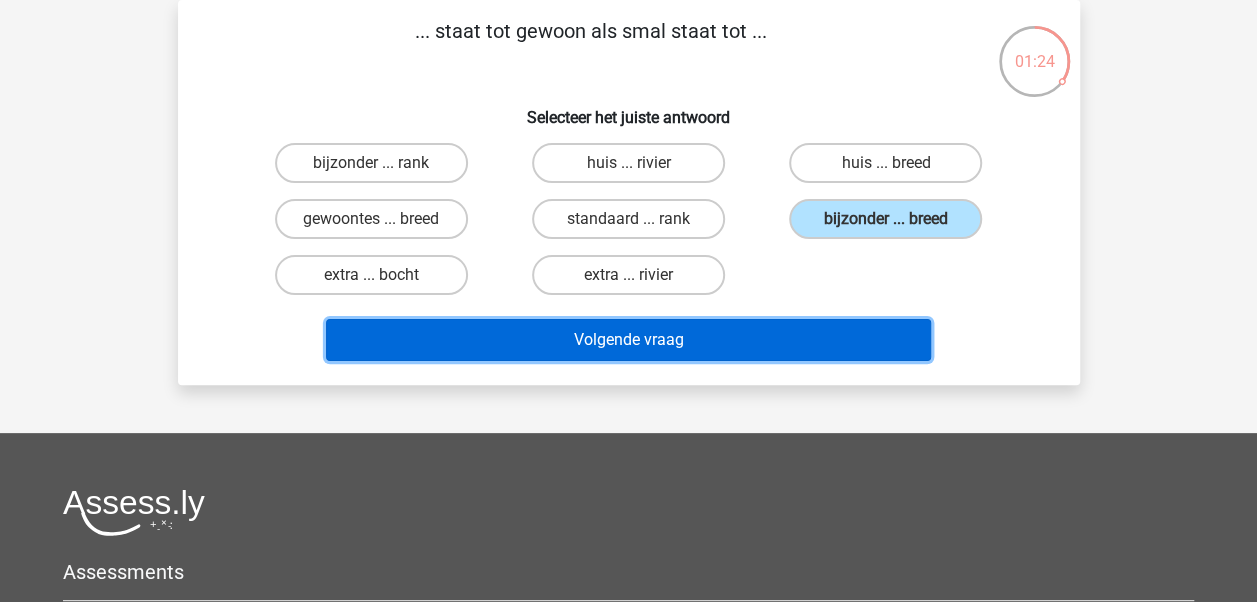 click on "Volgende vraag" at bounding box center (628, 340) 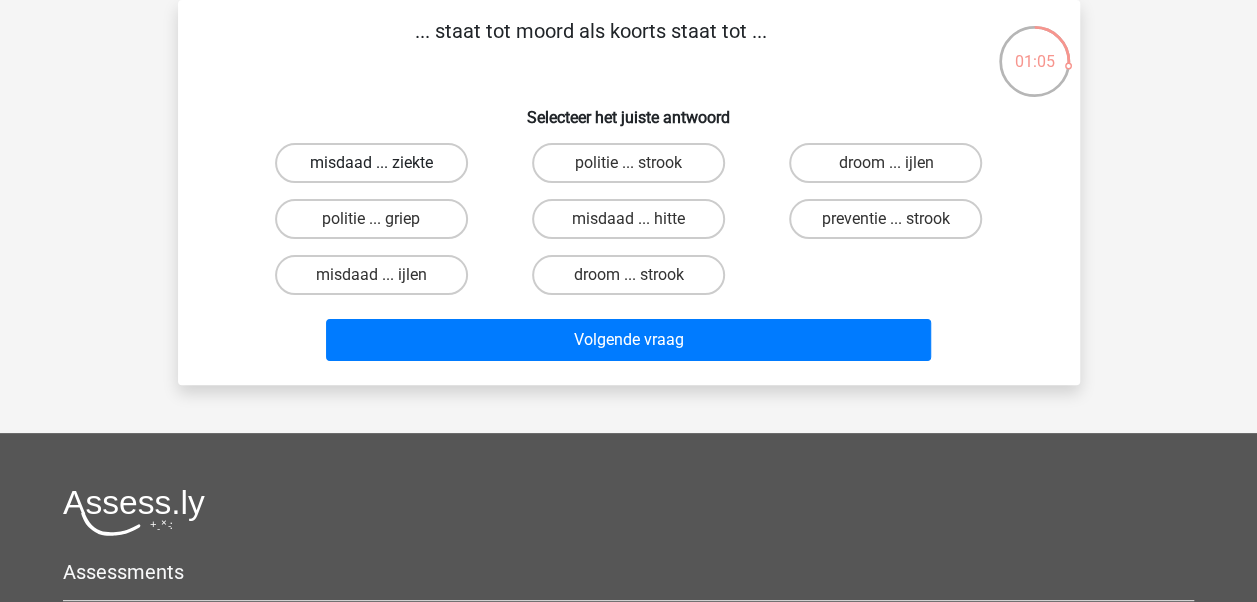 click on "misdaad ... ziekte" at bounding box center (371, 163) 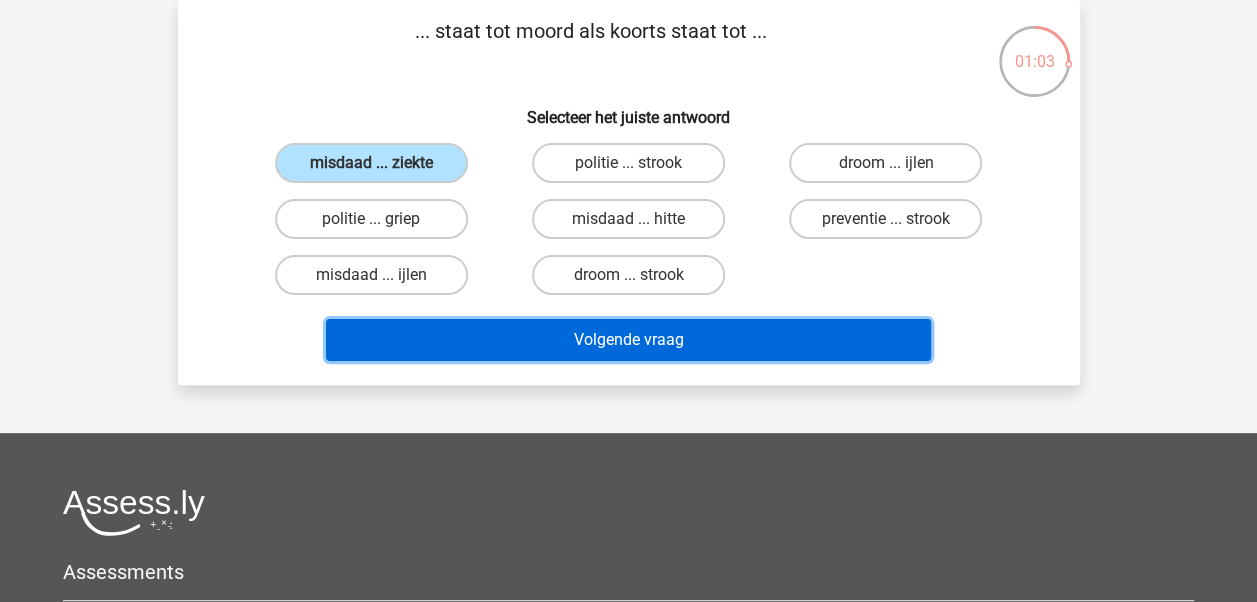 click on "Volgende vraag" at bounding box center [628, 340] 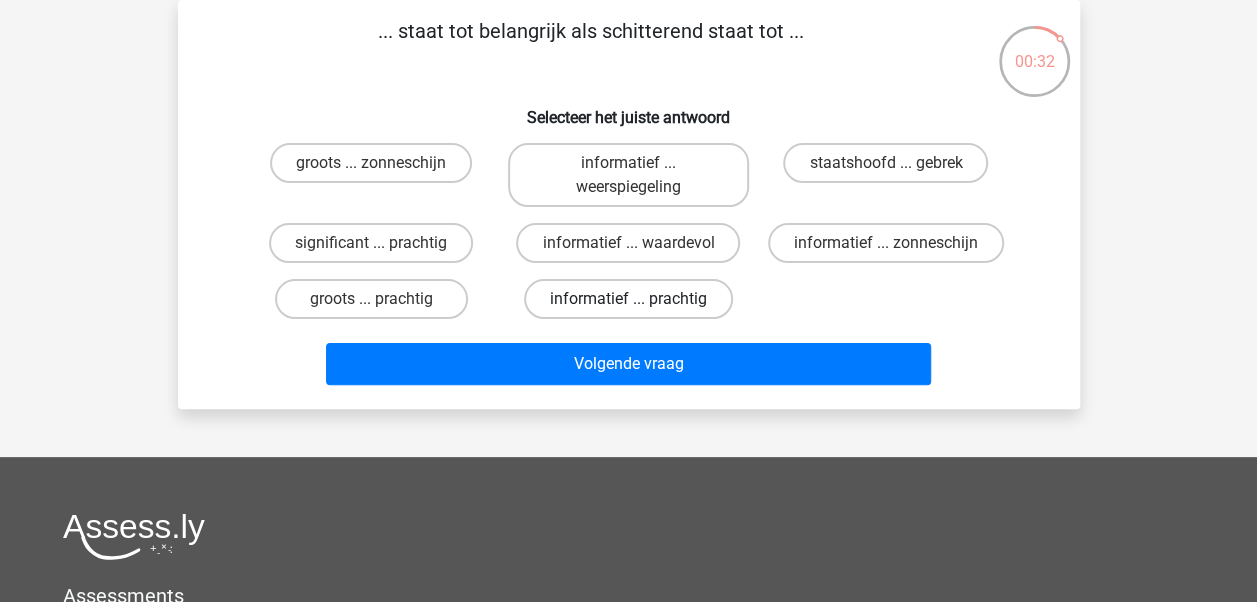 click on "informatief ... prachtig" at bounding box center [628, 299] 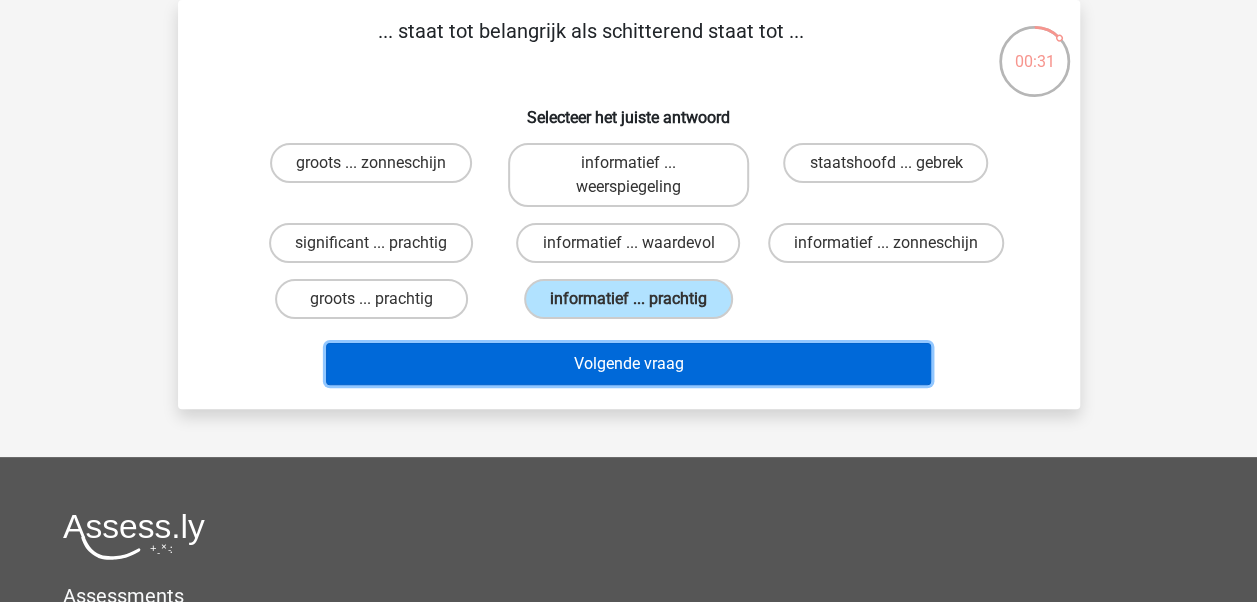click on "Volgende vraag" at bounding box center (628, 364) 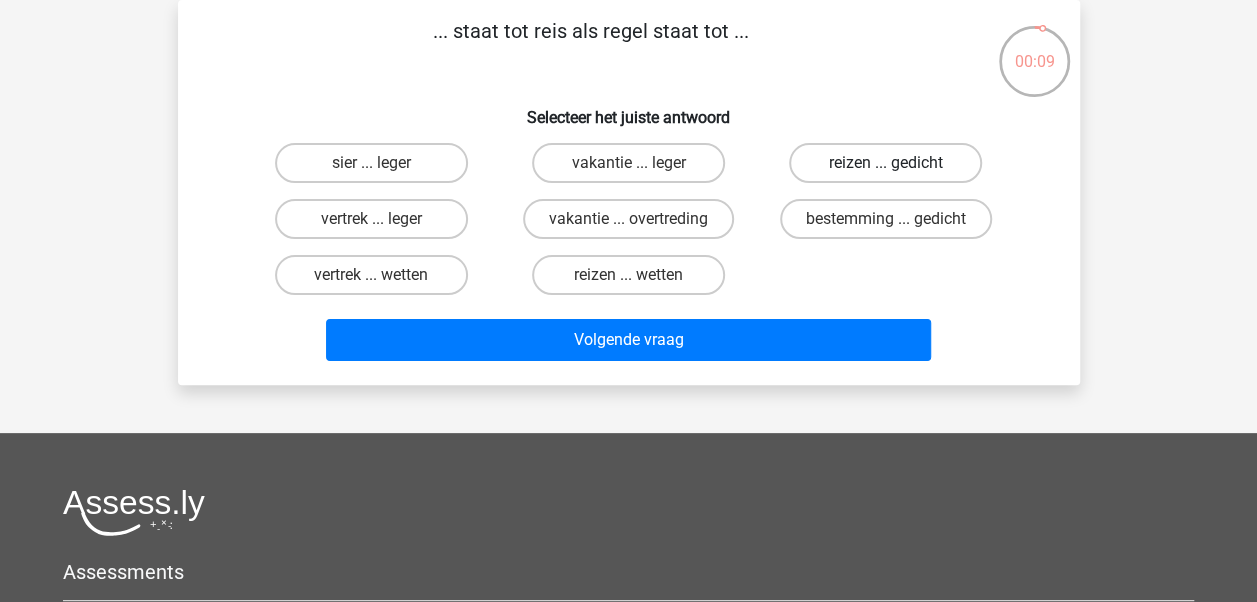 click on "reizen ... gedicht" at bounding box center (885, 163) 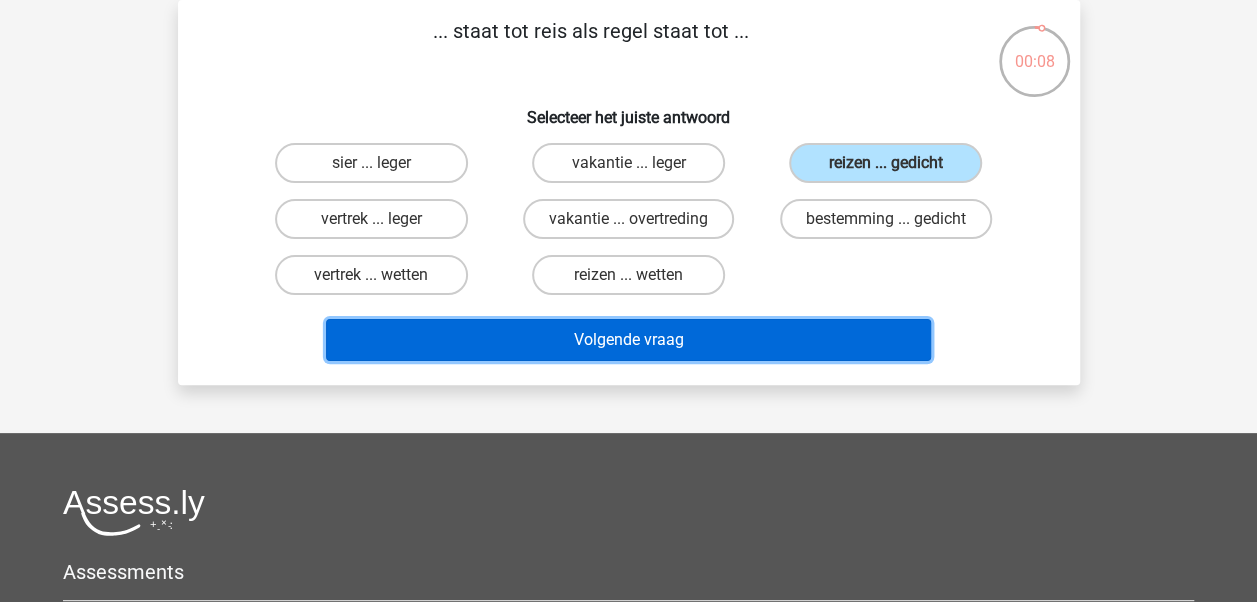 click on "Volgende vraag" at bounding box center [628, 340] 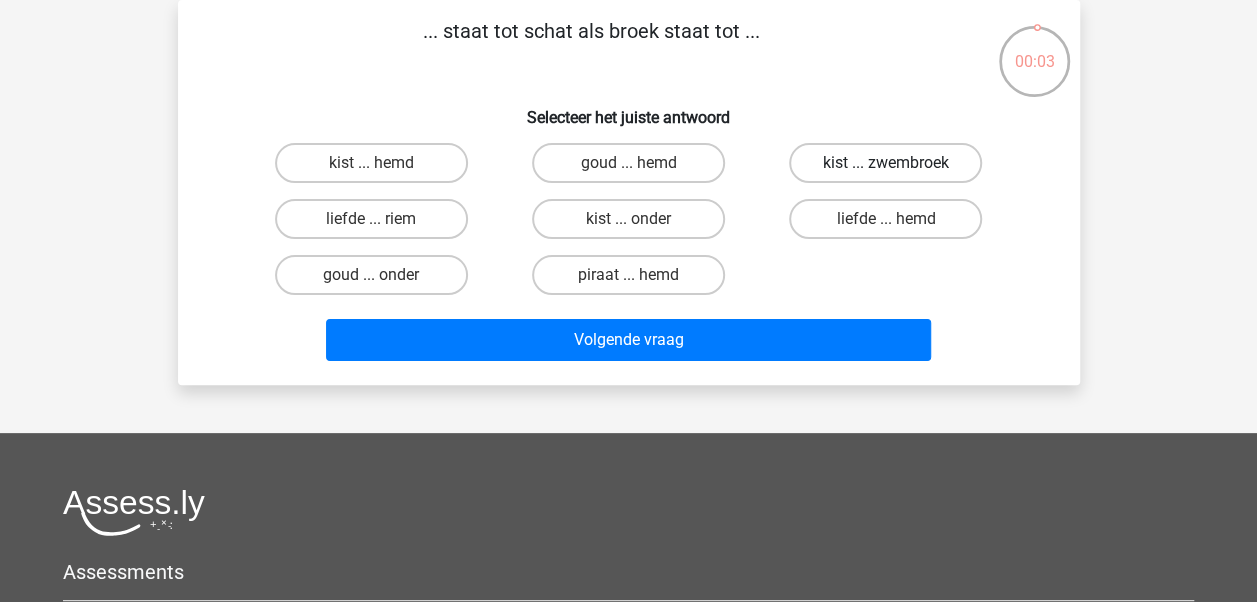 click on "kist ... zwembroek" at bounding box center (885, 163) 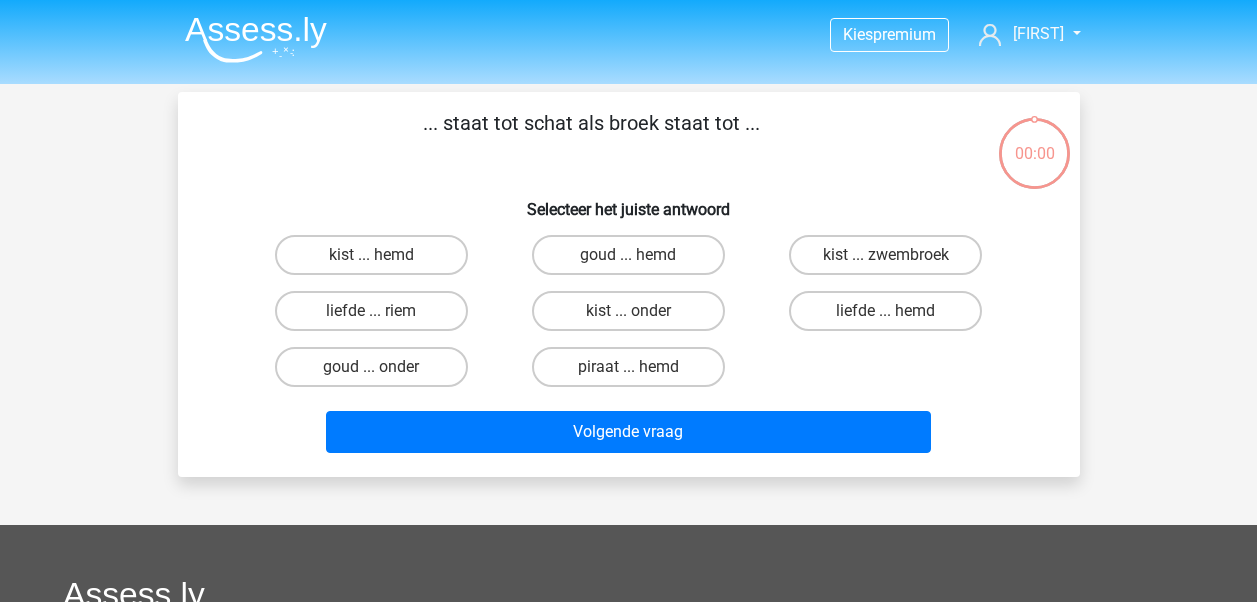 scroll, scrollTop: 92, scrollLeft: 0, axis: vertical 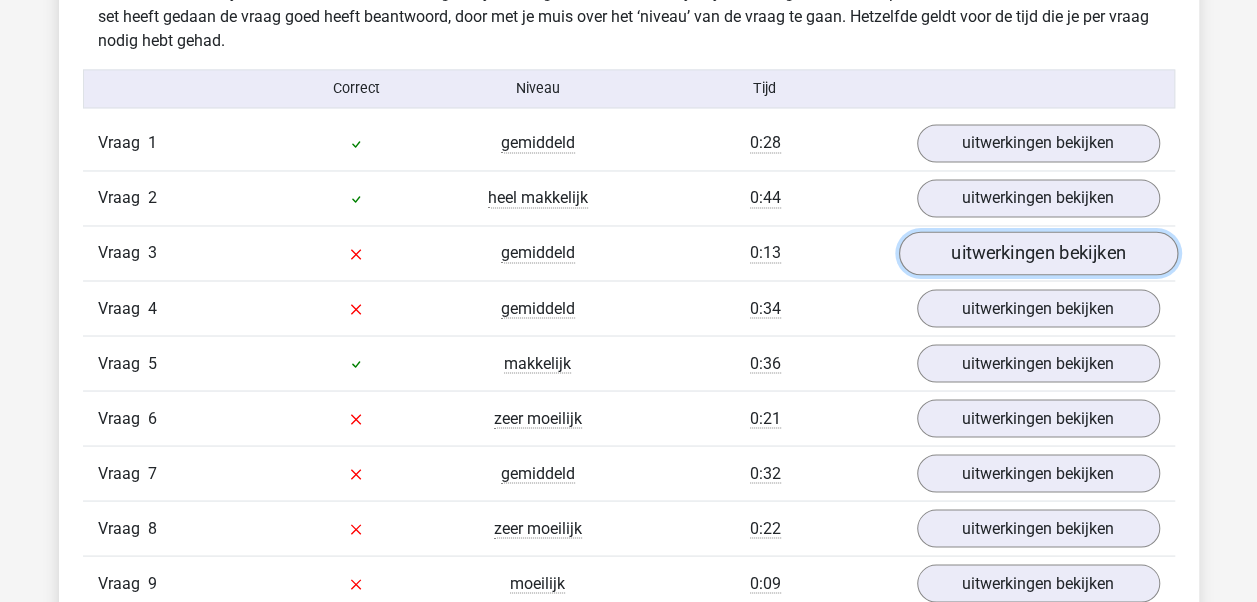 click on "uitwerkingen bekijken" at bounding box center (1037, 254) 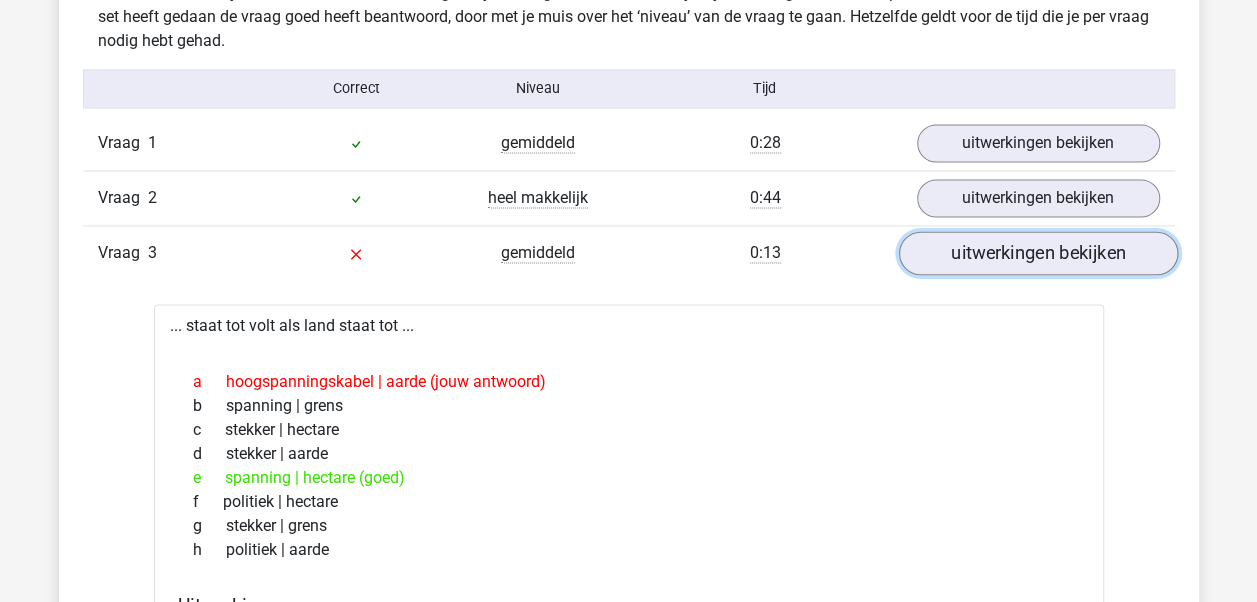 click on "uitwerkingen bekijken" at bounding box center (1037, 254) 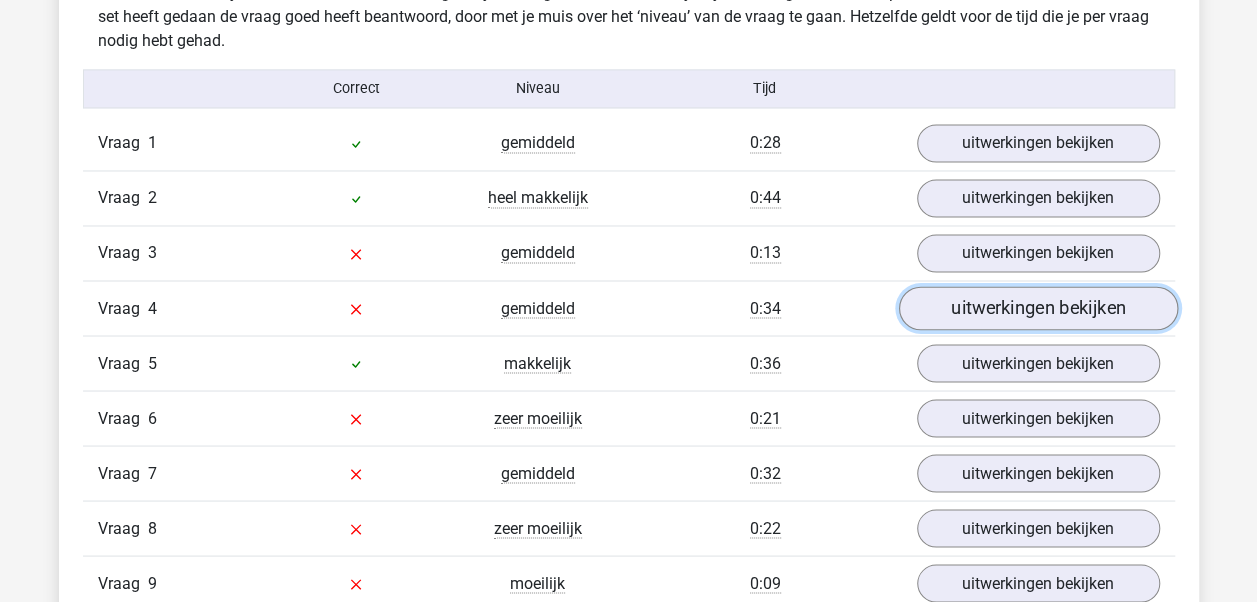 click on "uitwerkingen bekijken" at bounding box center (1037, 309) 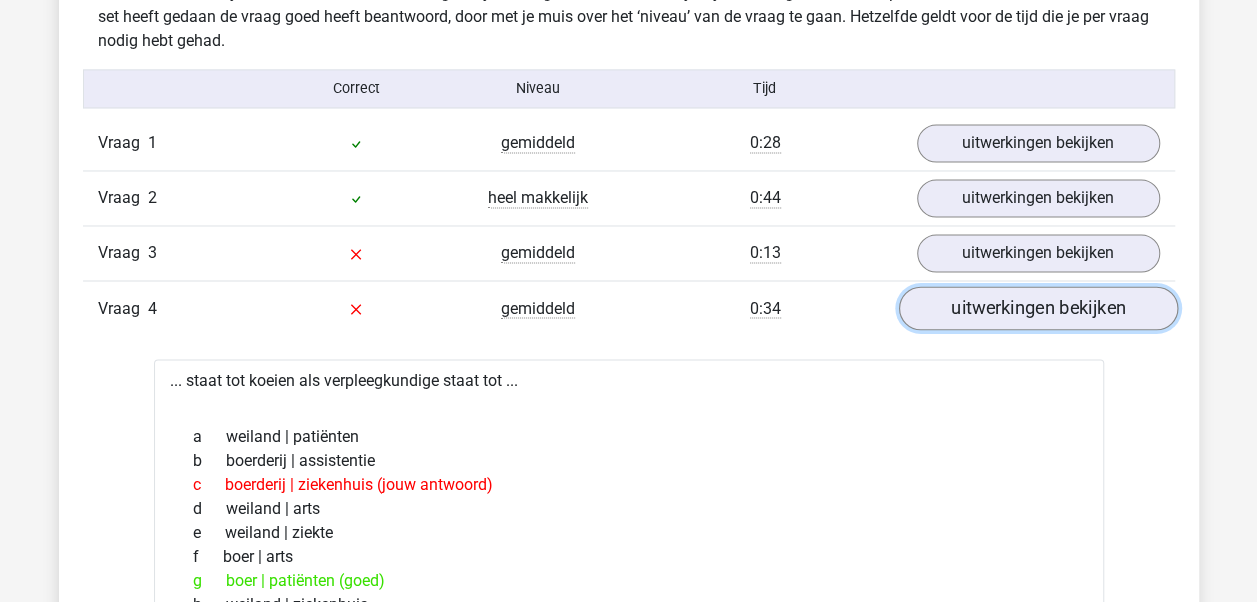 click on "uitwerkingen bekijken" at bounding box center (1037, 309) 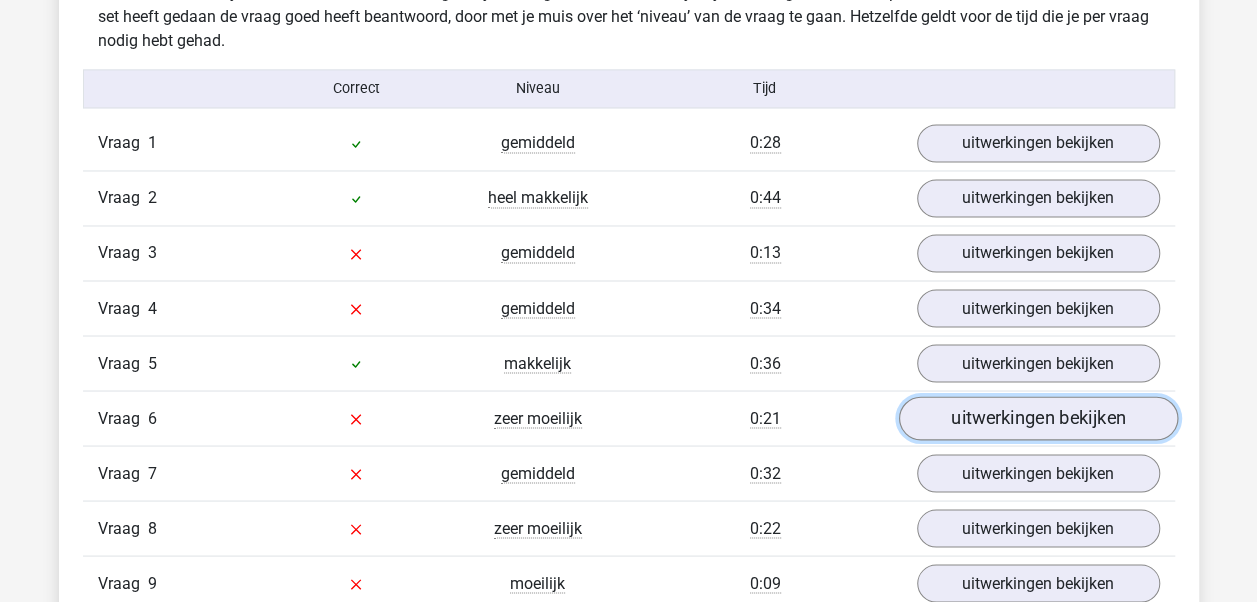 click on "uitwerkingen bekijken" at bounding box center (1037, 419) 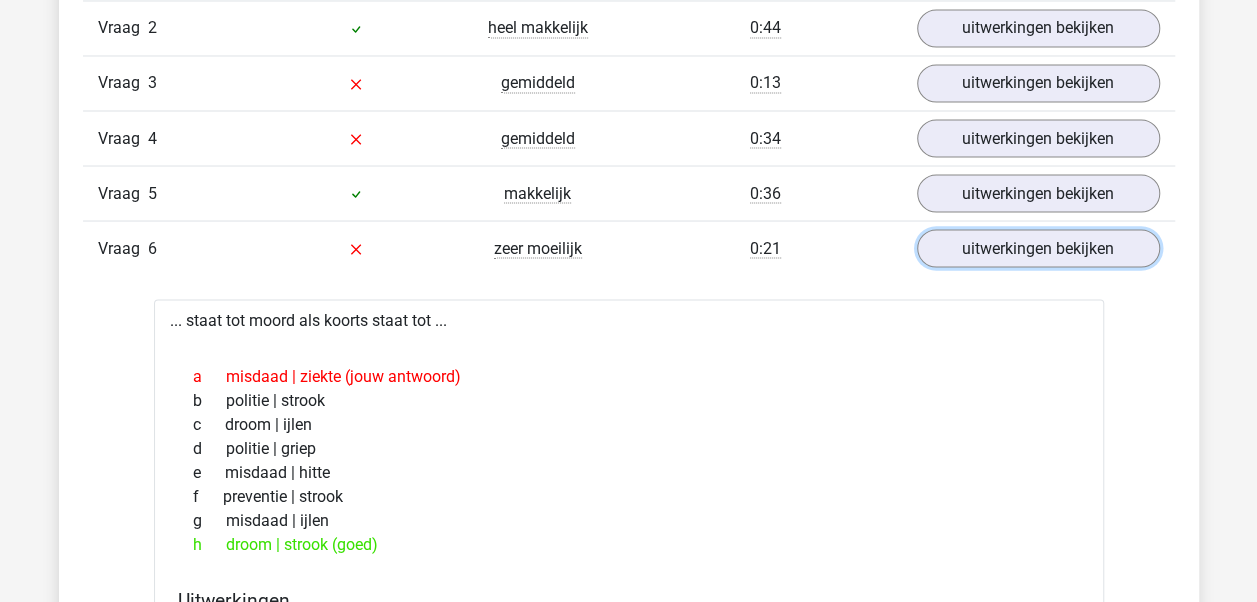 scroll, scrollTop: 1764, scrollLeft: 0, axis: vertical 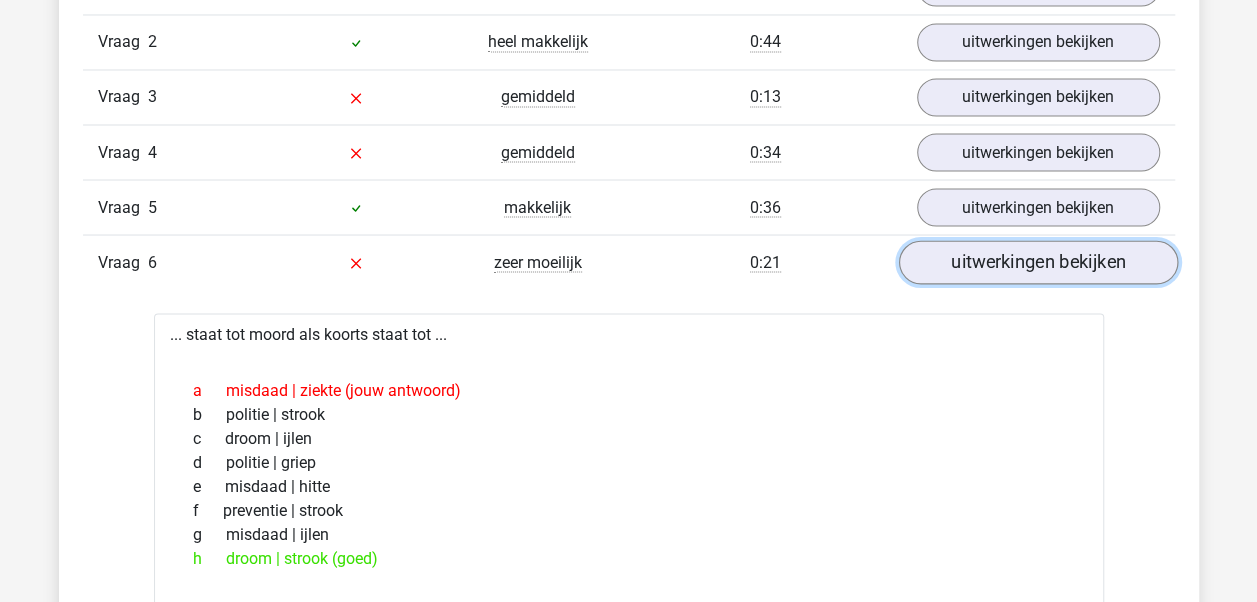 click on "uitwerkingen bekijken" at bounding box center [1037, 263] 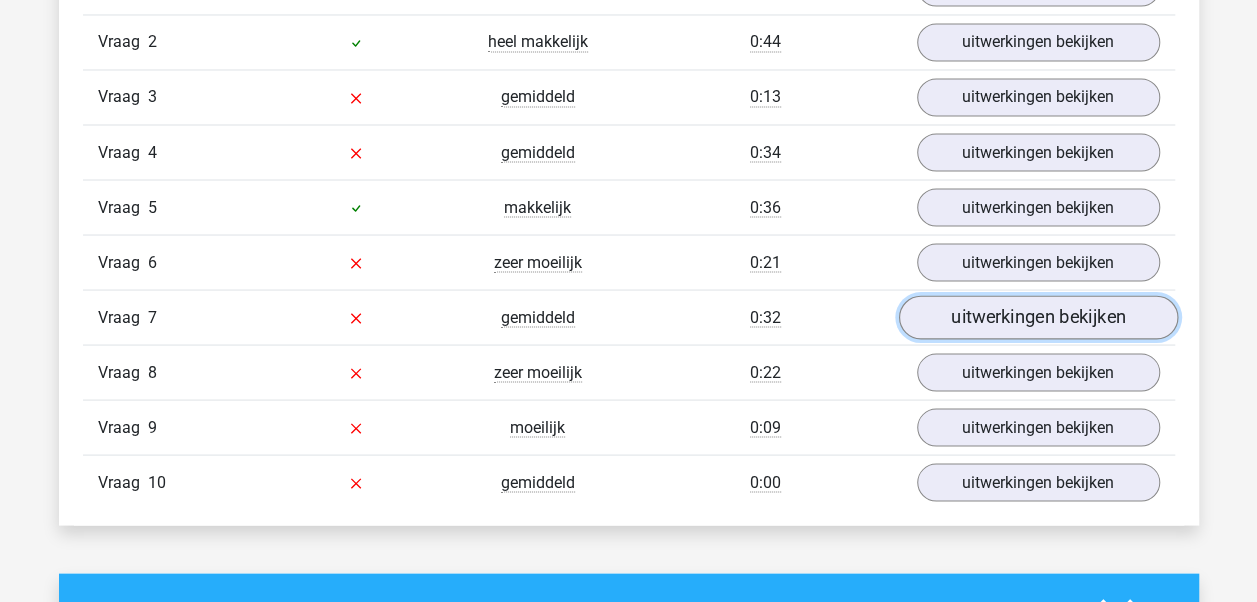 click on "uitwerkingen bekijken" at bounding box center [1037, 318] 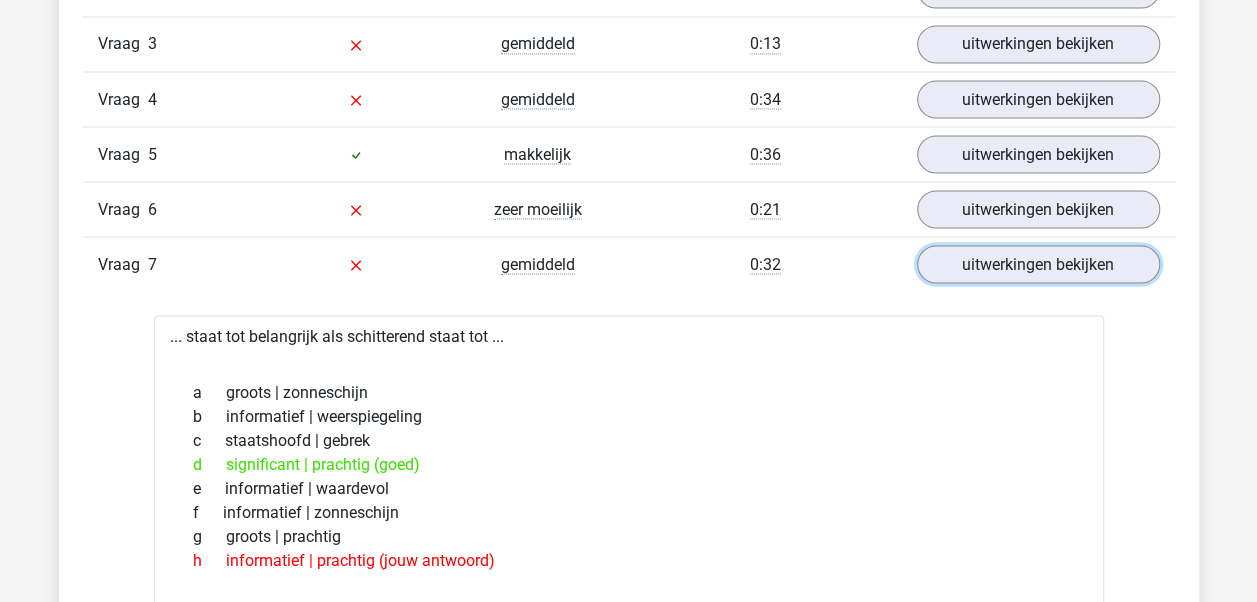 scroll, scrollTop: 1824, scrollLeft: 0, axis: vertical 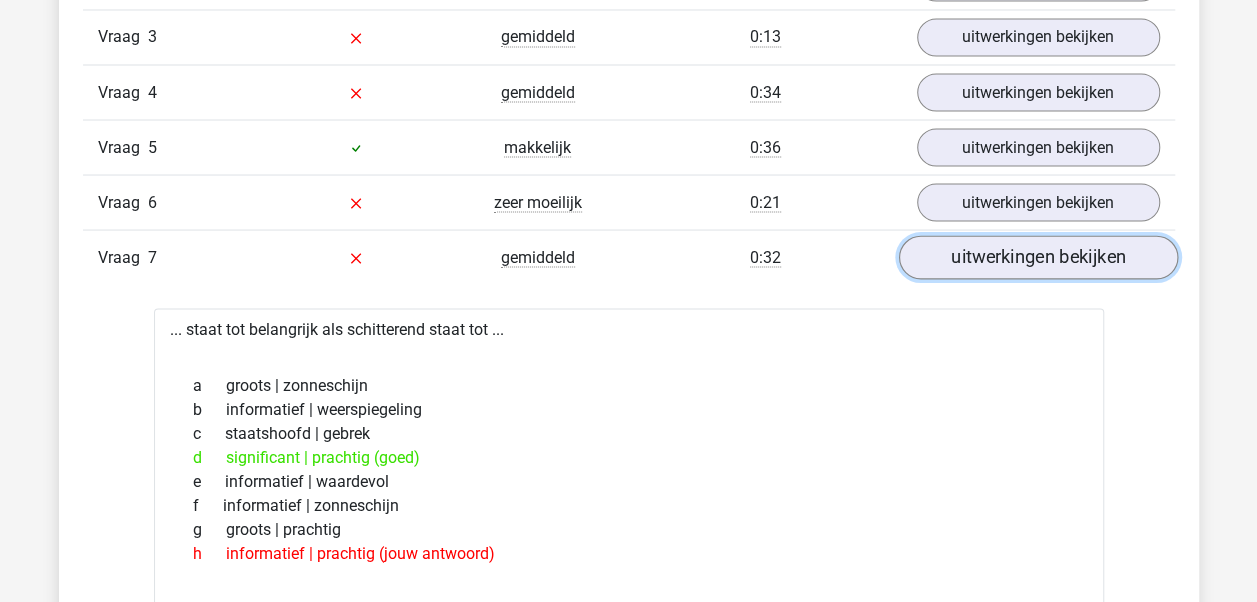 click on "uitwerkingen bekijken" at bounding box center (1037, 258) 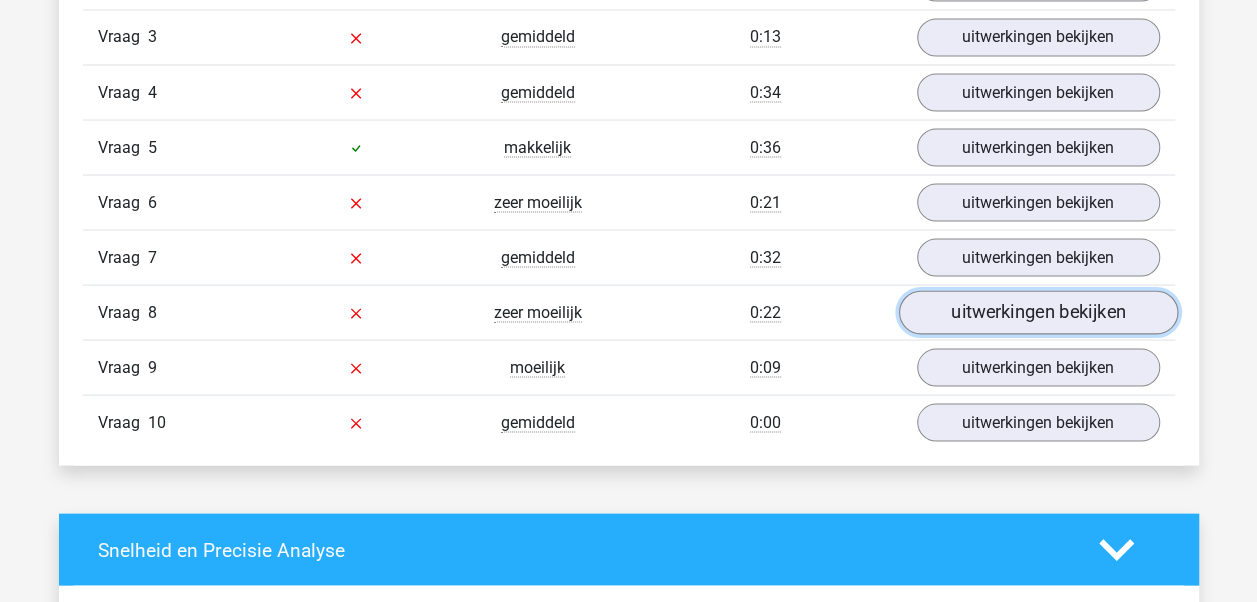 click on "uitwerkingen bekijken" at bounding box center [1037, 313] 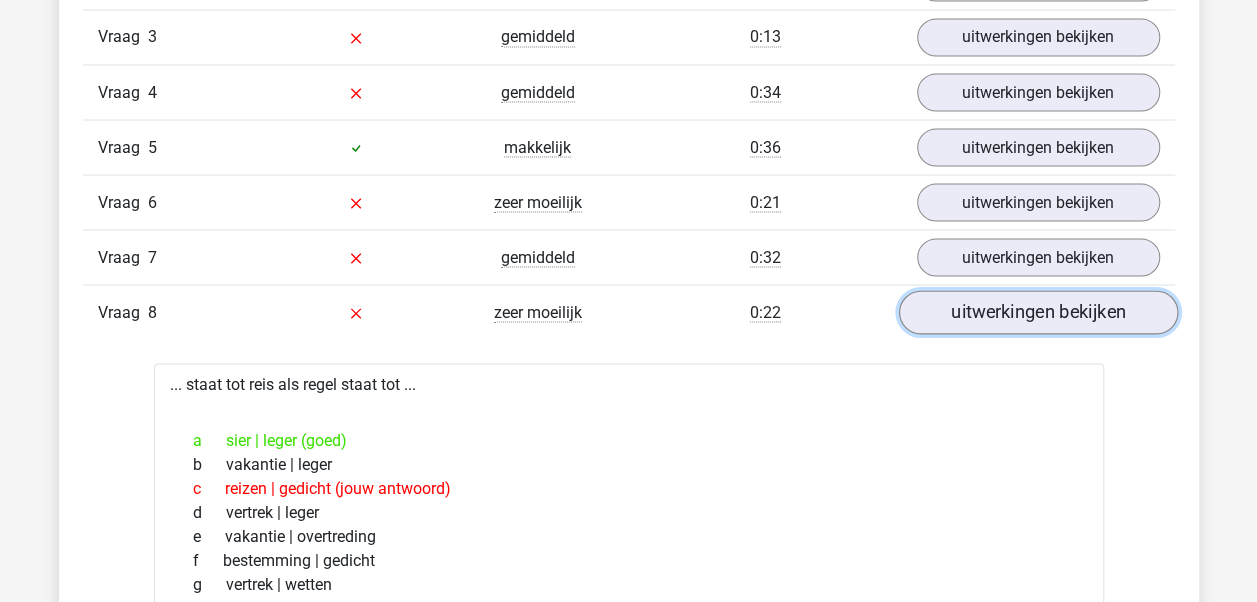 click on "uitwerkingen bekijken" at bounding box center (1037, 313) 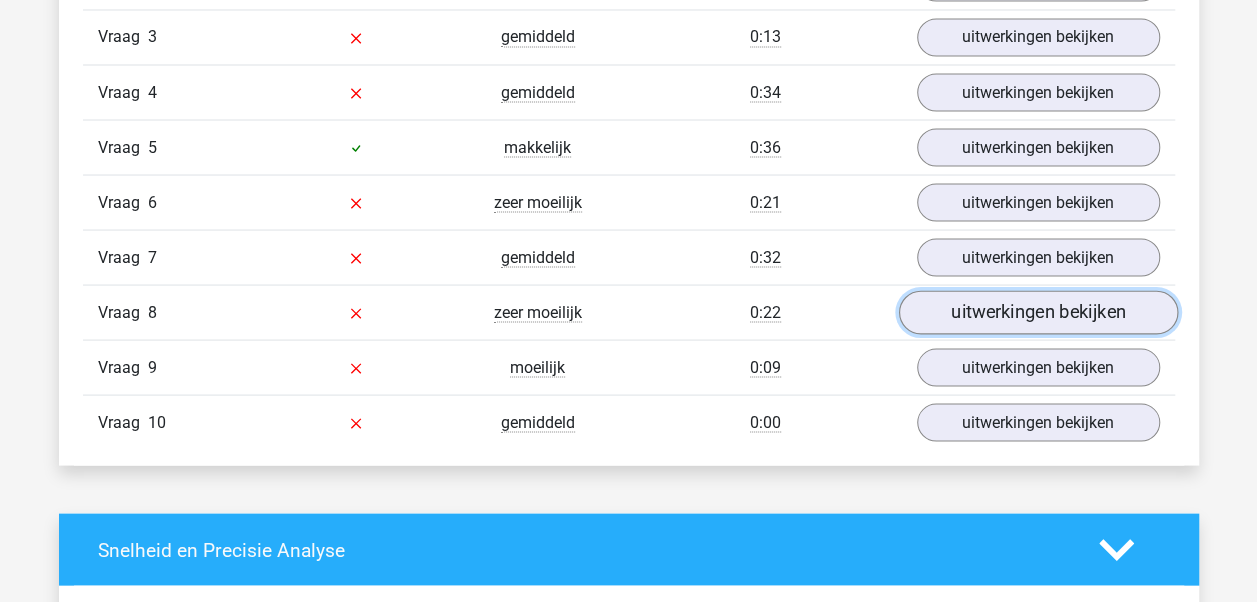 click on "uitwerkingen bekijken" at bounding box center [1037, 313] 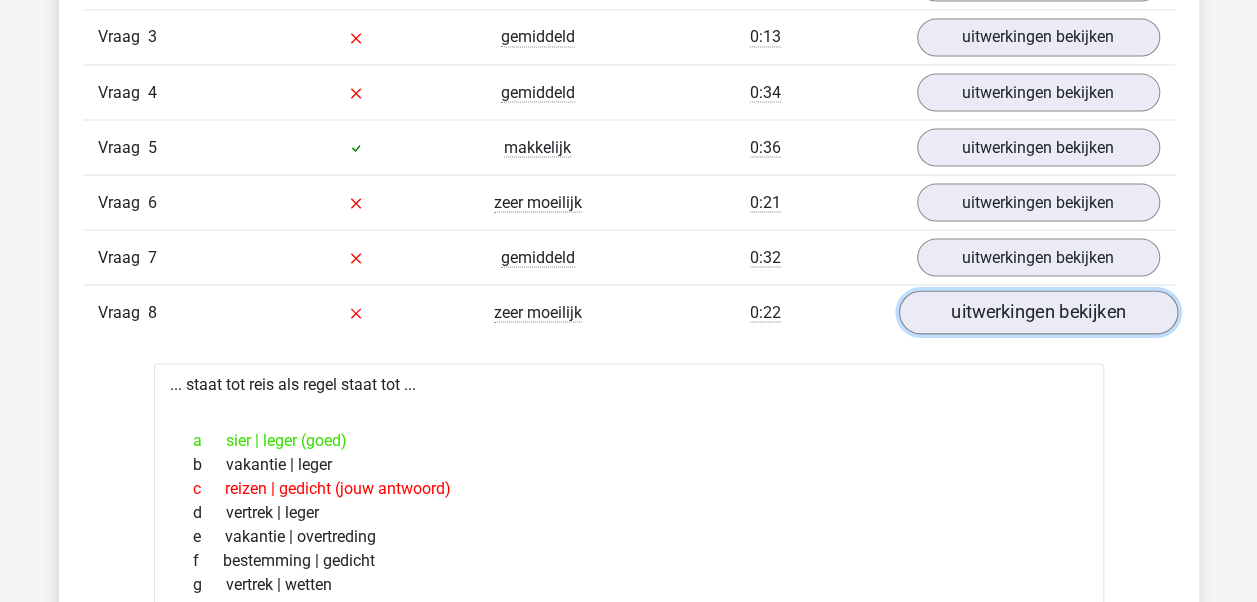 click on "uitwerkingen bekijken" at bounding box center [1037, 313] 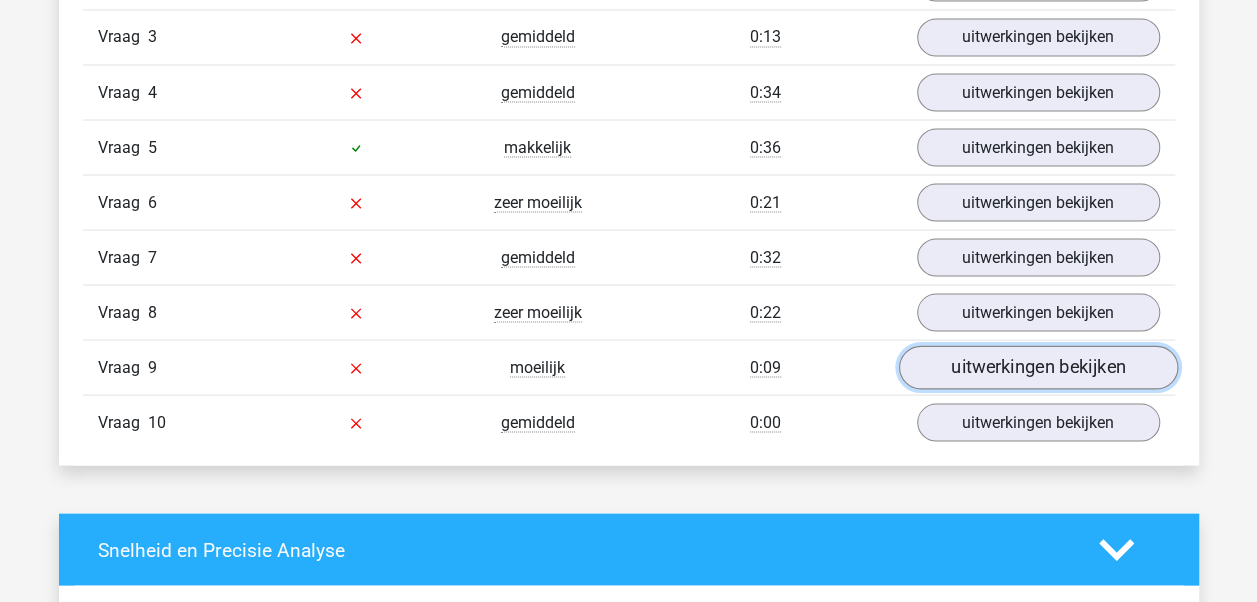 click on "uitwerkingen bekijken" at bounding box center (1037, 368) 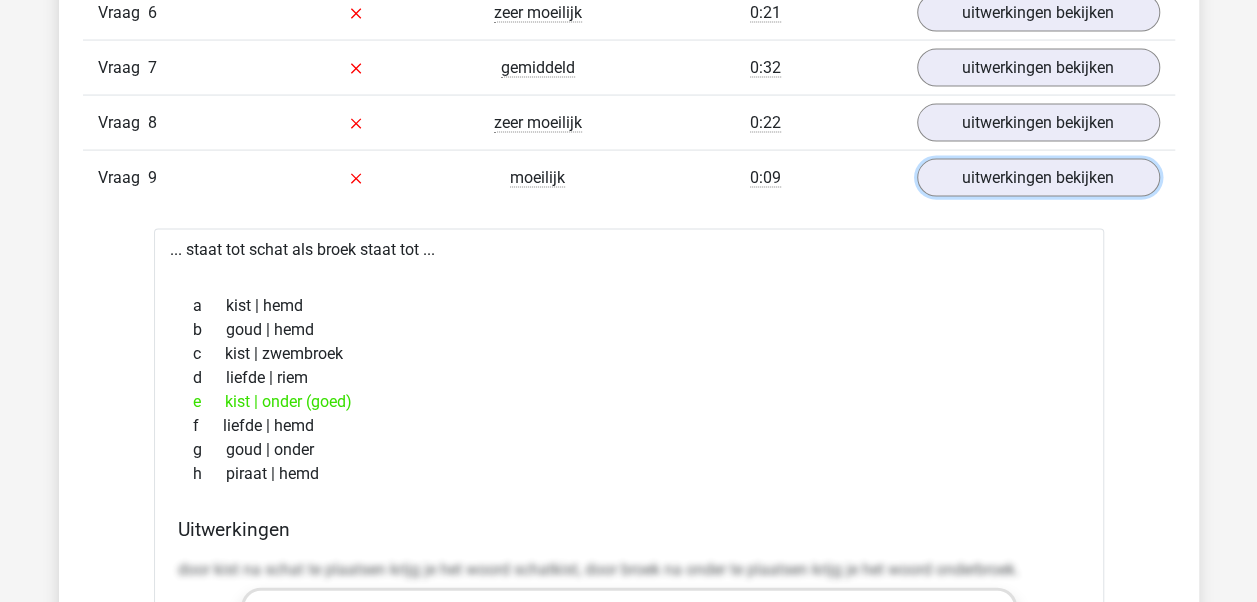 scroll, scrollTop: 2026, scrollLeft: 0, axis: vertical 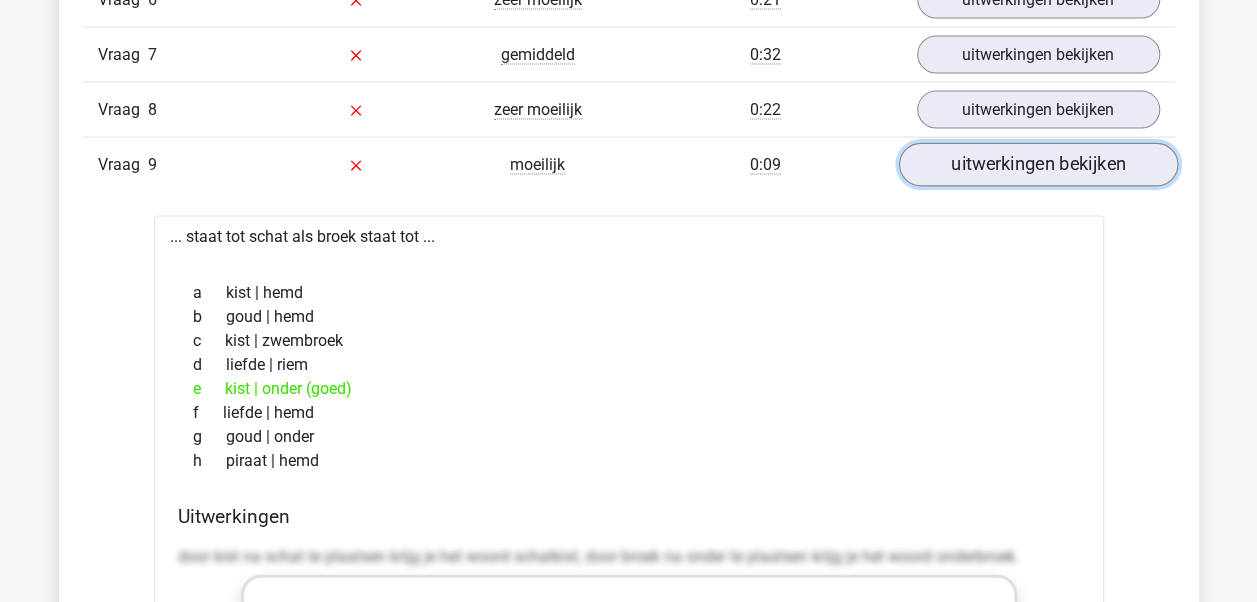 click on "uitwerkingen bekijken" at bounding box center (1037, 166) 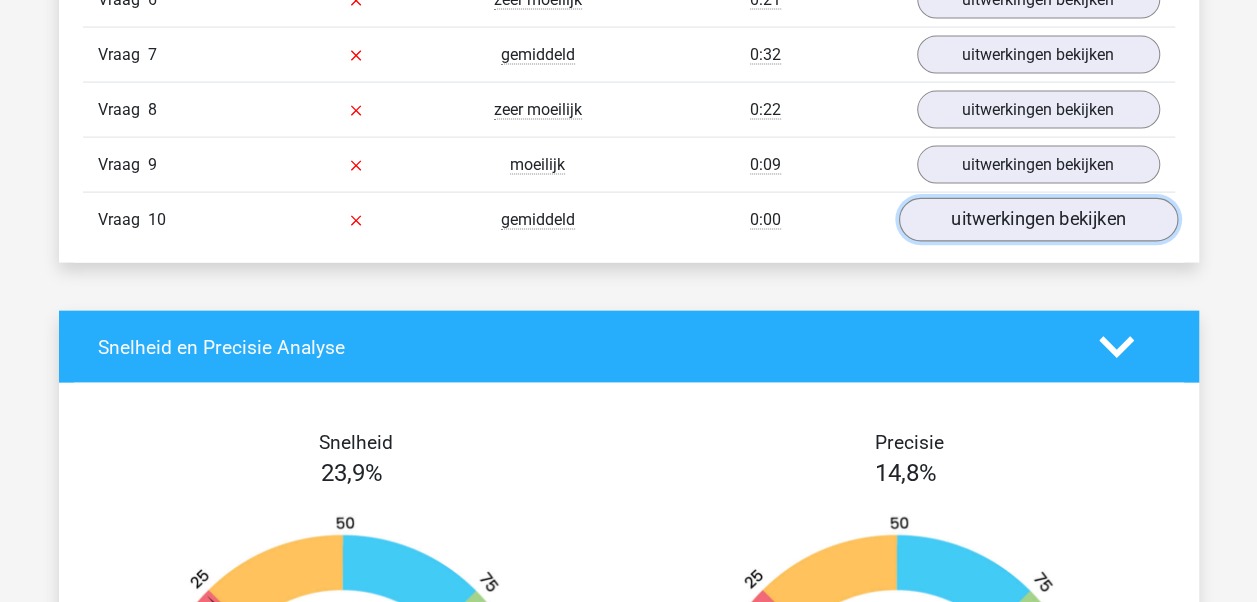 click on "uitwerkingen bekijken" at bounding box center (1037, 221) 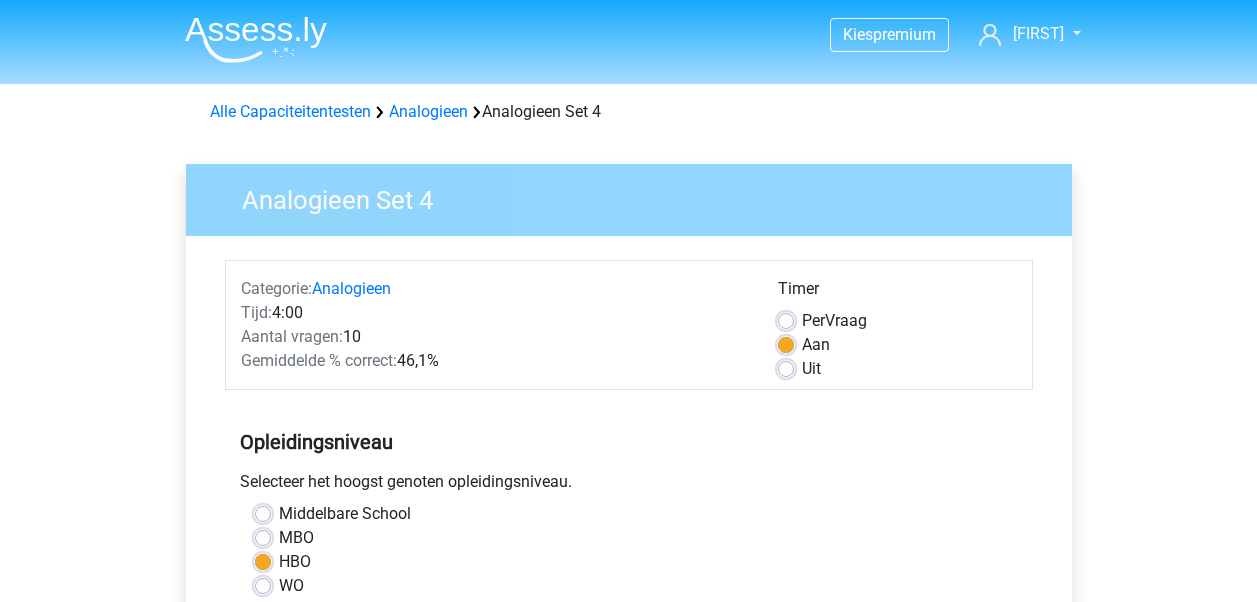 scroll, scrollTop: 0, scrollLeft: 0, axis: both 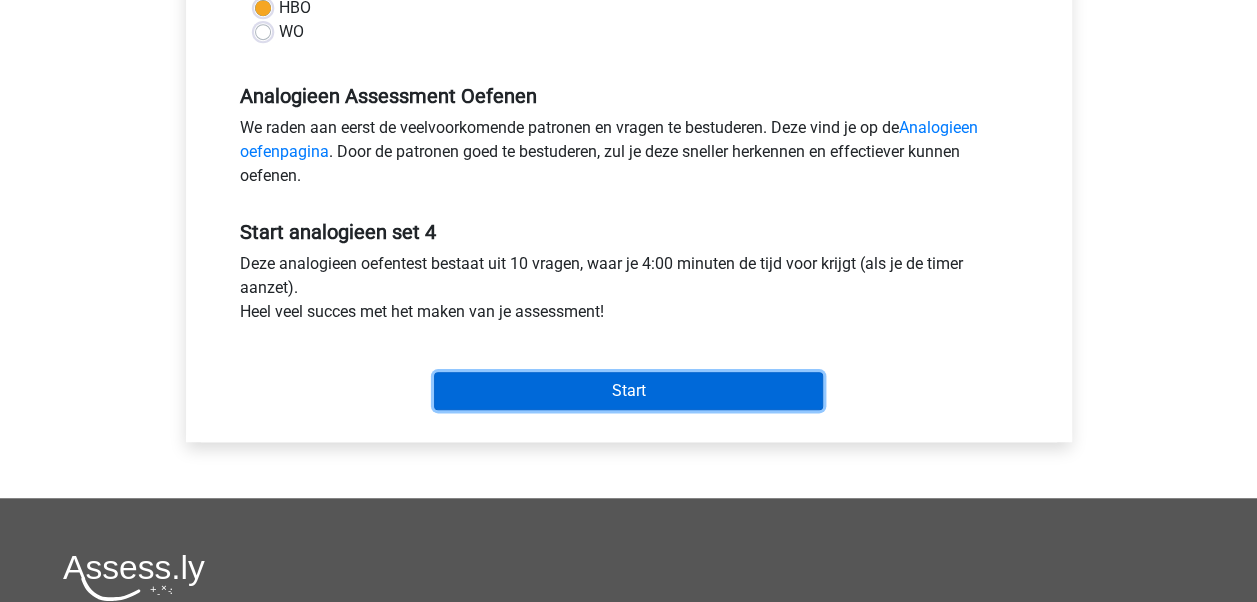 click on "Start" at bounding box center [628, 391] 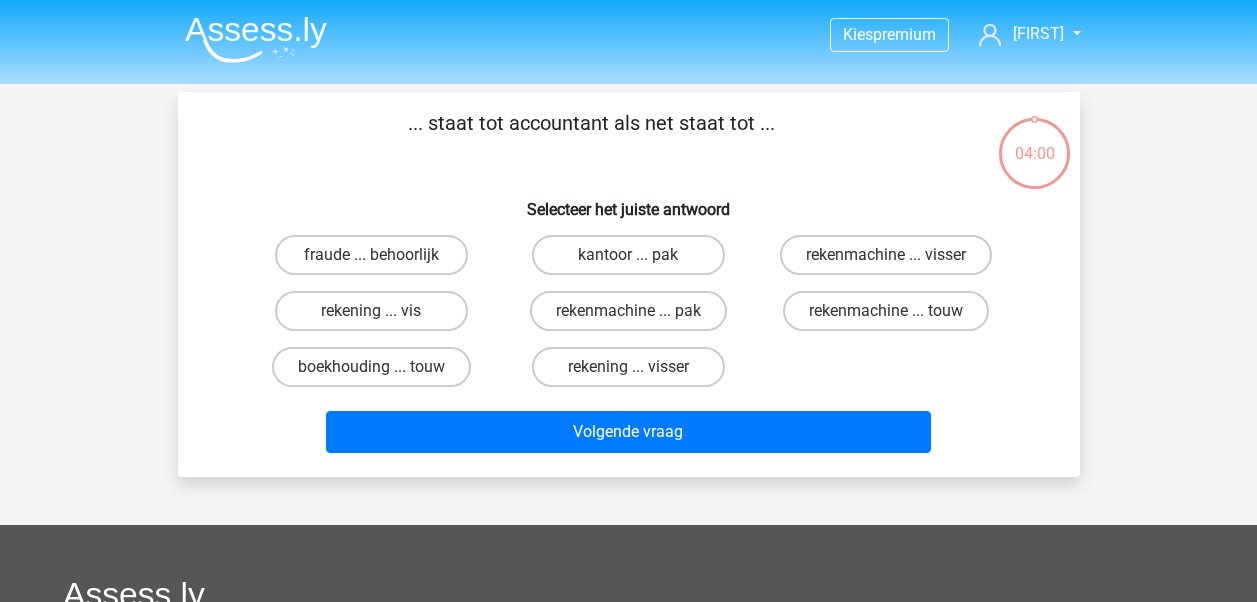 scroll, scrollTop: 0, scrollLeft: 0, axis: both 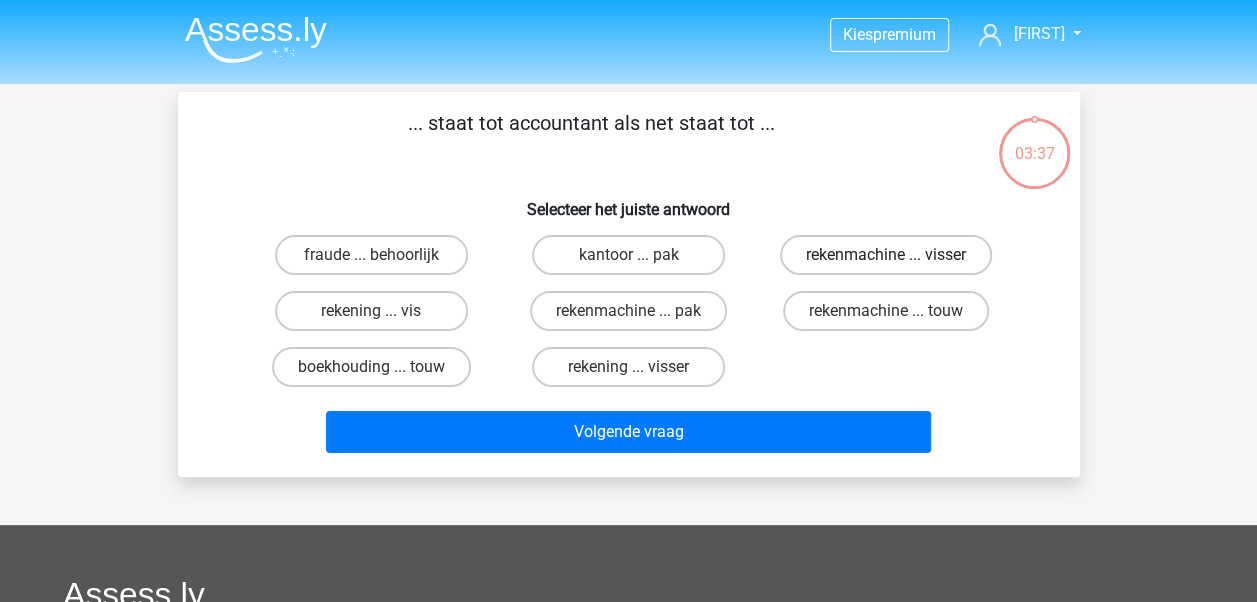 click on "rekenmachine ... visser" at bounding box center (886, 255) 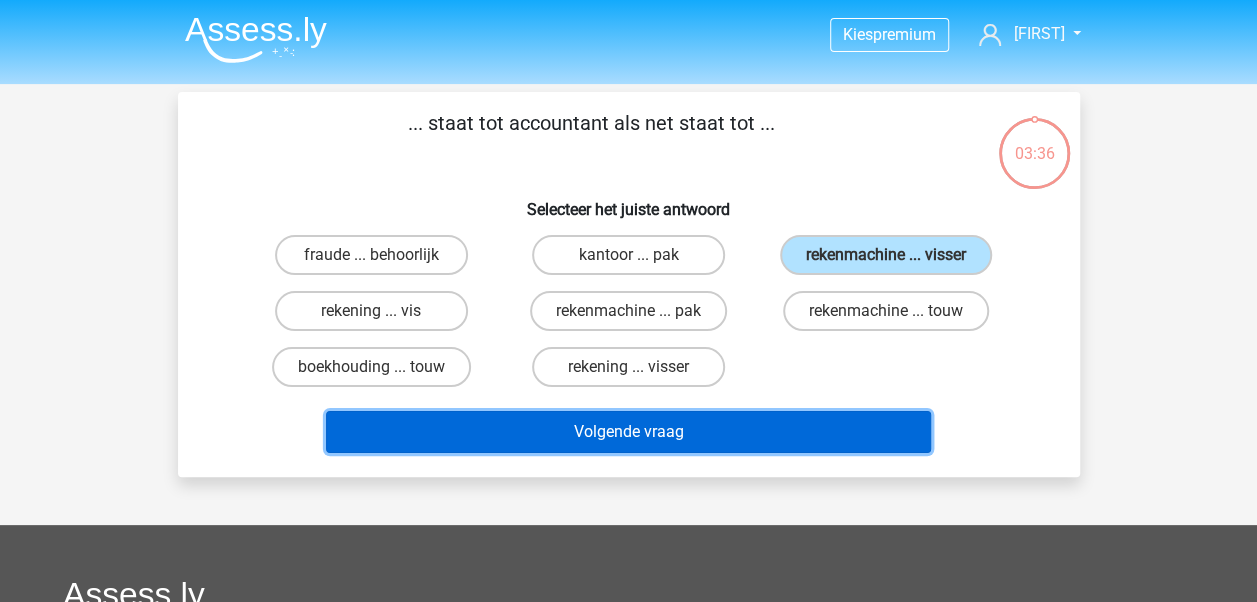 click on "Volgende vraag" at bounding box center [628, 432] 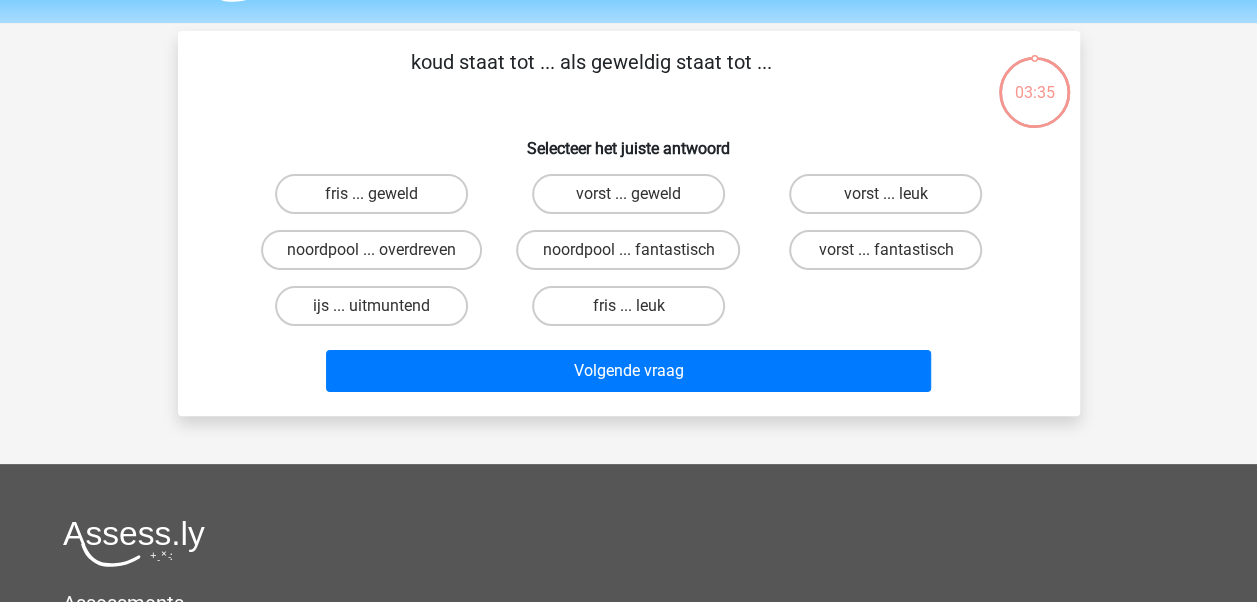 scroll, scrollTop: 92, scrollLeft: 0, axis: vertical 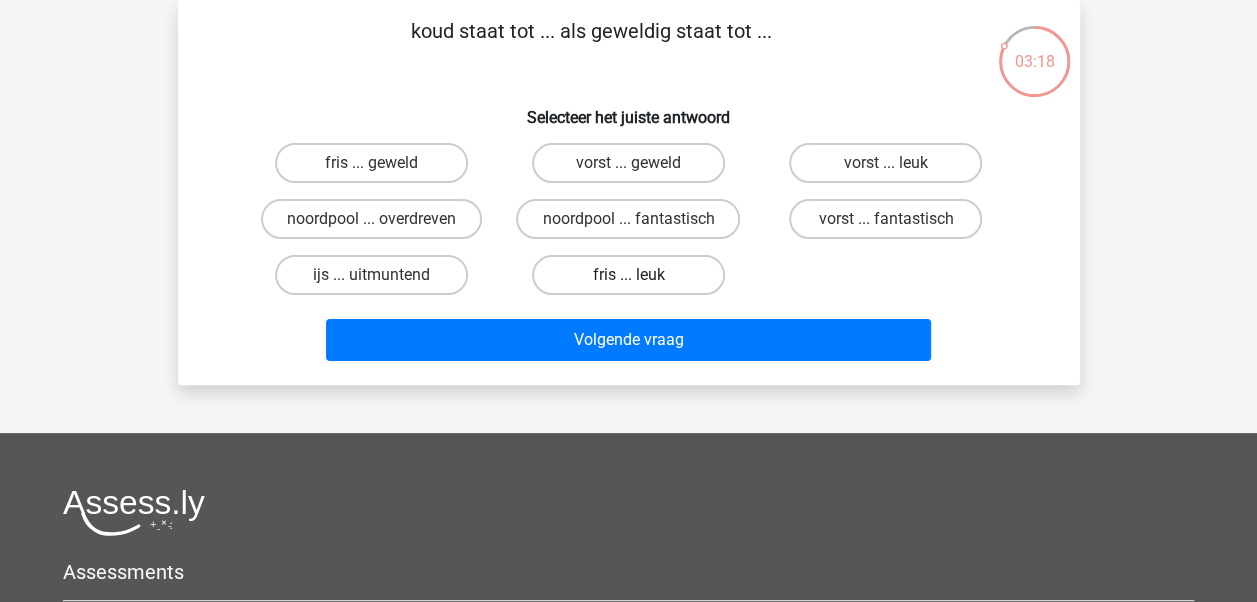 click on "fris ... leuk" at bounding box center [628, 275] 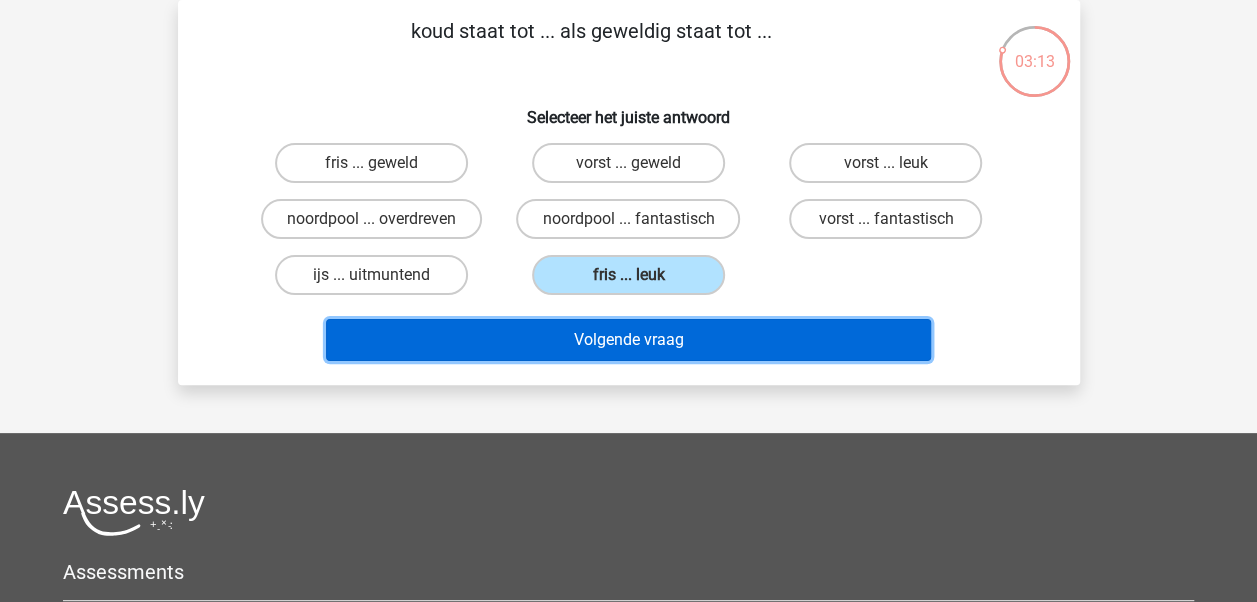 click on "Volgende vraag" at bounding box center [628, 340] 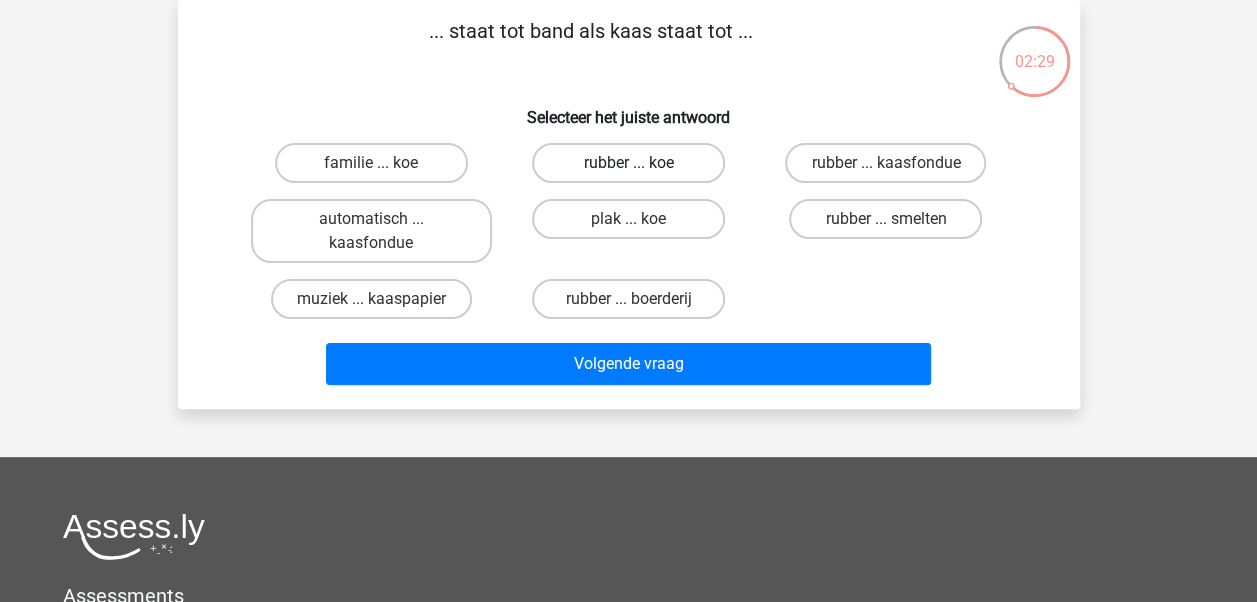 click on "rubber ... koe" at bounding box center [628, 163] 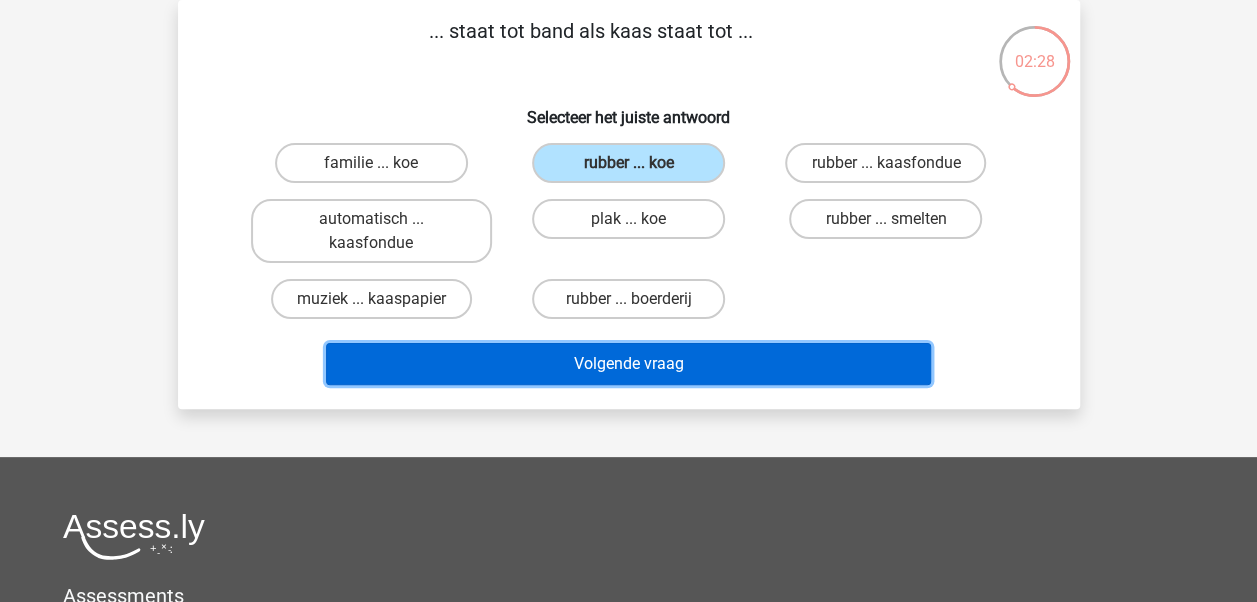 click on "Volgende vraag" at bounding box center [628, 364] 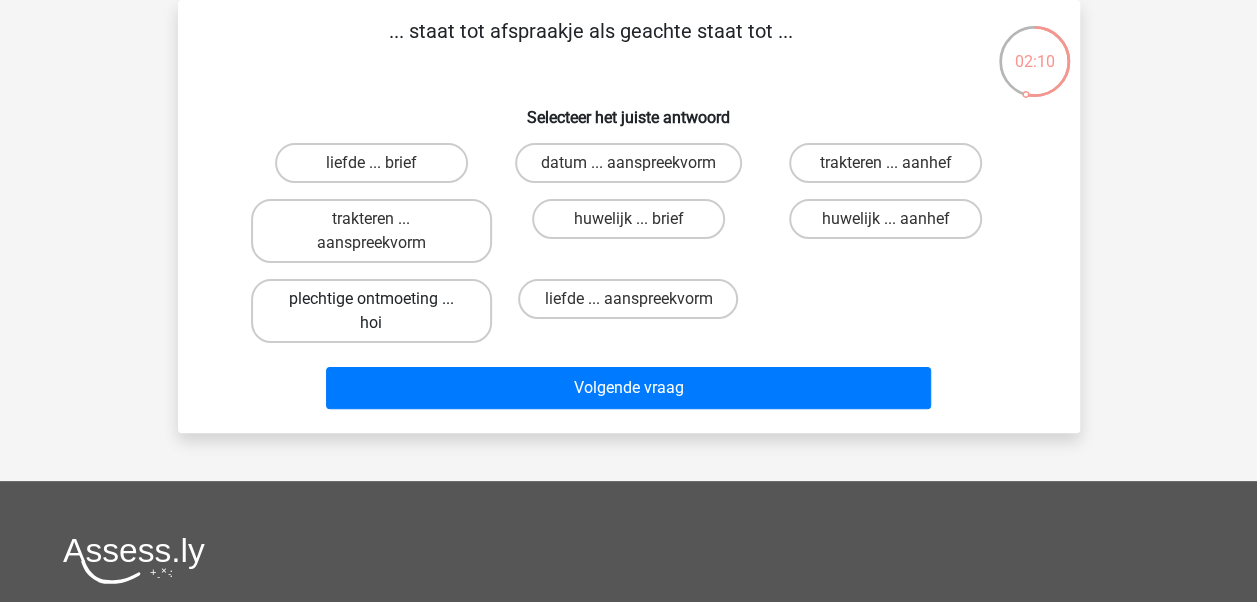 click on "plechtige ontmoeting ... hoi" at bounding box center (371, 311) 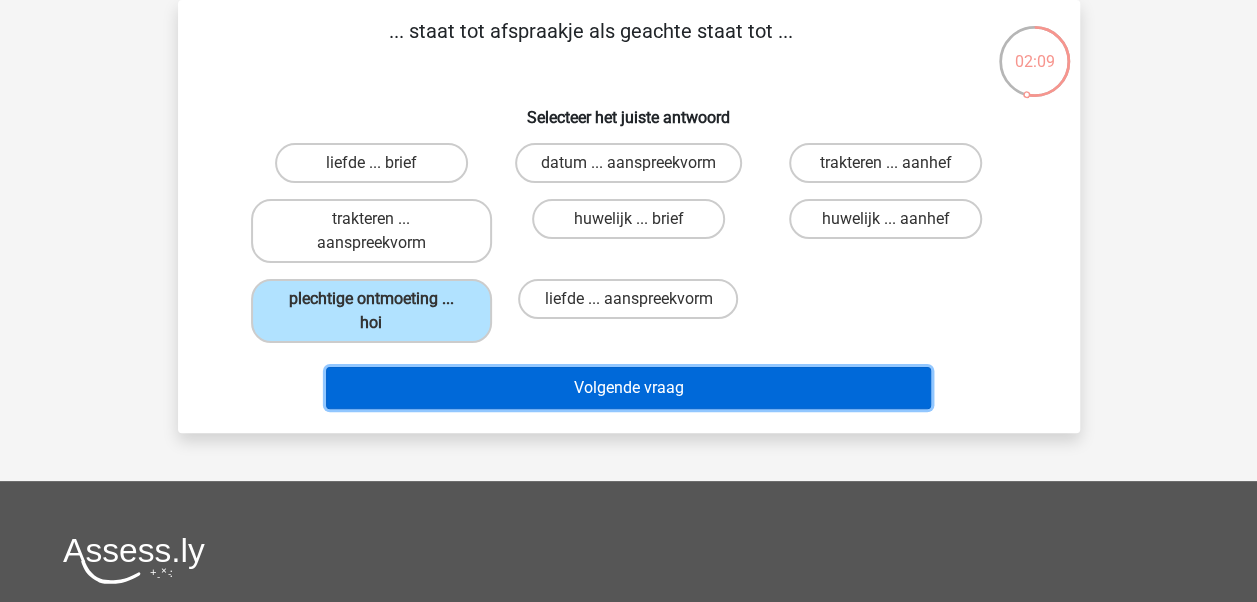 click on "Volgende vraag" at bounding box center [628, 388] 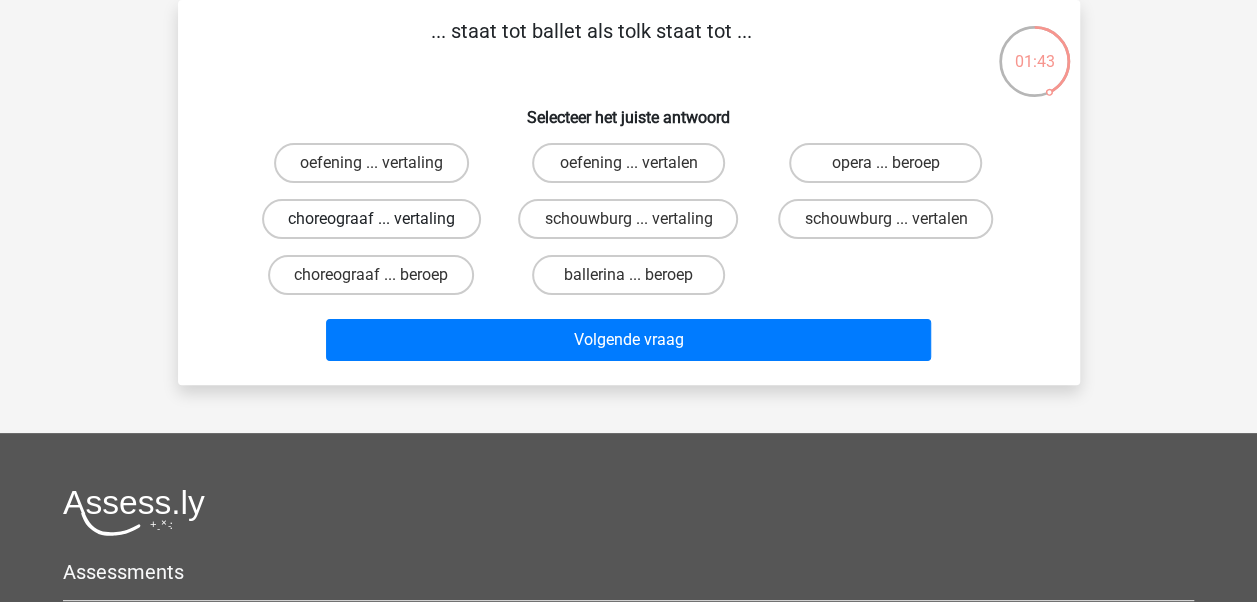 click on "choreograaf ... vertaling" at bounding box center (371, 219) 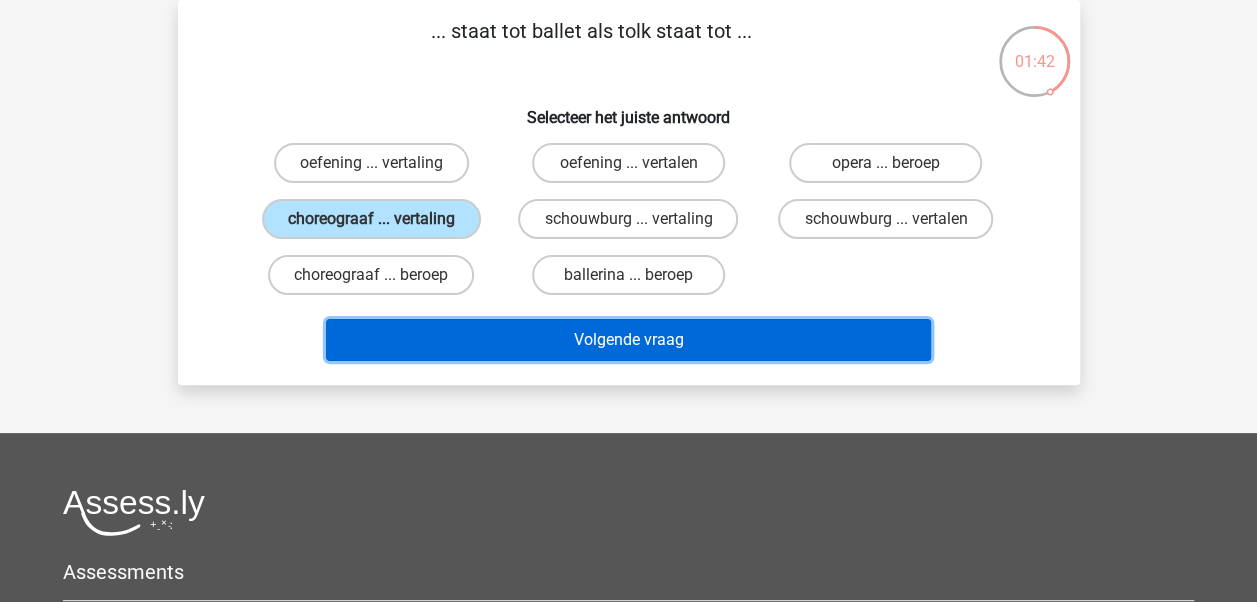 click on "Volgende vraag" at bounding box center [628, 340] 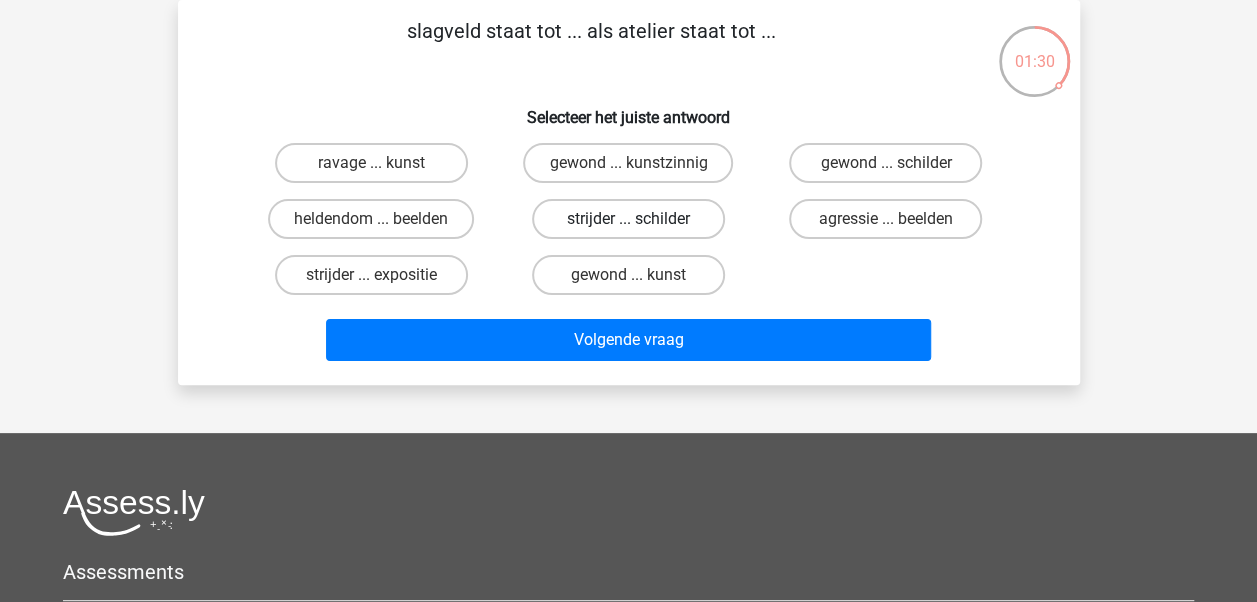 click on "strijder ... schilder" at bounding box center [628, 219] 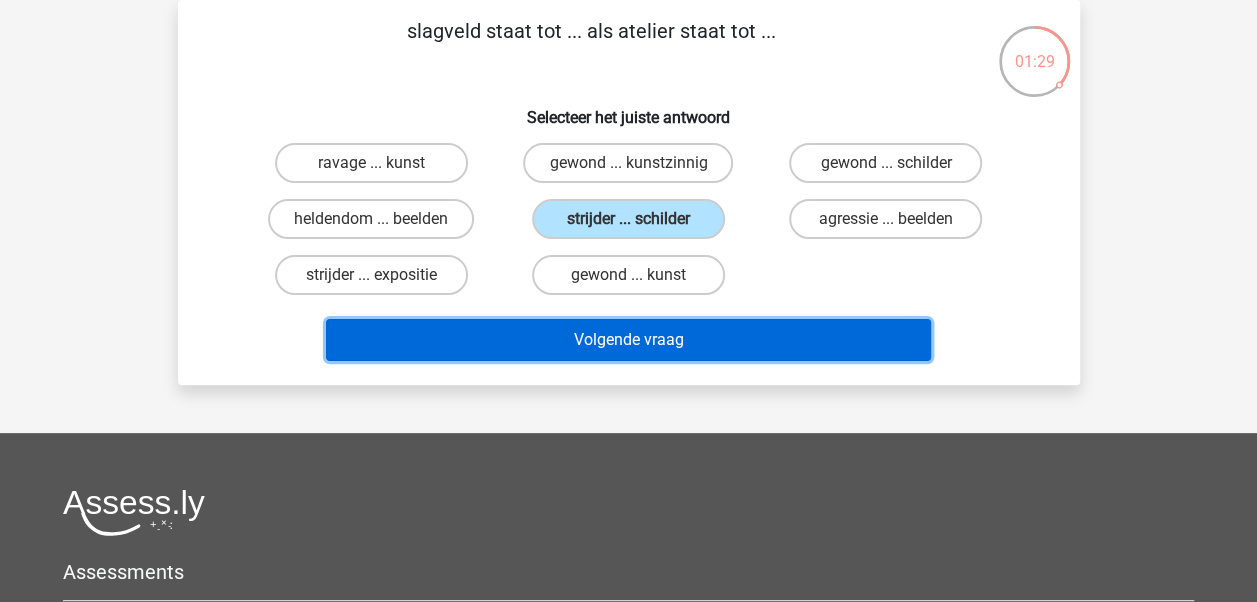 click on "Volgende vraag" at bounding box center (628, 340) 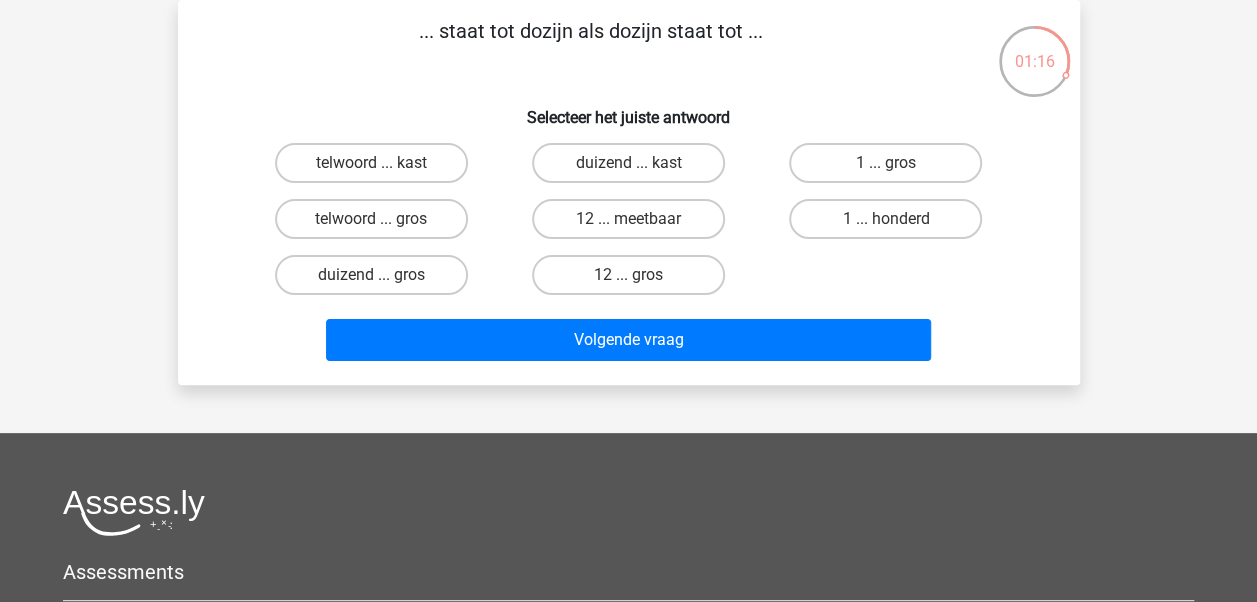 click on "12 ... gros" at bounding box center [634, 281] 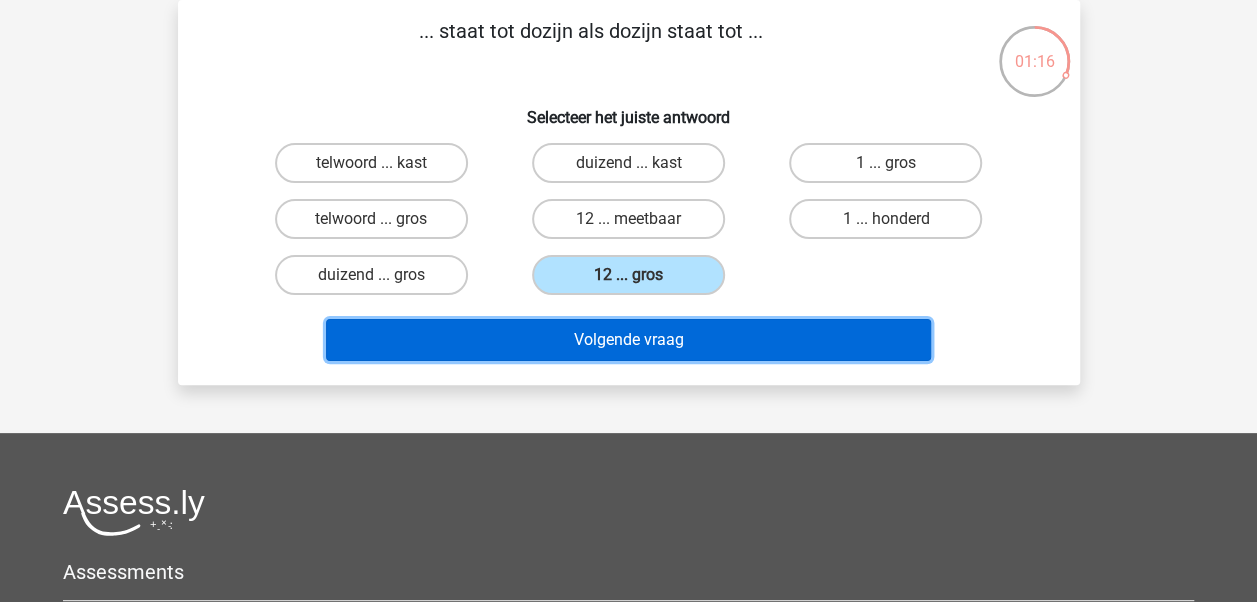 click on "Volgende vraag" at bounding box center (628, 340) 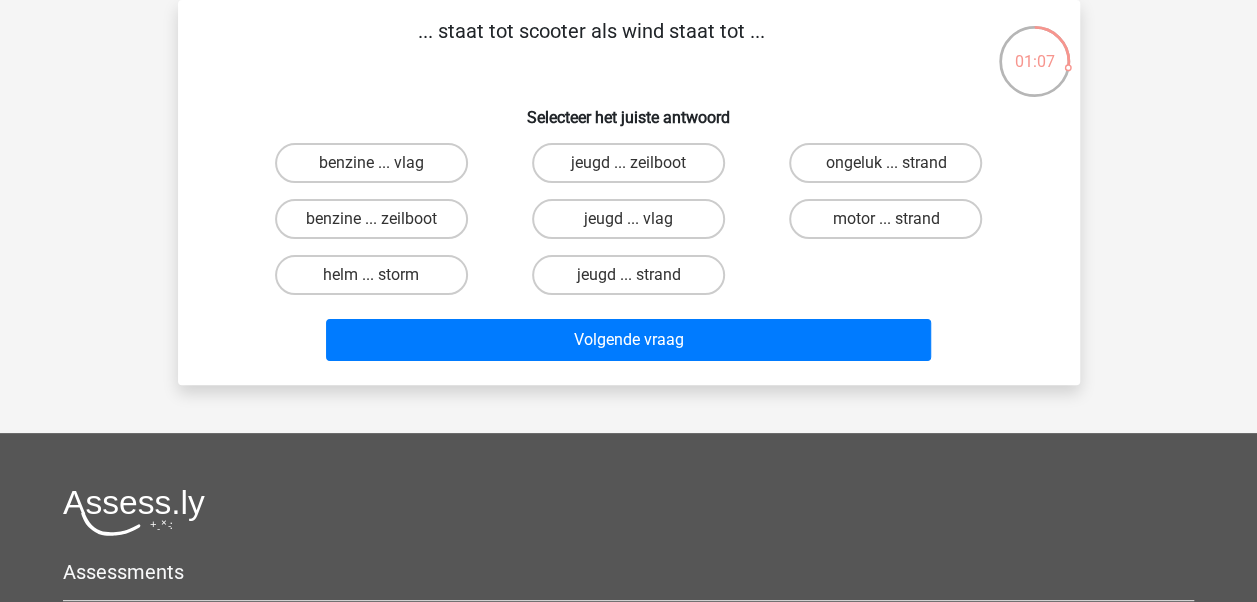 click on "benzine ... zeilboot" at bounding box center (377, 225) 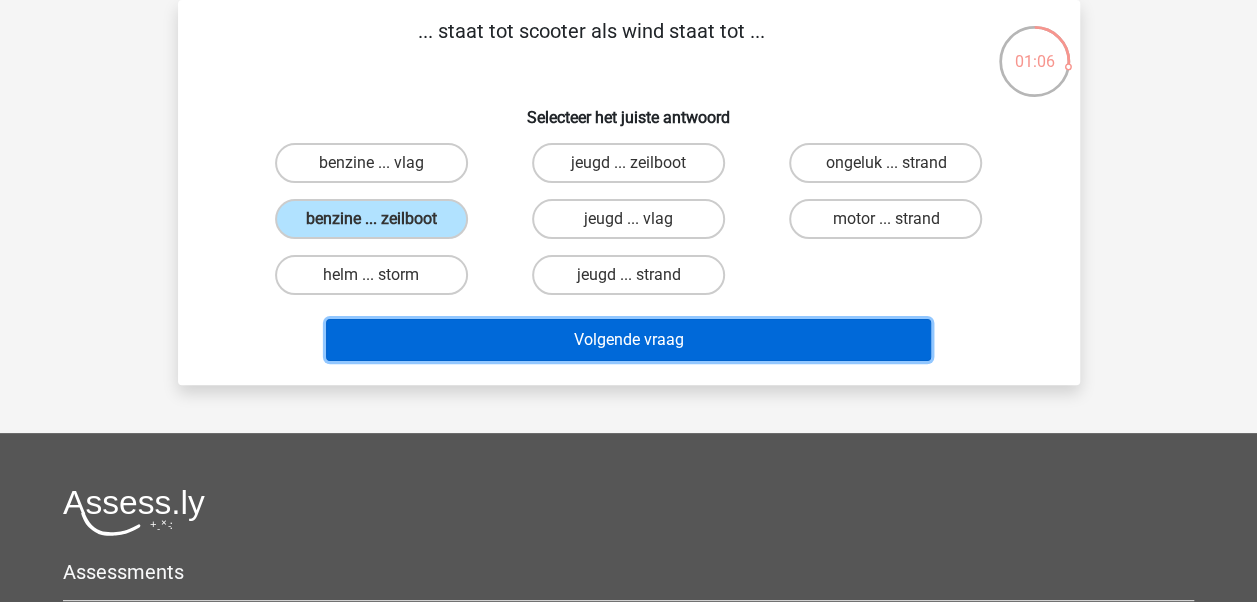 click on "Volgende vraag" at bounding box center [628, 340] 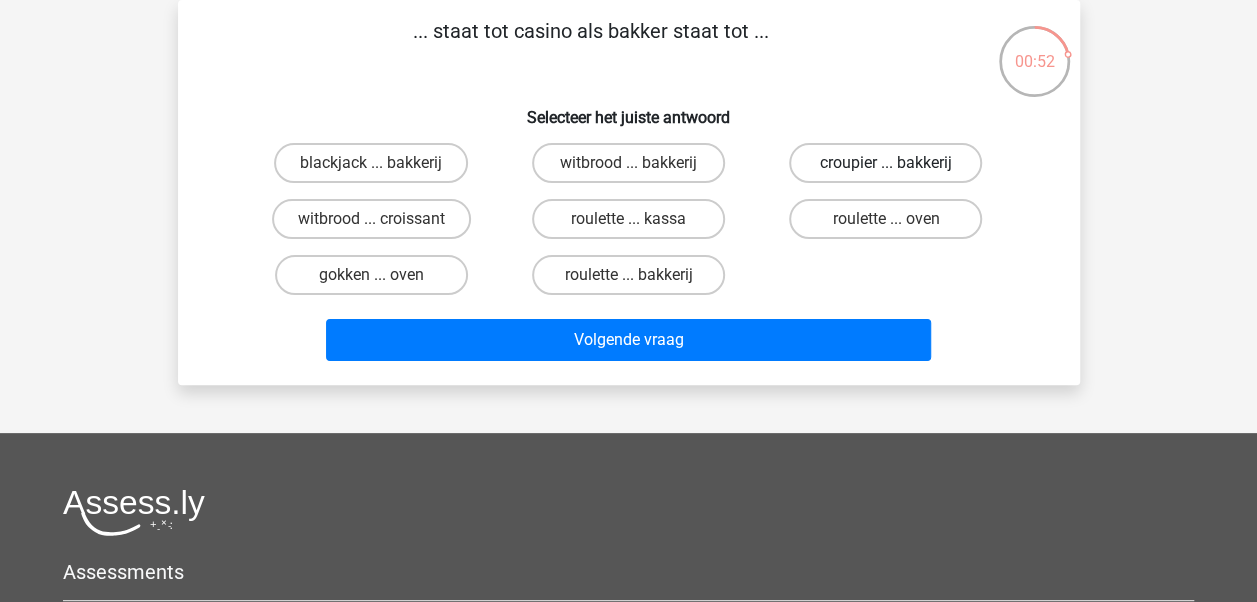 click on "croupier ... bakkerij" at bounding box center (885, 163) 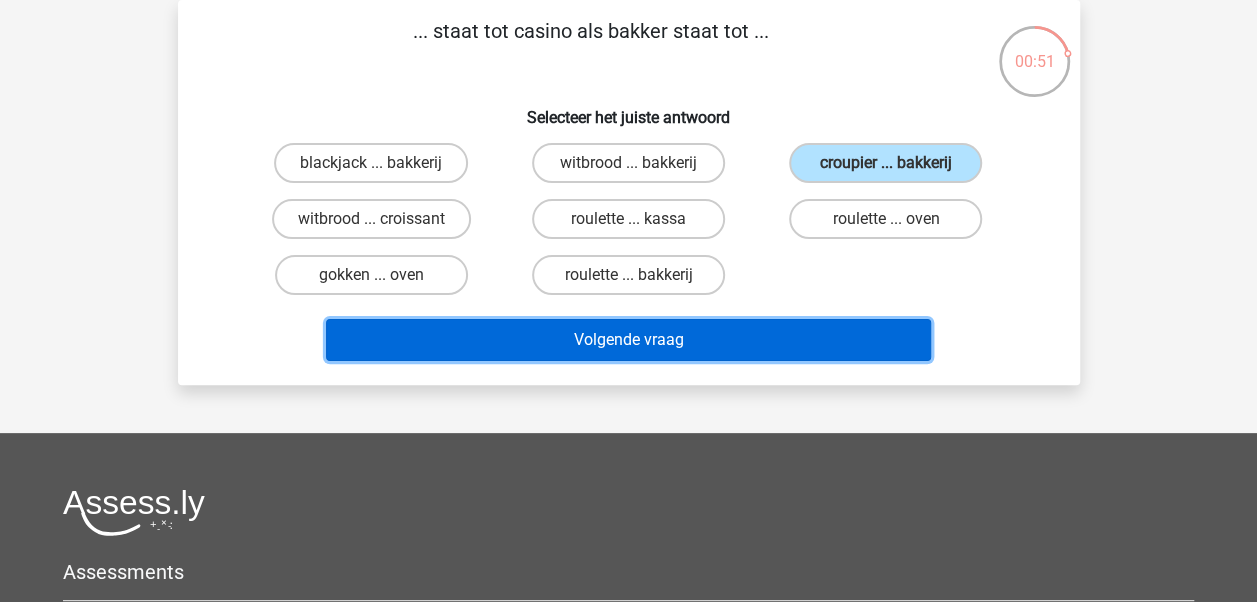 click on "Volgende vraag" at bounding box center (628, 340) 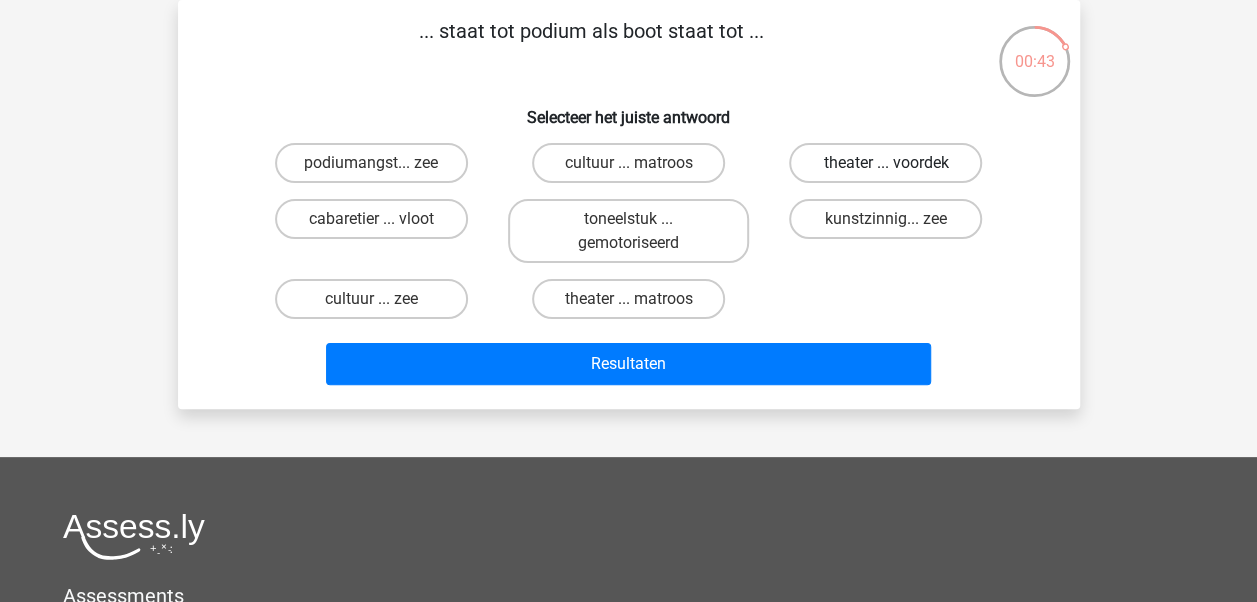 click on "theater ... voordek" at bounding box center (885, 163) 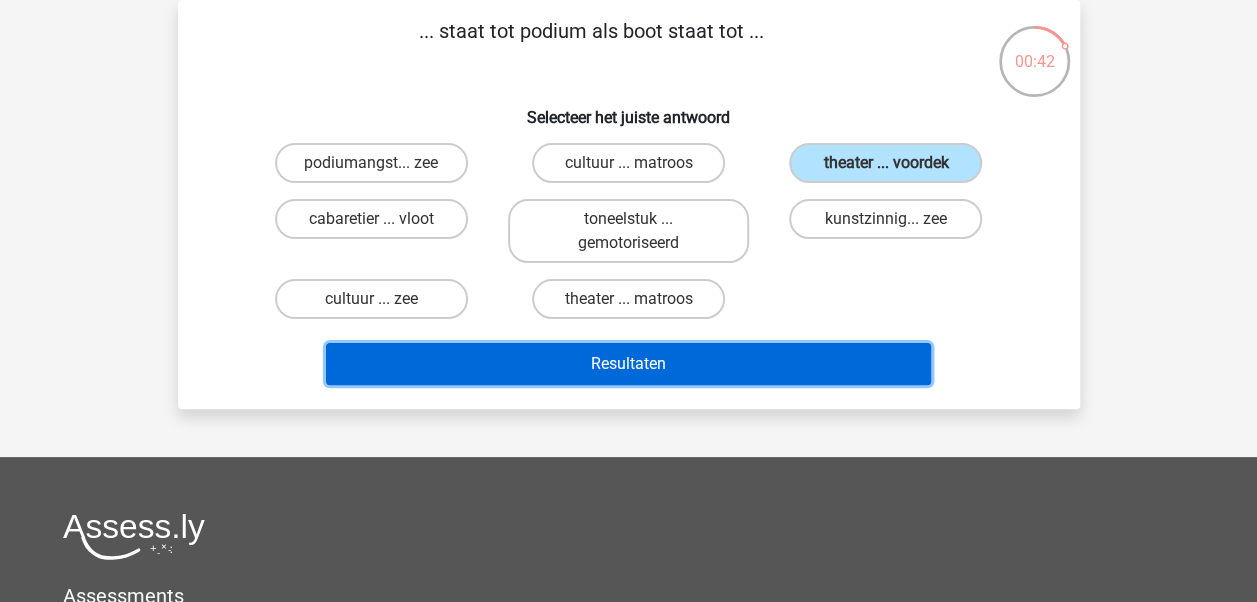 click on "Resultaten" at bounding box center (628, 364) 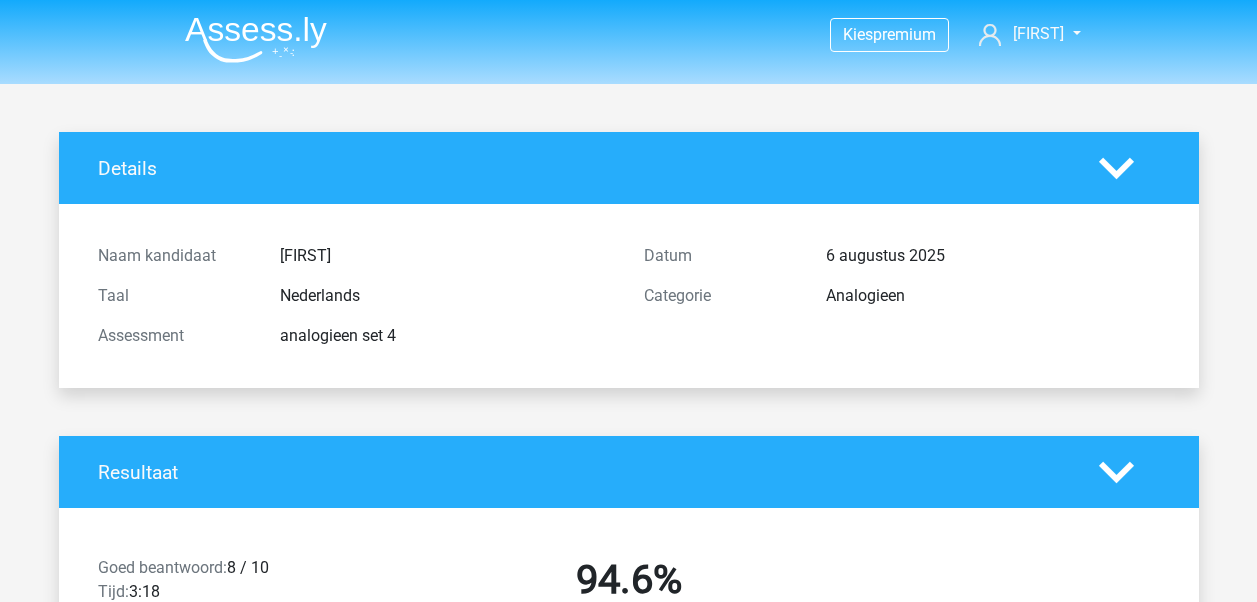 scroll, scrollTop: 0, scrollLeft: 0, axis: both 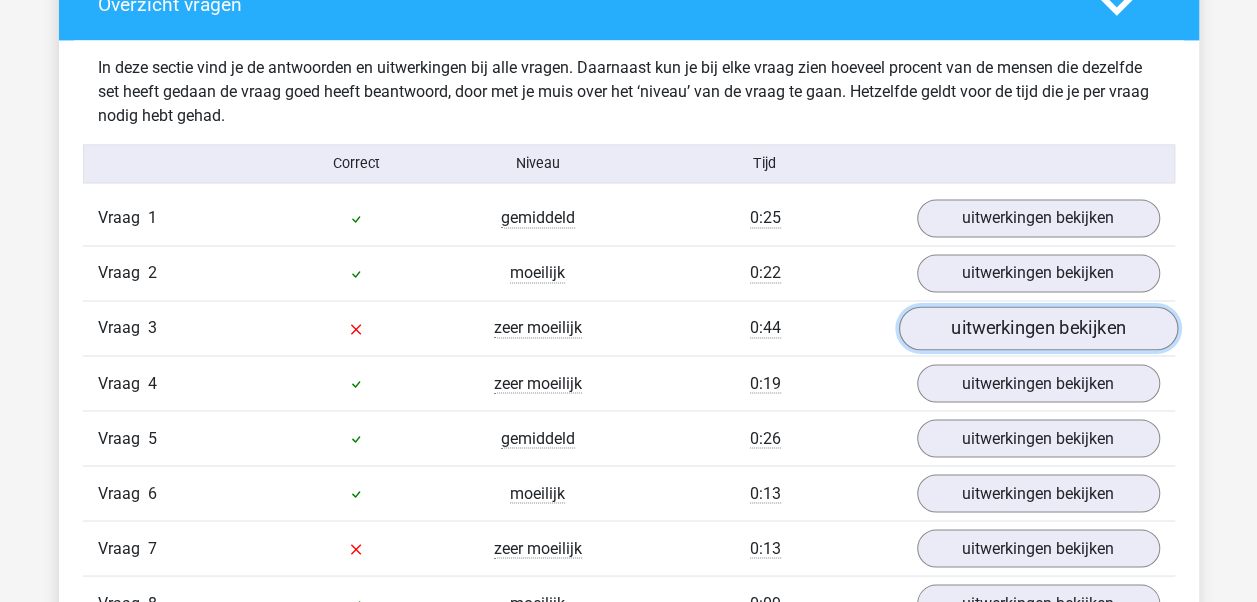 click on "uitwerkingen bekijken" at bounding box center [1037, 329] 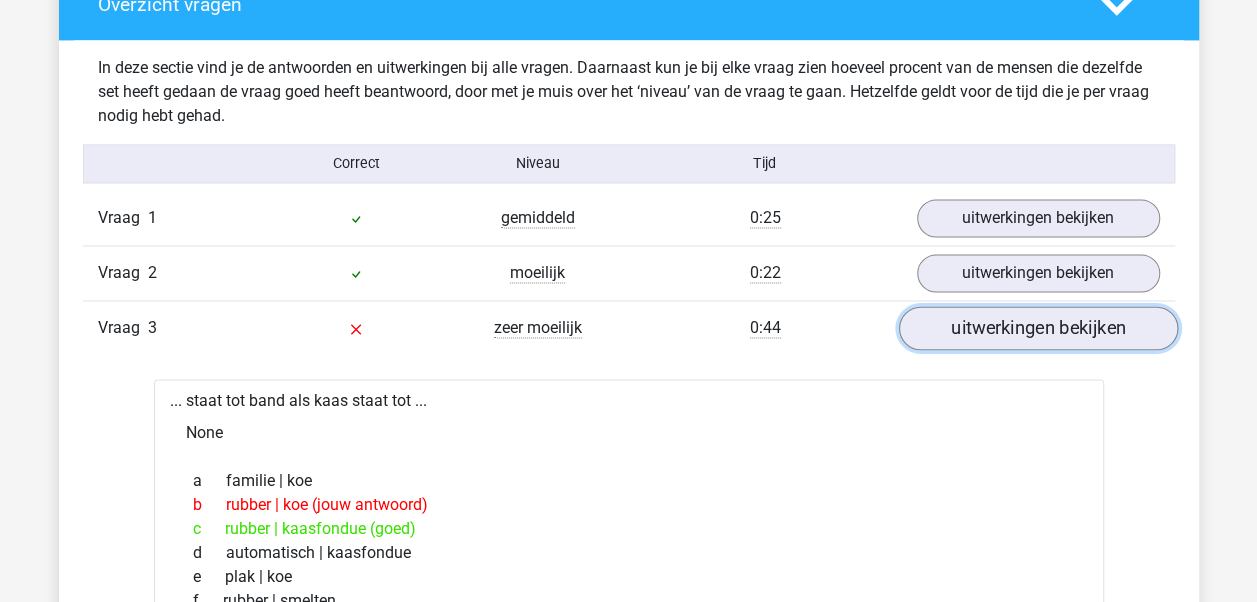 click on "uitwerkingen bekijken" at bounding box center (1037, 329) 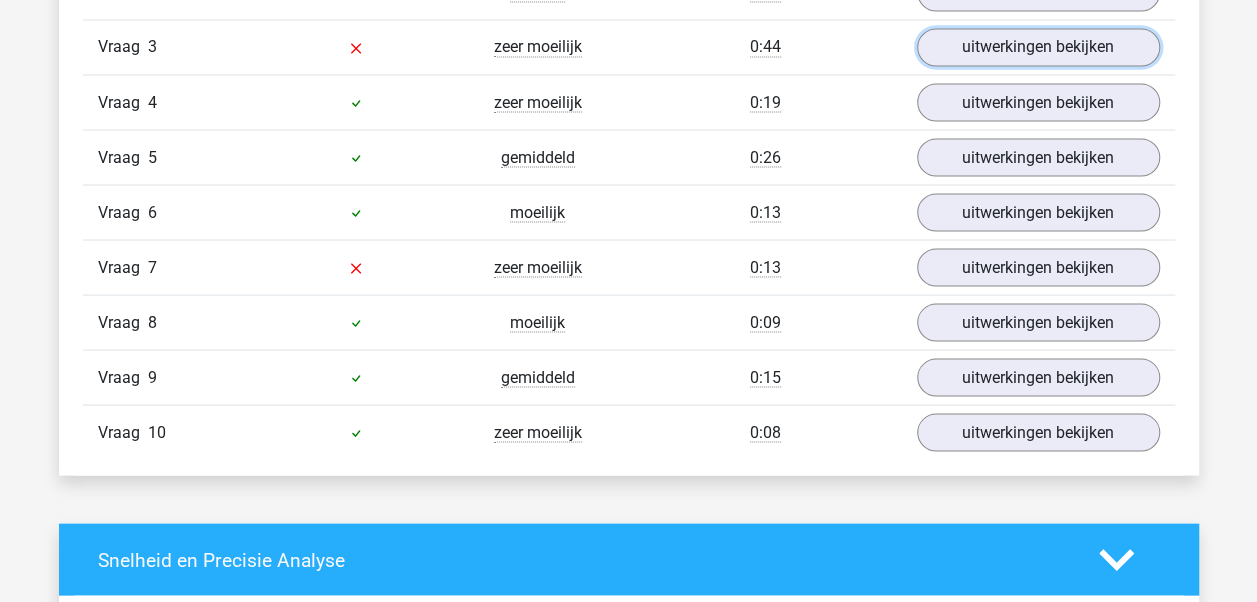 scroll, scrollTop: 1798, scrollLeft: 0, axis: vertical 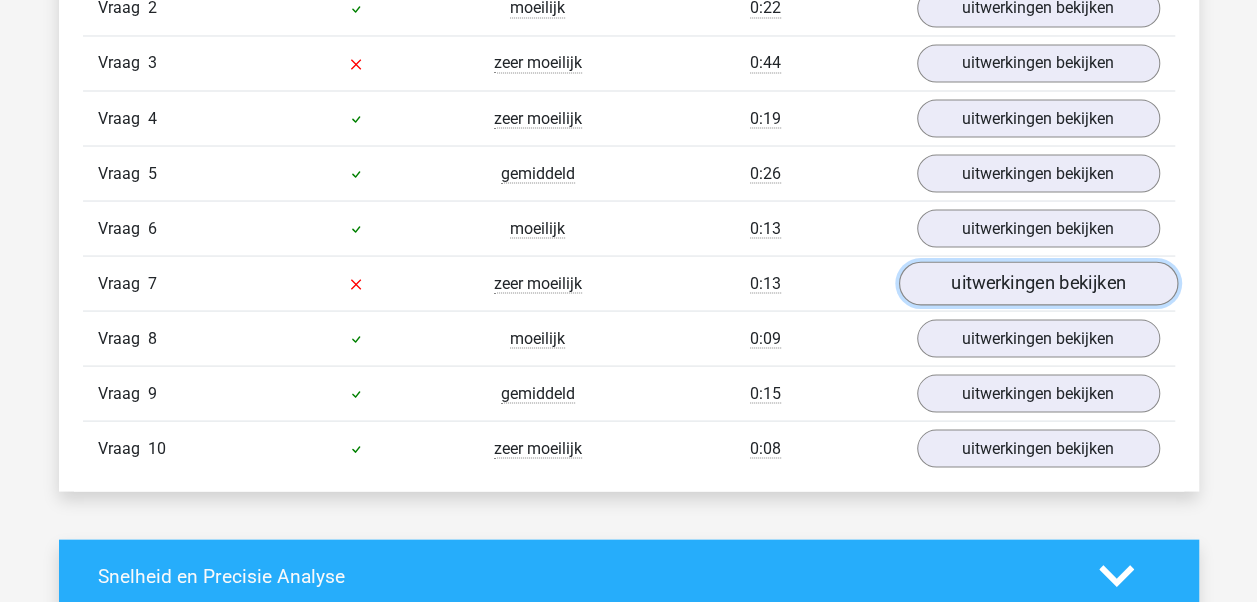 click on "uitwerkingen bekijken" at bounding box center (1037, 284) 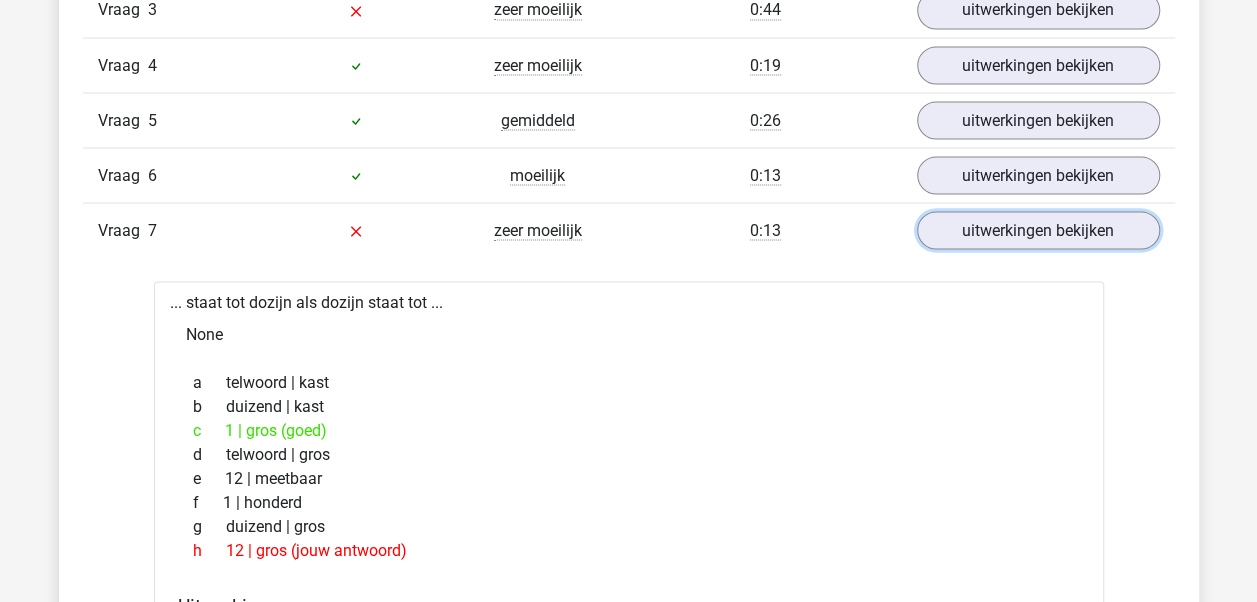 scroll, scrollTop: 1725, scrollLeft: 0, axis: vertical 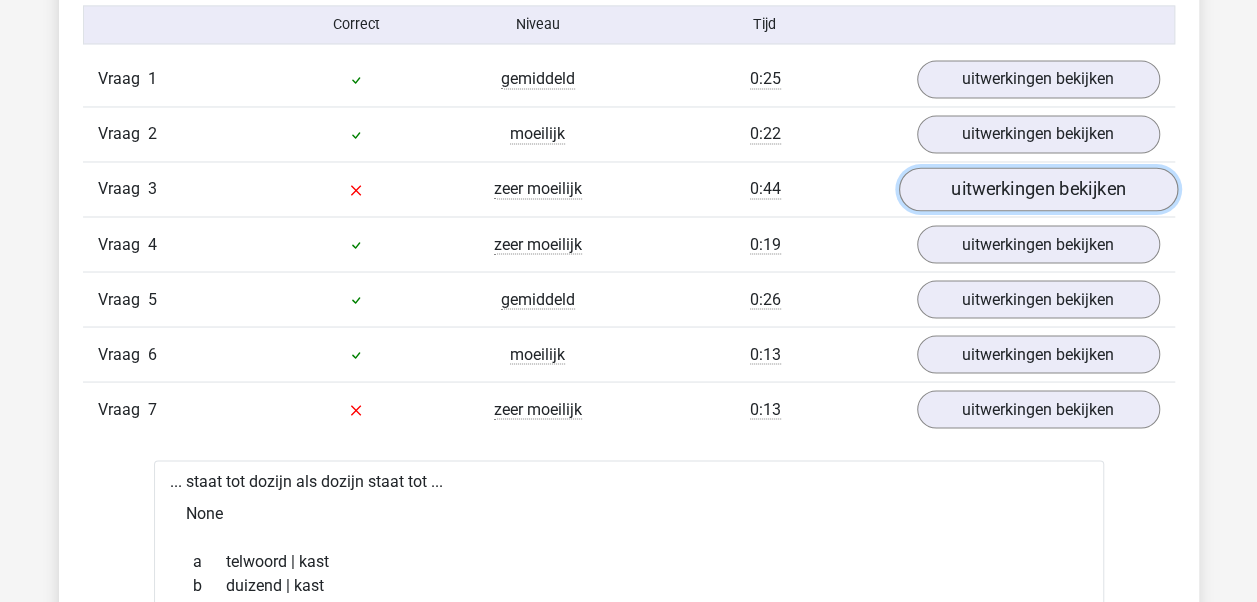 click on "uitwerkingen bekijken" at bounding box center [1037, 190] 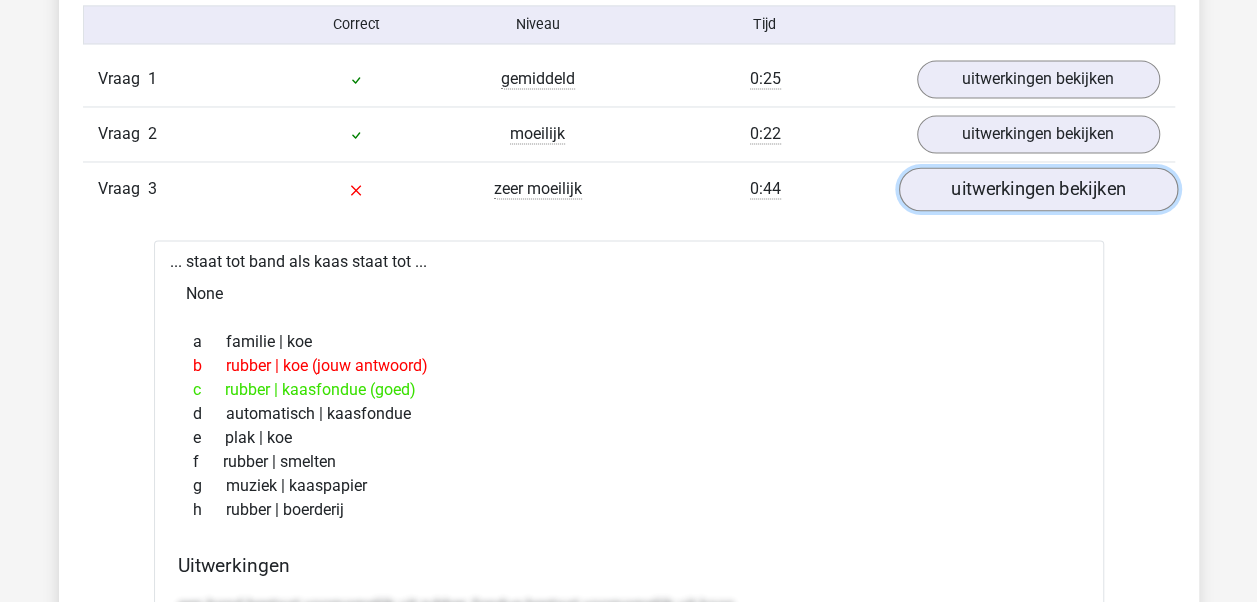 click on "uitwerkingen bekijken" at bounding box center [1037, 190] 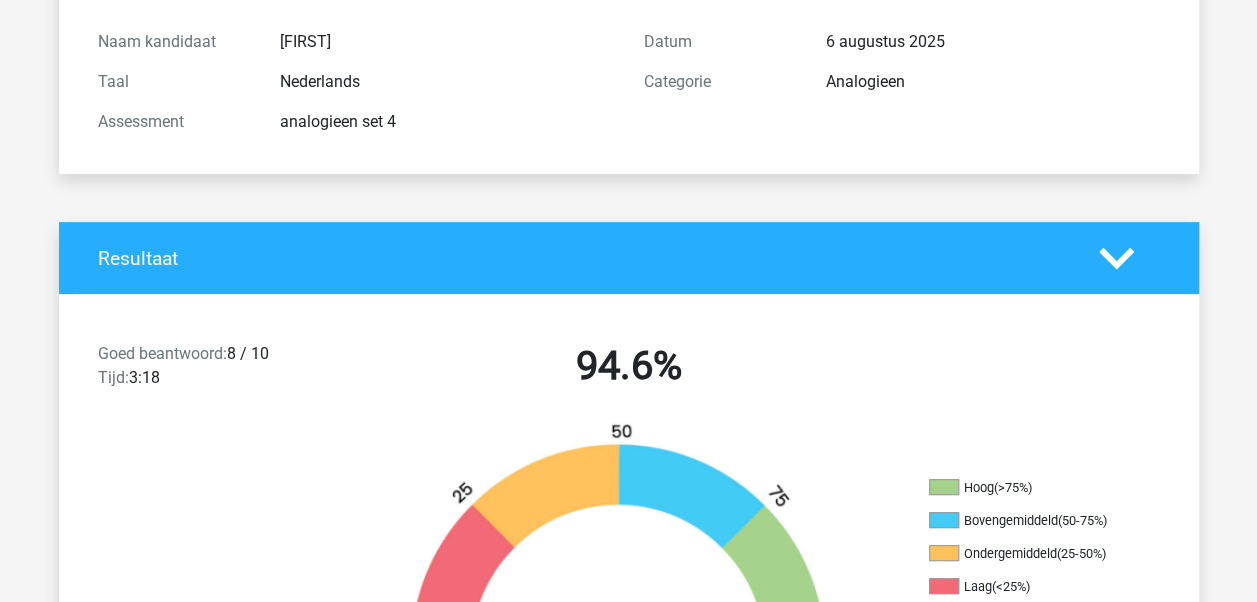 scroll, scrollTop: 0, scrollLeft: 0, axis: both 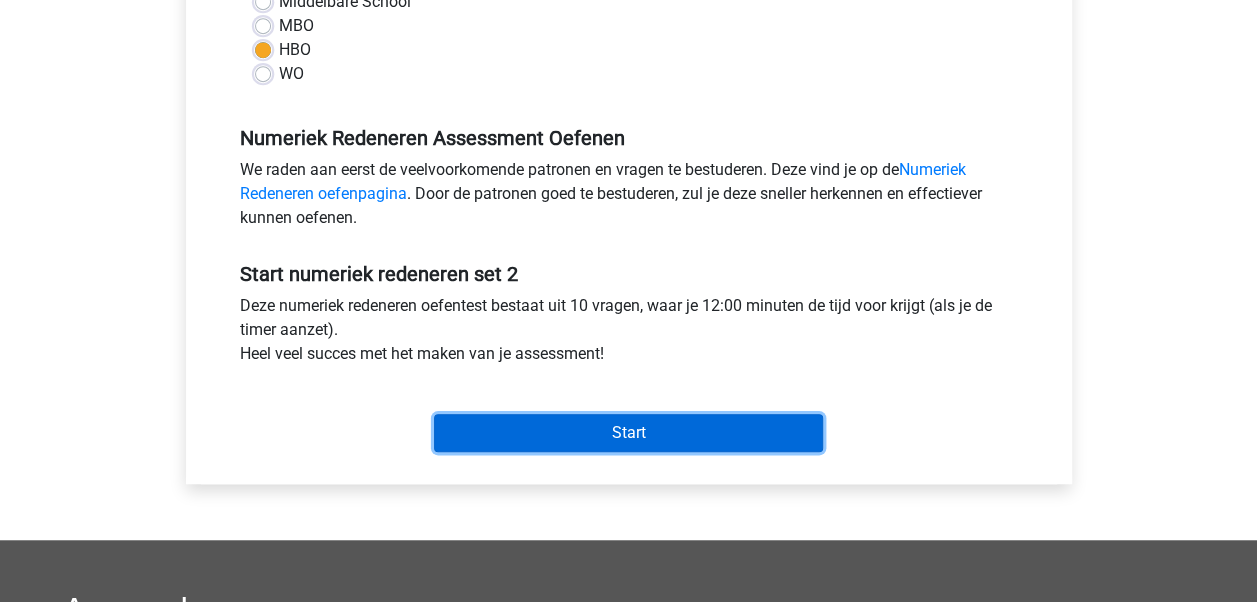 click on "Start" at bounding box center (628, 433) 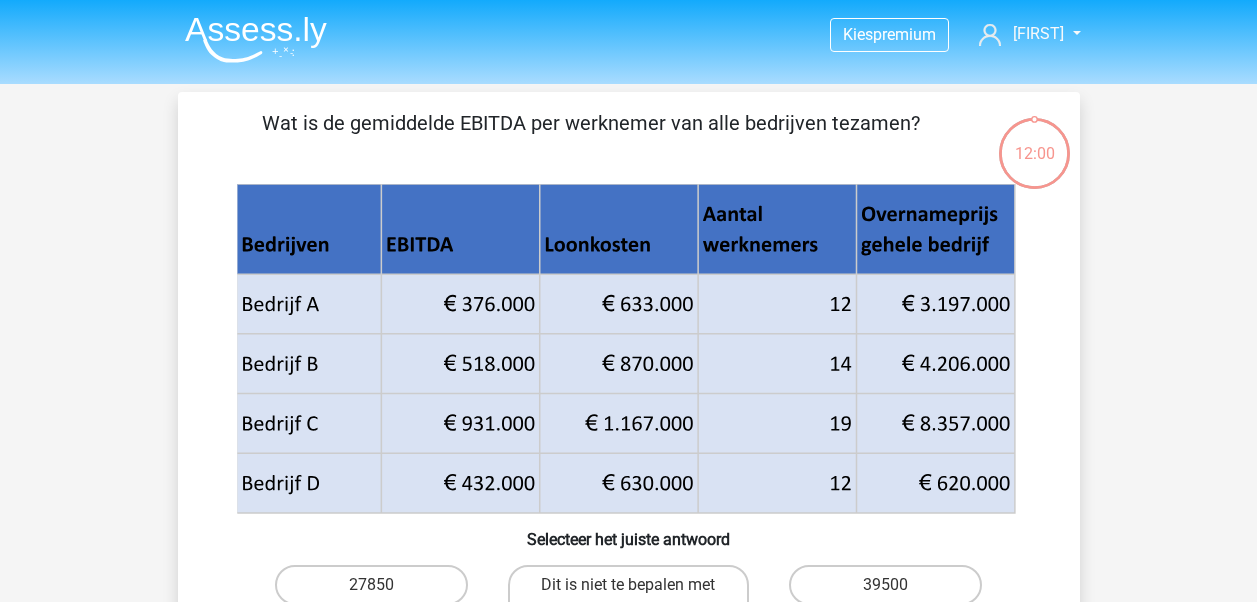 scroll, scrollTop: 0, scrollLeft: 0, axis: both 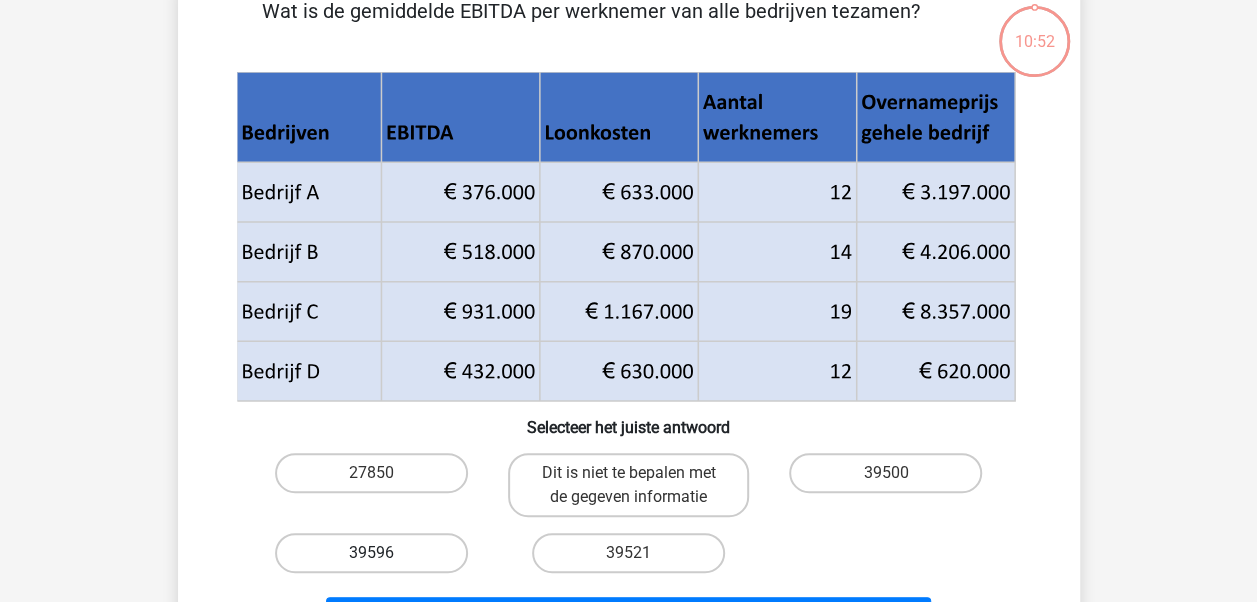 click on "39596" at bounding box center [371, 553] 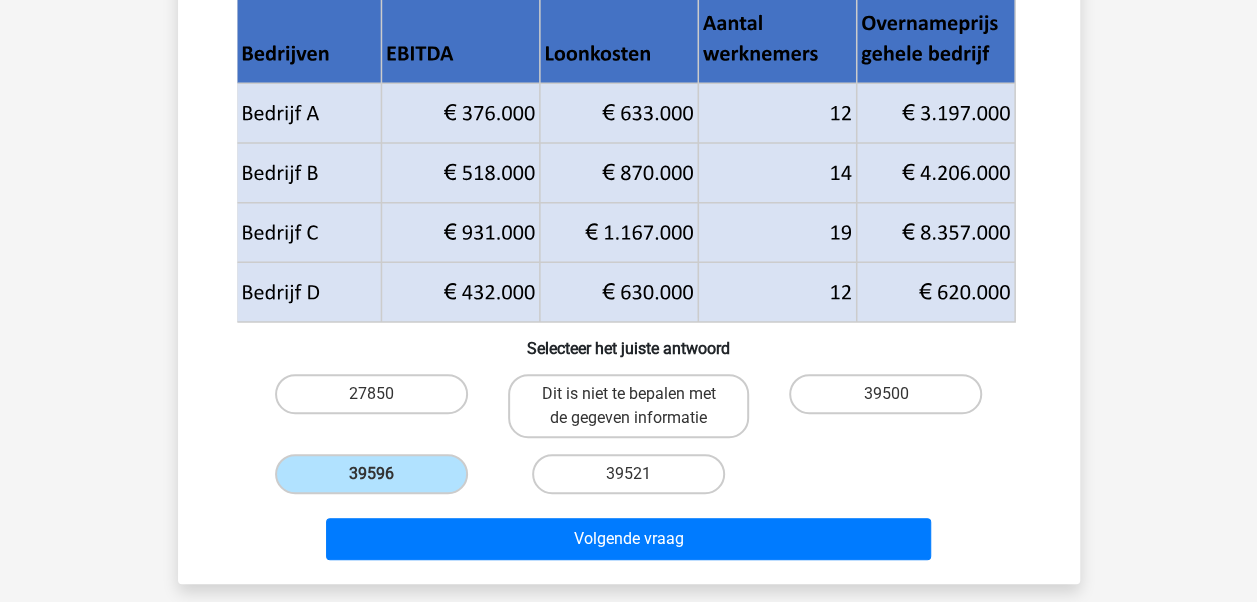scroll, scrollTop: 184, scrollLeft: 0, axis: vertical 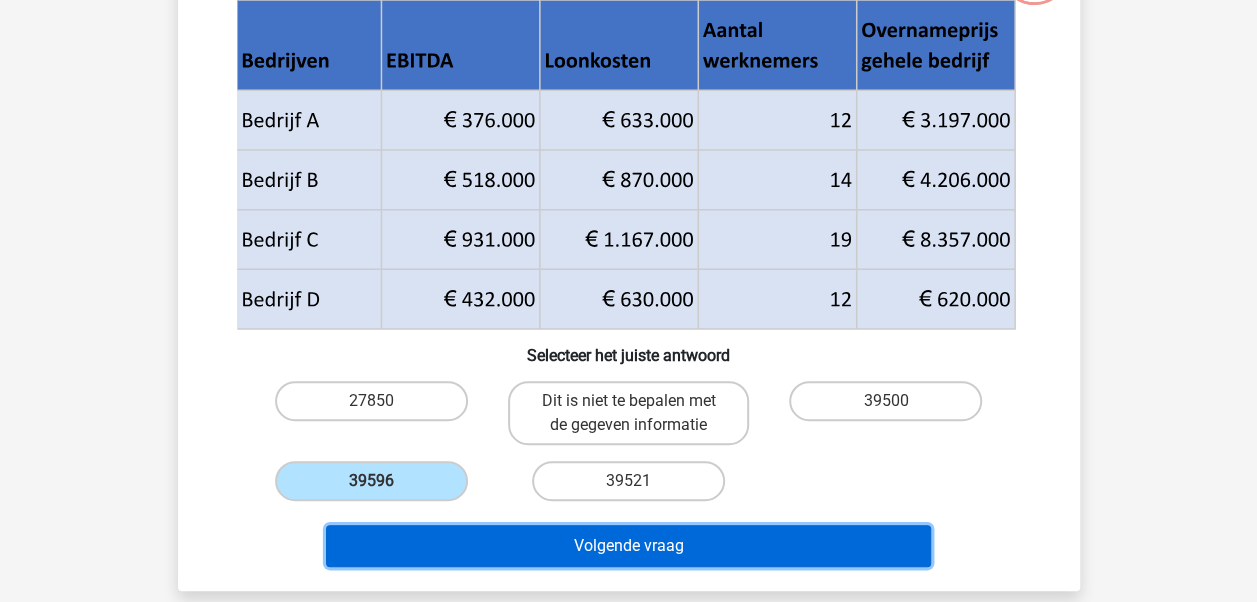 click on "Volgende vraag" at bounding box center (628, 546) 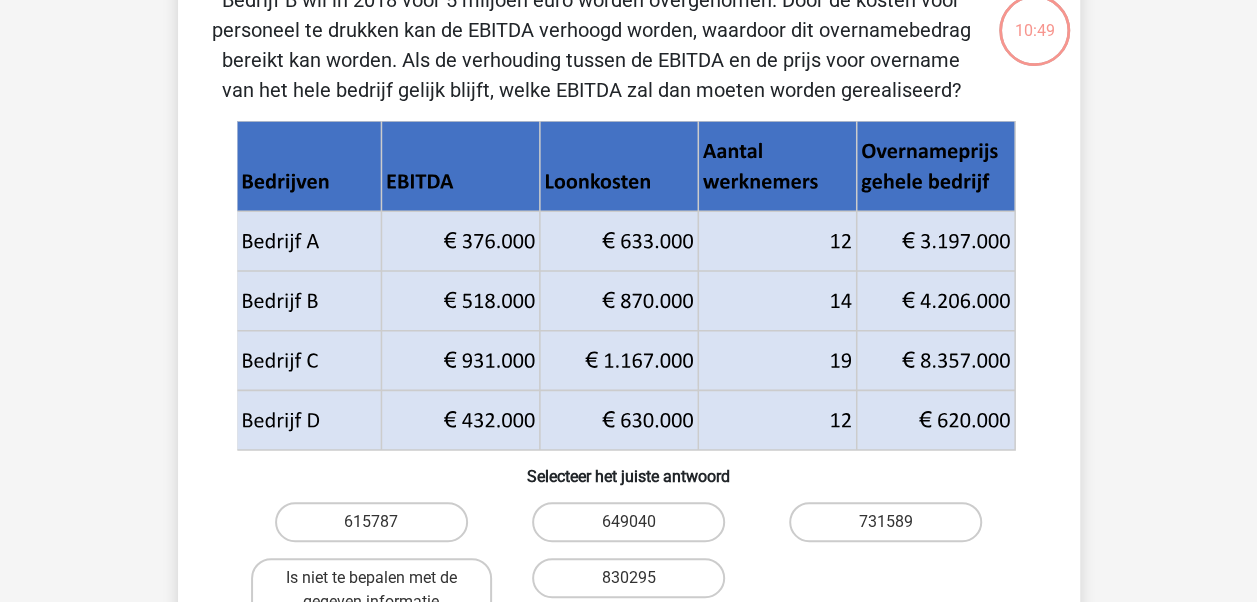 scroll, scrollTop: 92, scrollLeft: 0, axis: vertical 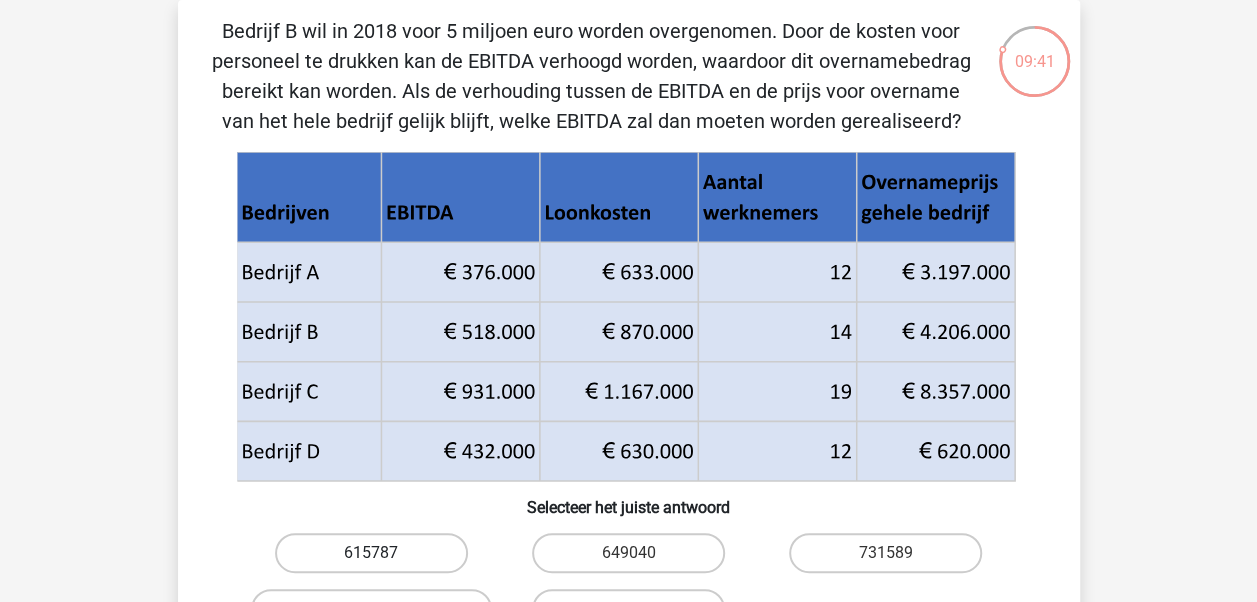 click on "615787" at bounding box center (371, 553) 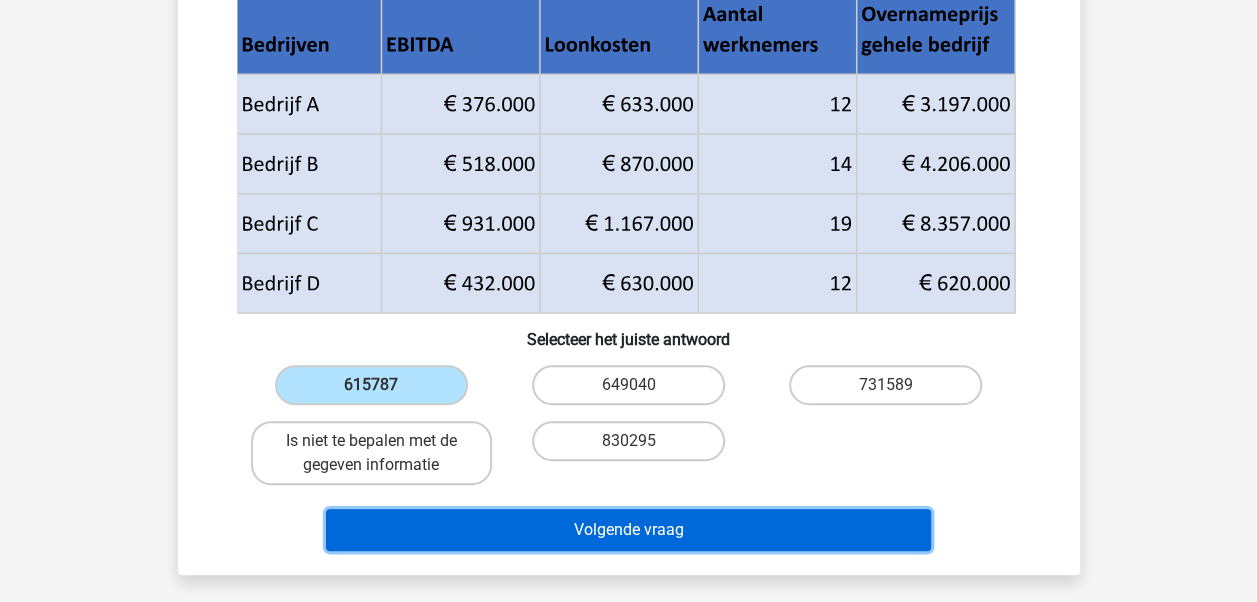 click on "Volgende vraag" at bounding box center [628, 530] 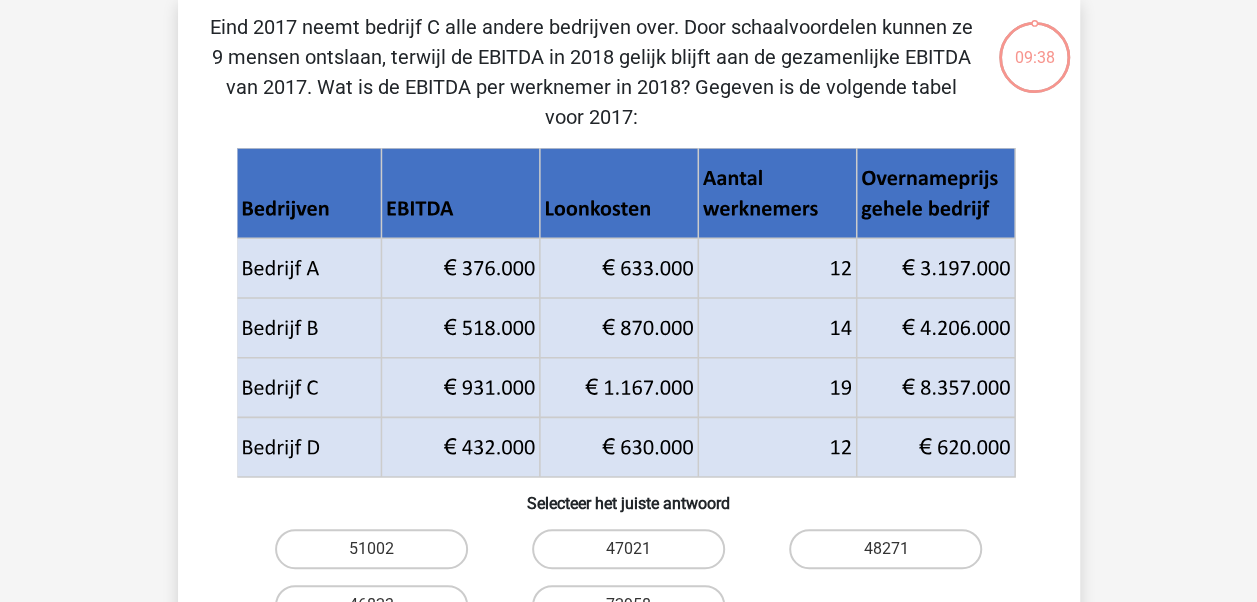 scroll, scrollTop: 92, scrollLeft: 0, axis: vertical 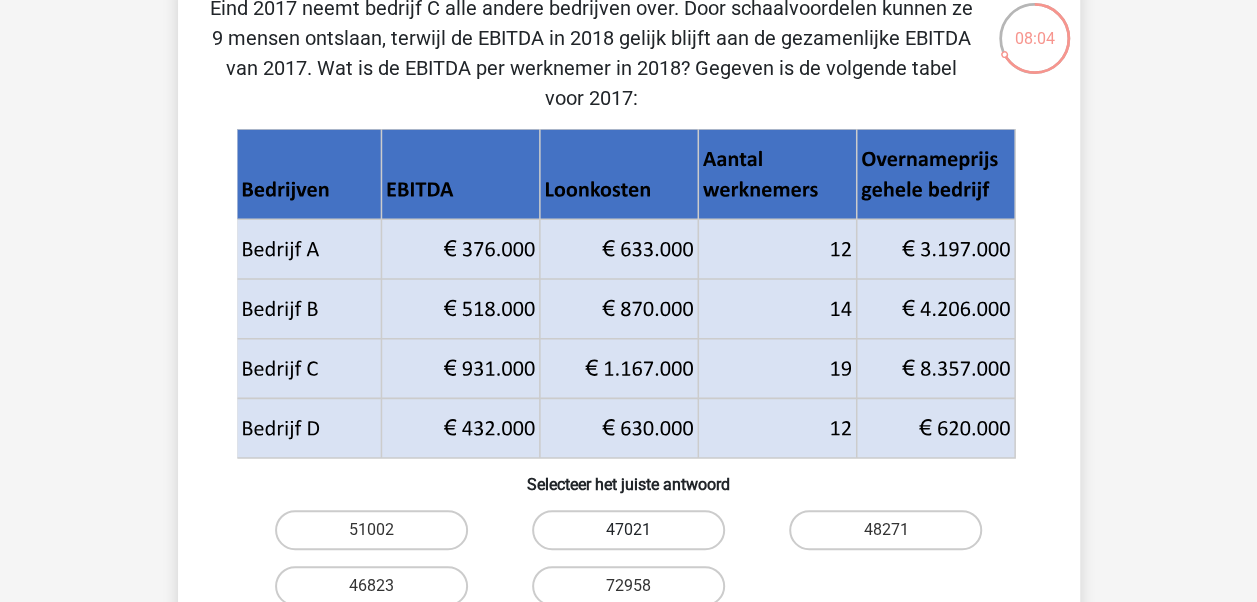 drag, startPoint x: 654, startPoint y: 510, endPoint x: 658, endPoint y: 521, distance: 11.7046995 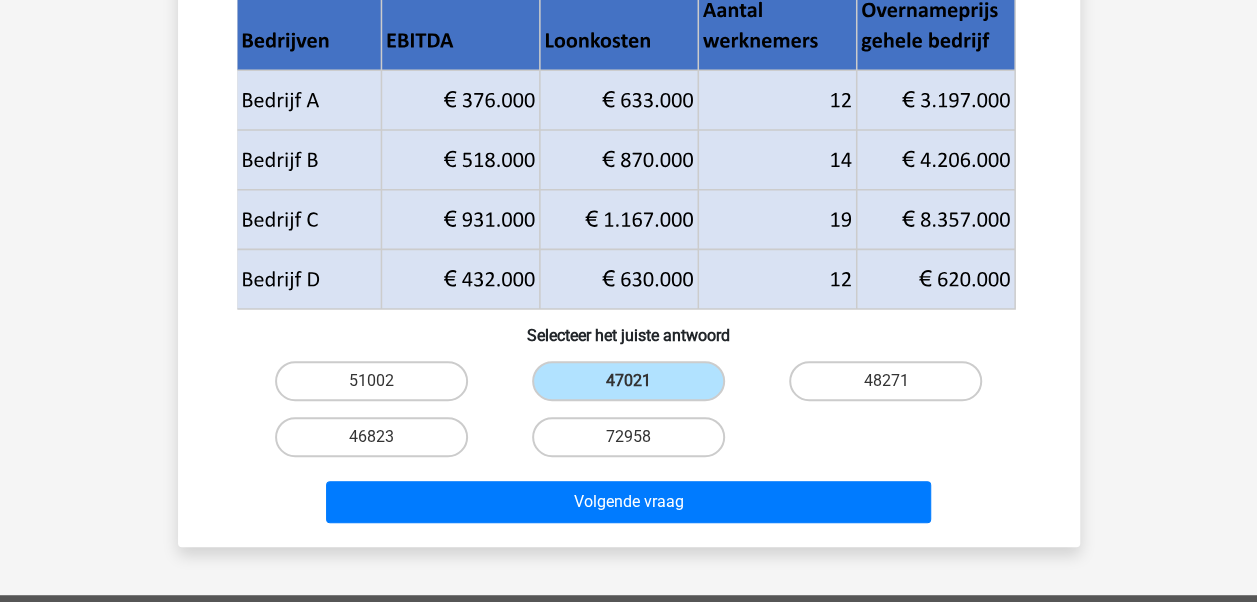 scroll, scrollTop: 282, scrollLeft: 0, axis: vertical 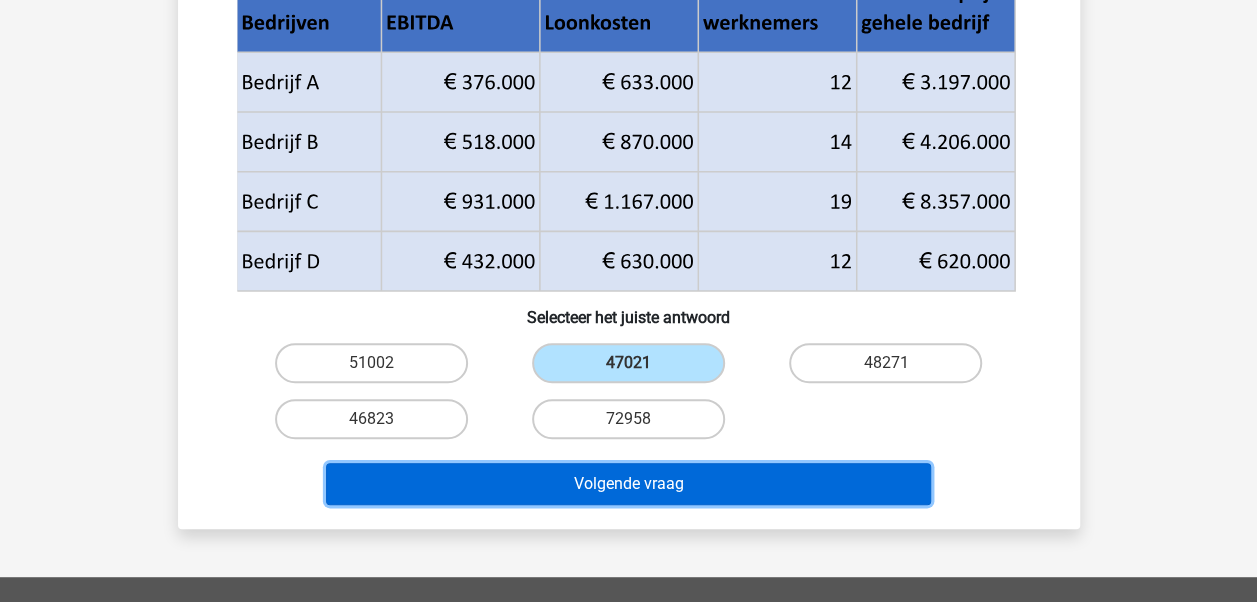 click on "Volgende vraag" at bounding box center (628, 484) 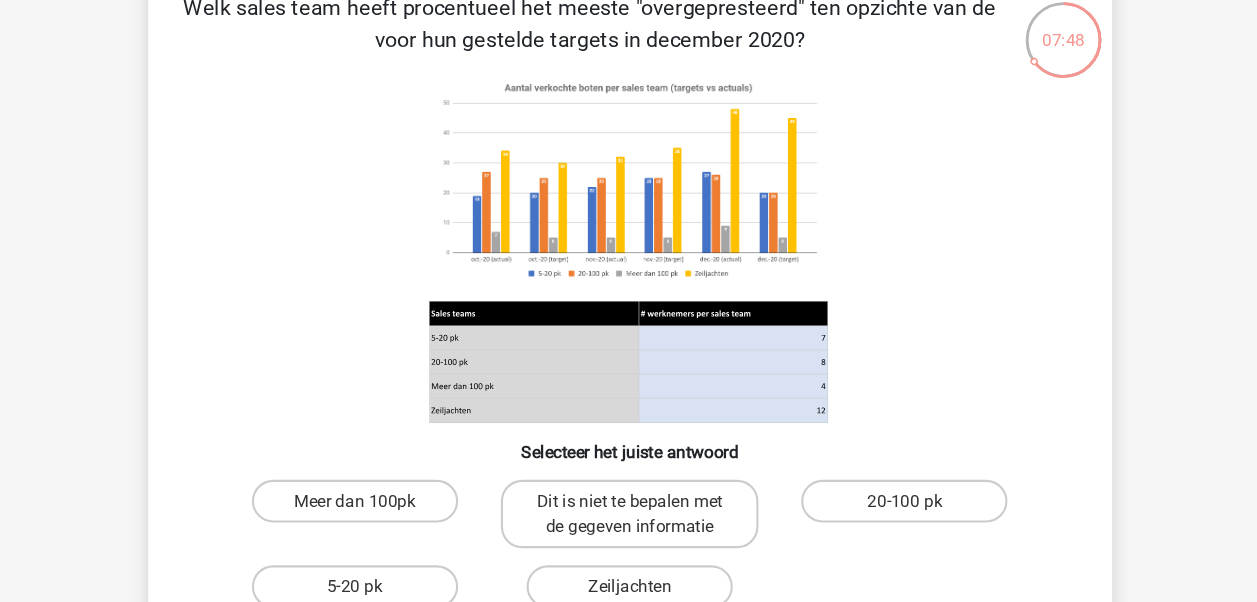 scroll, scrollTop: 92, scrollLeft: 0, axis: vertical 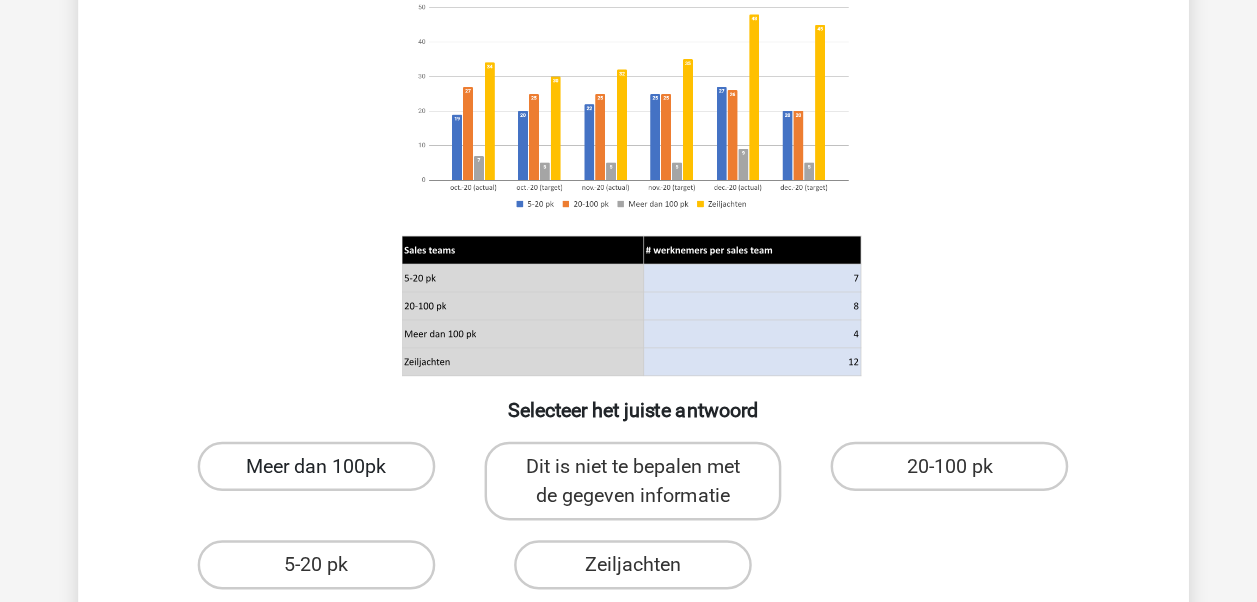 click on "Meer dan 100pk" at bounding box center [371, 457] 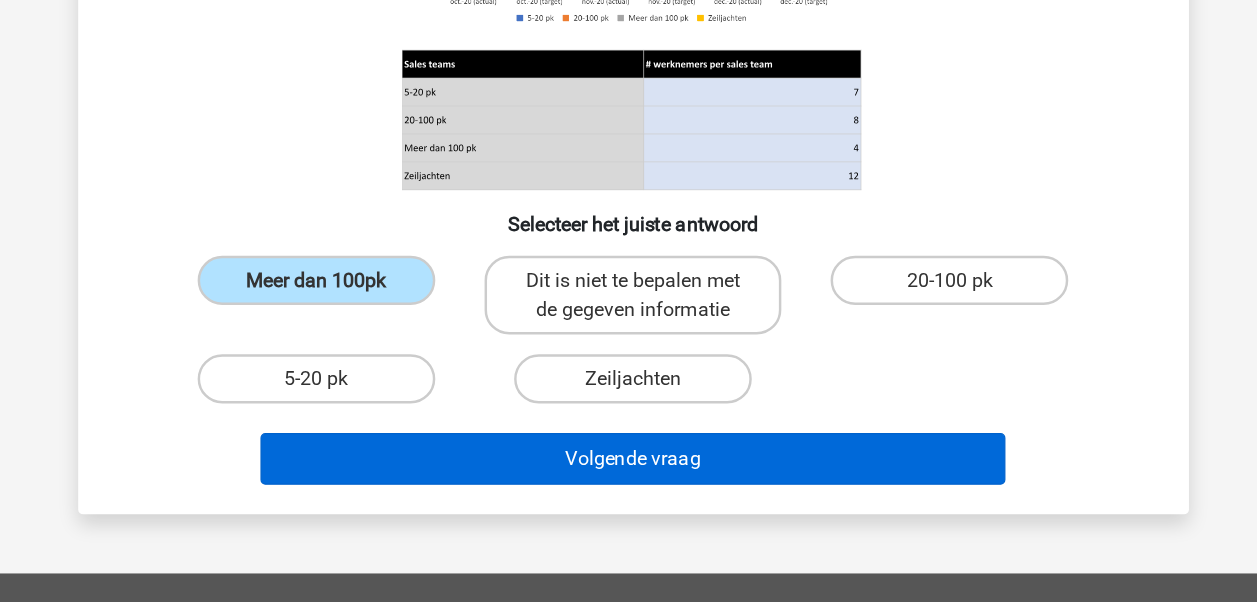 scroll, scrollTop: 244, scrollLeft: 0, axis: vertical 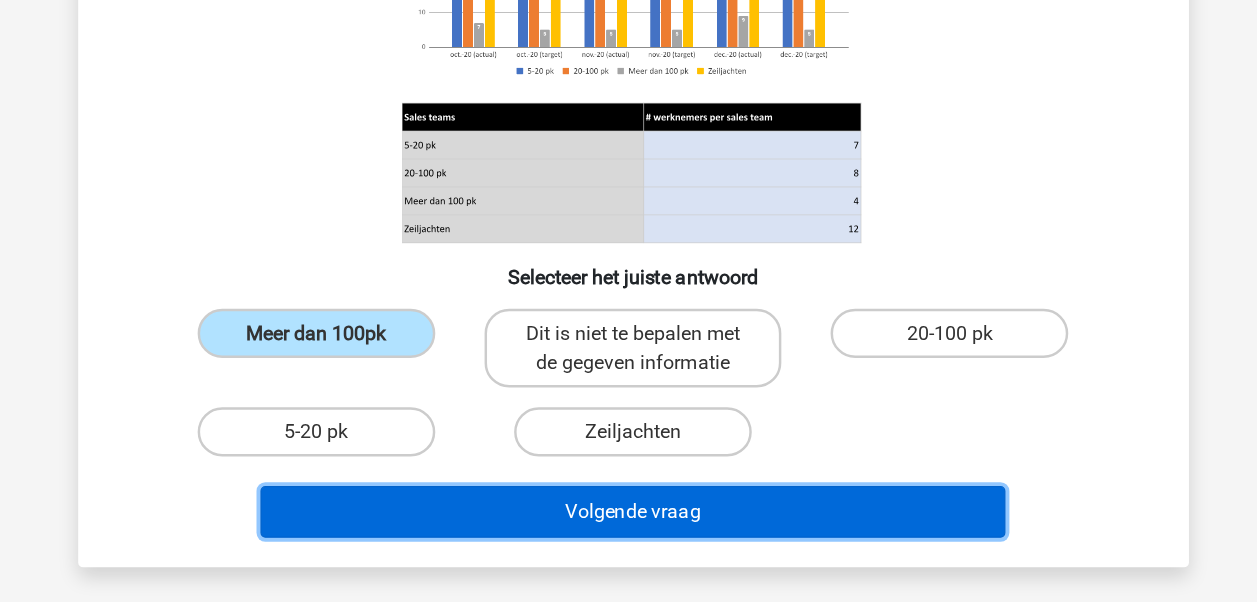 click on "Volgende vraag" at bounding box center [628, 486] 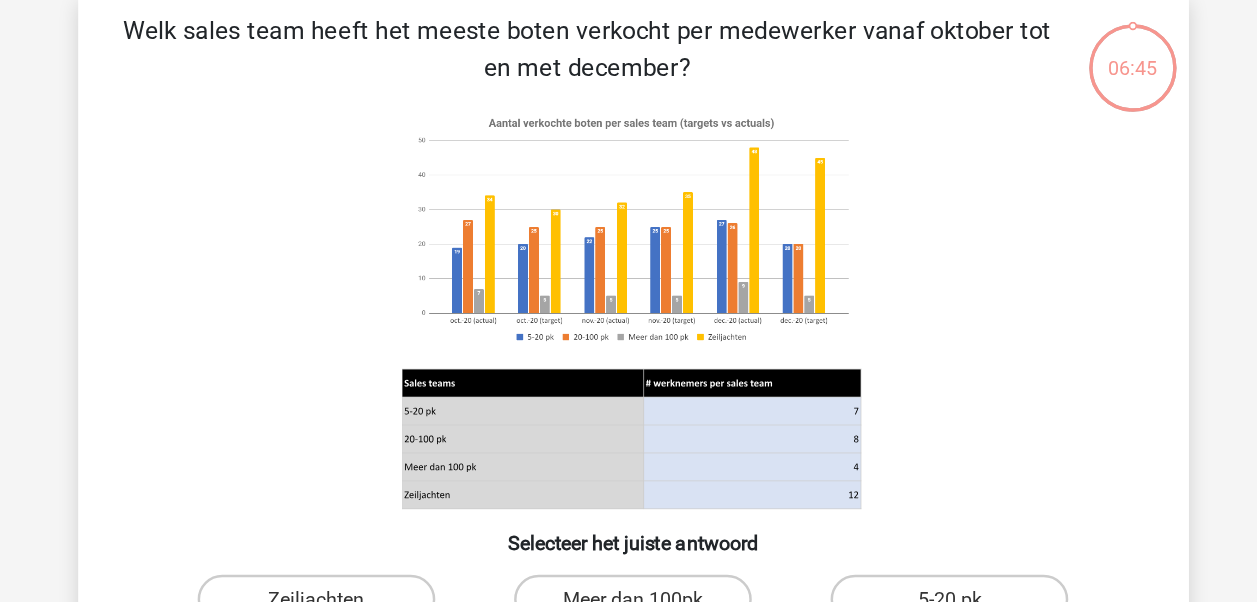 scroll, scrollTop: 92, scrollLeft: 0, axis: vertical 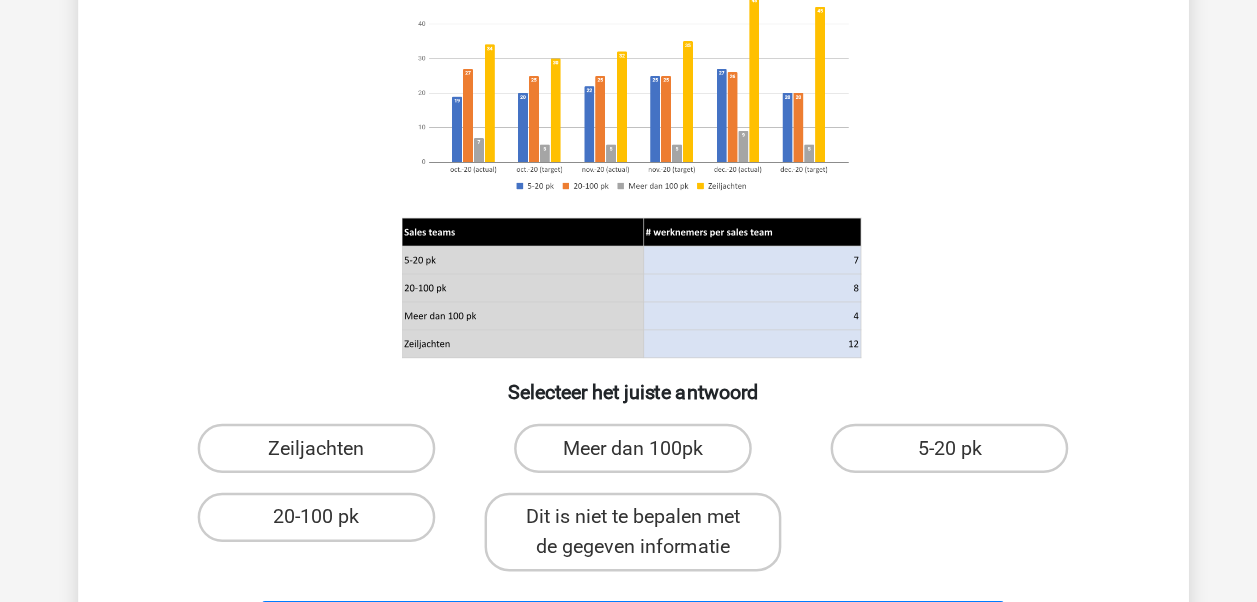click on "Zeiljachten" at bounding box center [377, 476] 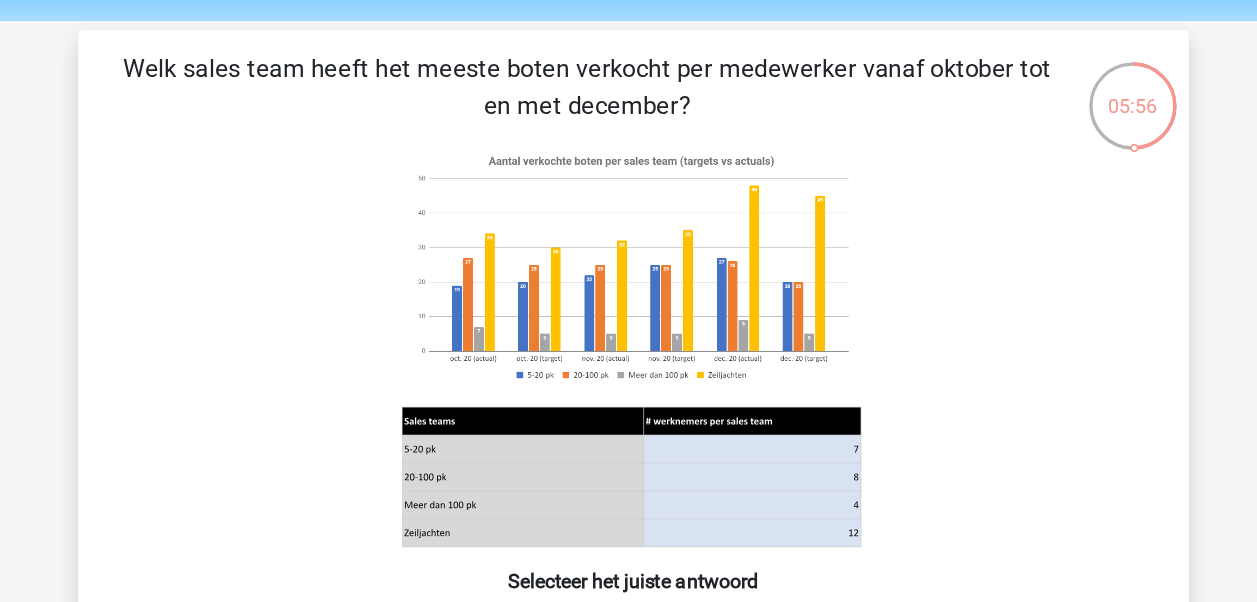 scroll, scrollTop: 60, scrollLeft: 0, axis: vertical 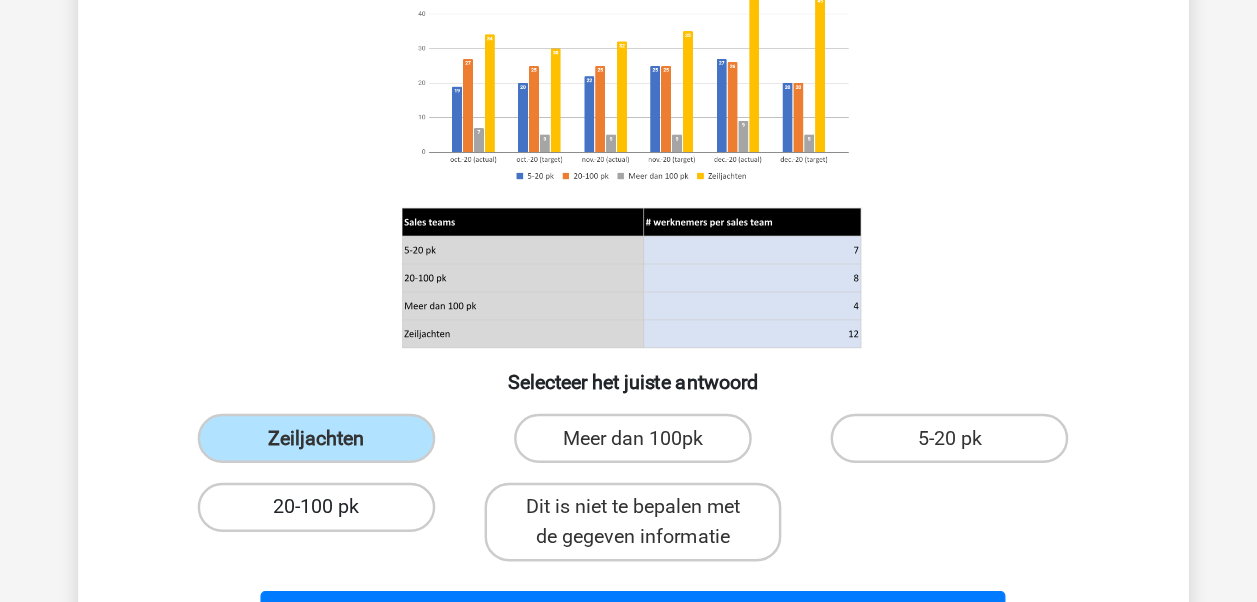 click on "20-100 pk" at bounding box center (371, 523) 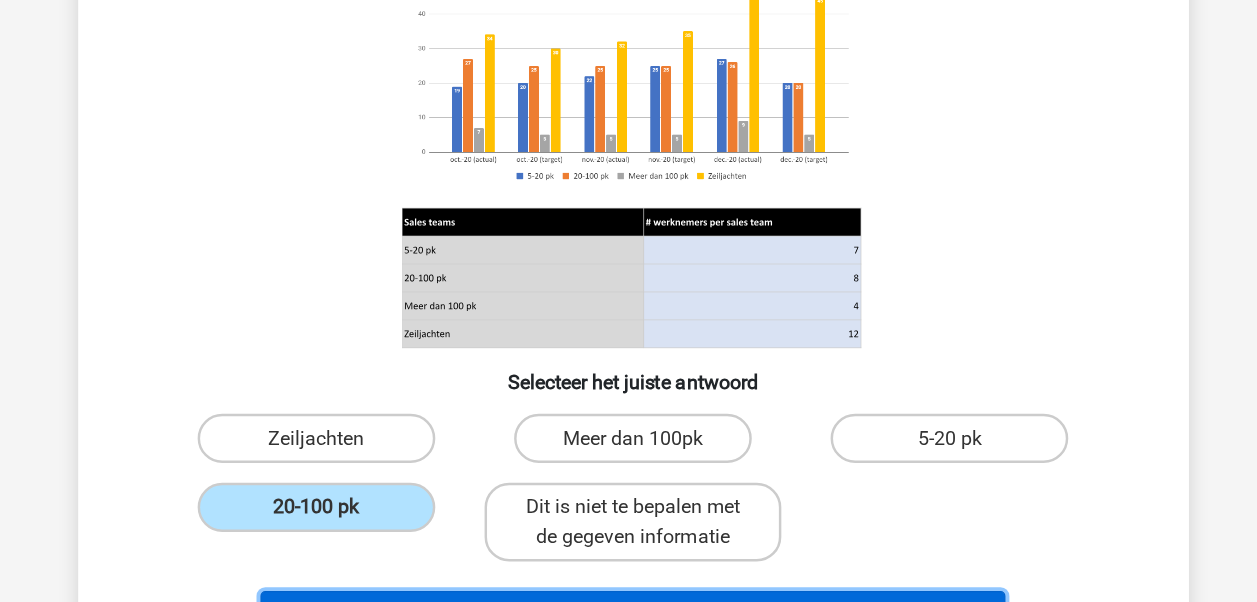 click on "Volgende vraag" at bounding box center [628, 612] 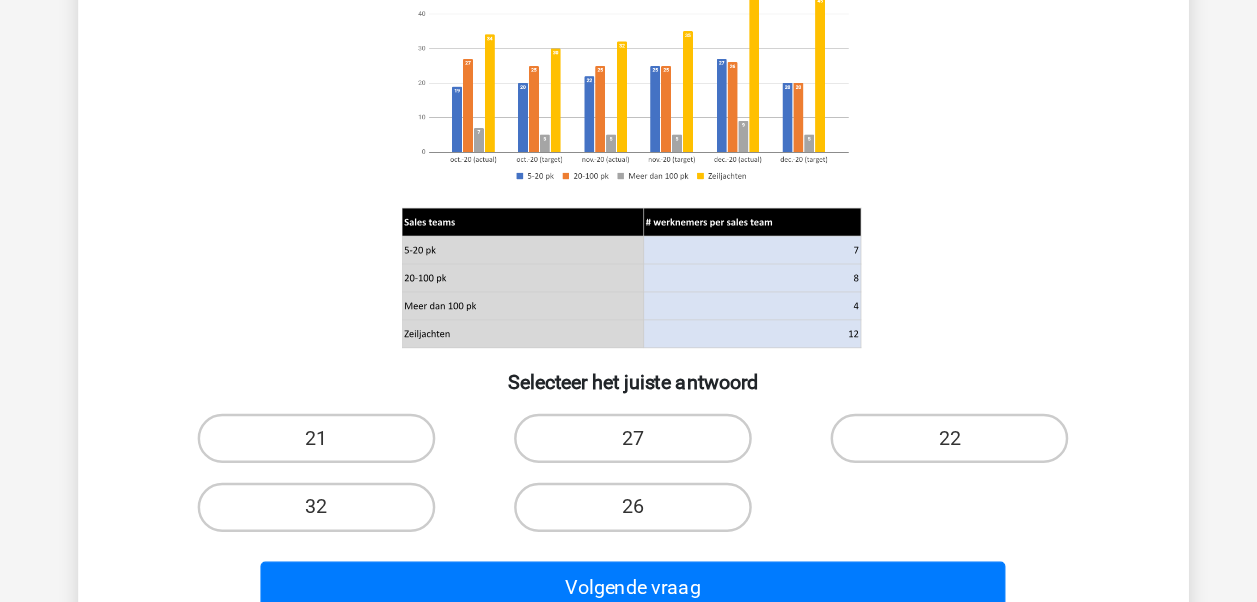 scroll, scrollTop: 92, scrollLeft: 0, axis: vertical 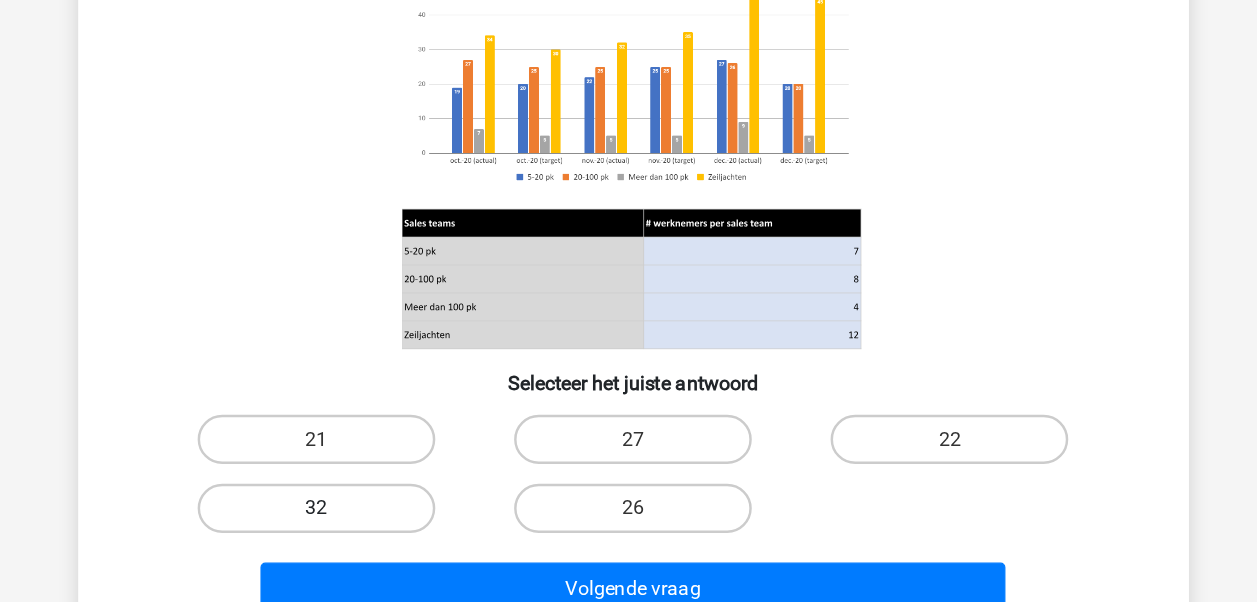 click on "32" at bounding box center (371, 524) 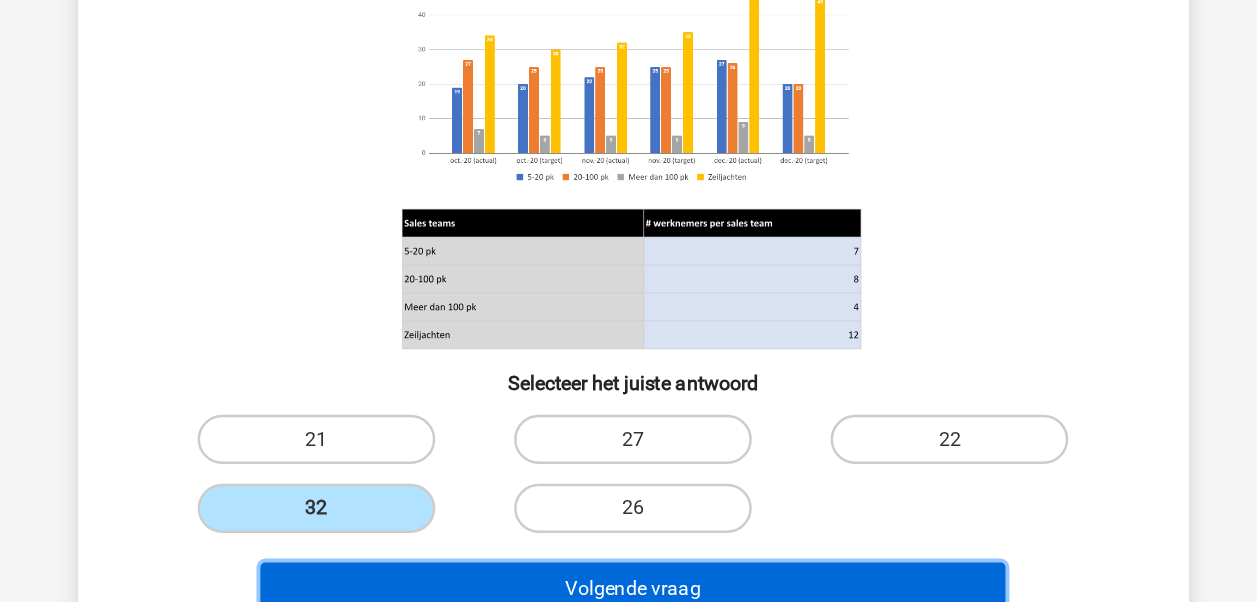 click on "Volgende vraag" at bounding box center (628, 589) 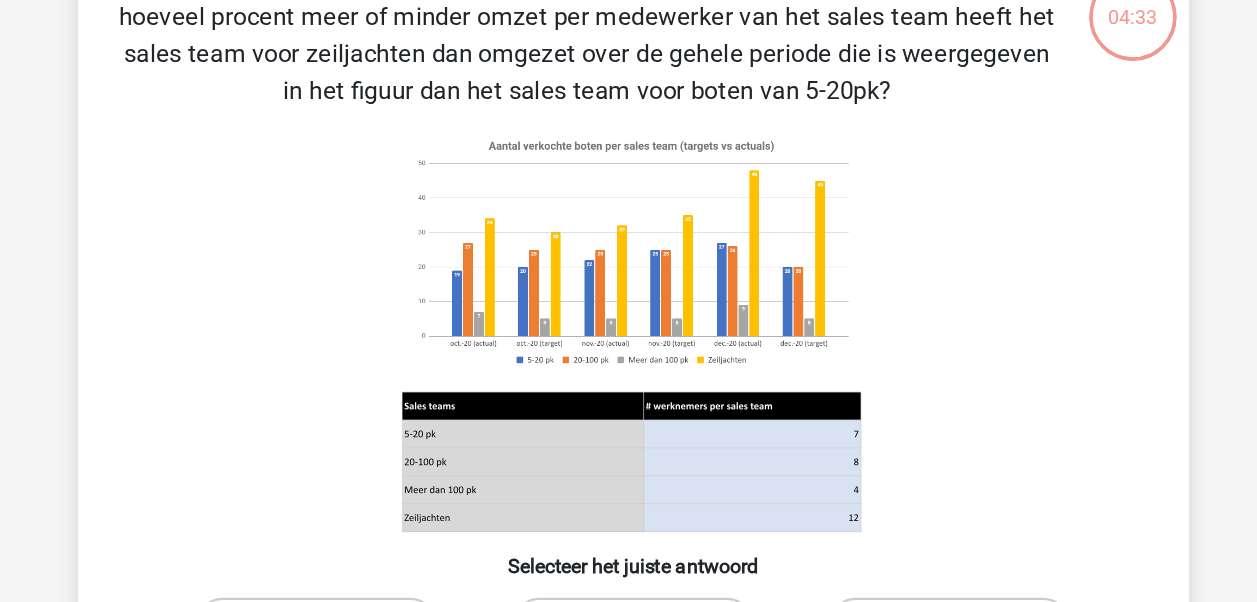 scroll, scrollTop: 92, scrollLeft: 0, axis: vertical 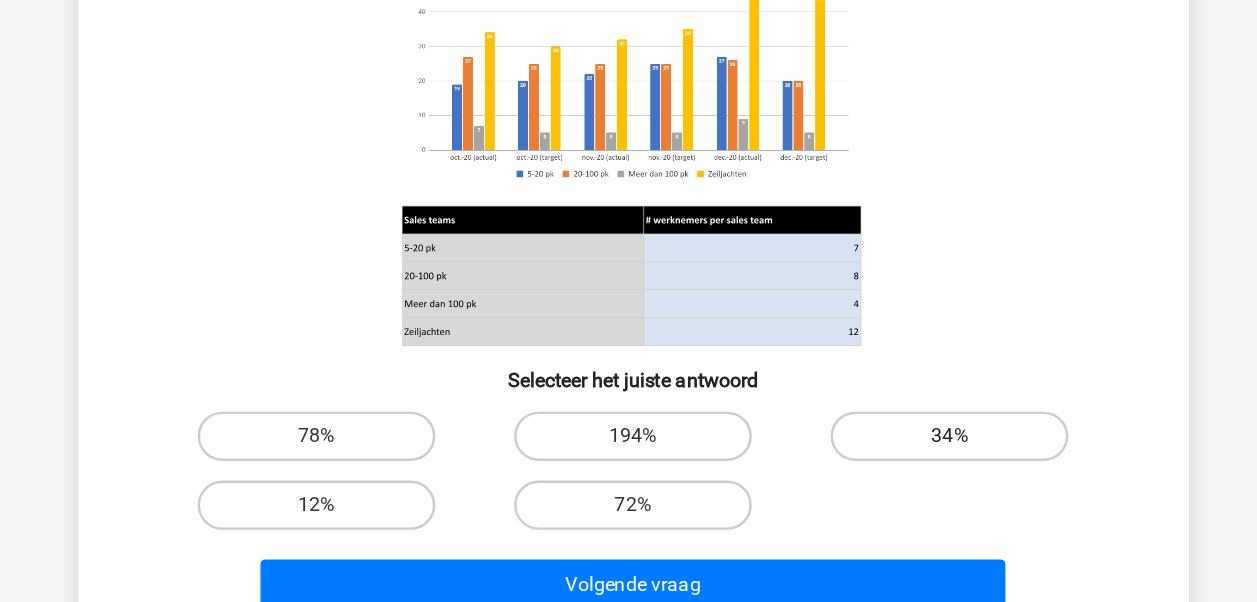 click on "34%" at bounding box center [885, 467] 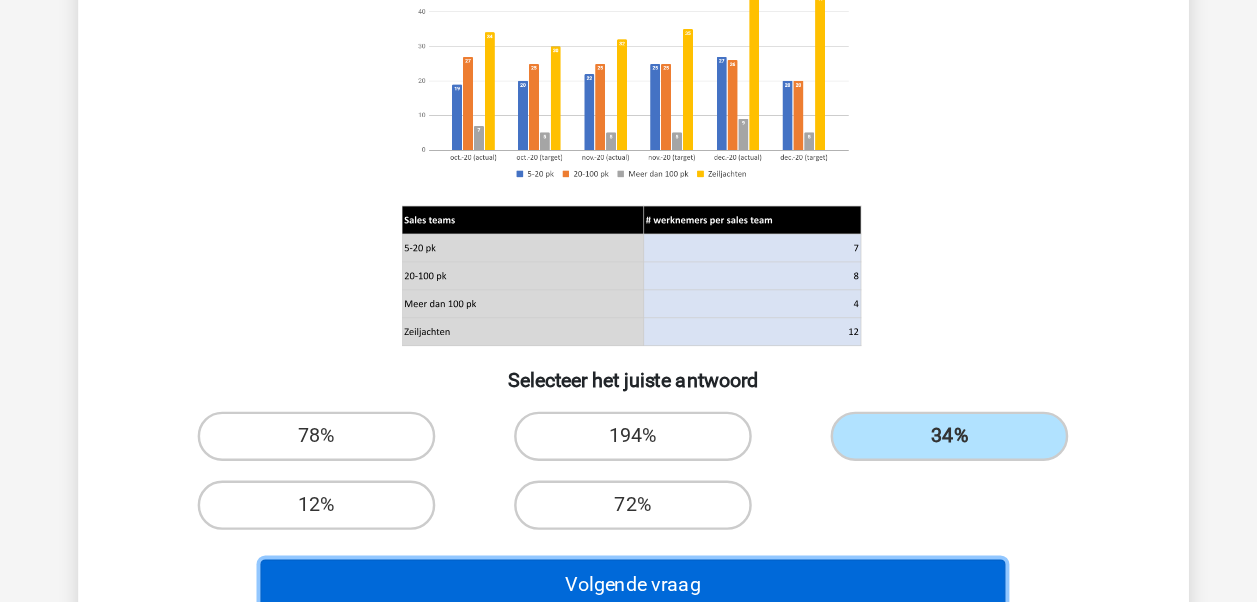 click on "Volgende vraag" at bounding box center (628, 588) 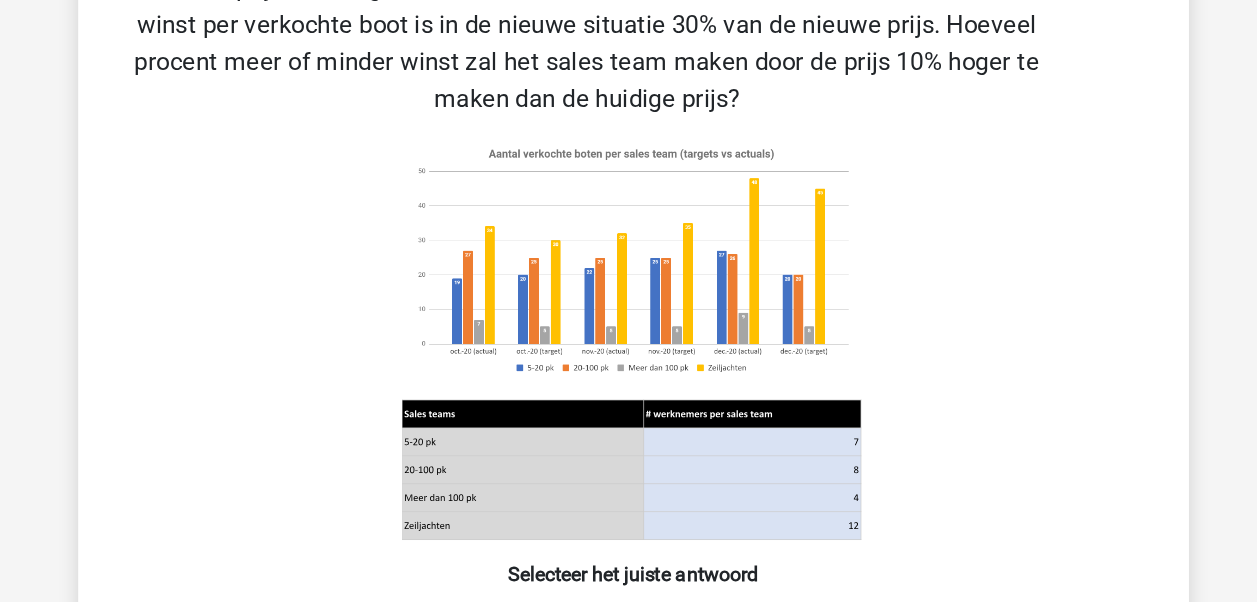scroll, scrollTop: 92, scrollLeft: 0, axis: vertical 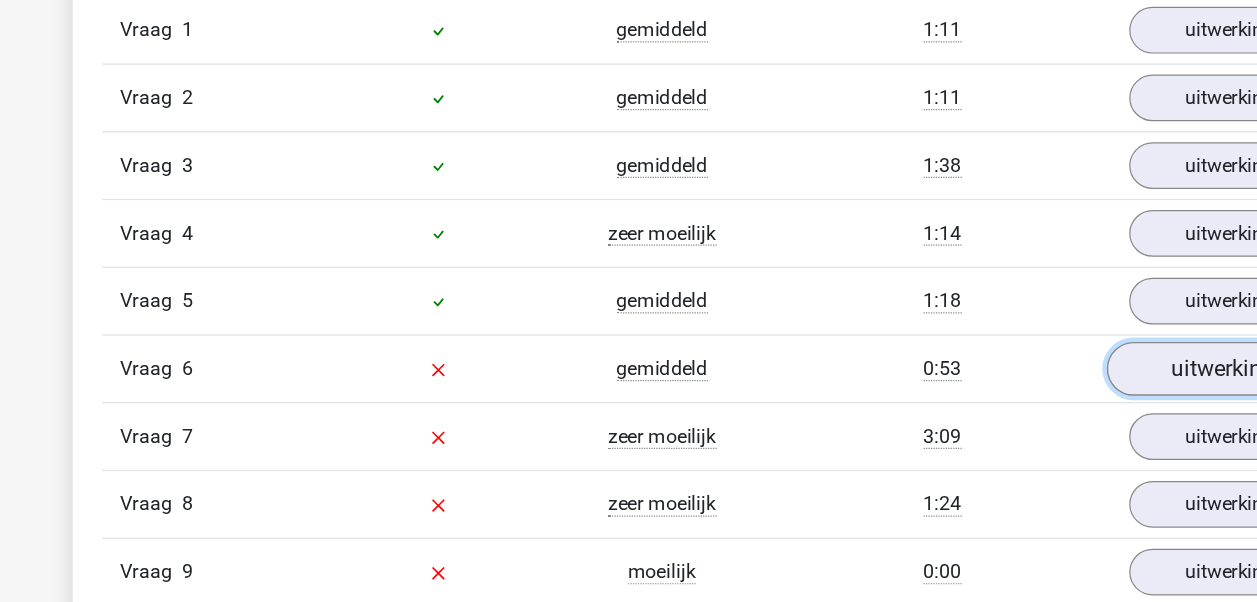 click on "uitwerkingen bekijken" at bounding box center (1037, 413) 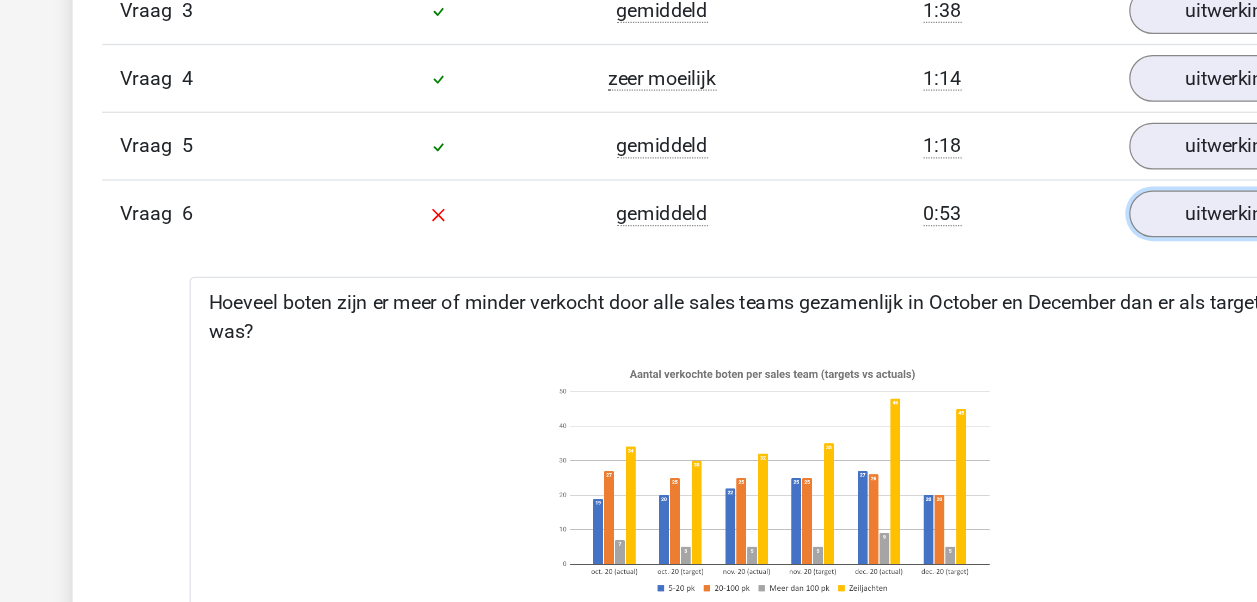 scroll, scrollTop: 1747, scrollLeft: 0, axis: vertical 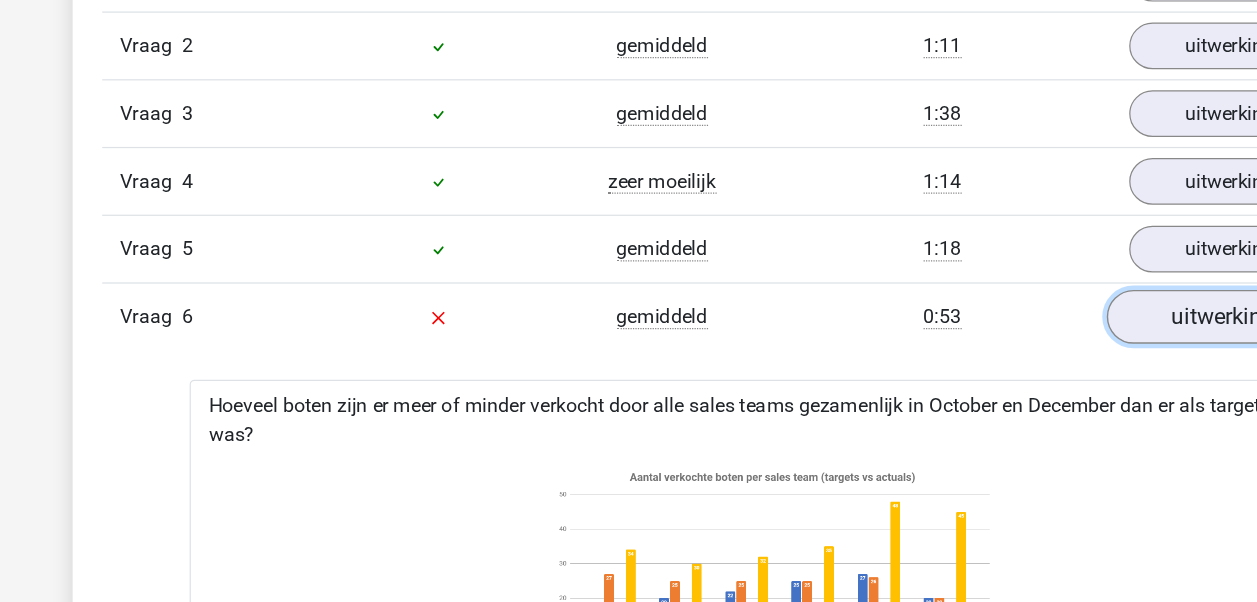click on "uitwerkingen bekijken" at bounding box center [1037, 258] 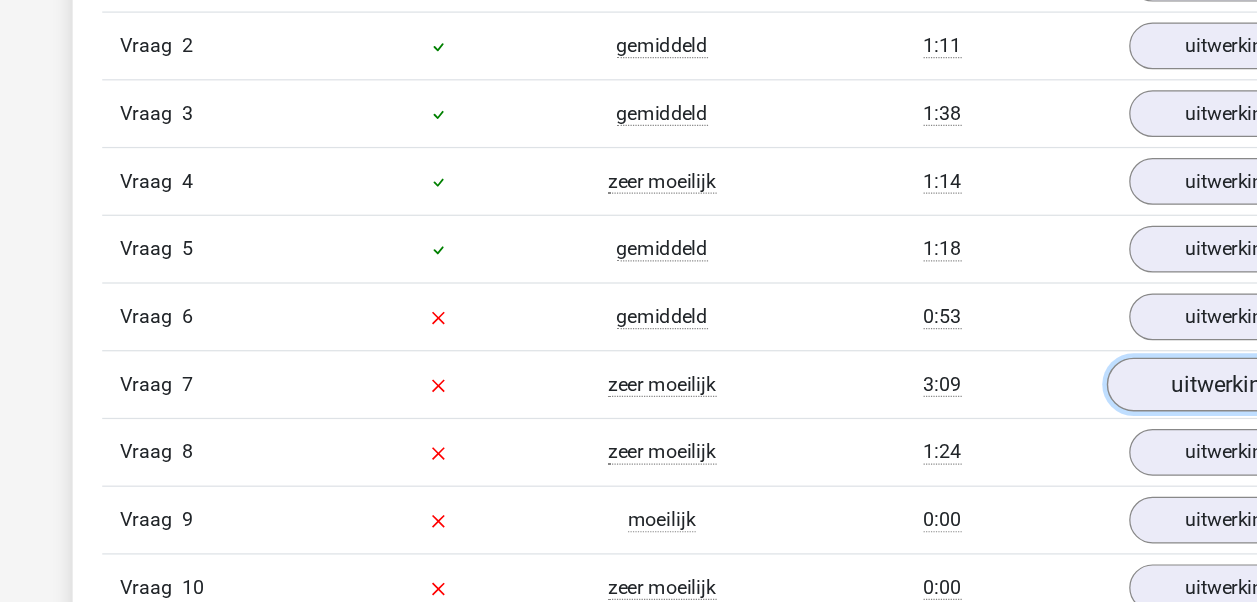 click on "uitwerkingen bekijken" at bounding box center [1037, 313] 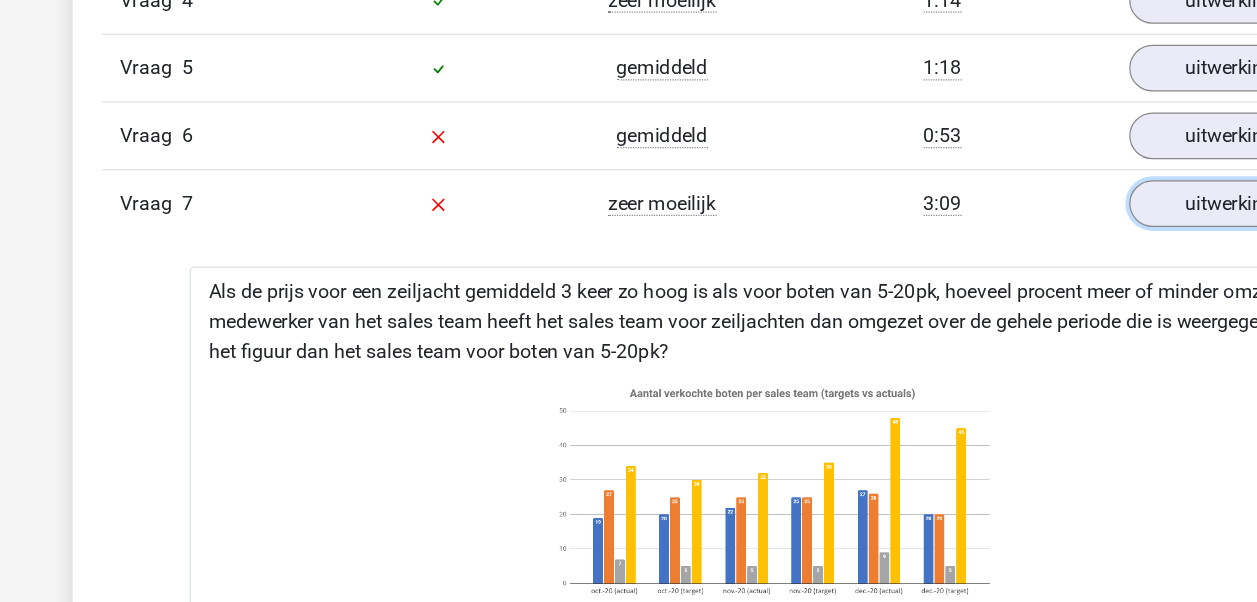 scroll, scrollTop: 1902, scrollLeft: 0, axis: vertical 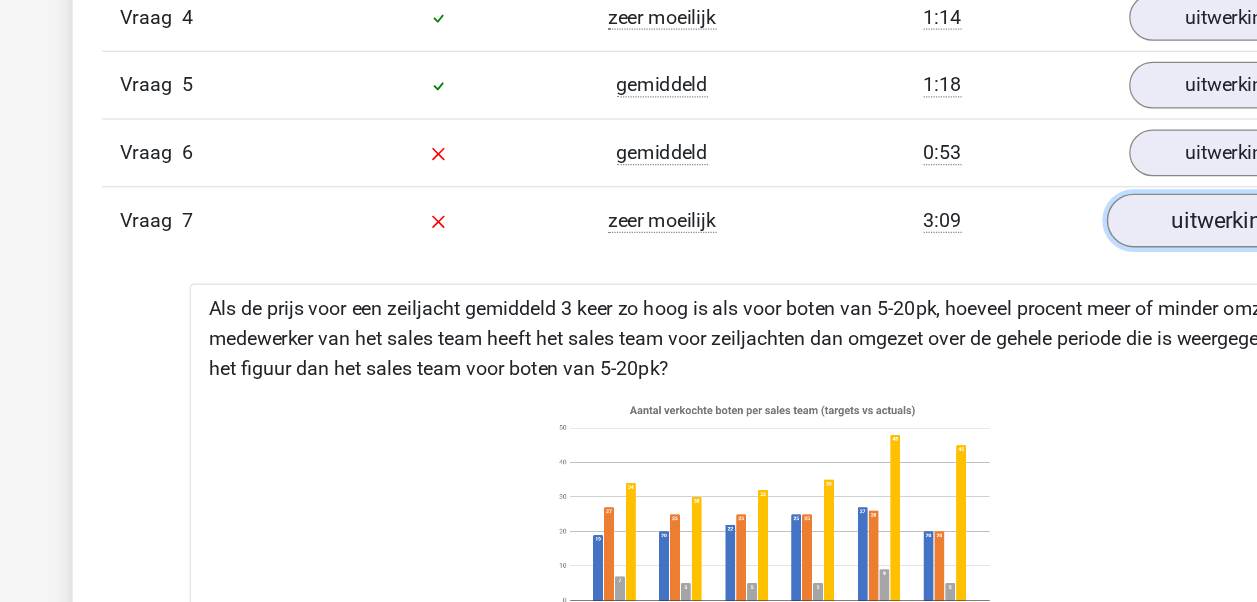 click on "uitwerkingen bekijken" at bounding box center [1037, 180] 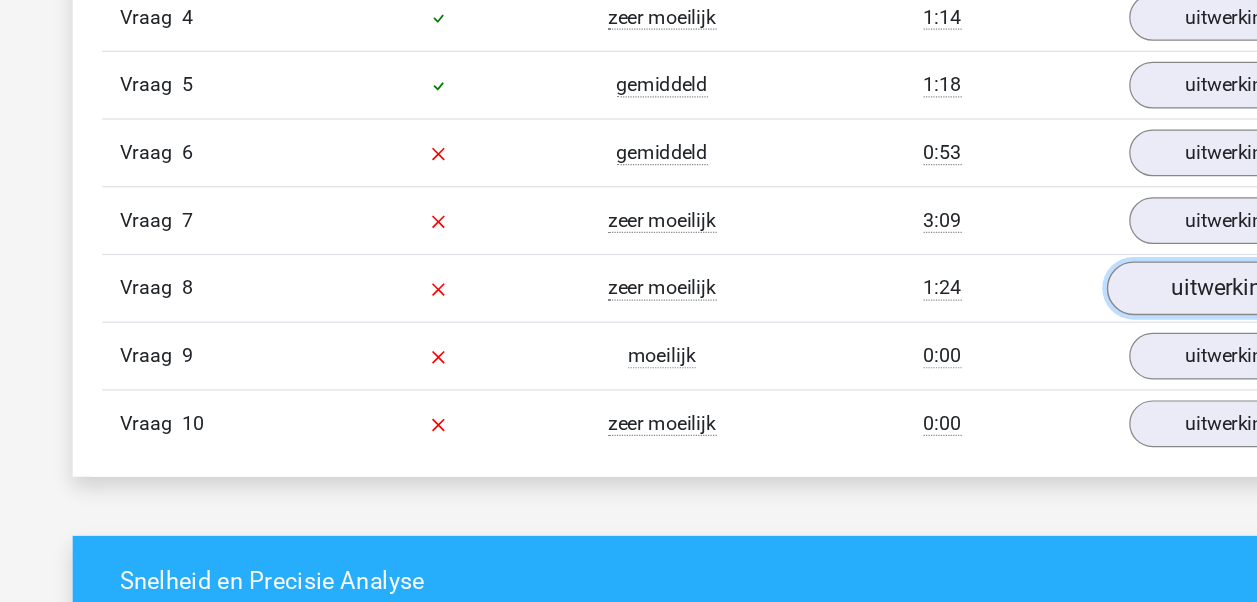 click on "uitwerkingen bekijken" at bounding box center (1037, 235) 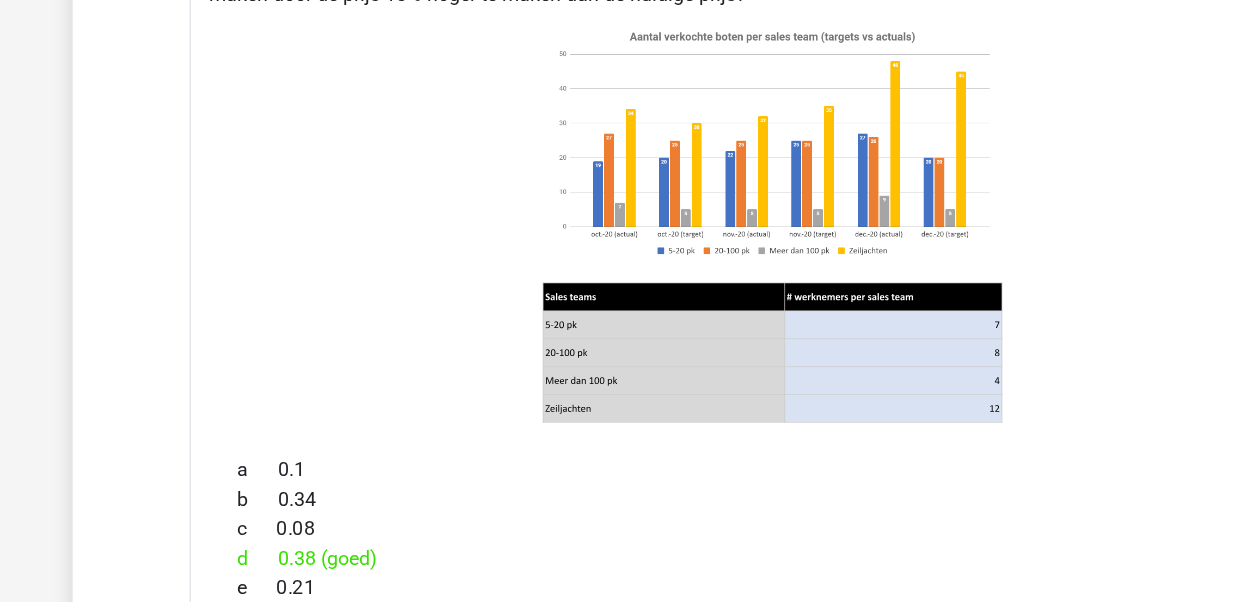 scroll, scrollTop: 2236, scrollLeft: 0, axis: vertical 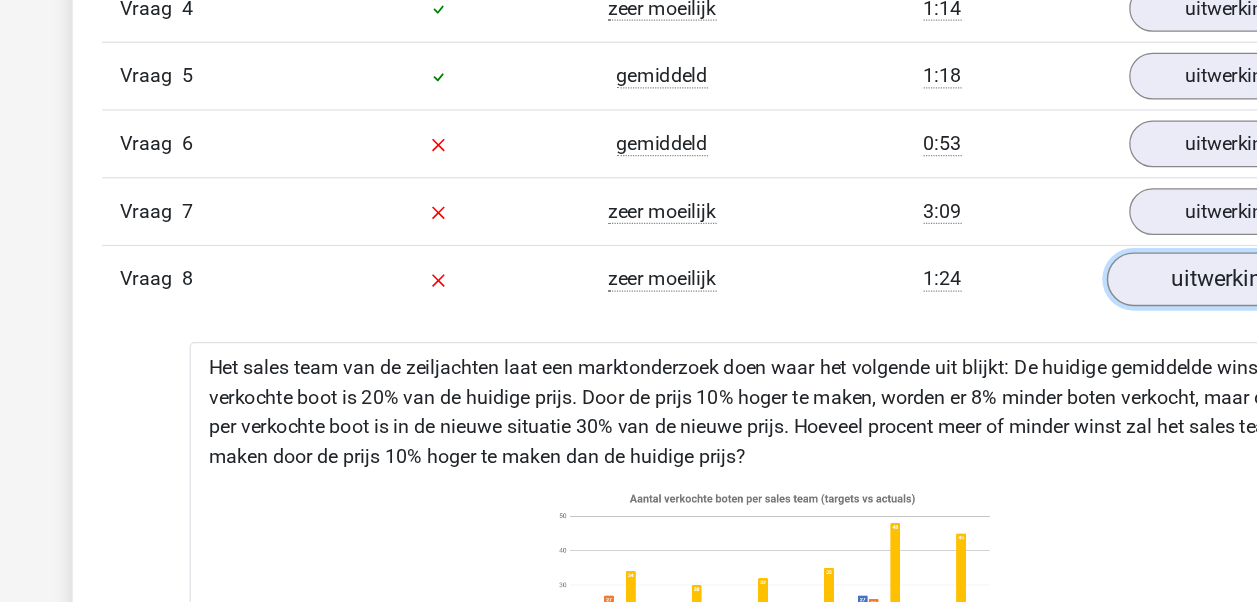 click on "uitwerkingen bekijken" at bounding box center (1037, 256) 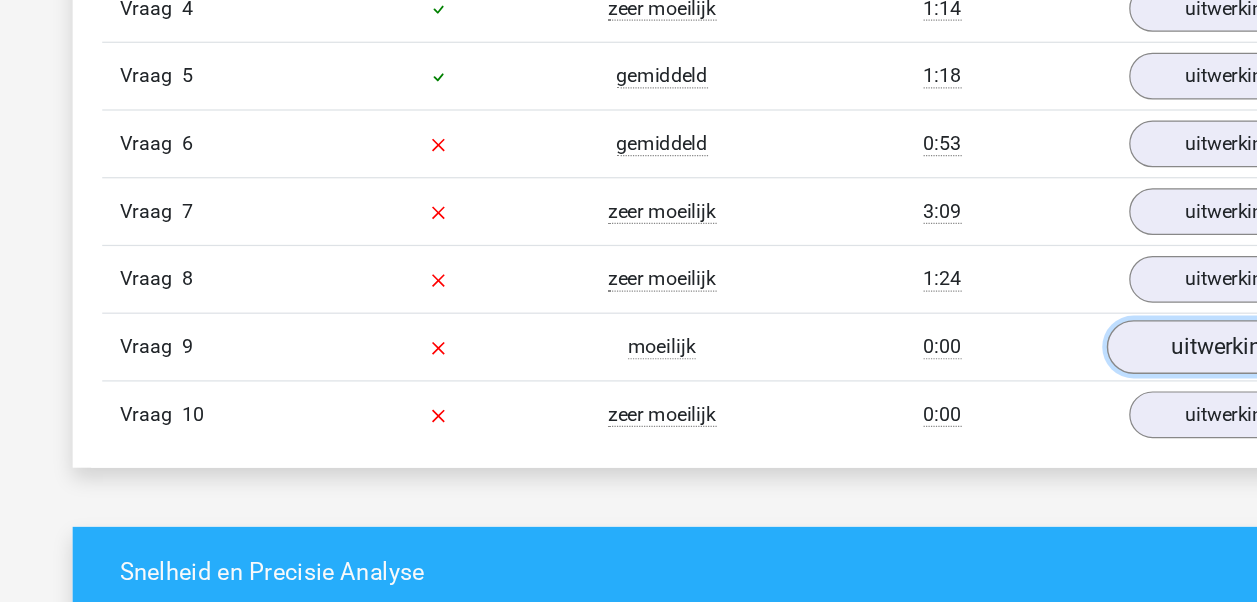 click on "uitwerkingen bekijken" at bounding box center (1037, 311) 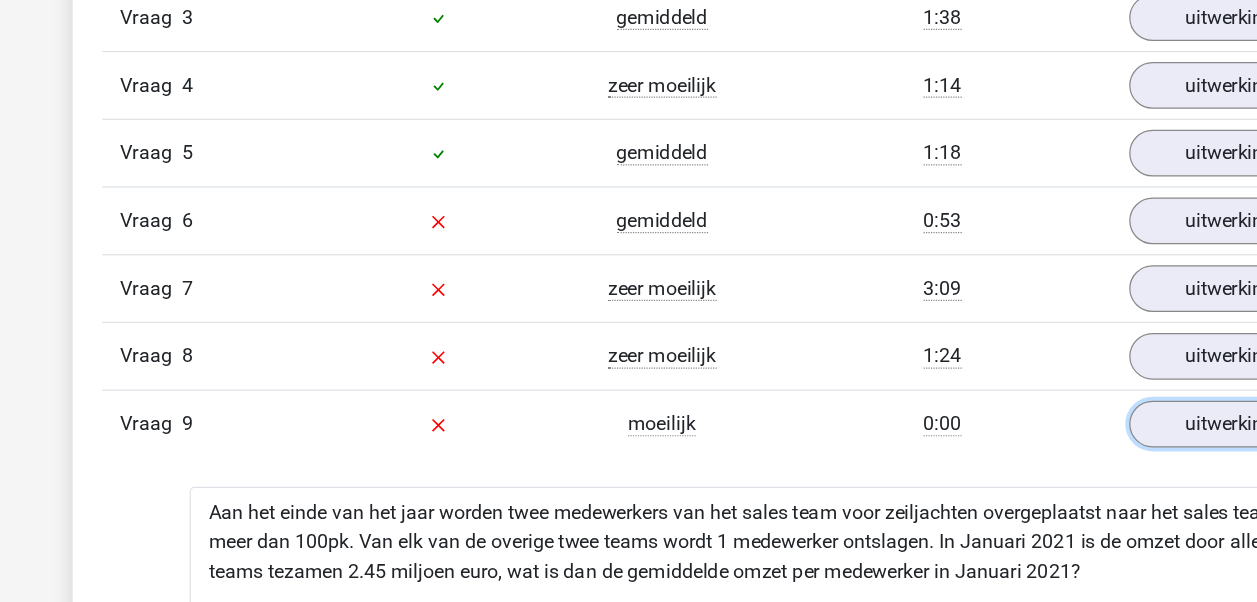 scroll, scrollTop: 1755, scrollLeft: 0, axis: vertical 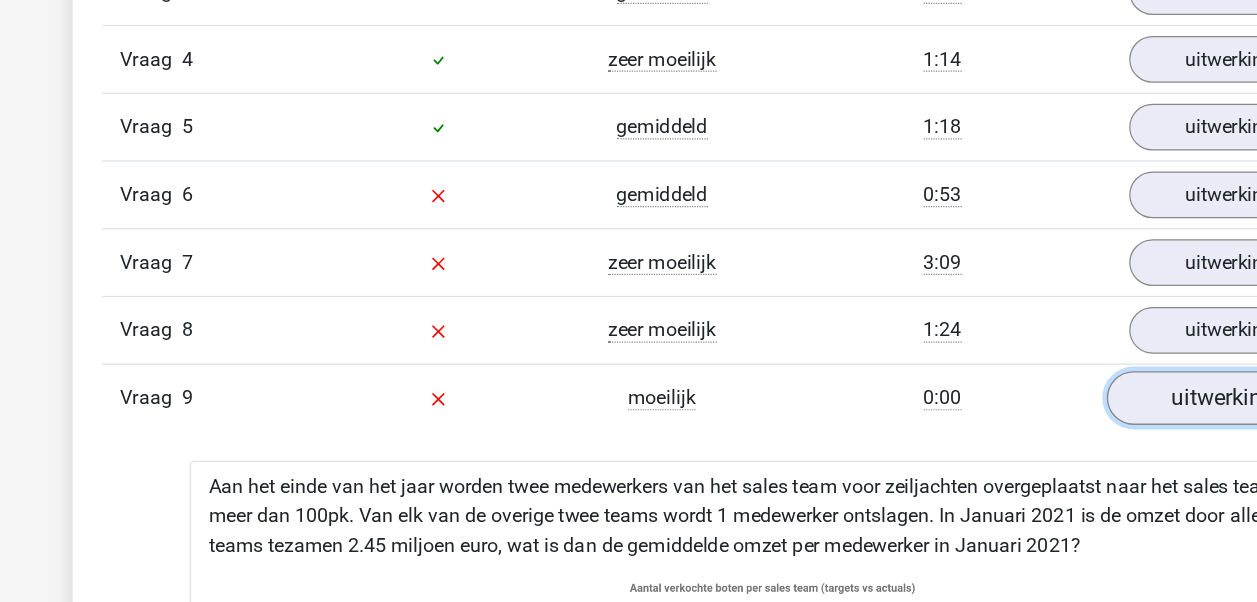 click on "uitwerkingen bekijken" at bounding box center (1037, 437) 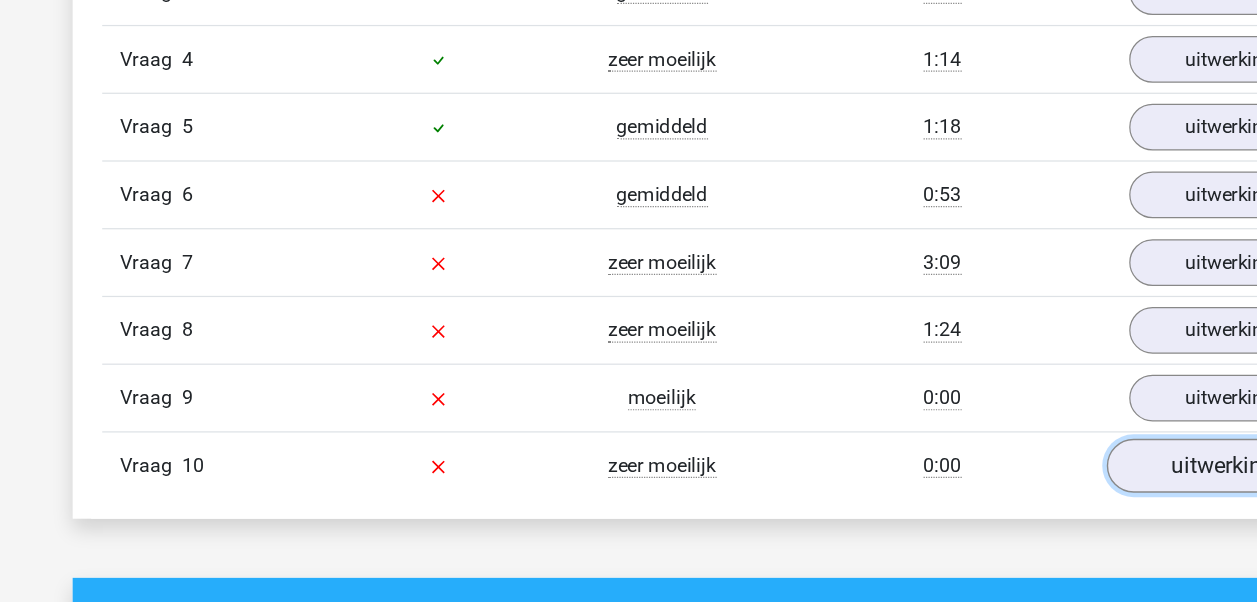 click on "uitwerkingen bekijken" at bounding box center [1037, 492] 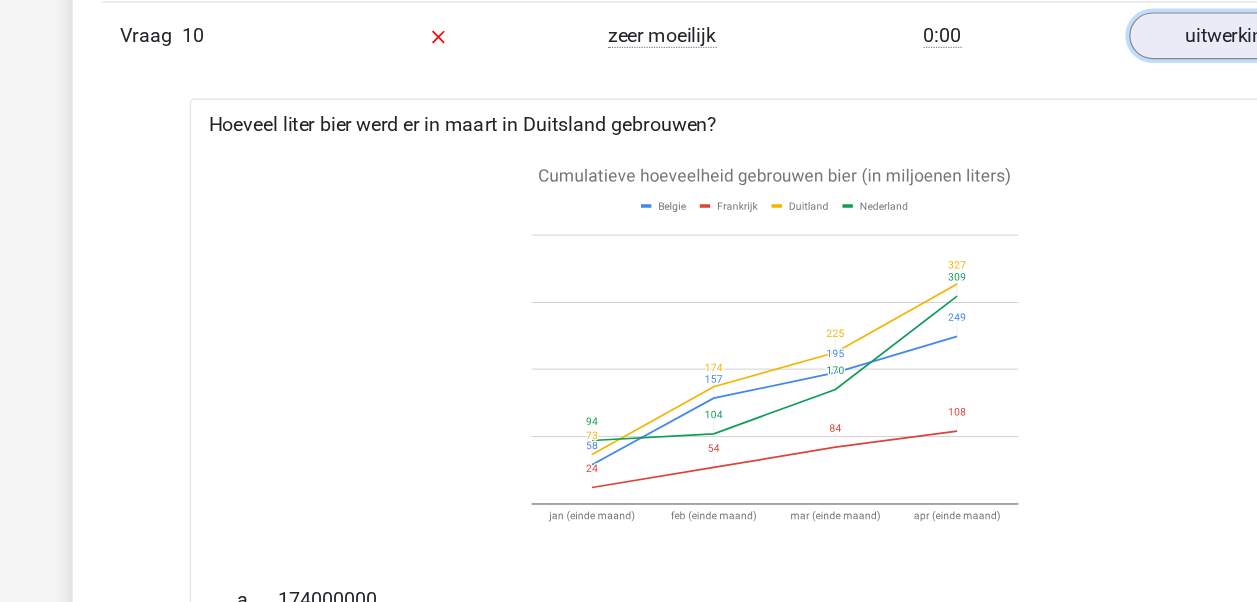 scroll, scrollTop: 2132, scrollLeft: 0, axis: vertical 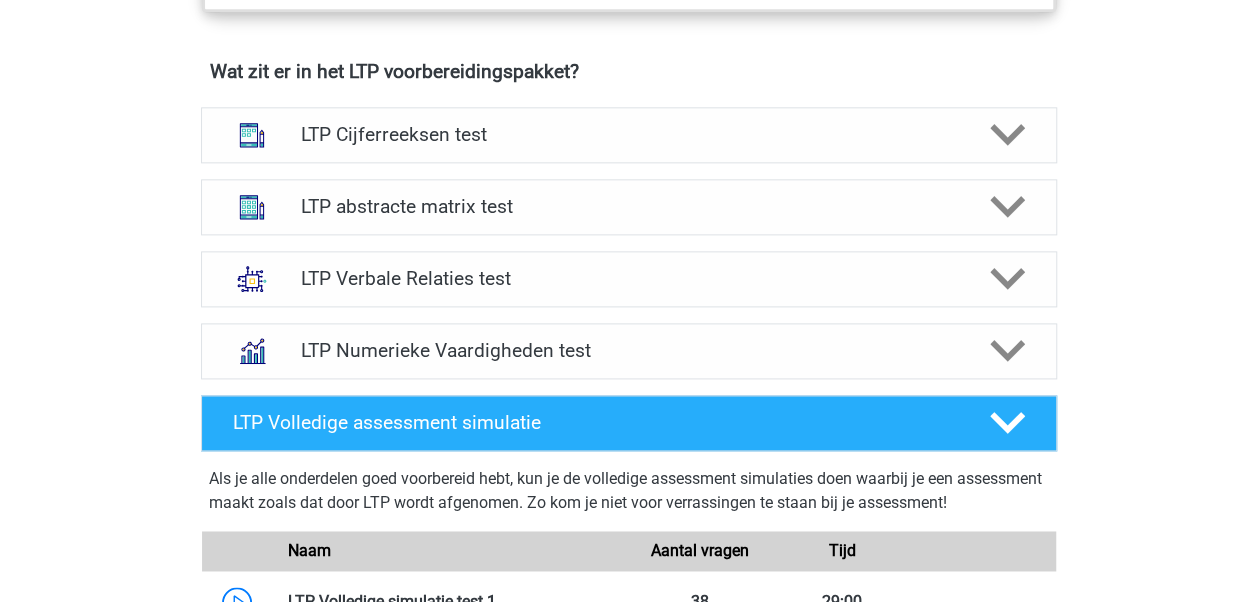 click on "Kies premium
[NAME]
[EMAIL]" at bounding box center (628, 446) 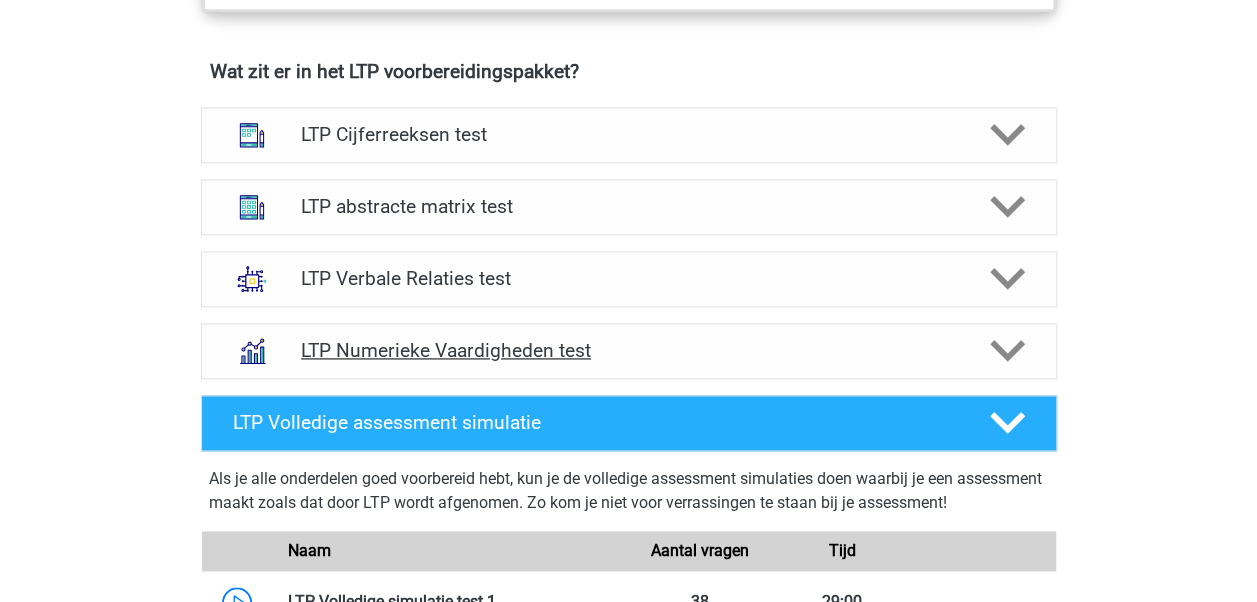 click 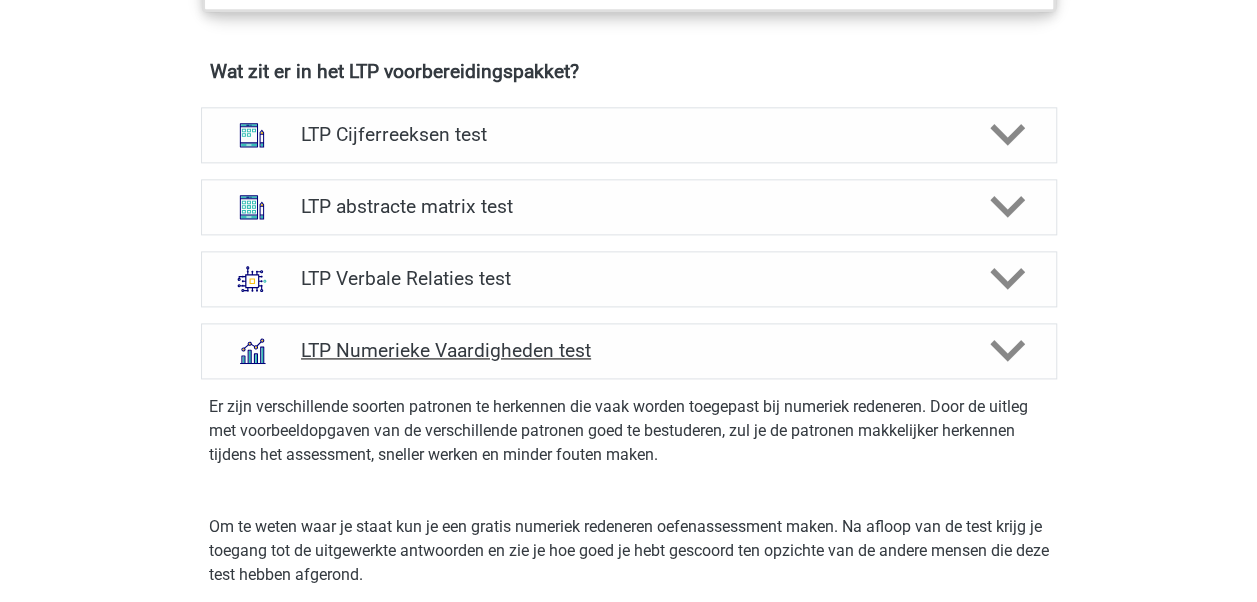 click on "LTP Numerieke Vaardigheden test" at bounding box center (628, 350) 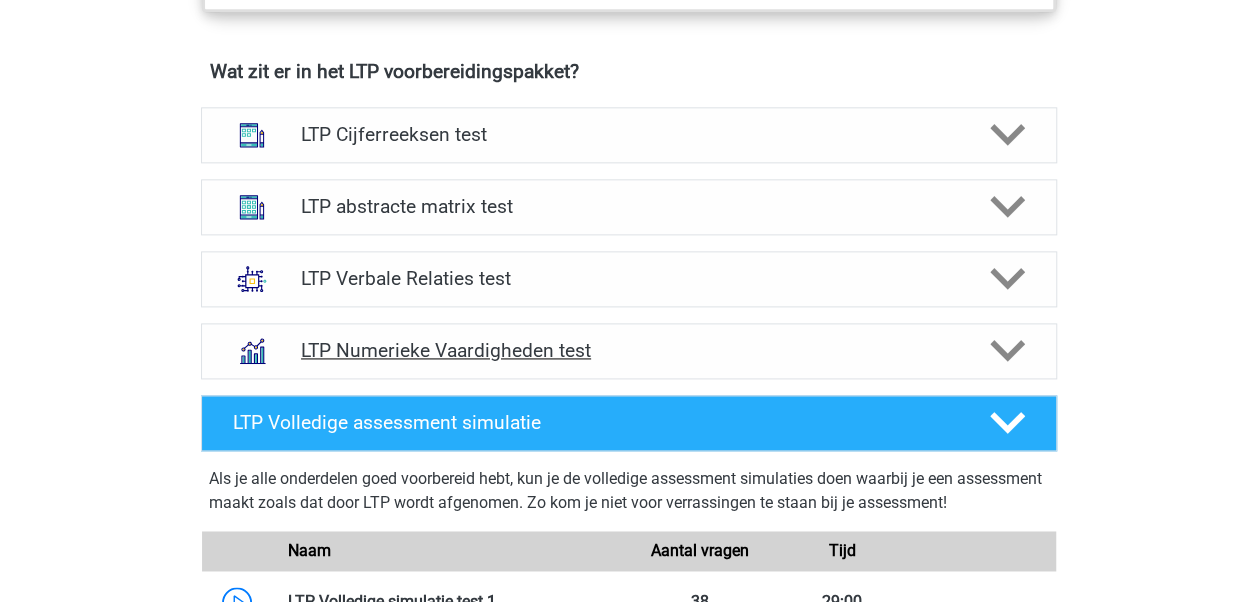 click on "LTP Numerieke Vaardigheden test" at bounding box center (628, 350) 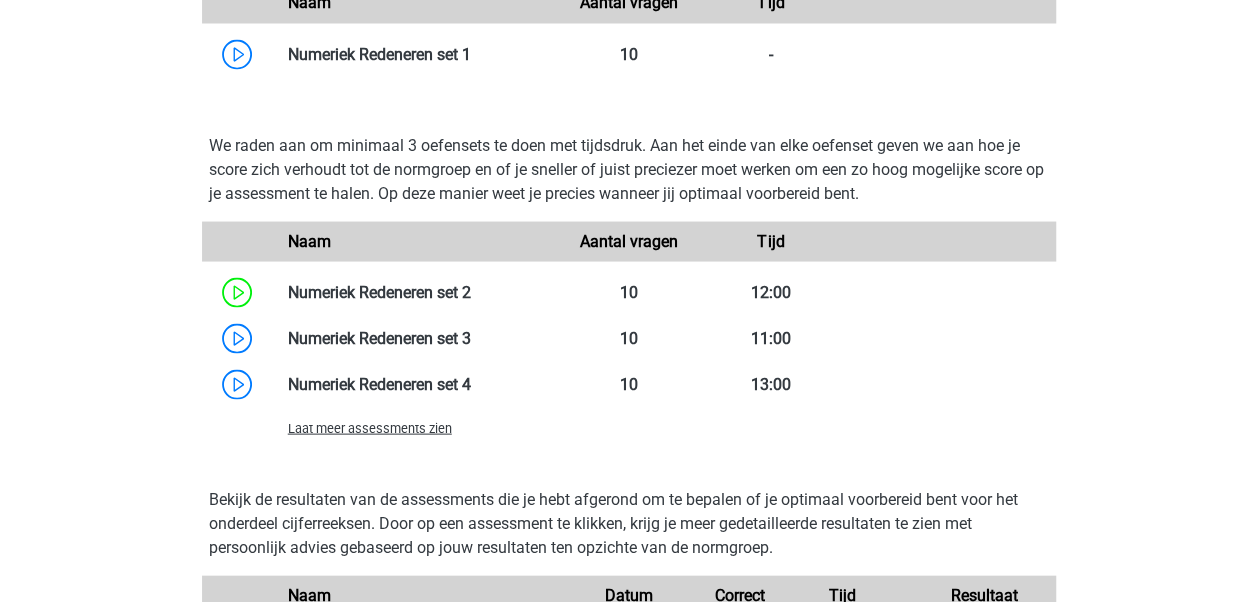 scroll, scrollTop: 1888, scrollLeft: 0, axis: vertical 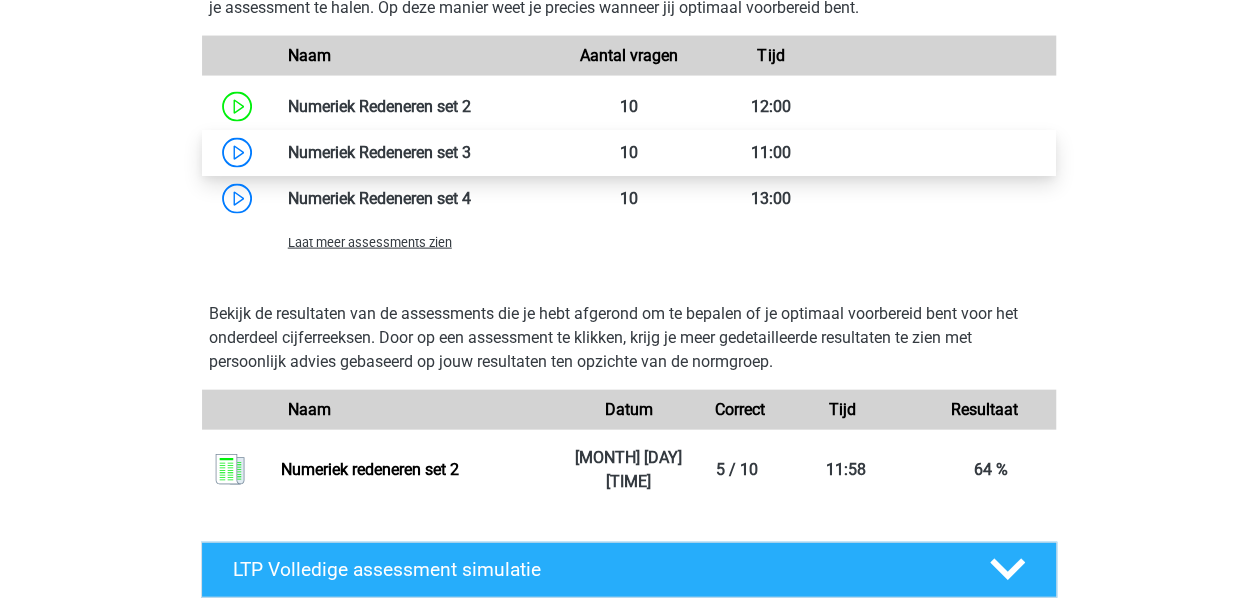 click at bounding box center [471, 152] 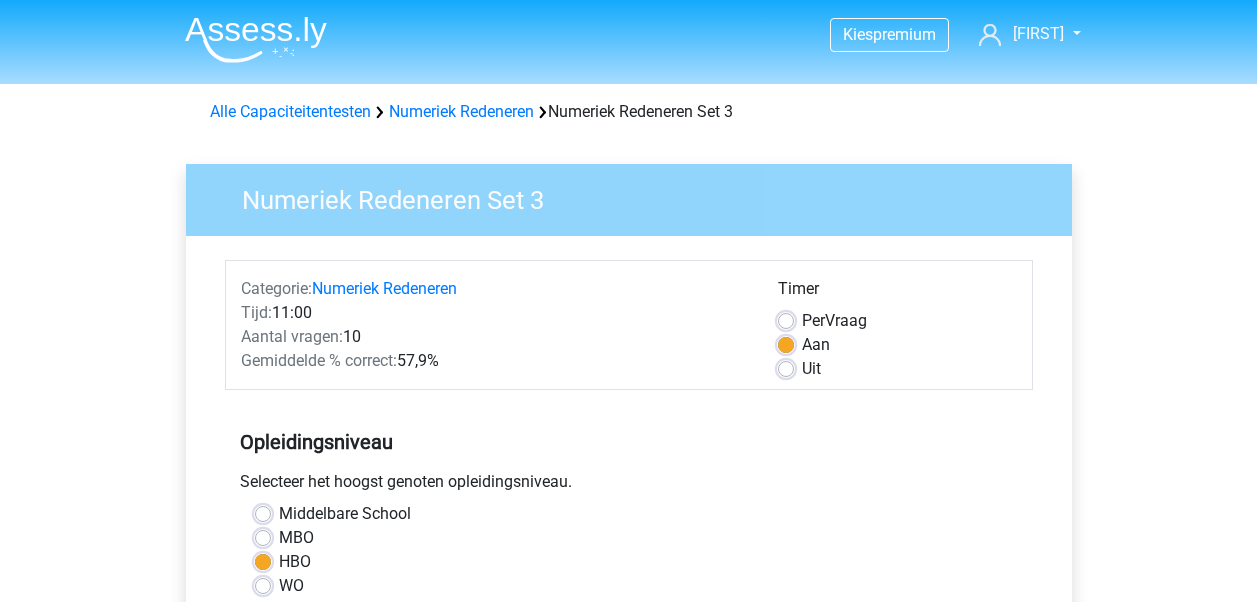 scroll, scrollTop: 0, scrollLeft: 0, axis: both 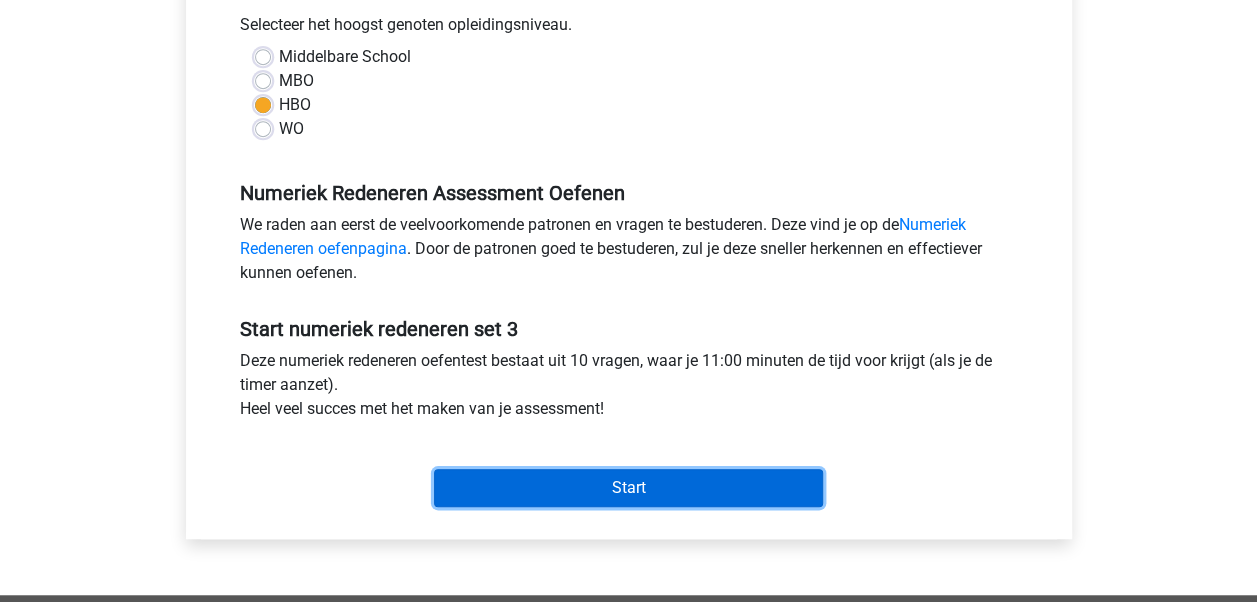 click on "Start" at bounding box center [628, 488] 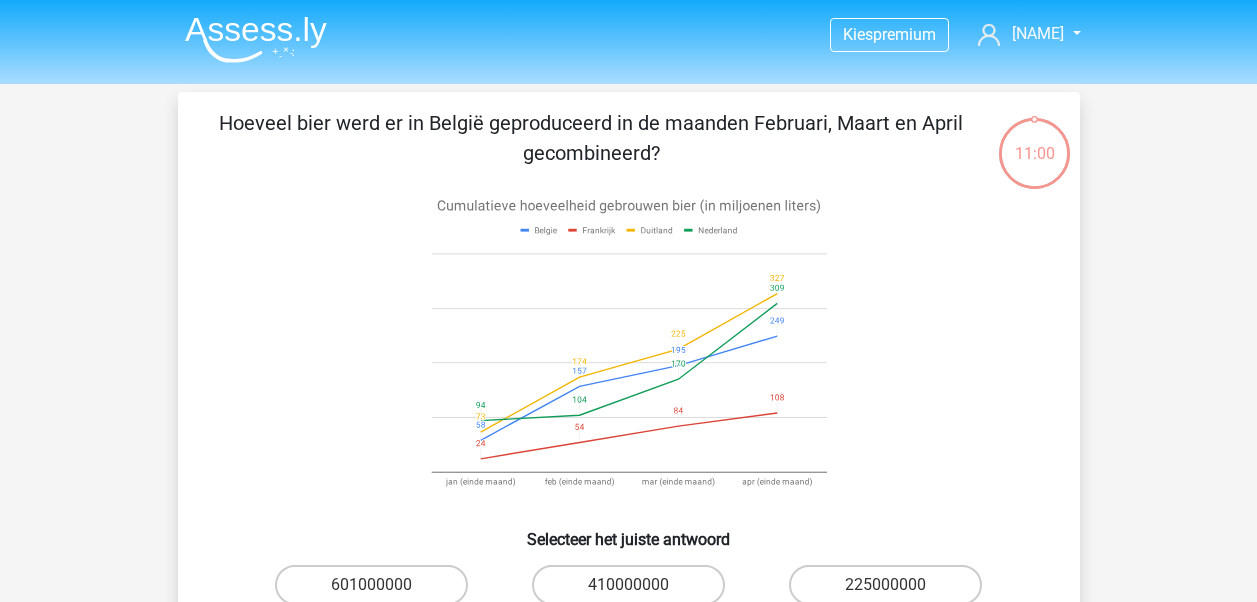 scroll, scrollTop: 0, scrollLeft: 0, axis: both 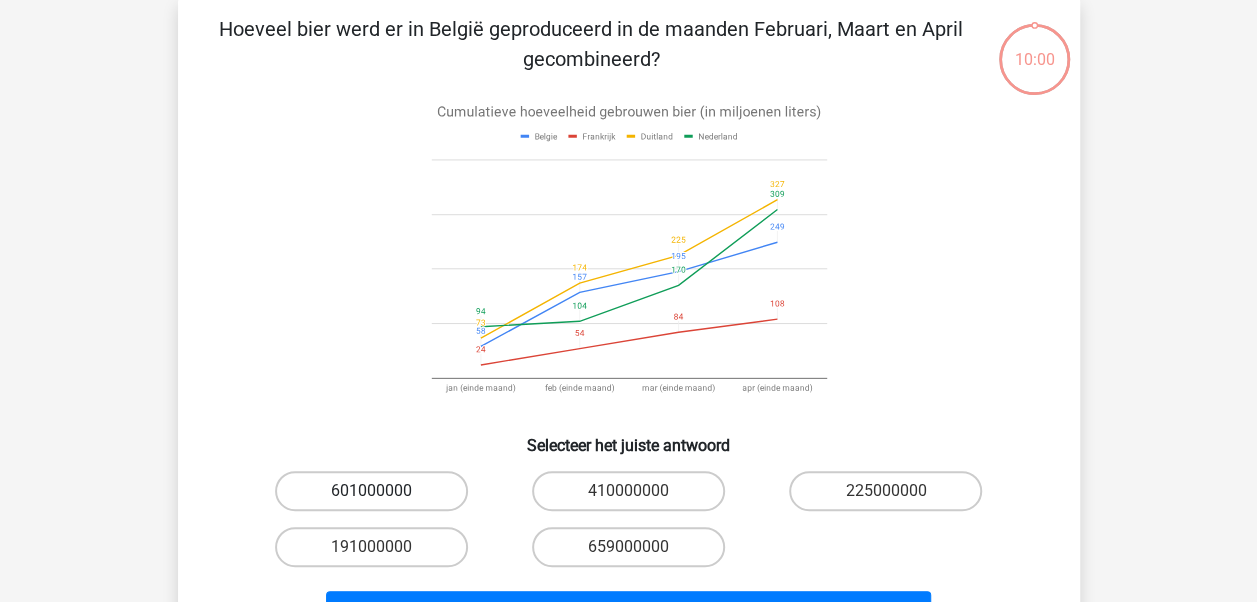 click on "601000000" at bounding box center [371, 491] 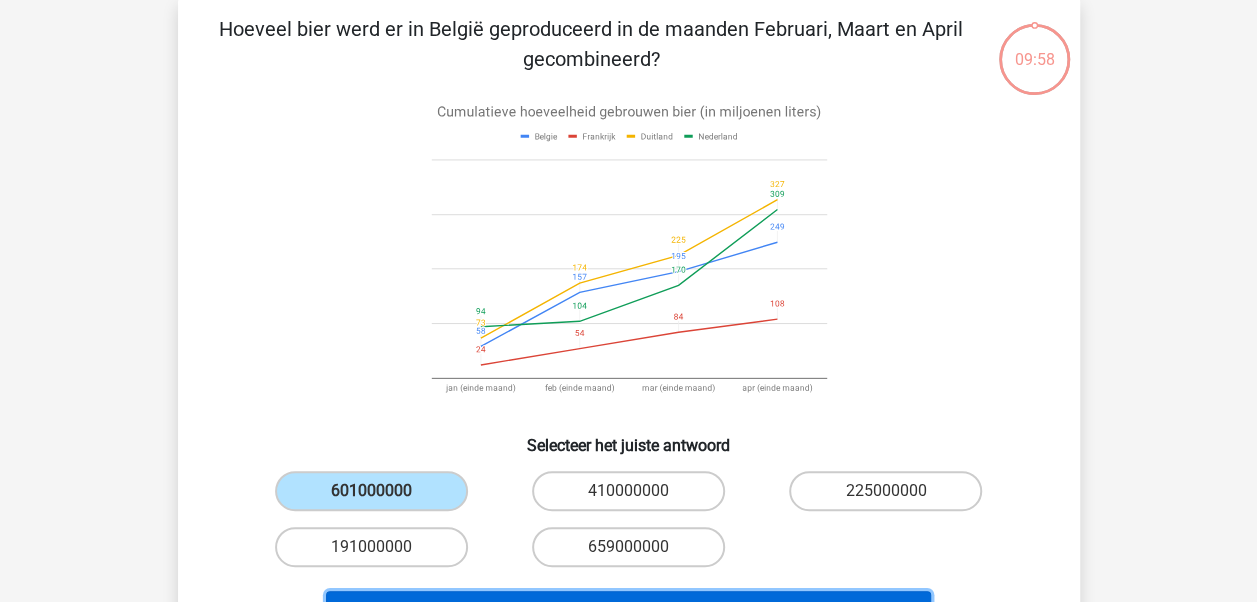 click on "Volgende vraag" at bounding box center (628, 612) 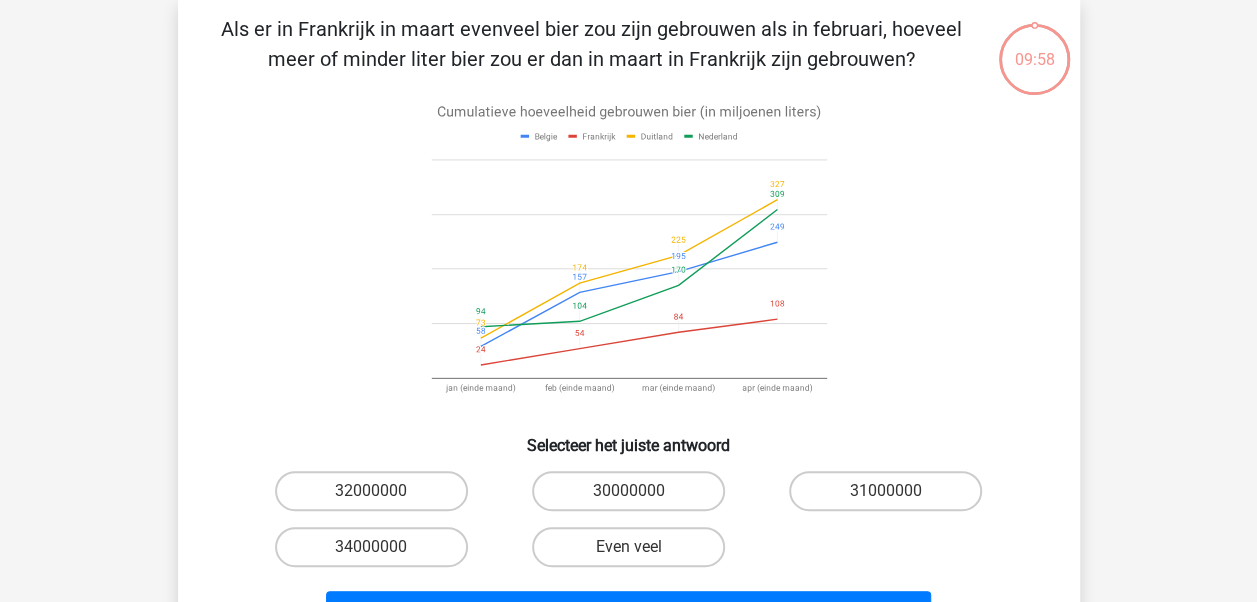 scroll, scrollTop: 92, scrollLeft: 0, axis: vertical 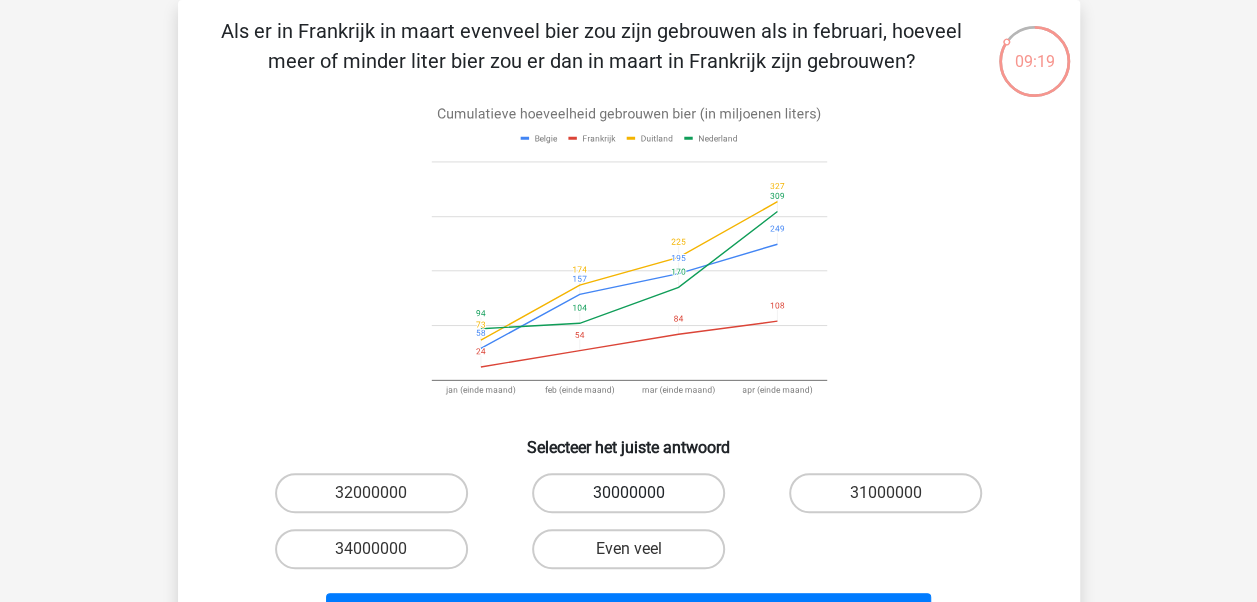 click on "30000000" at bounding box center (628, 493) 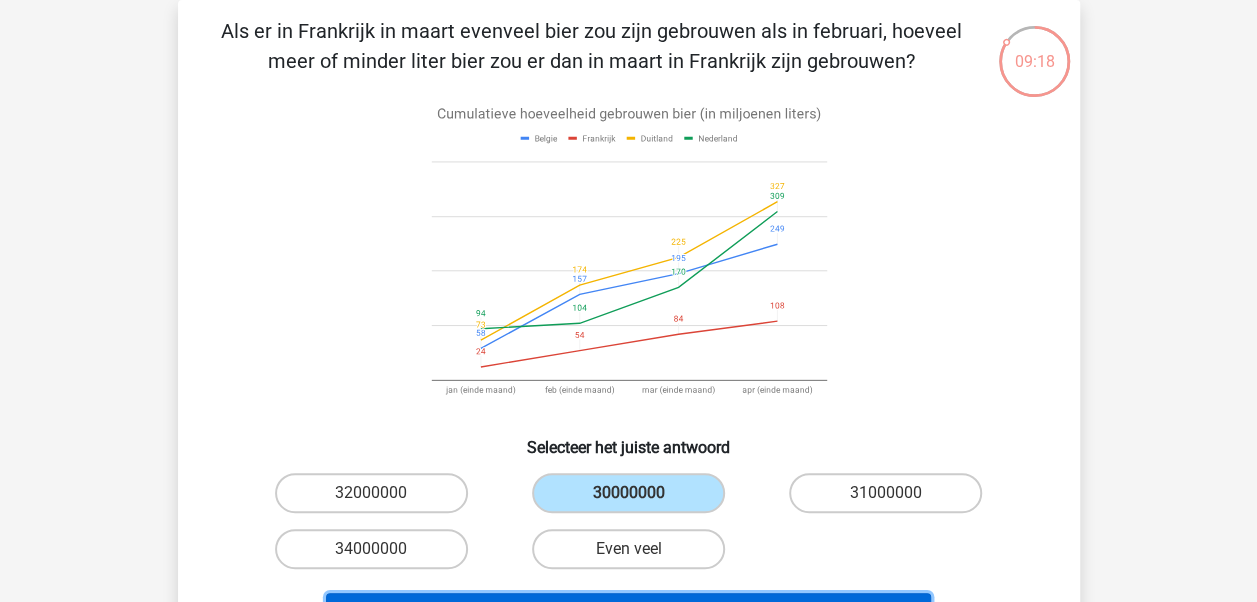 drag, startPoint x: 672, startPoint y: 595, endPoint x: 663, endPoint y: 581, distance: 16.643316 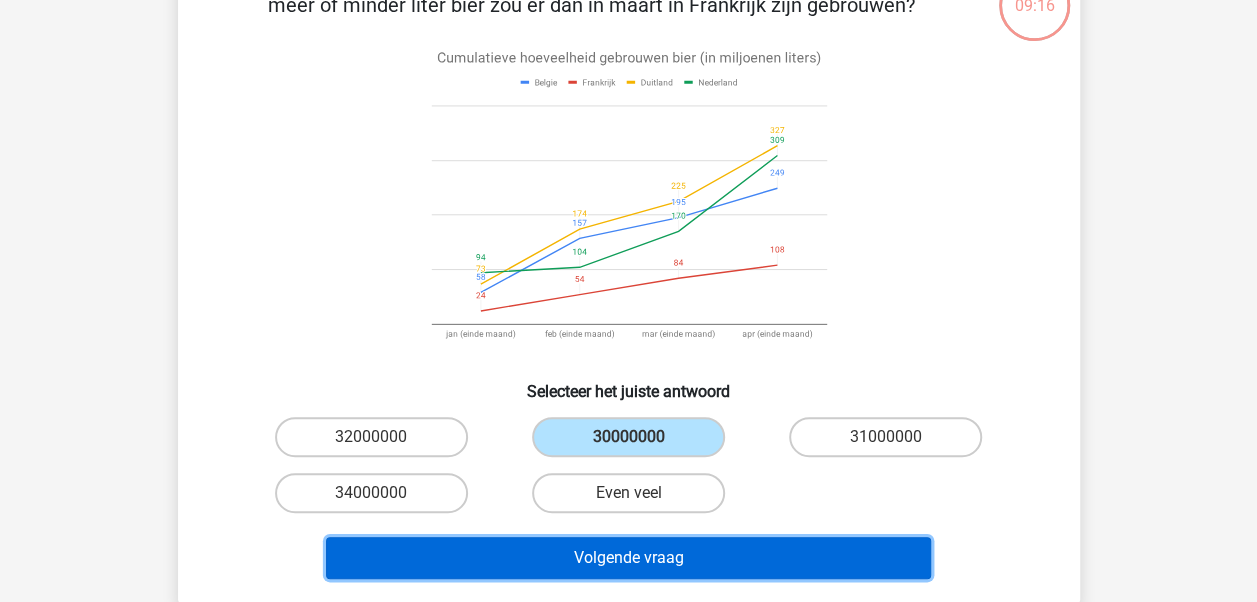scroll, scrollTop: 229, scrollLeft: 0, axis: vertical 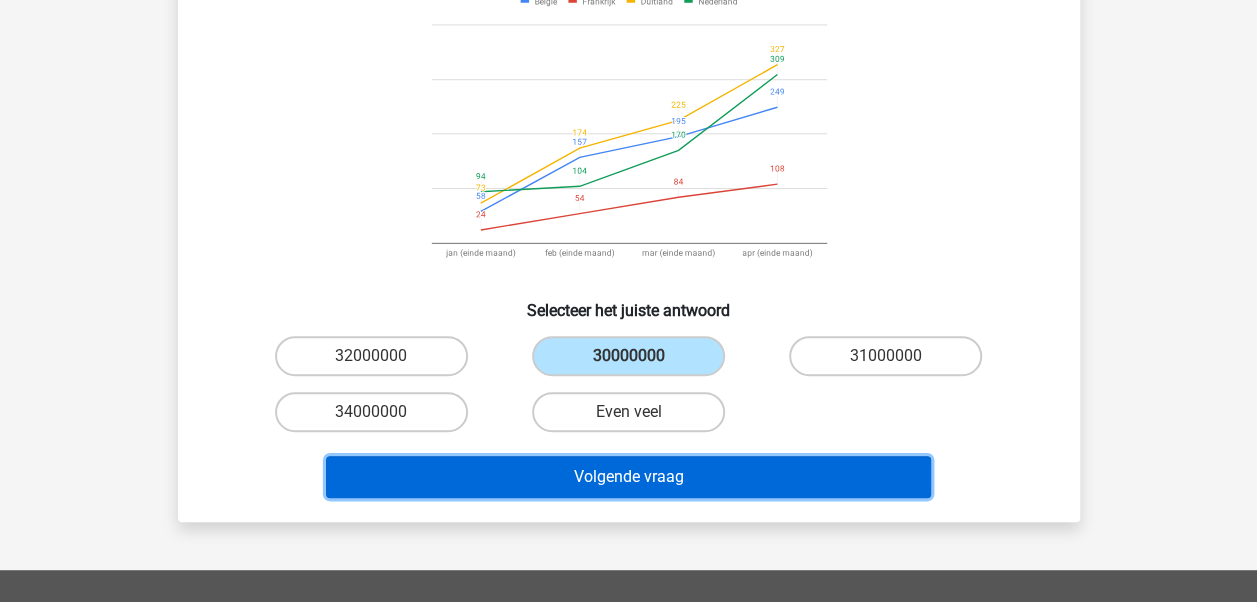 click on "Volgende vraag" at bounding box center [628, 477] 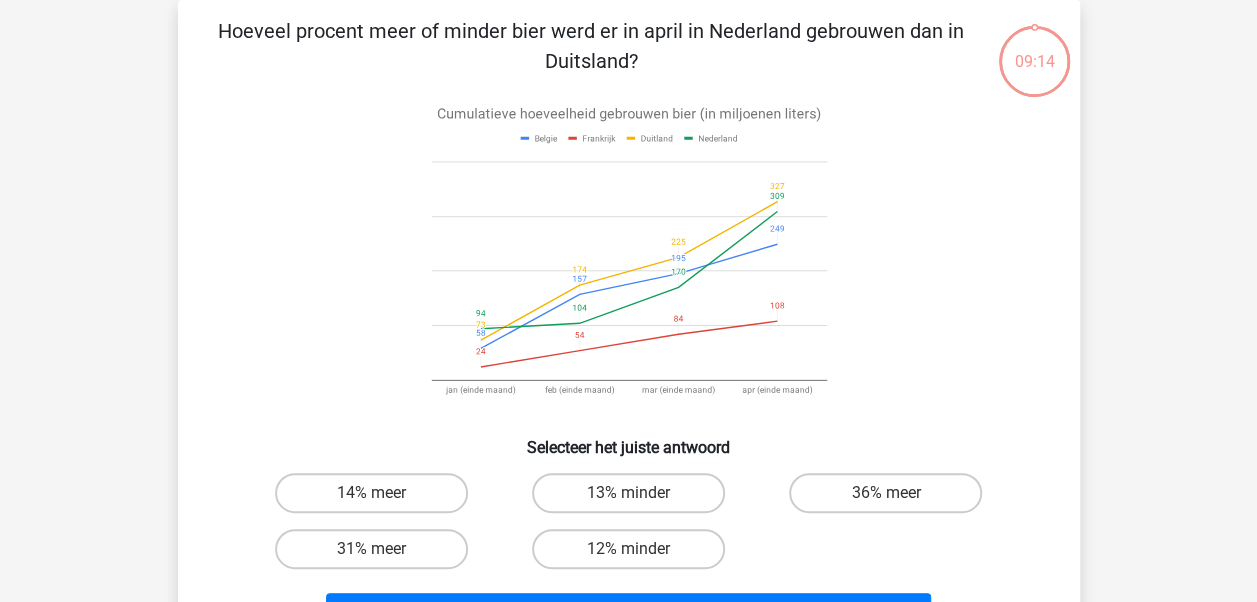 scroll, scrollTop: 92, scrollLeft: 0, axis: vertical 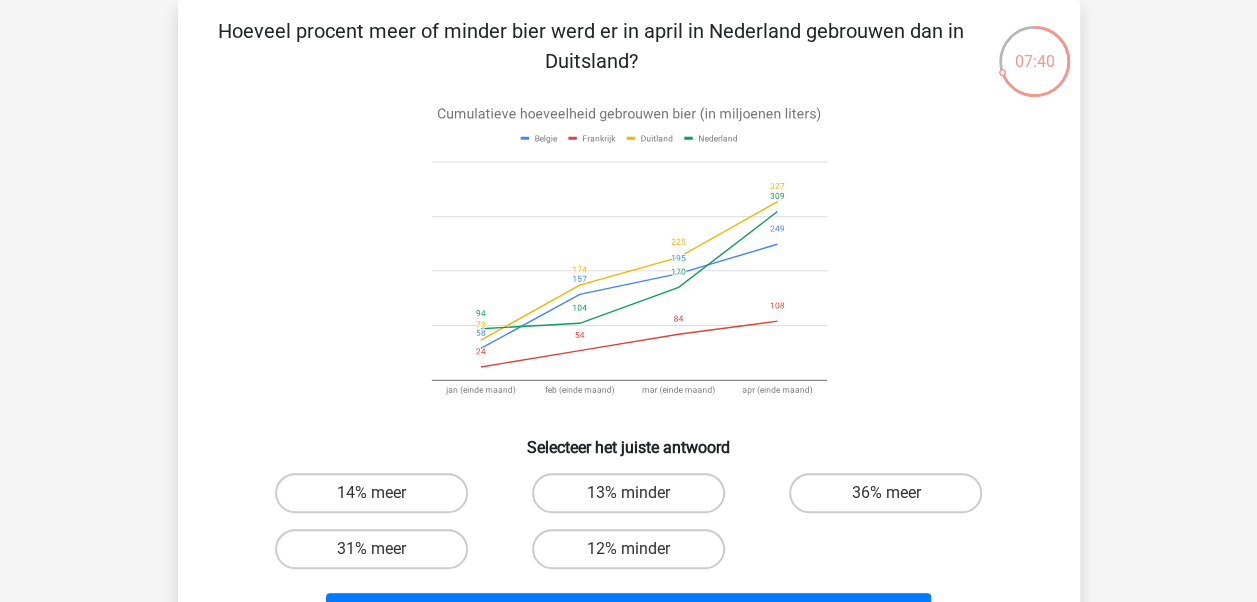 click on "36% meer" at bounding box center [892, 499] 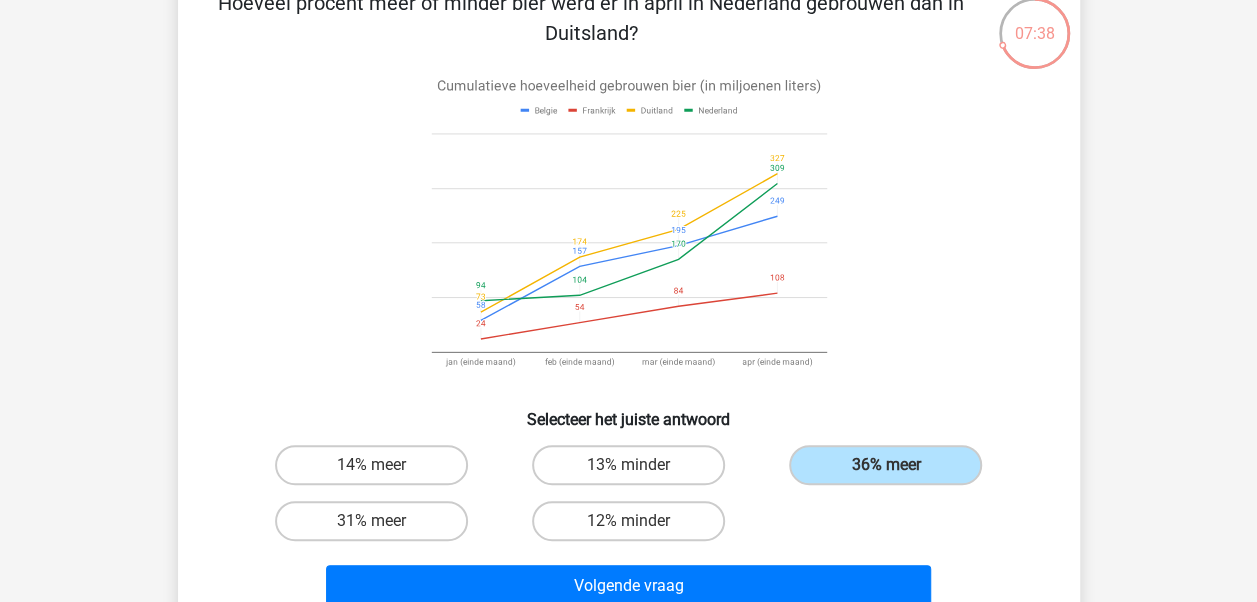 scroll, scrollTop: 125, scrollLeft: 0, axis: vertical 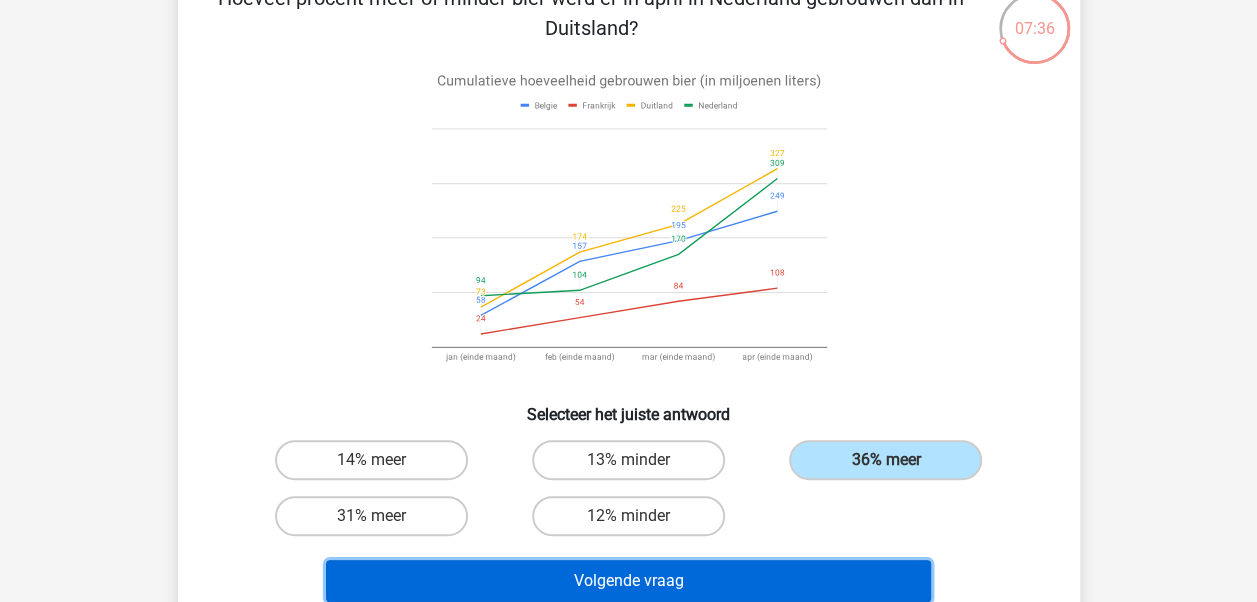 click on "Volgende vraag" at bounding box center [628, 581] 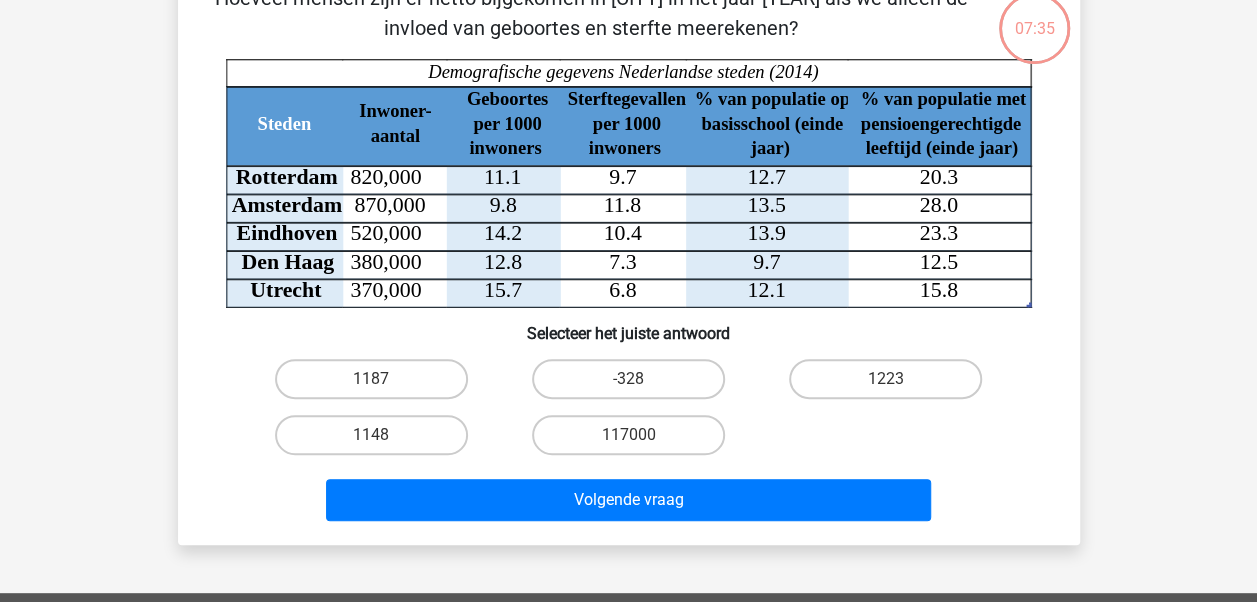 scroll, scrollTop: 92, scrollLeft: 0, axis: vertical 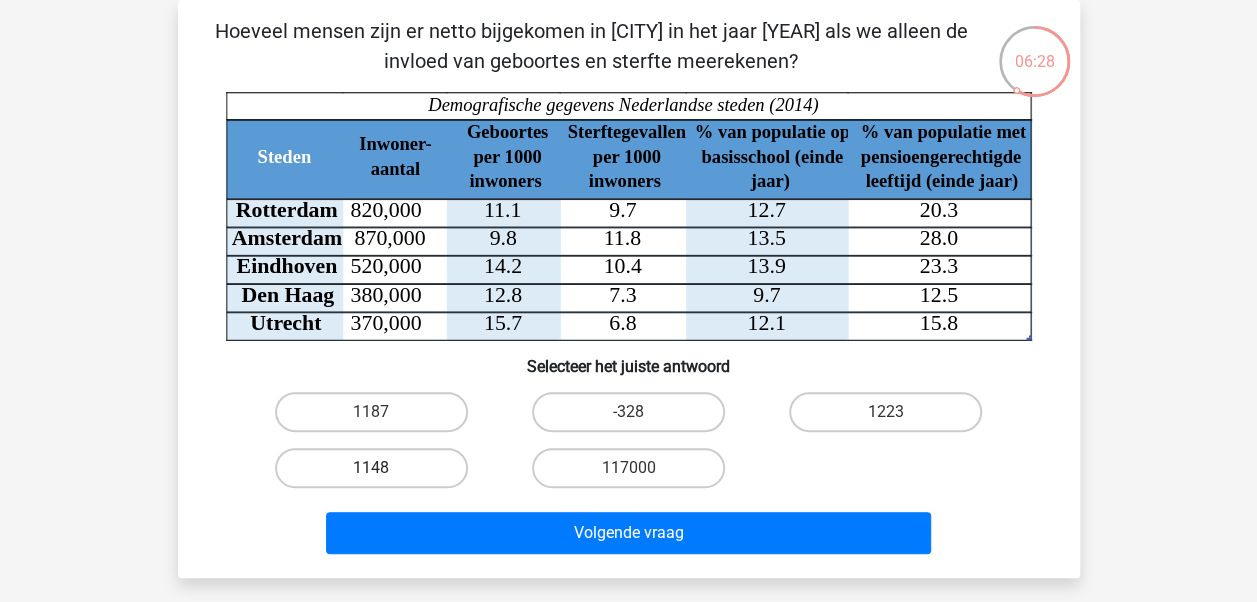 click on "1148" at bounding box center (371, 468) 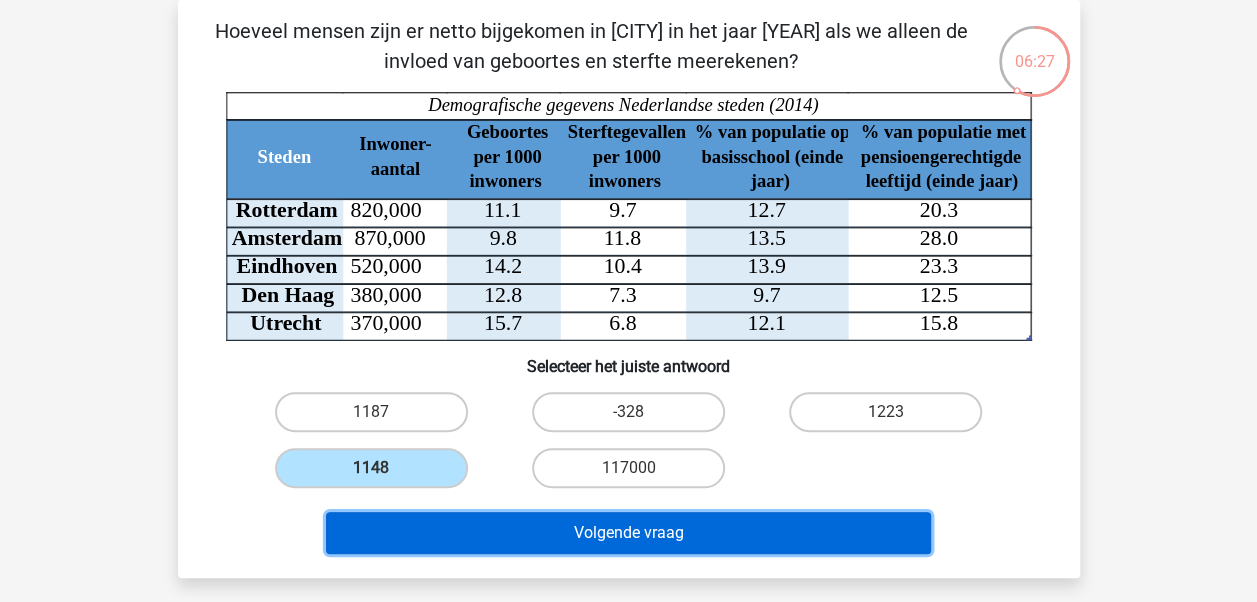 click on "Volgende vraag" at bounding box center (628, 533) 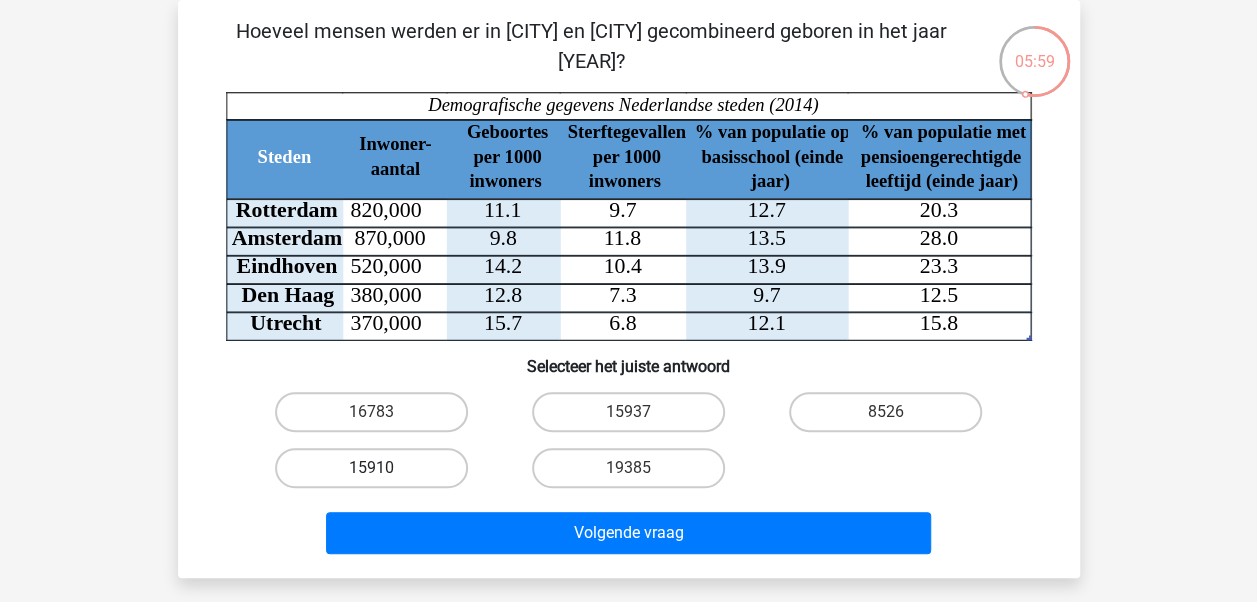 click on "15910" at bounding box center (371, 468) 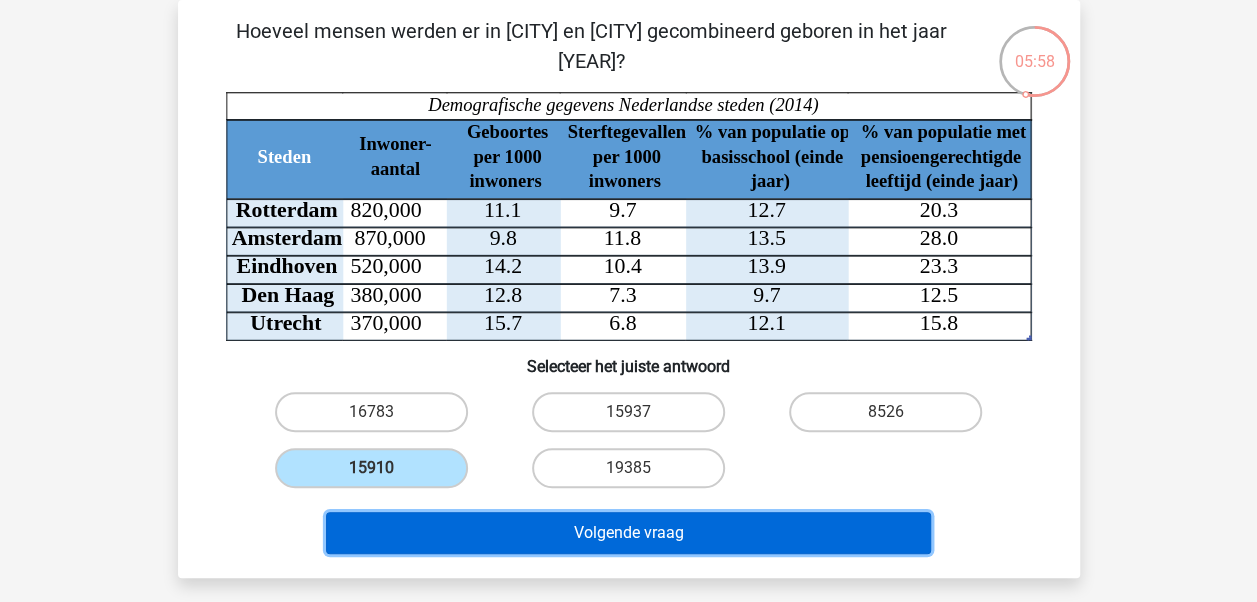 click on "Volgende vraag" at bounding box center (628, 533) 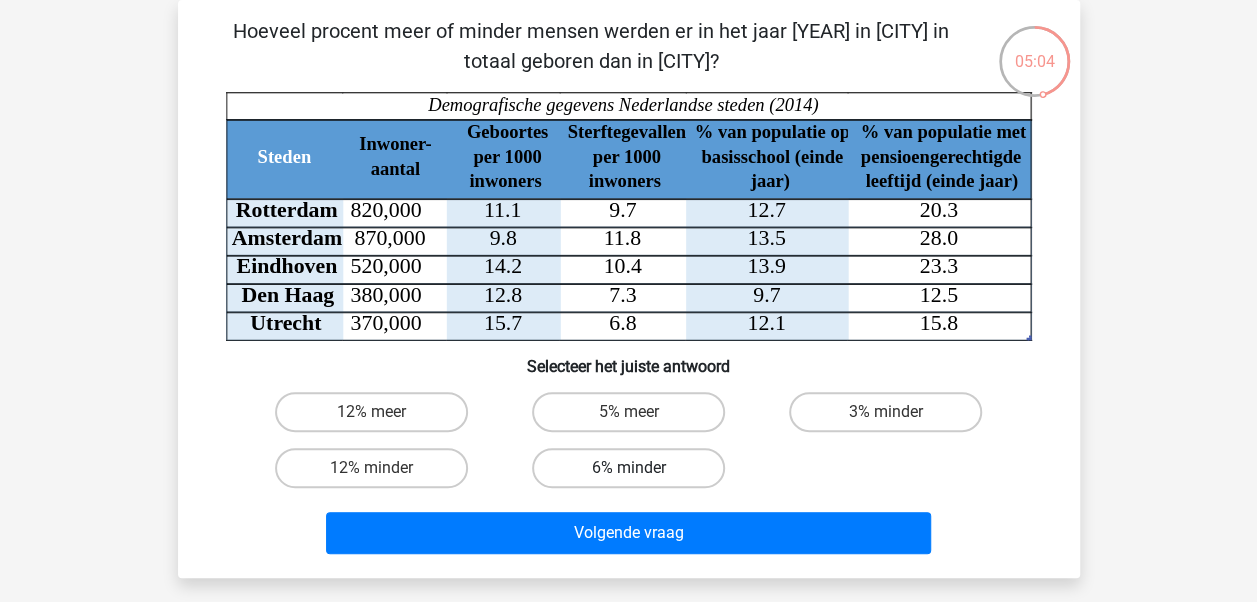click on "6% minder" at bounding box center [628, 468] 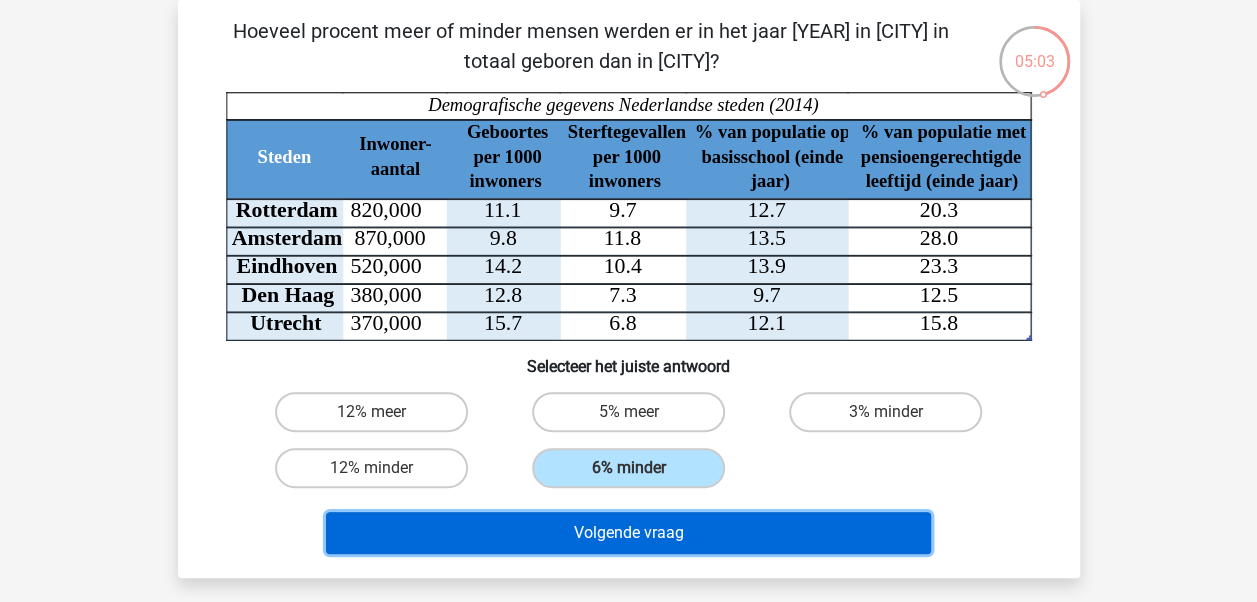 click on "Volgende vraag" at bounding box center (628, 533) 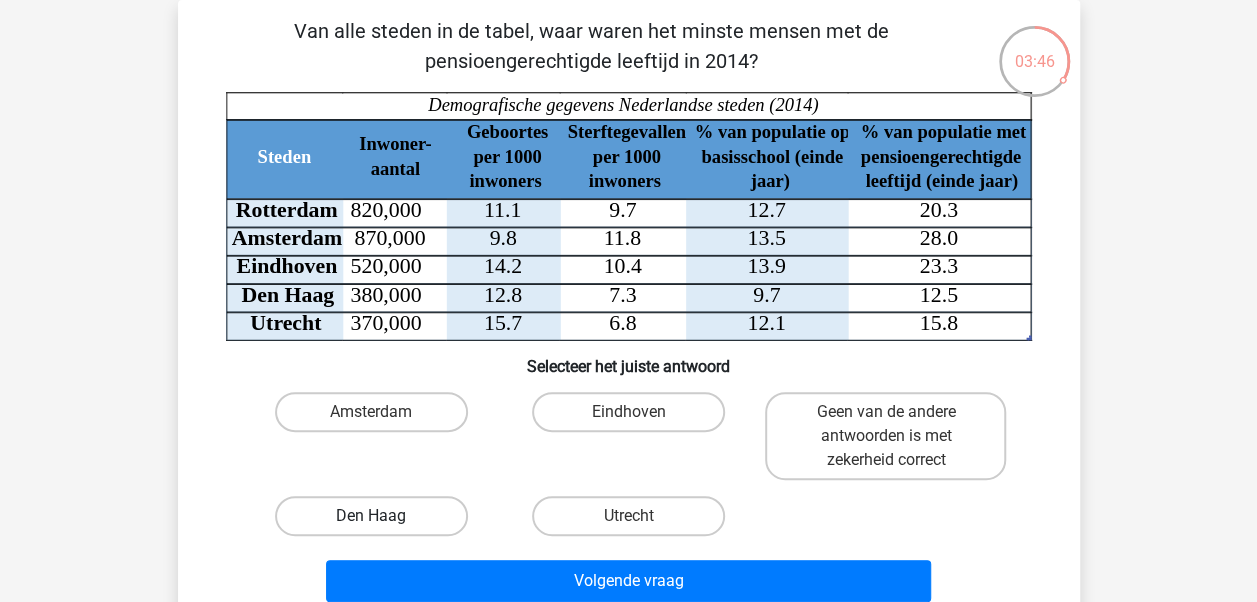 click on "Den Haag" at bounding box center [371, 516] 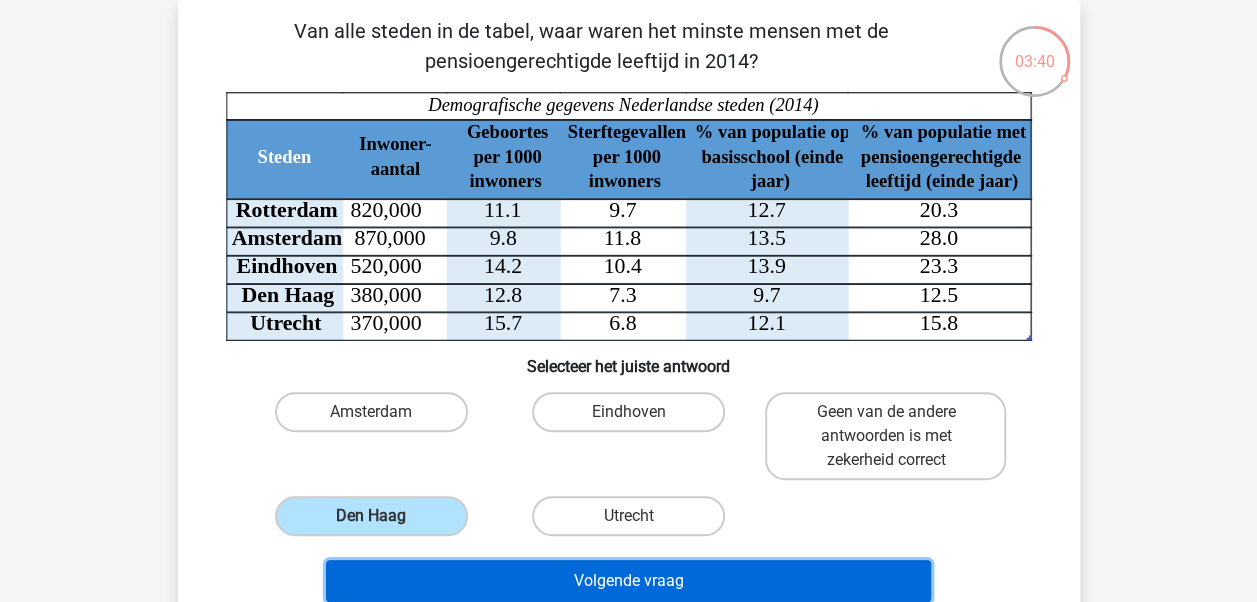 click on "Volgende vraag" at bounding box center [628, 581] 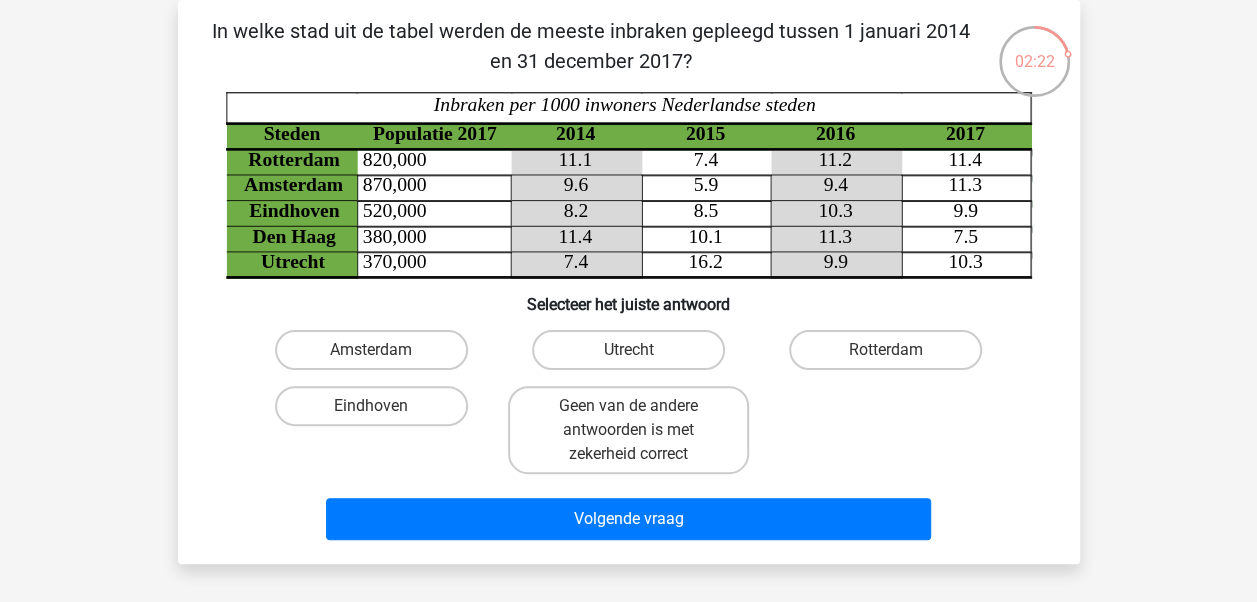 click on "Utrecht" at bounding box center [634, 356] 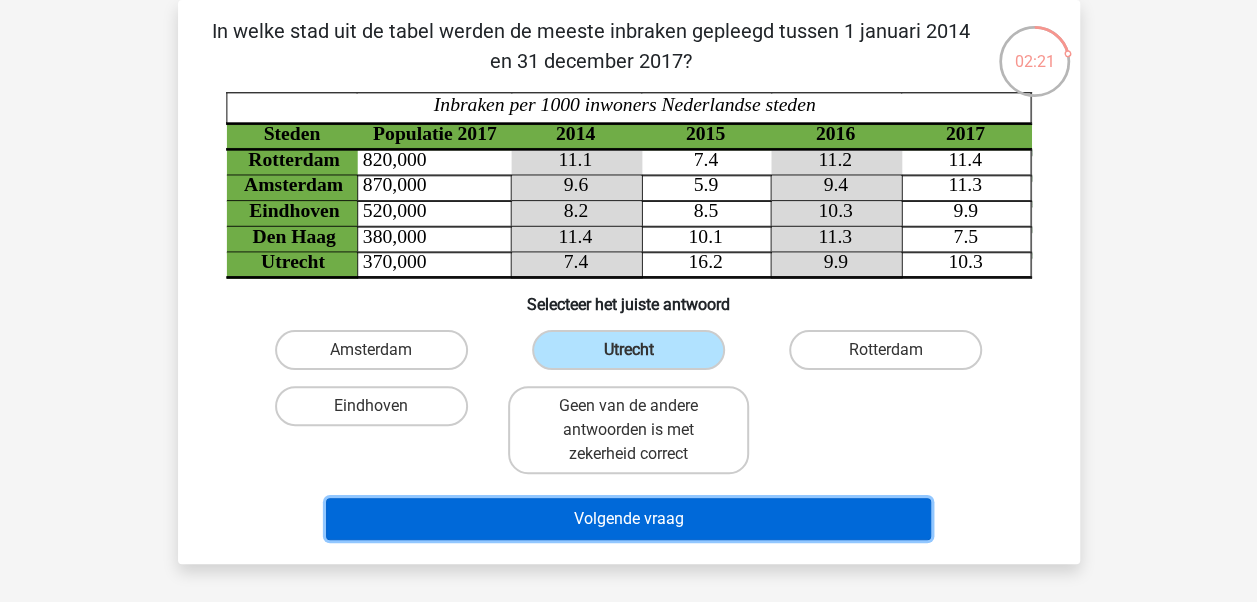 click on "Volgende vraag" at bounding box center [628, 519] 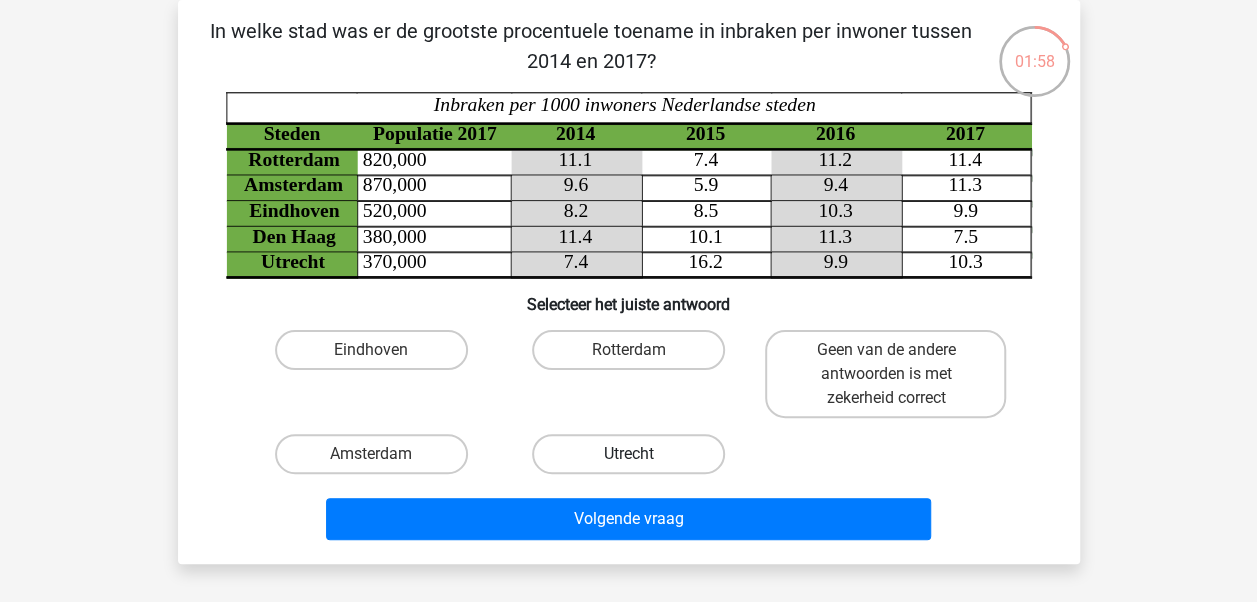click on "Utrecht" at bounding box center [628, 454] 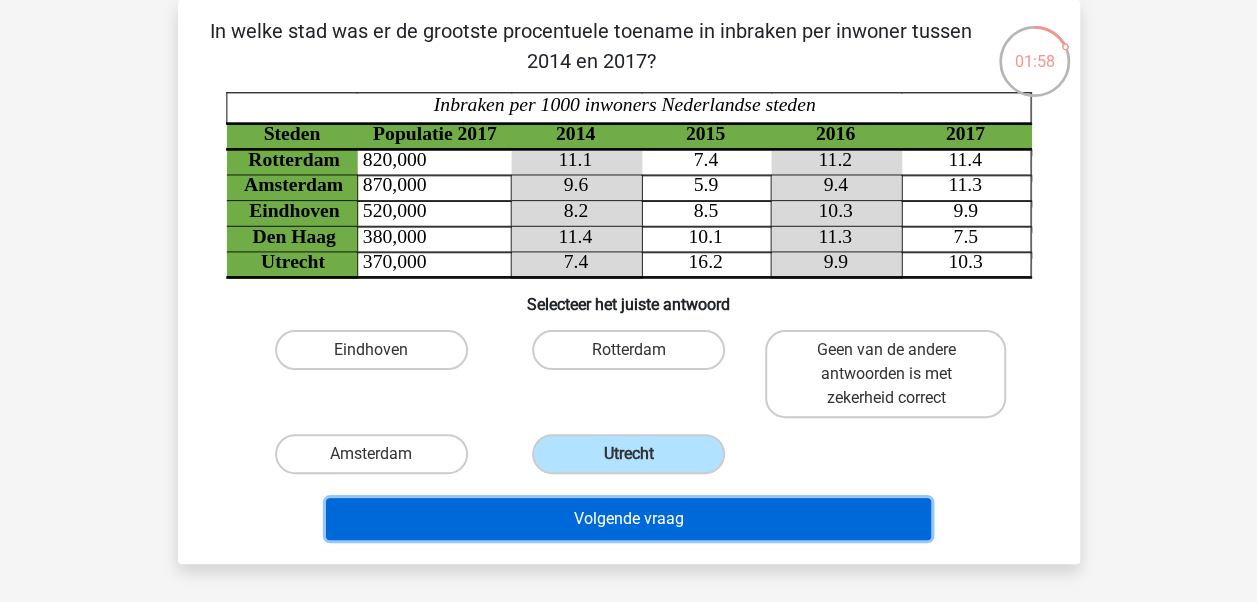 click on "Volgende vraag" at bounding box center [628, 519] 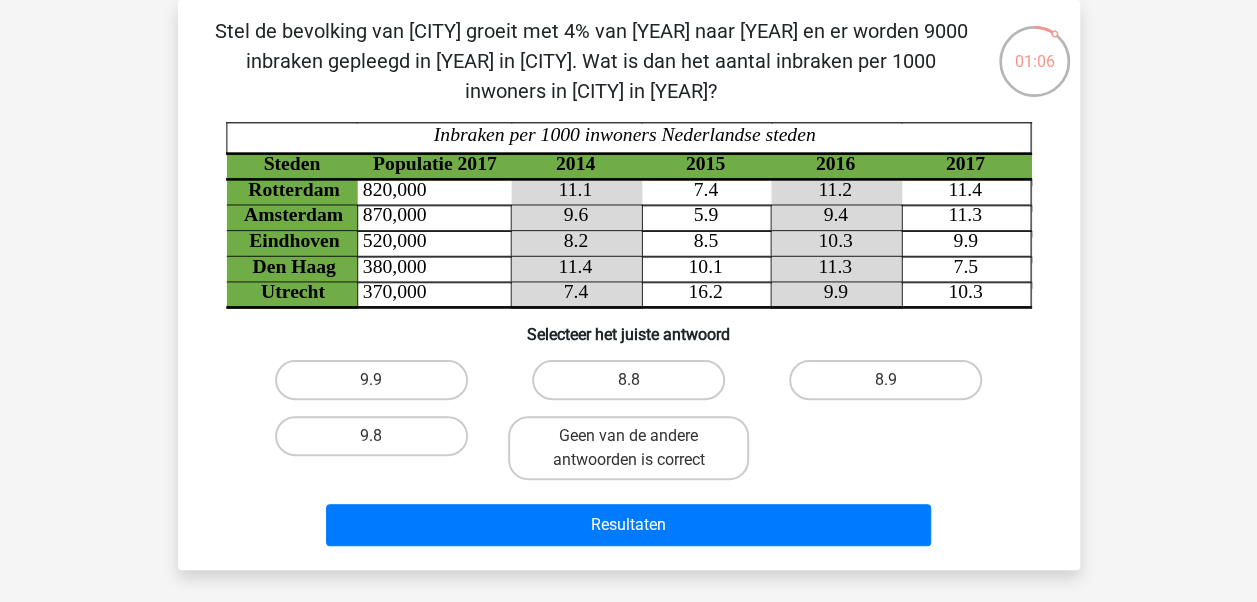 click on "Geen van de andere antwoorden is correct" at bounding box center (634, 442) 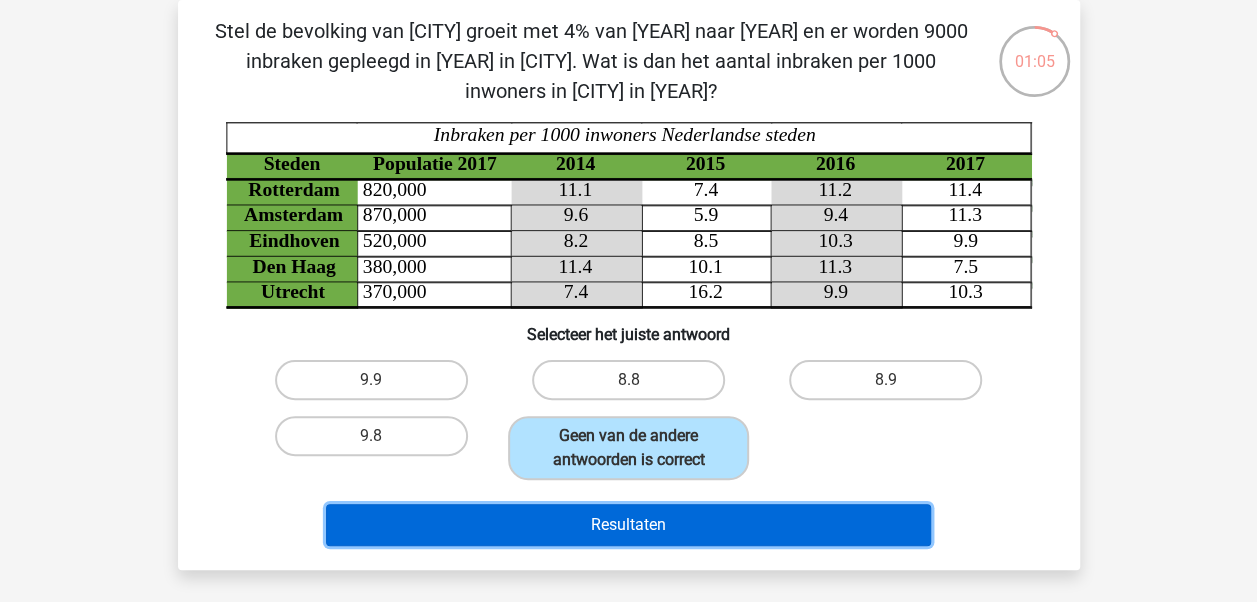click on "Resultaten" at bounding box center (628, 525) 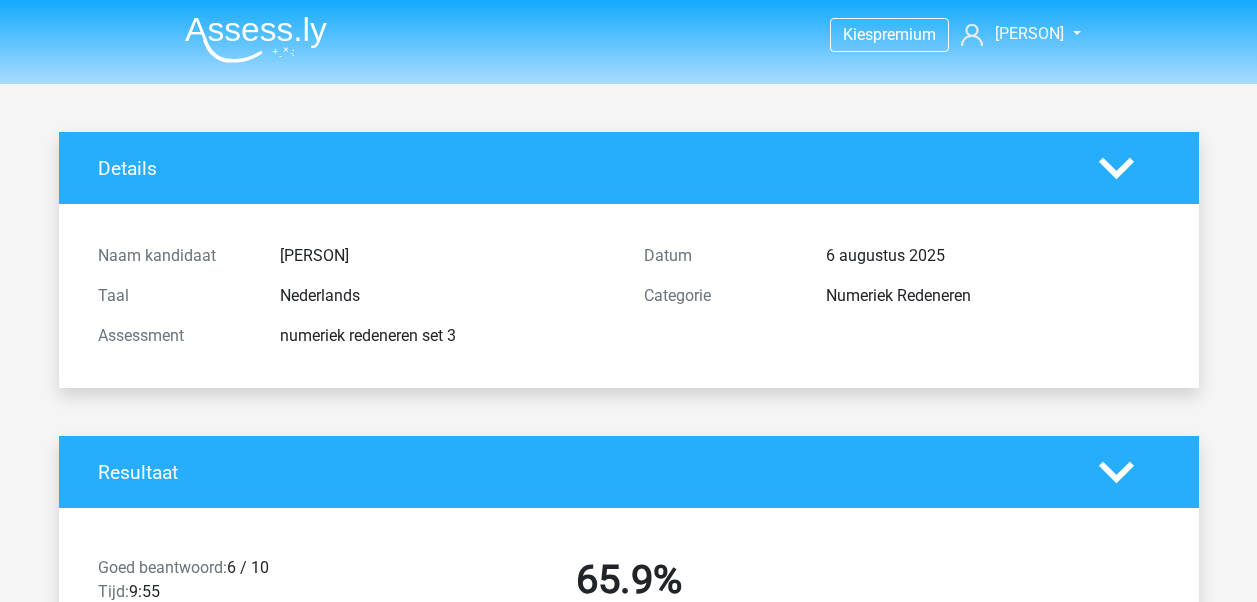scroll, scrollTop: 0, scrollLeft: 0, axis: both 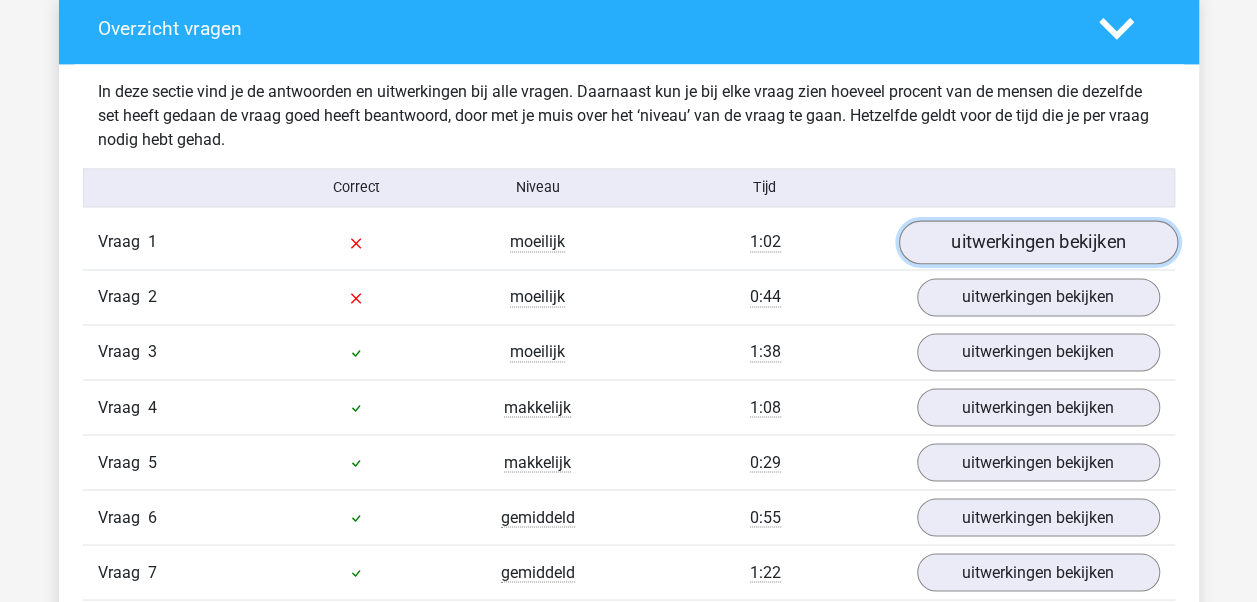 click on "uitwerkingen bekijken" at bounding box center [1037, 243] 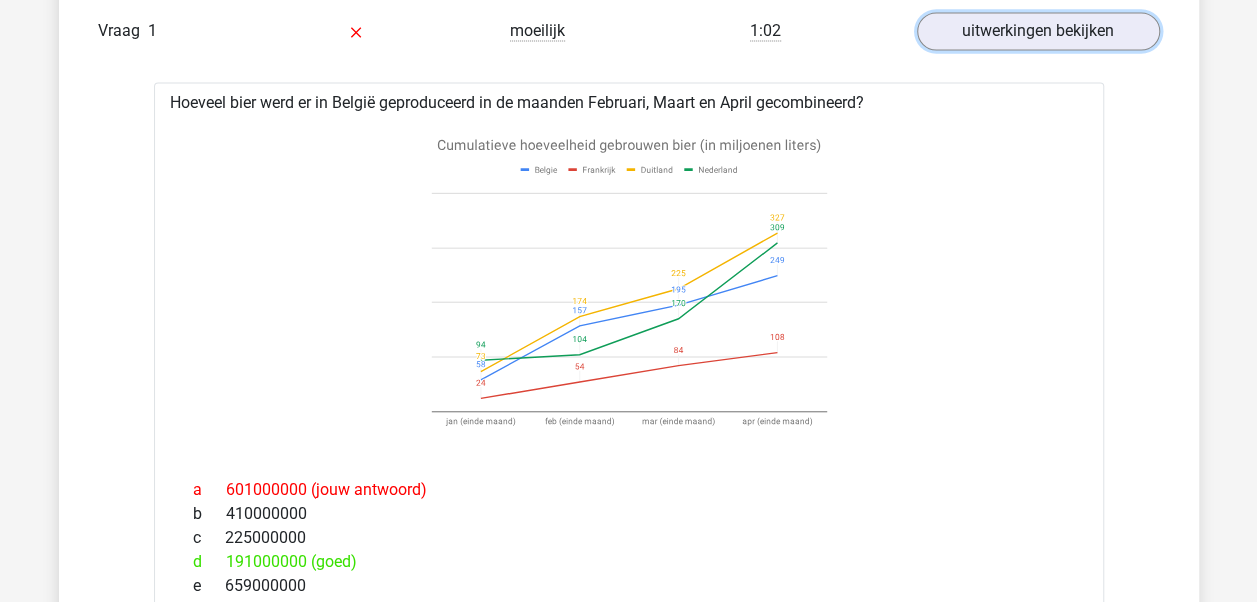 scroll, scrollTop: 1713, scrollLeft: 0, axis: vertical 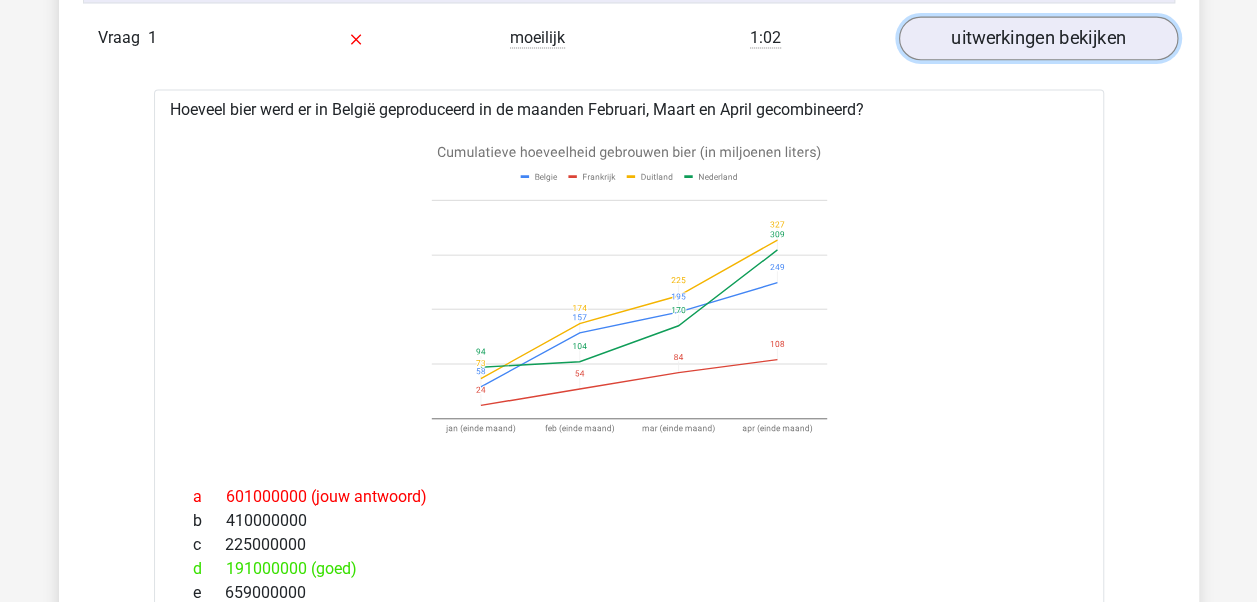 click on "uitwerkingen bekijken" at bounding box center (1037, 39) 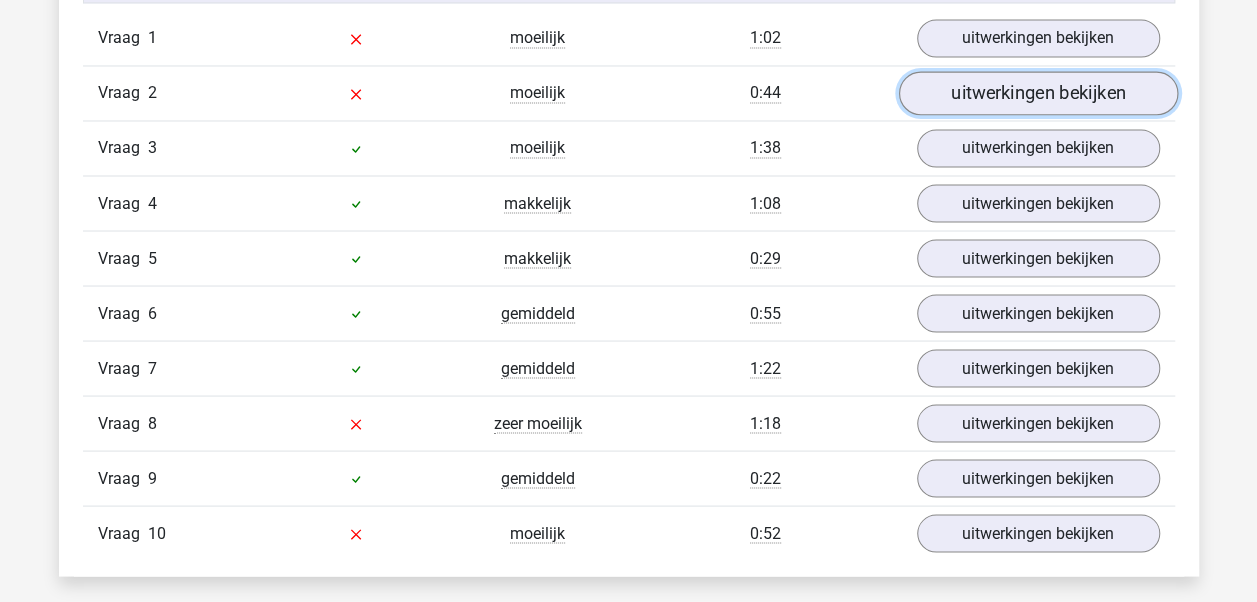 click on "uitwerkingen bekijken" at bounding box center (1037, 94) 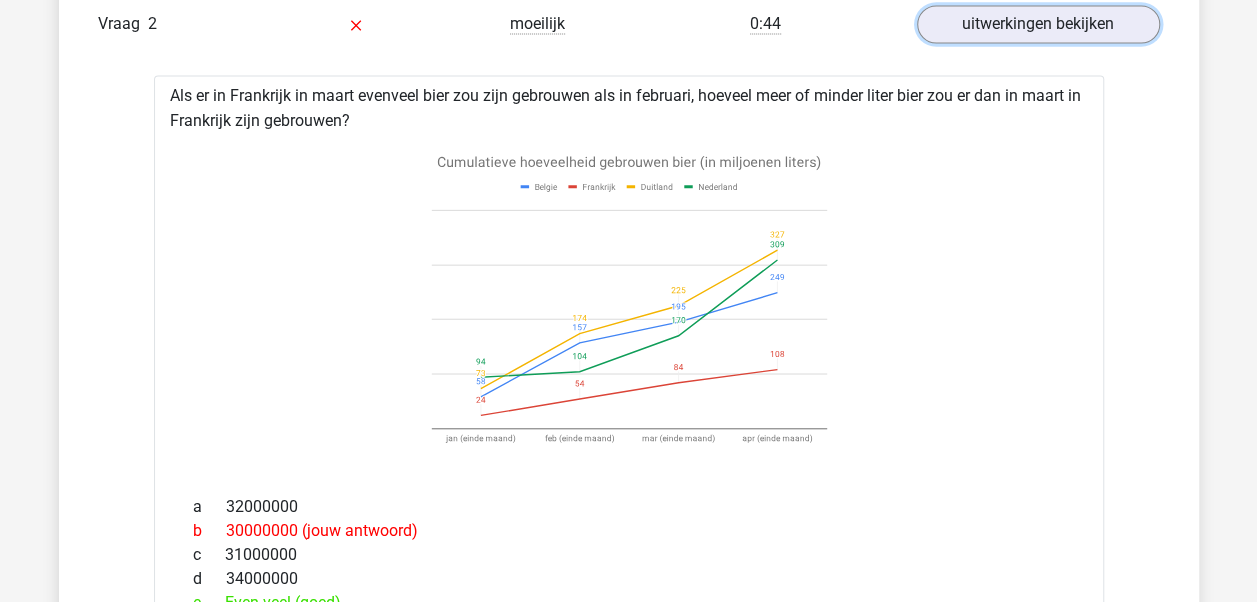 scroll, scrollTop: 1795, scrollLeft: 0, axis: vertical 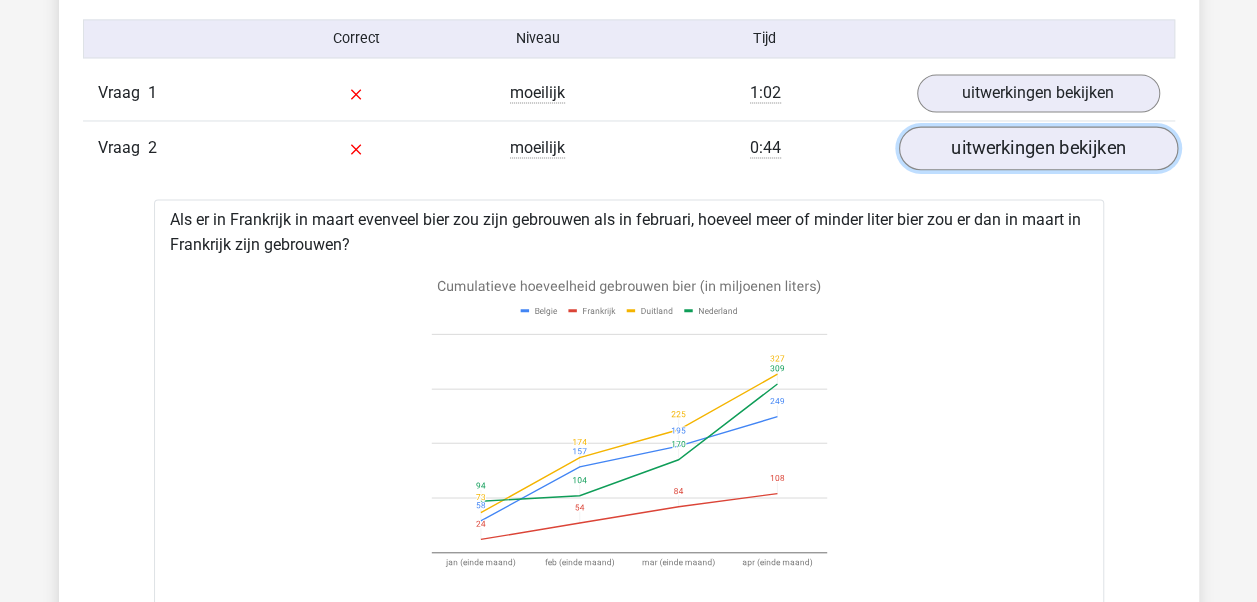 click on "uitwerkingen bekijken" at bounding box center (1037, 149) 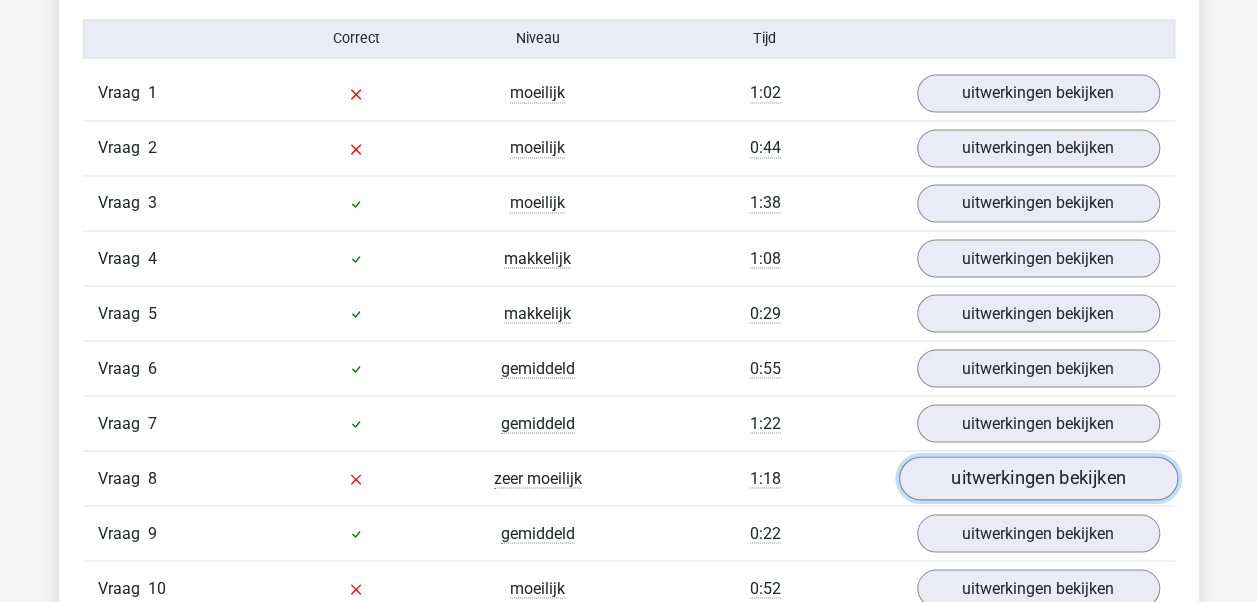 click on "uitwerkingen bekijken" at bounding box center [1037, 479] 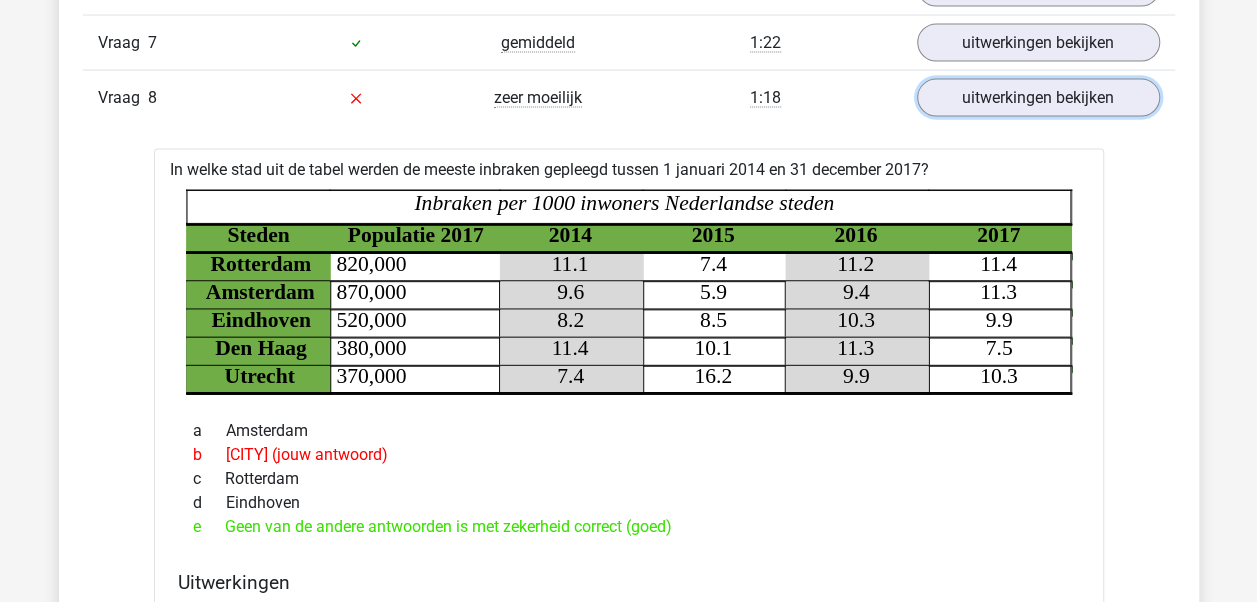 scroll, scrollTop: 2044, scrollLeft: 0, axis: vertical 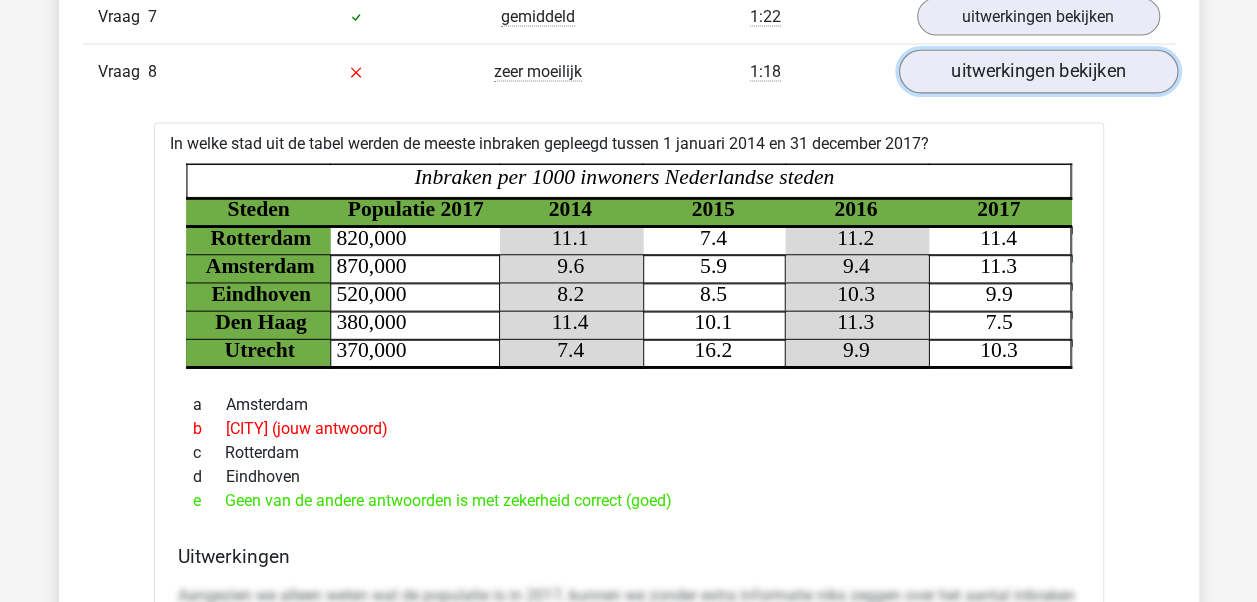 click on "uitwerkingen bekijken" at bounding box center (1037, 73) 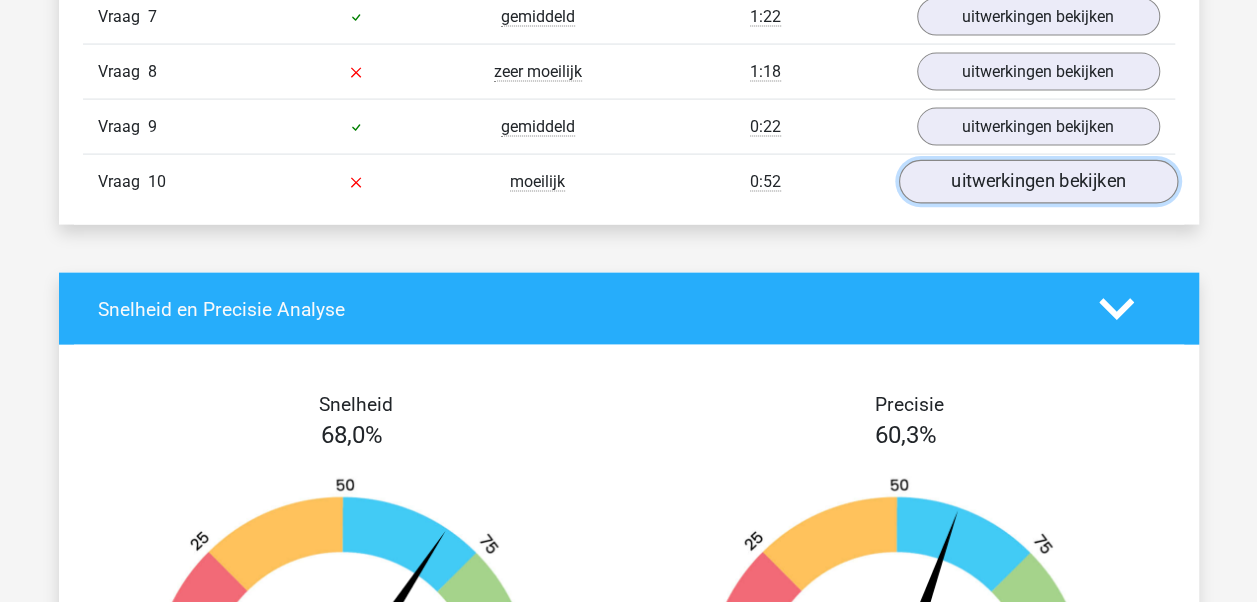 click on "uitwerkingen bekijken" at bounding box center [1037, 183] 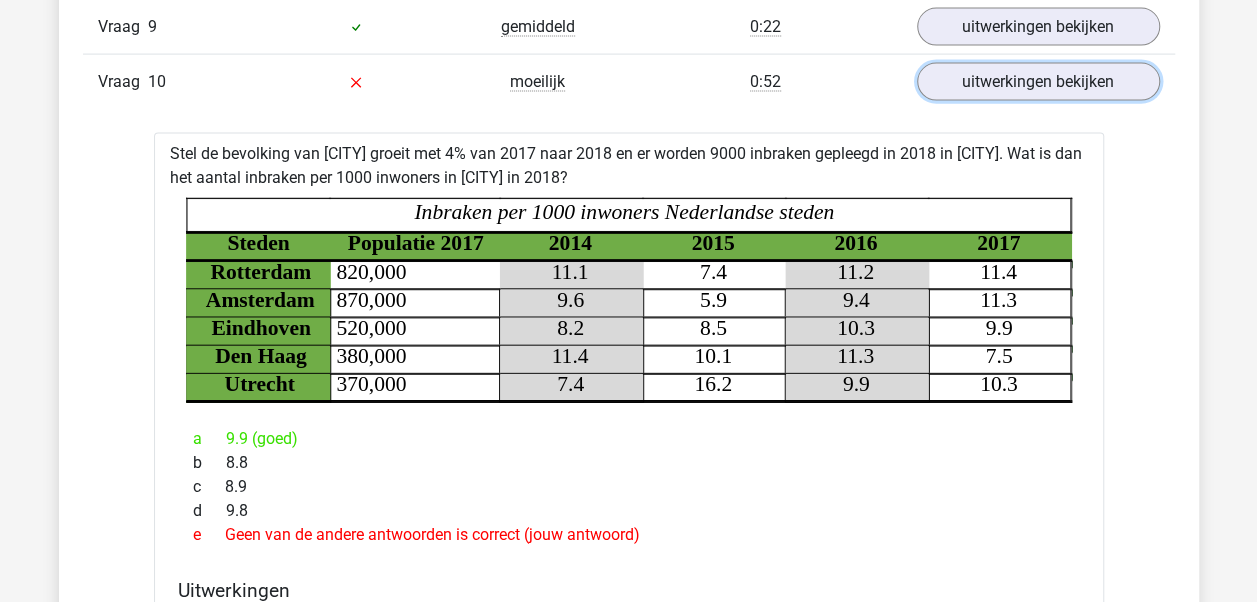 scroll, scrollTop: 2124, scrollLeft: 0, axis: vertical 